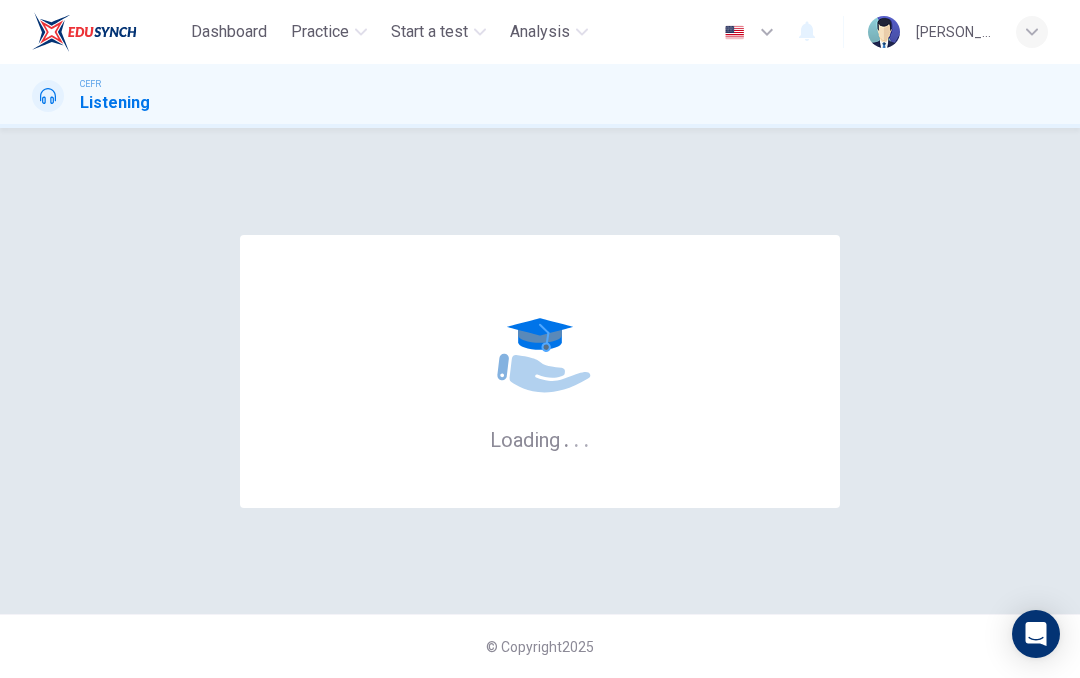 scroll, scrollTop: 0, scrollLeft: 0, axis: both 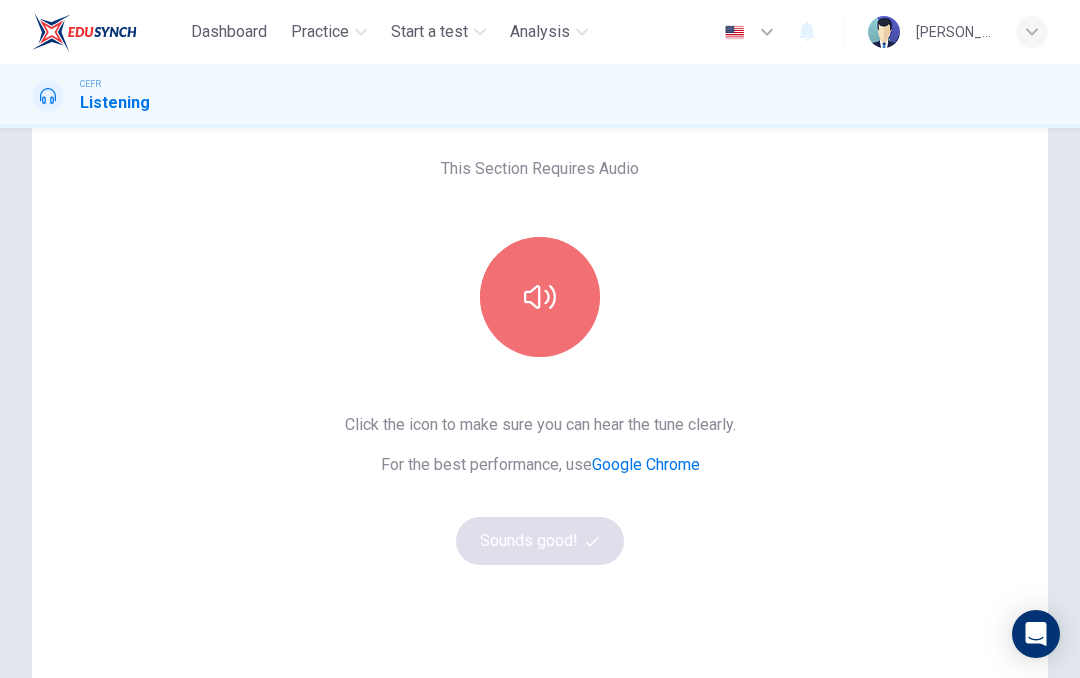 click 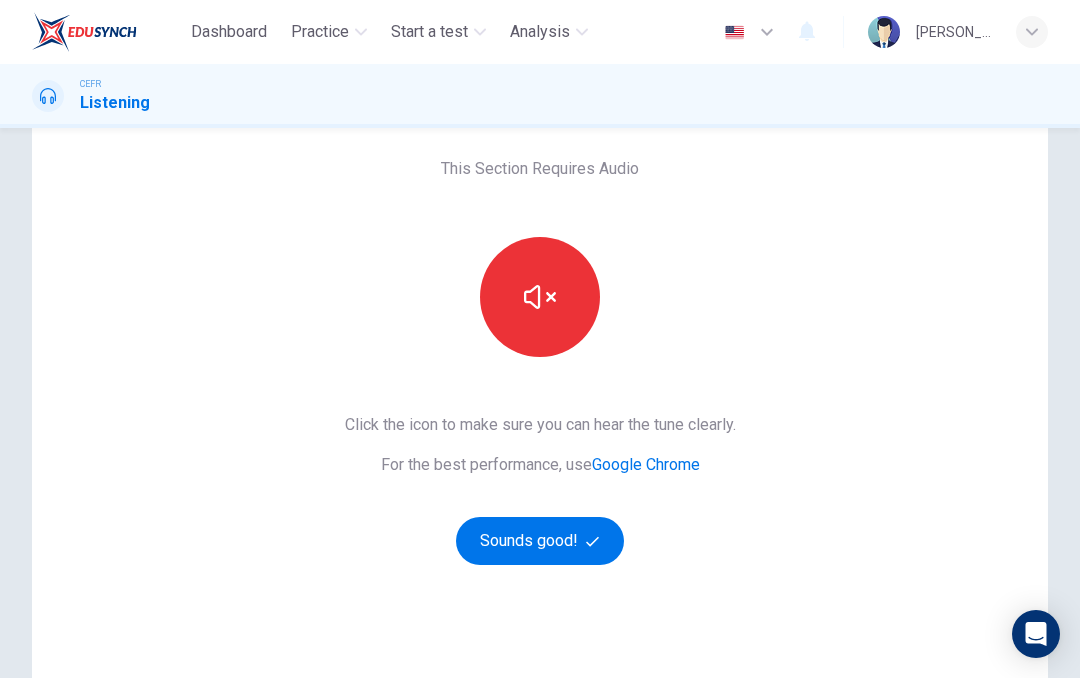 click on "Sounds good!" at bounding box center [540, 541] 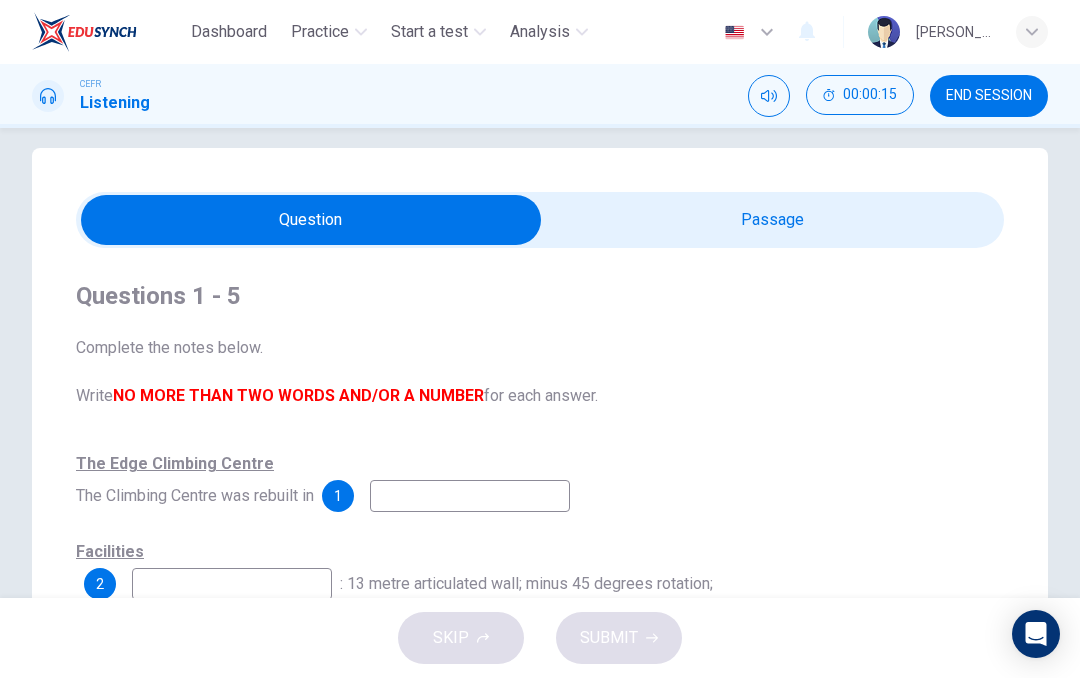 scroll, scrollTop: 35, scrollLeft: 0, axis: vertical 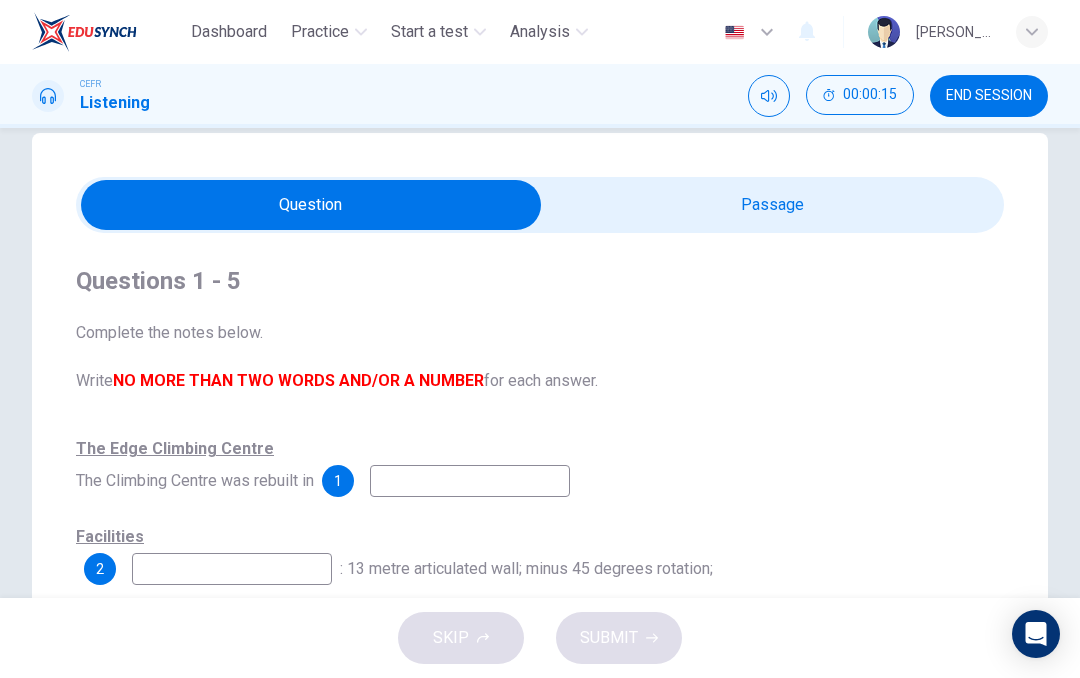 click at bounding box center [769, 96] 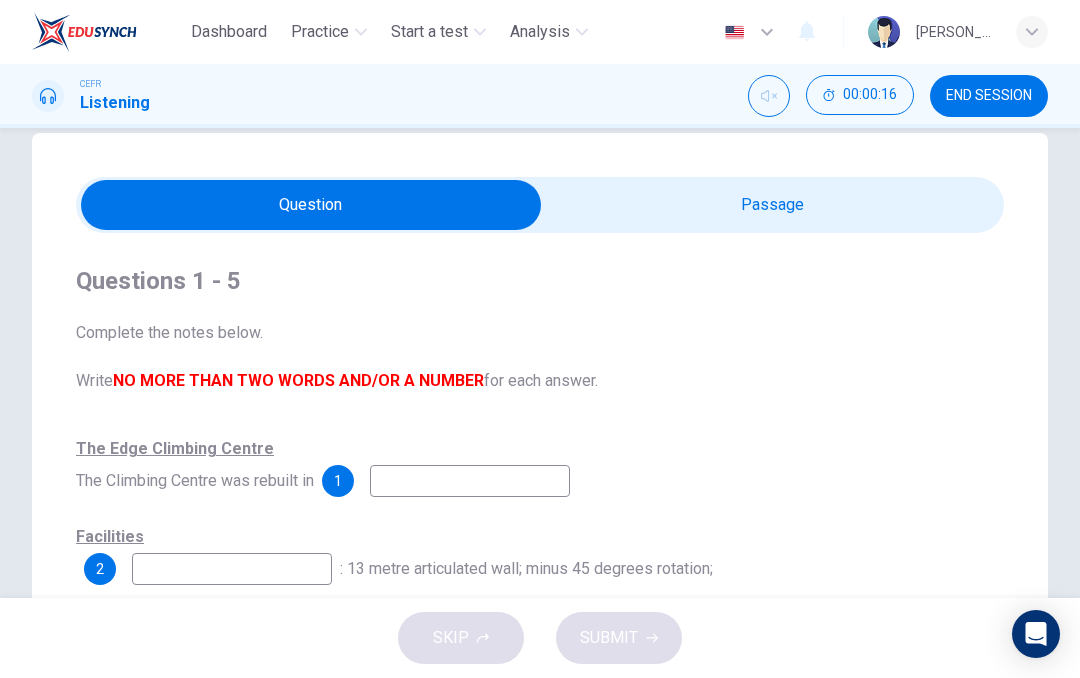 click 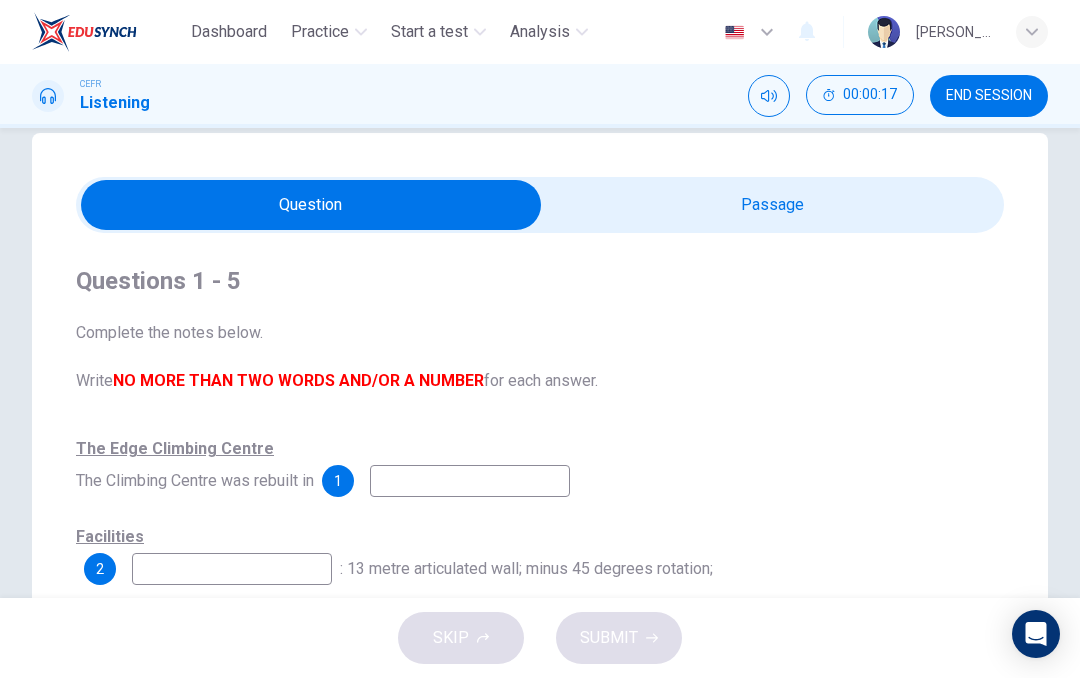 click at bounding box center [311, 205] 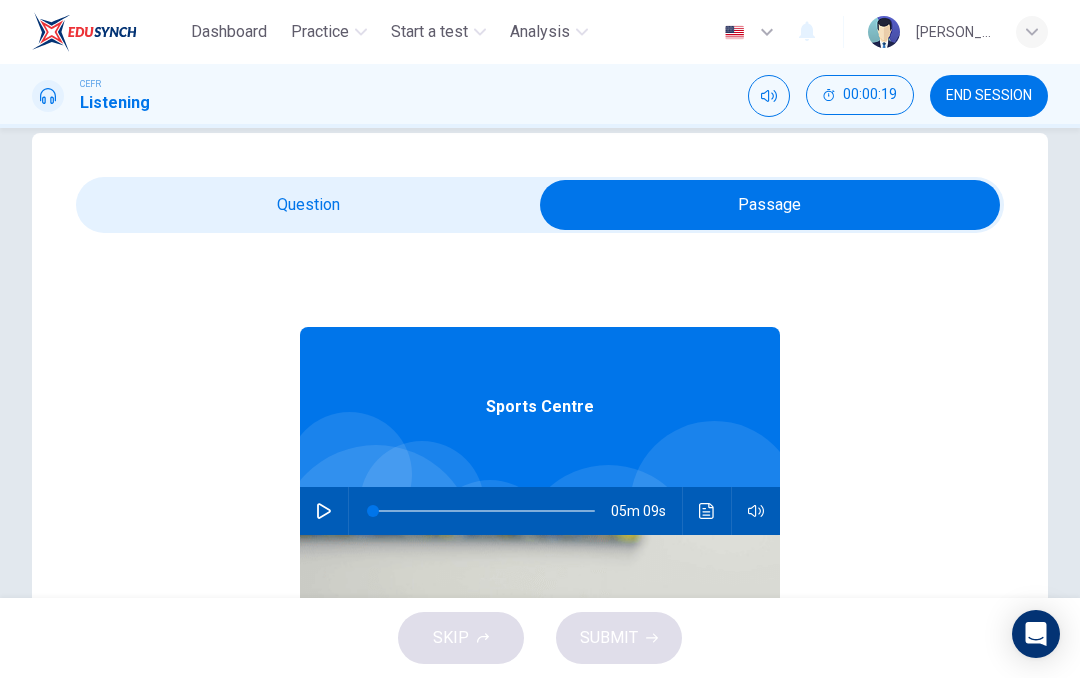 click at bounding box center [324, 511] 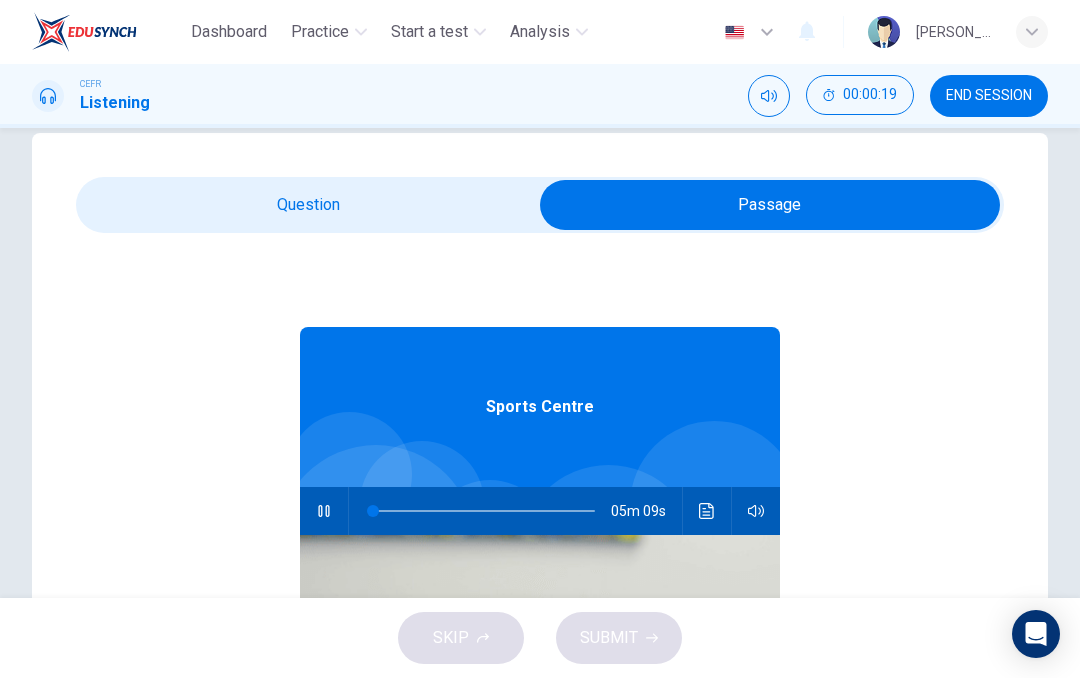 click at bounding box center [770, 205] 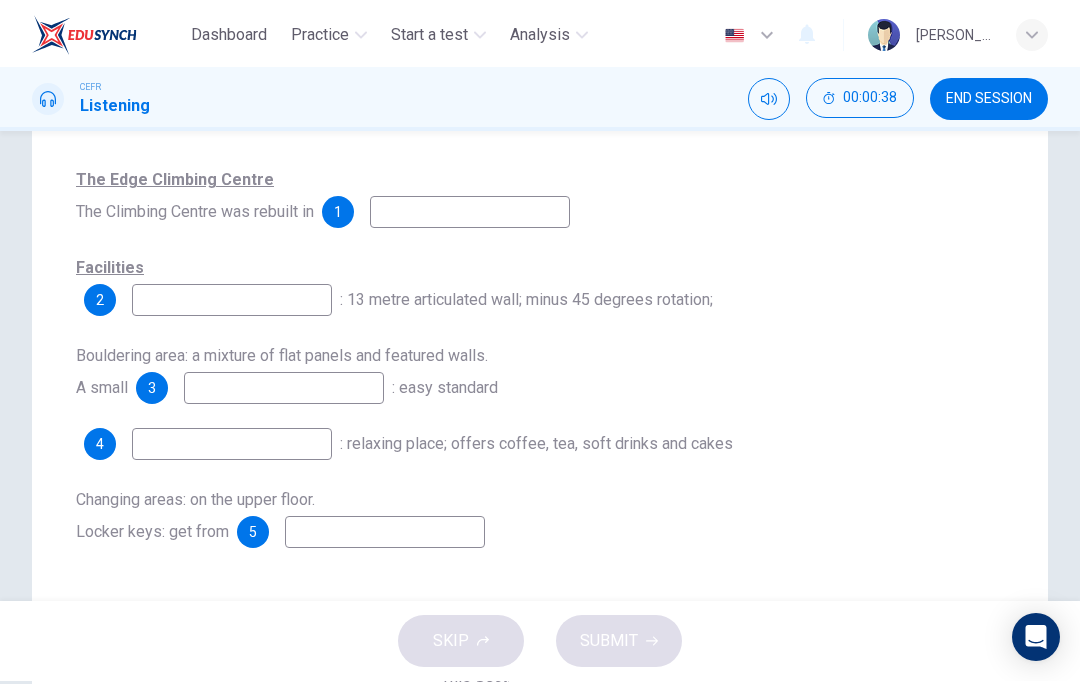 scroll, scrollTop: 302, scrollLeft: 0, axis: vertical 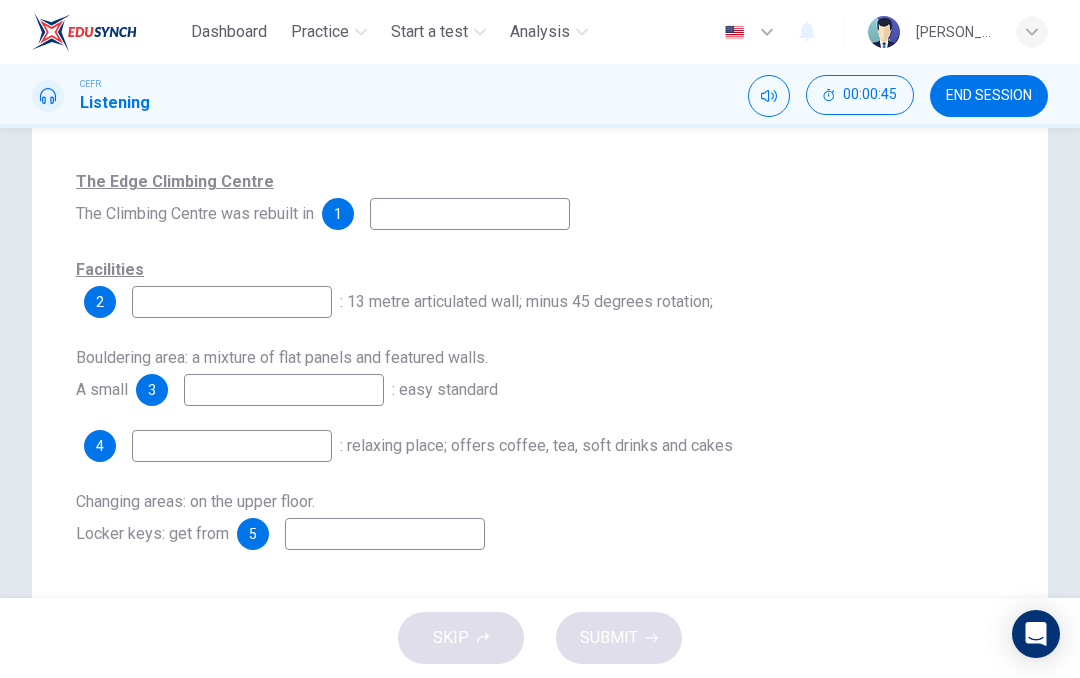 click at bounding box center [470, 214] 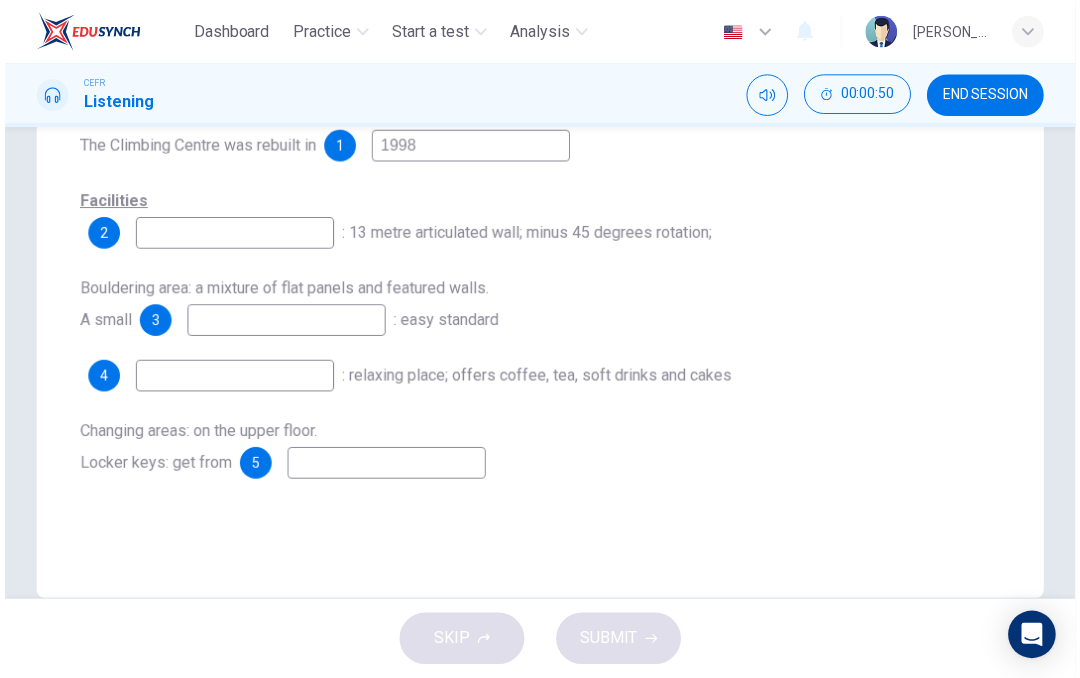 scroll, scrollTop: 366, scrollLeft: 0, axis: vertical 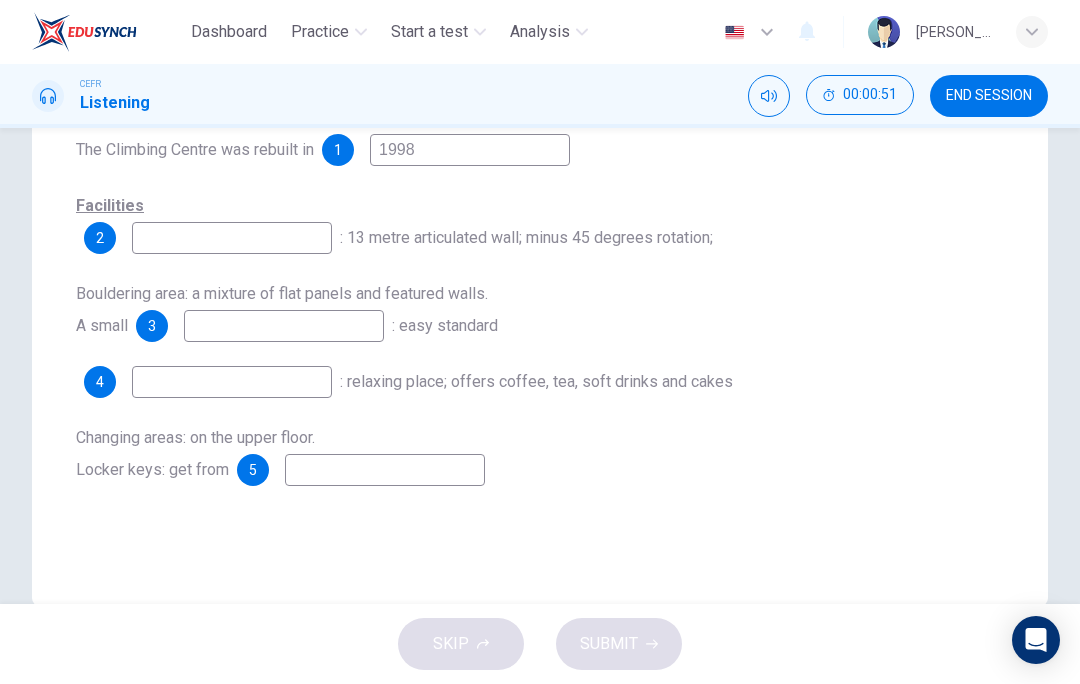 type on "1998" 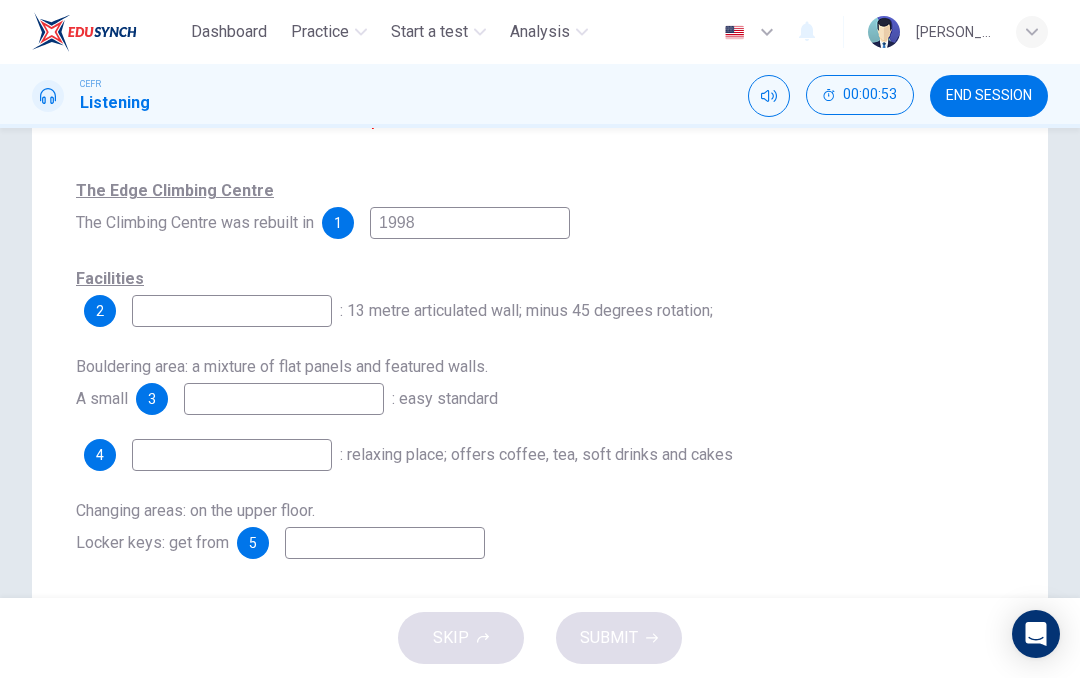 scroll, scrollTop: 294, scrollLeft: 0, axis: vertical 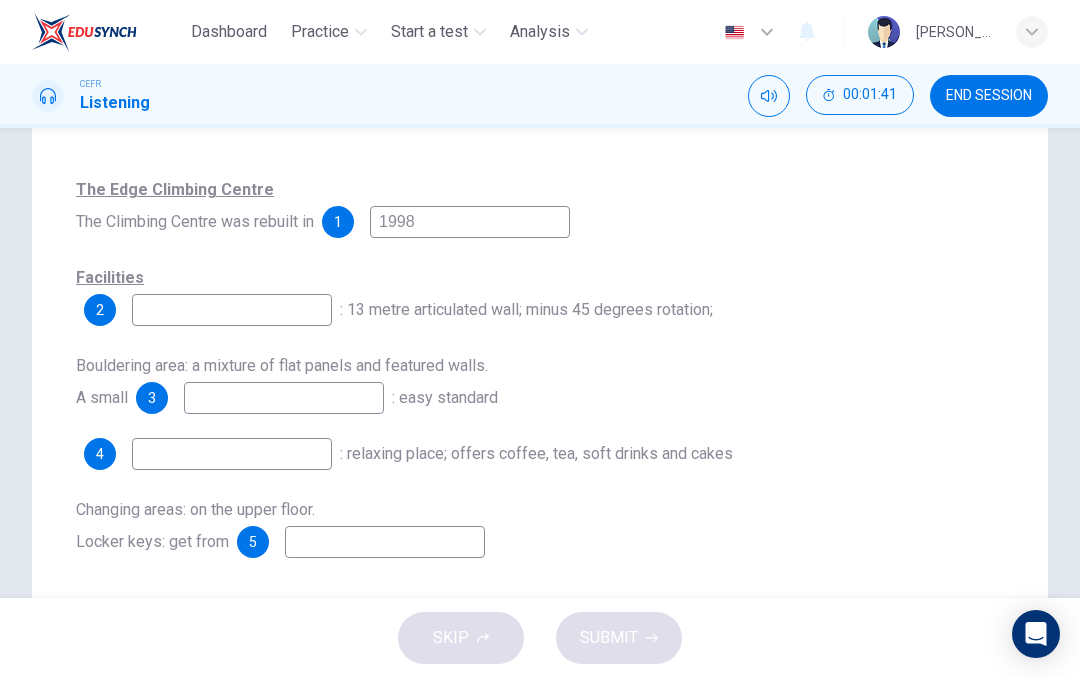 click at bounding box center [232, 310] 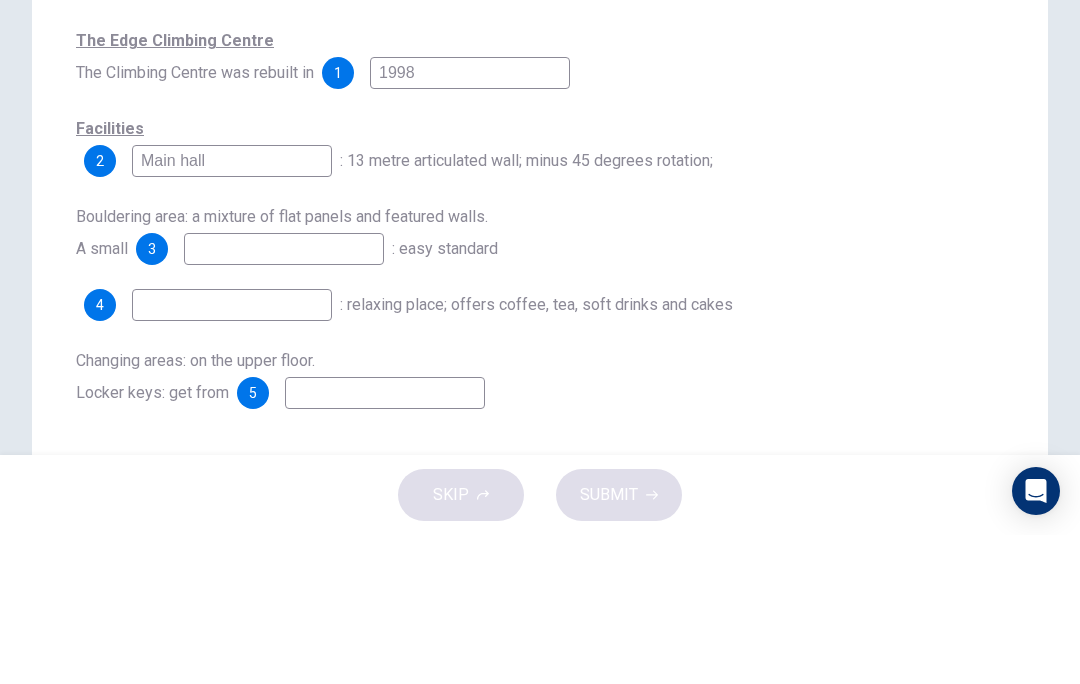 type on "Main hall" 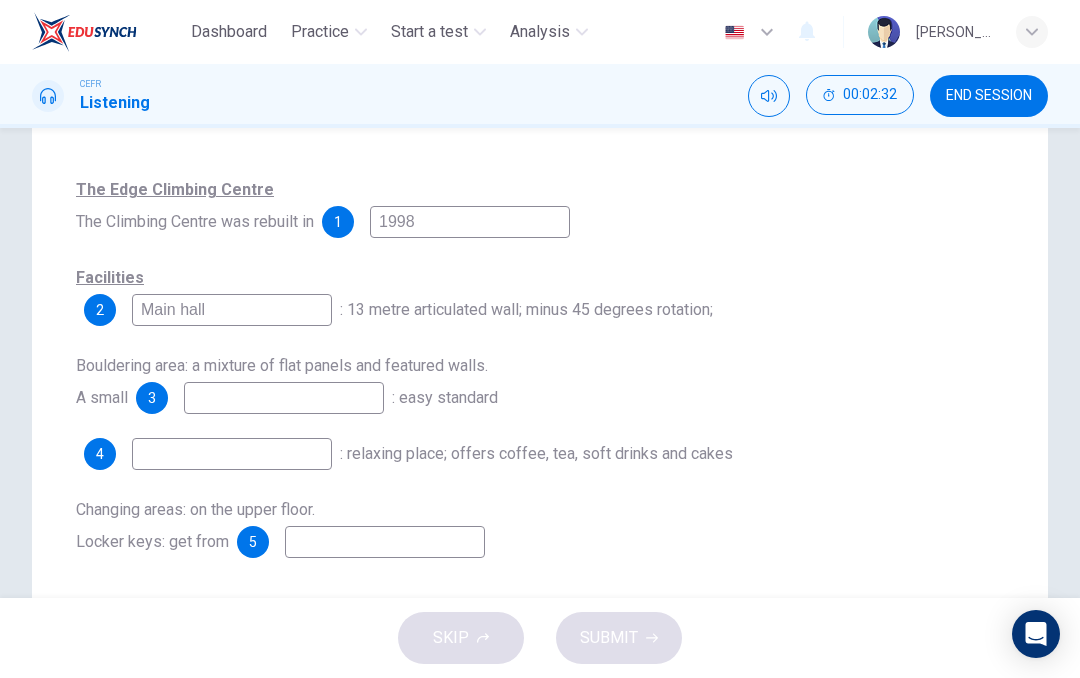 click at bounding box center [284, 398] 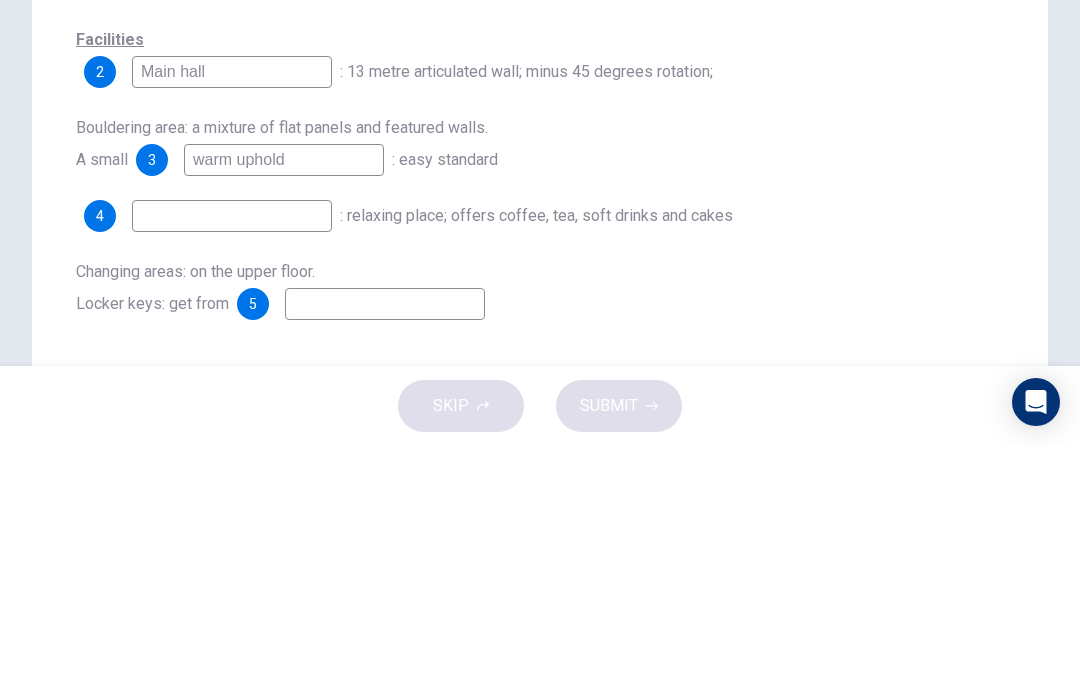 type on "warm uphold" 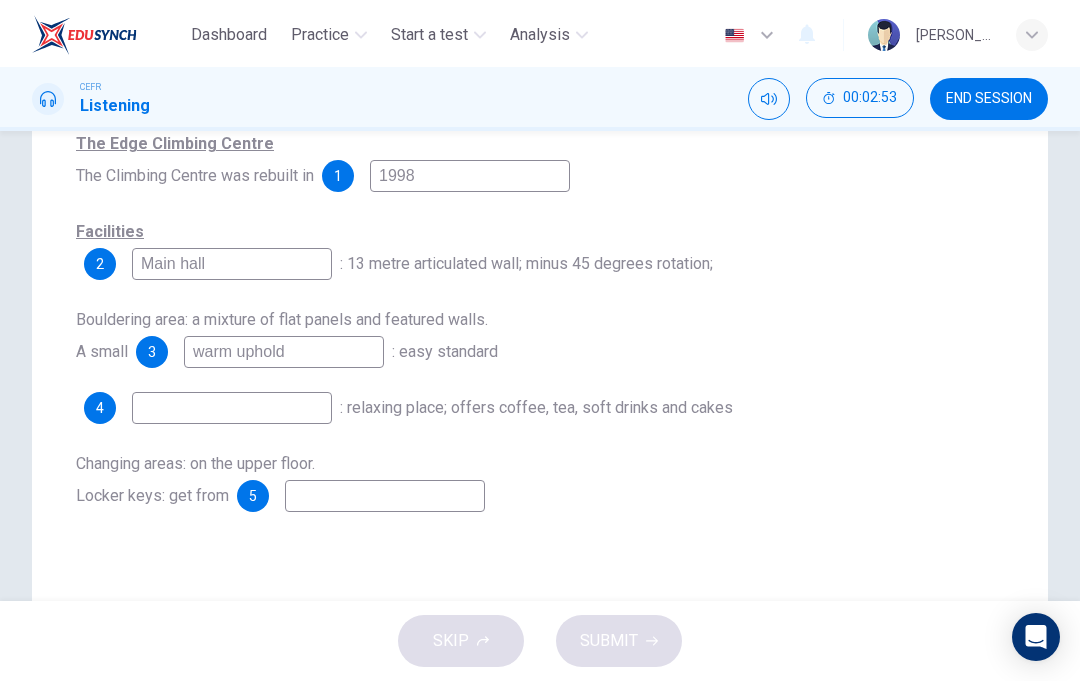 scroll, scrollTop: 347, scrollLeft: 0, axis: vertical 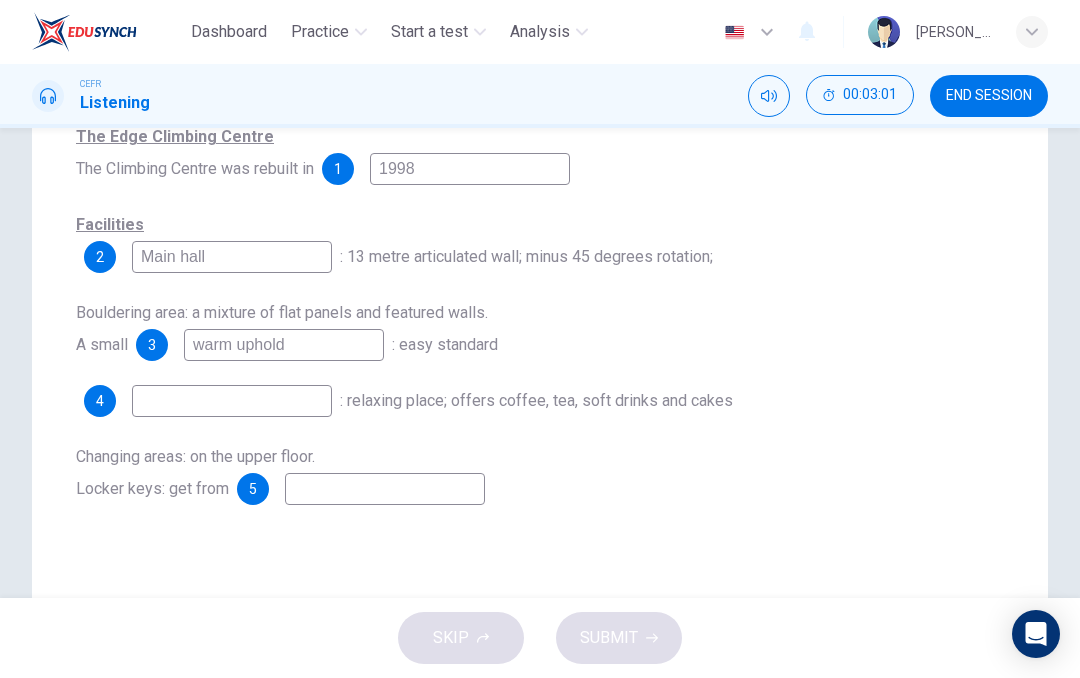 click at bounding box center [232, 401] 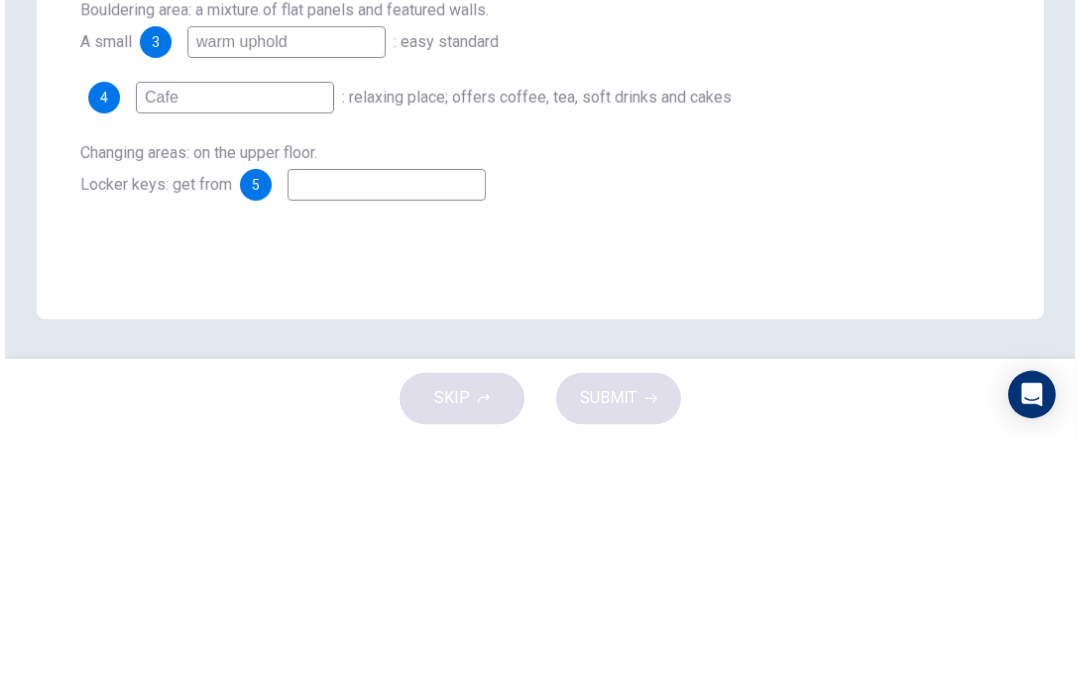 scroll, scrollTop: 408, scrollLeft: 0, axis: vertical 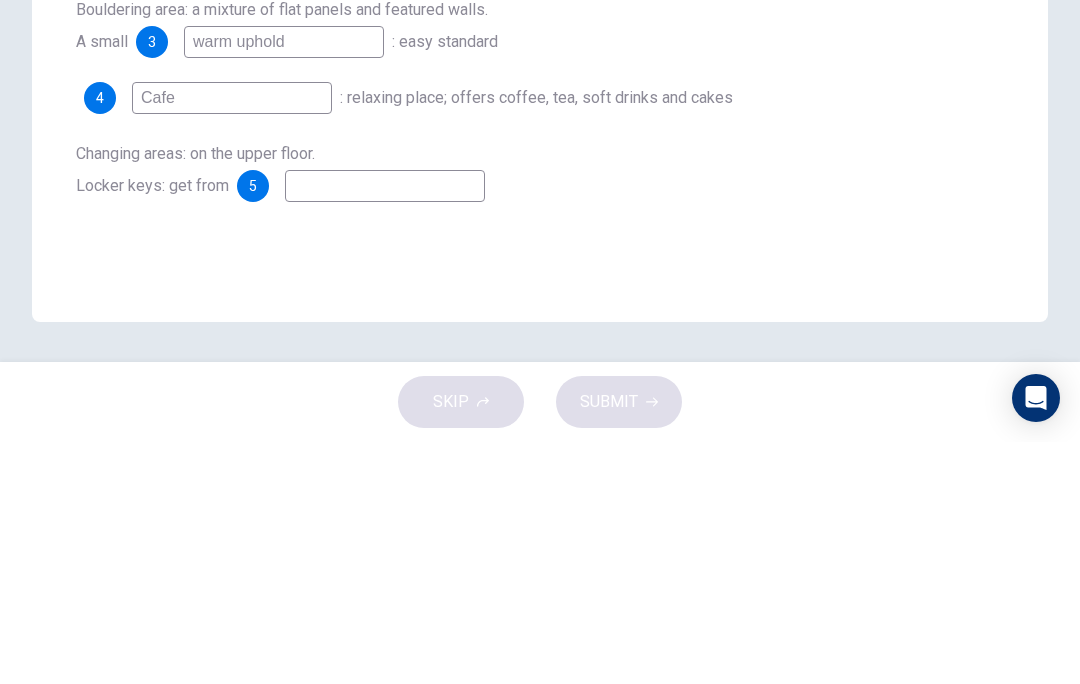 type on "Cafe" 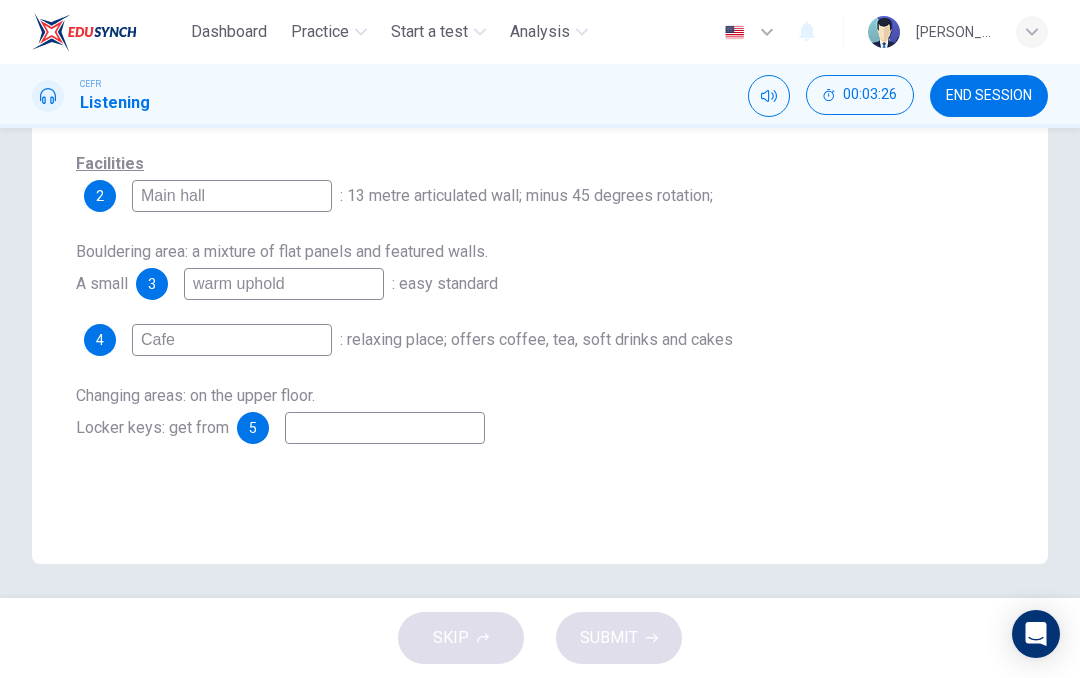 click at bounding box center [385, 428] 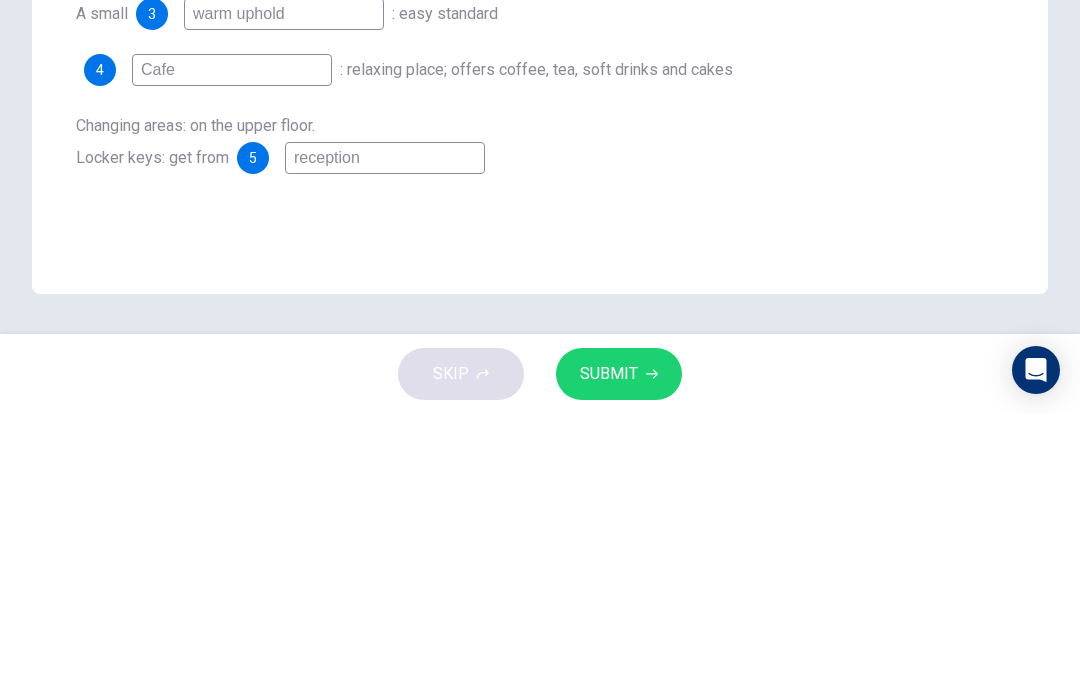 type on "reception" 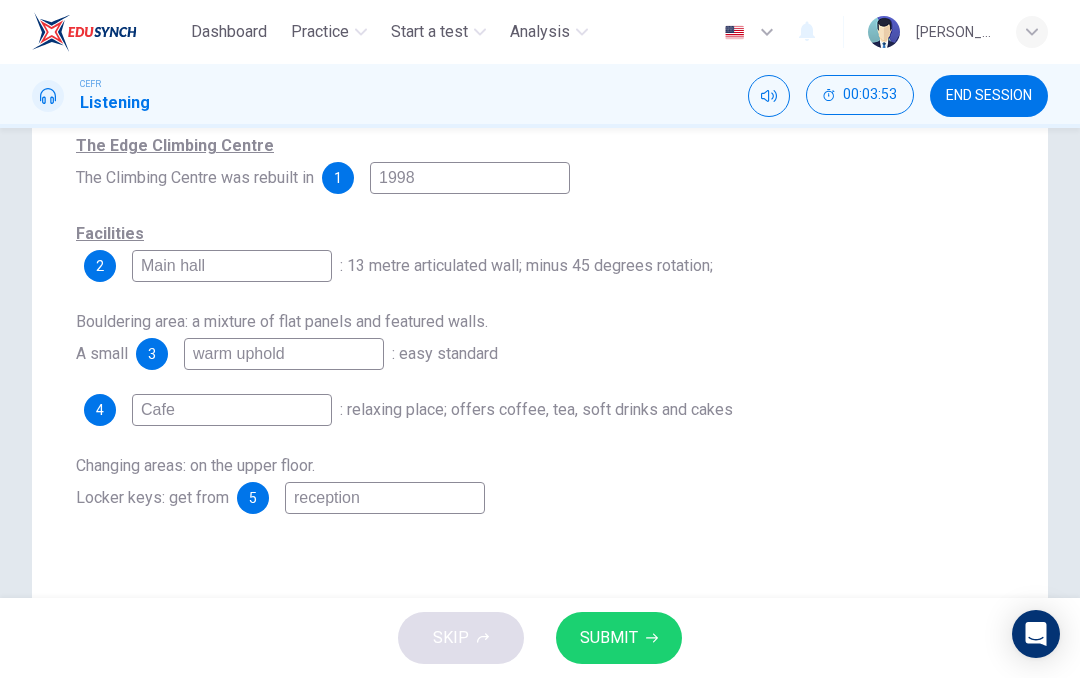 scroll, scrollTop: 352, scrollLeft: 0, axis: vertical 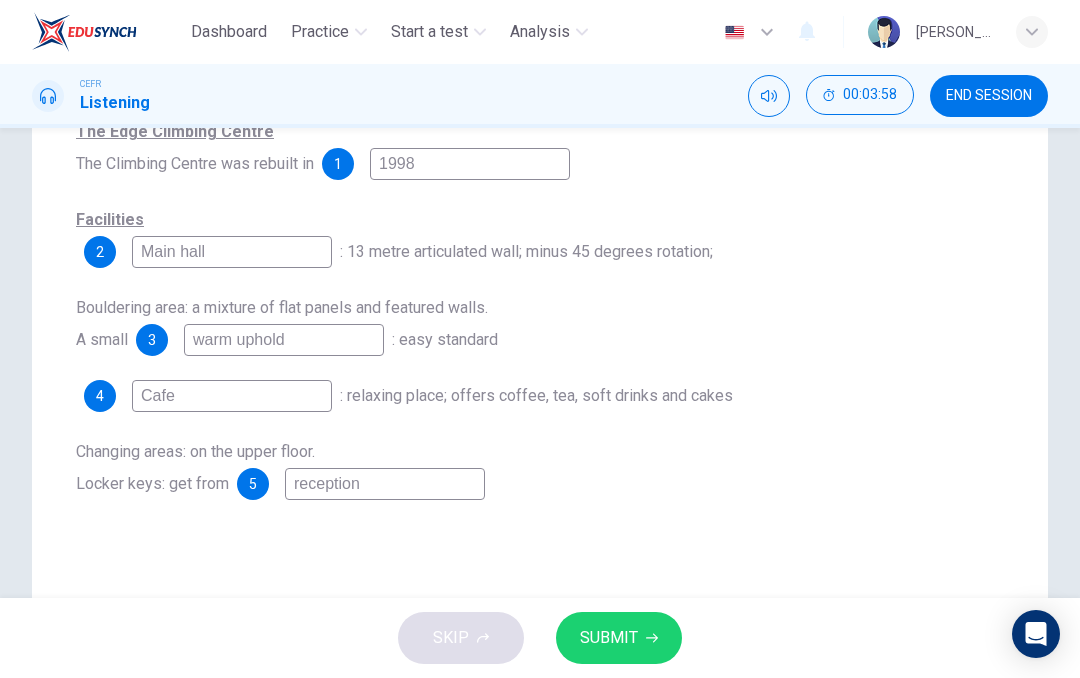 click 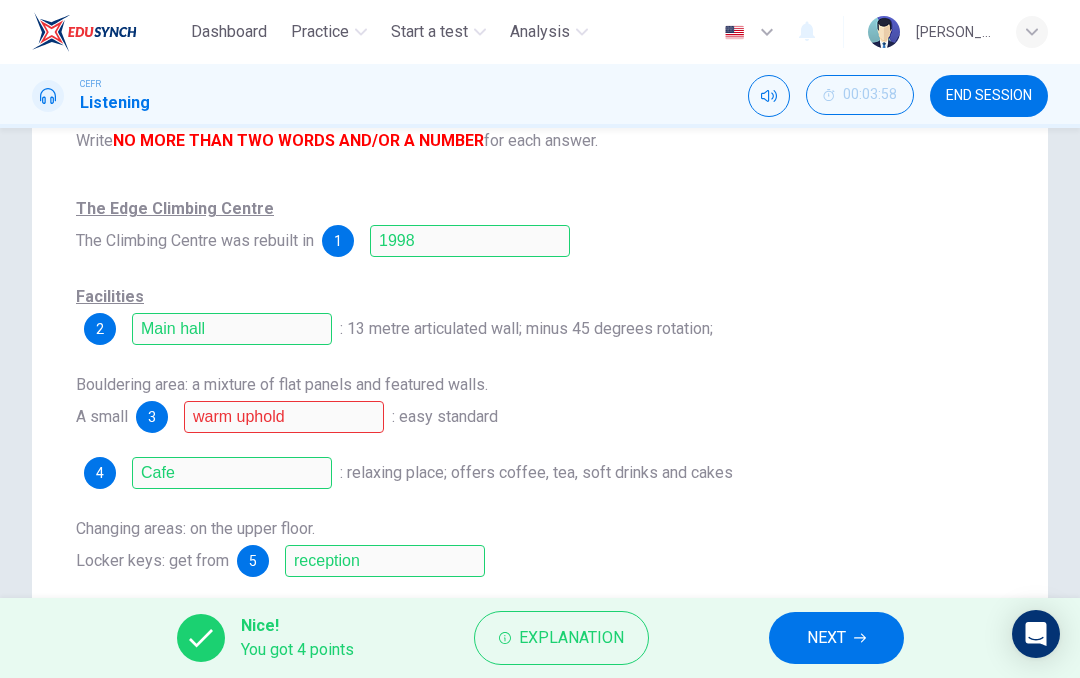 click on "NEXT" at bounding box center (826, 638) 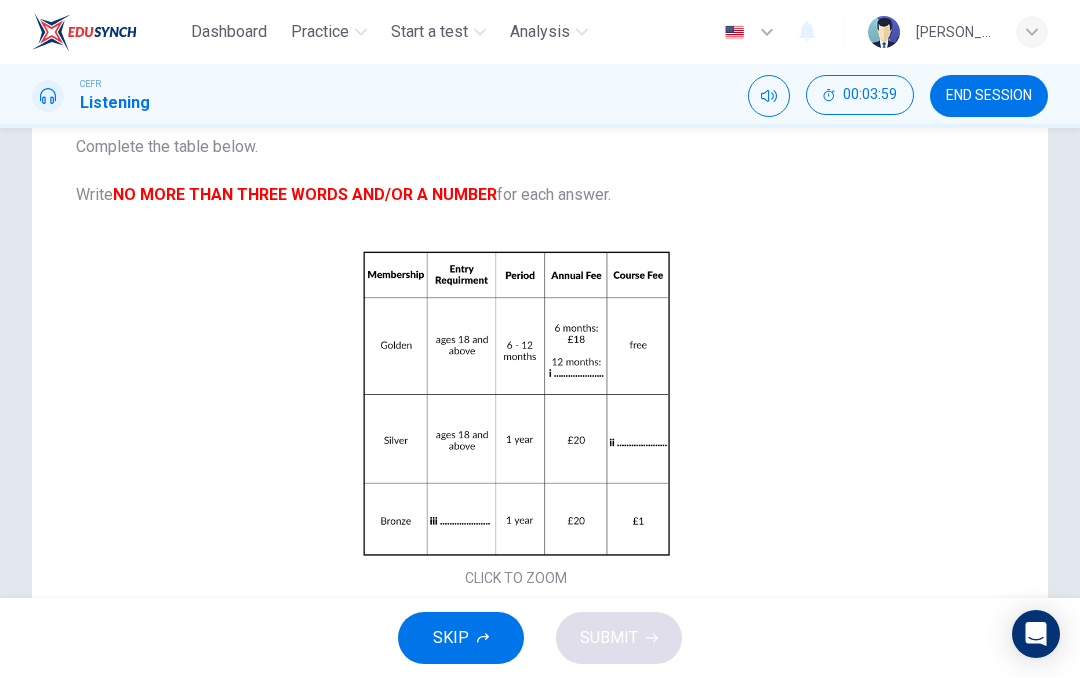 scroll, scrollTop: 223, scrollLeft: 0, axis: vertical 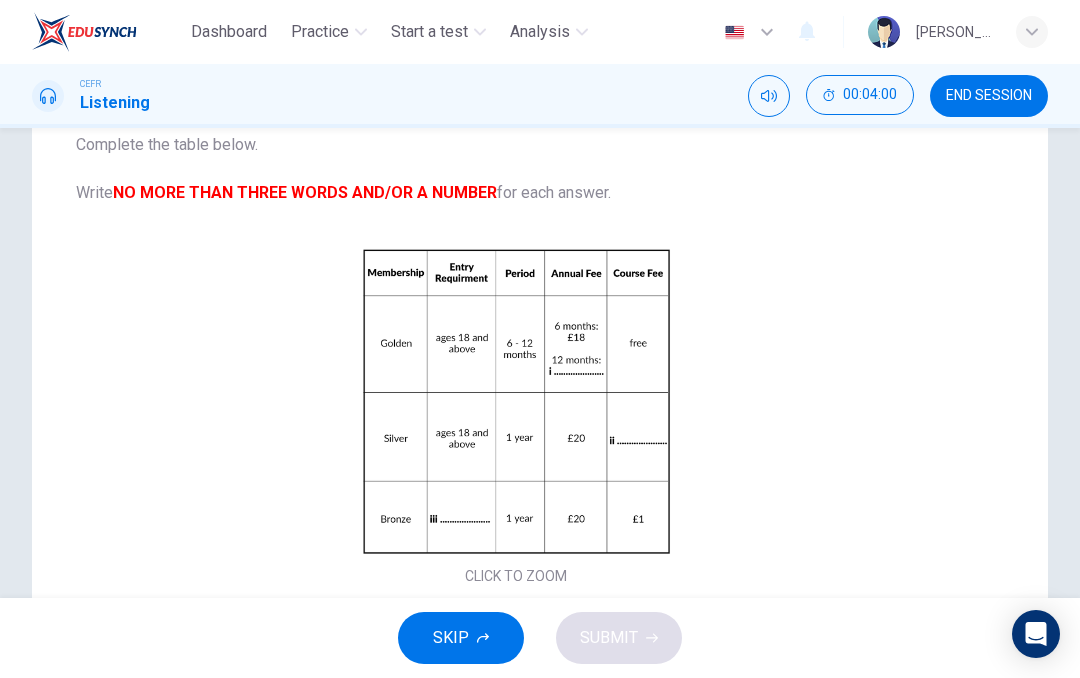 click on "Click to Zoom" at bounding box center [516, 418] 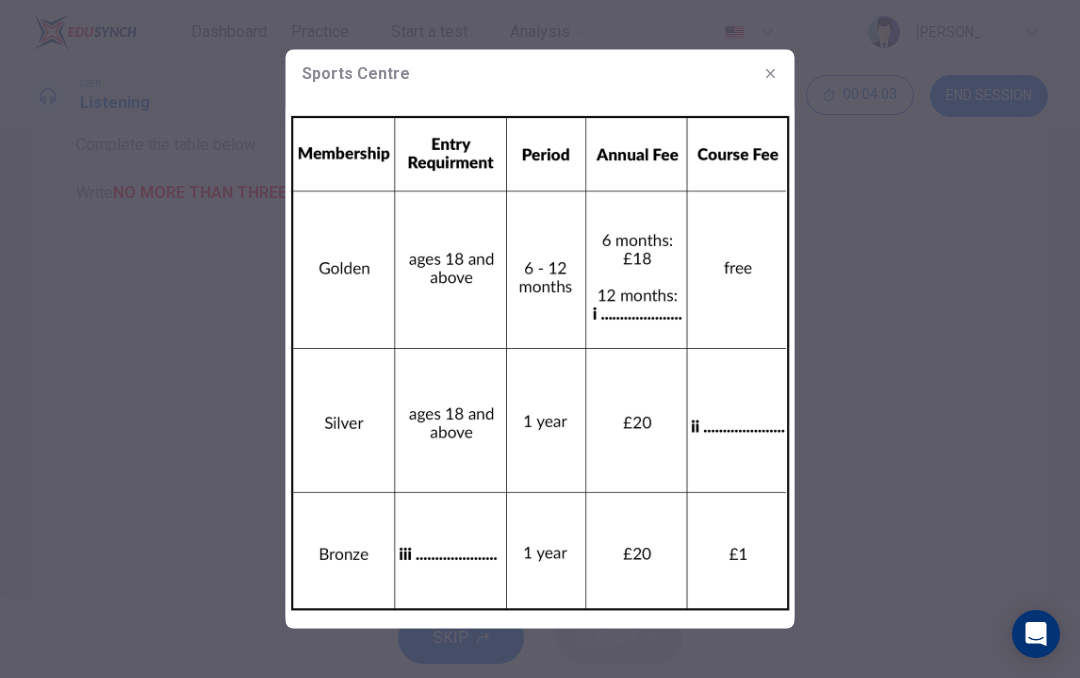 click at bounding box center [540, 339] 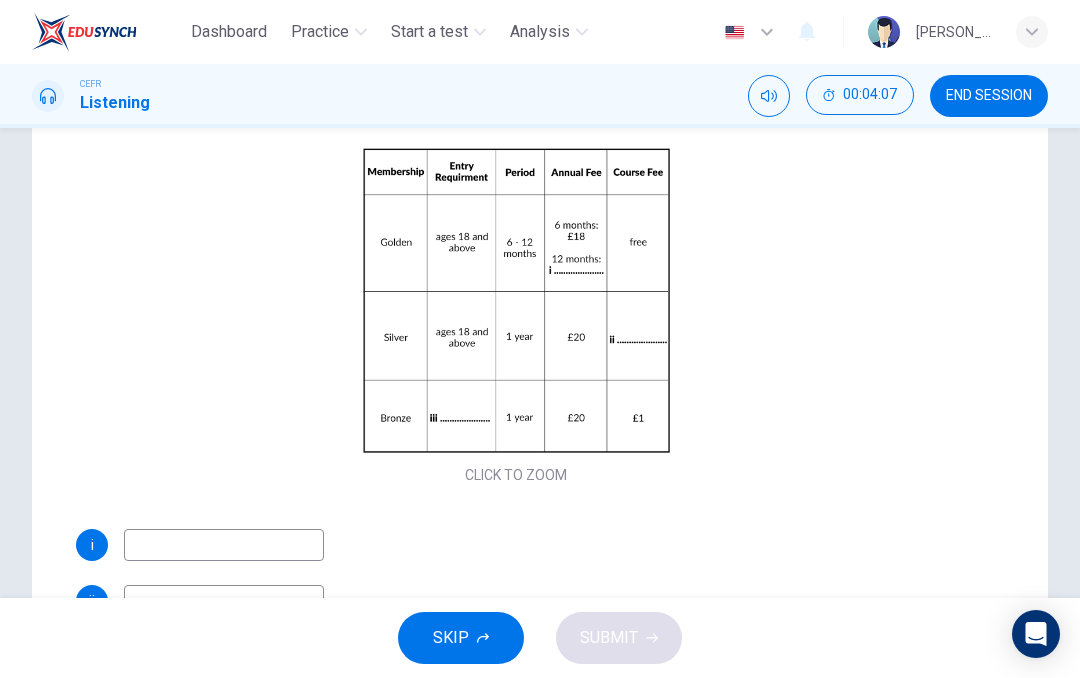 scroll, scrollTop: 101, scrollLeft: 0, axis: vertical 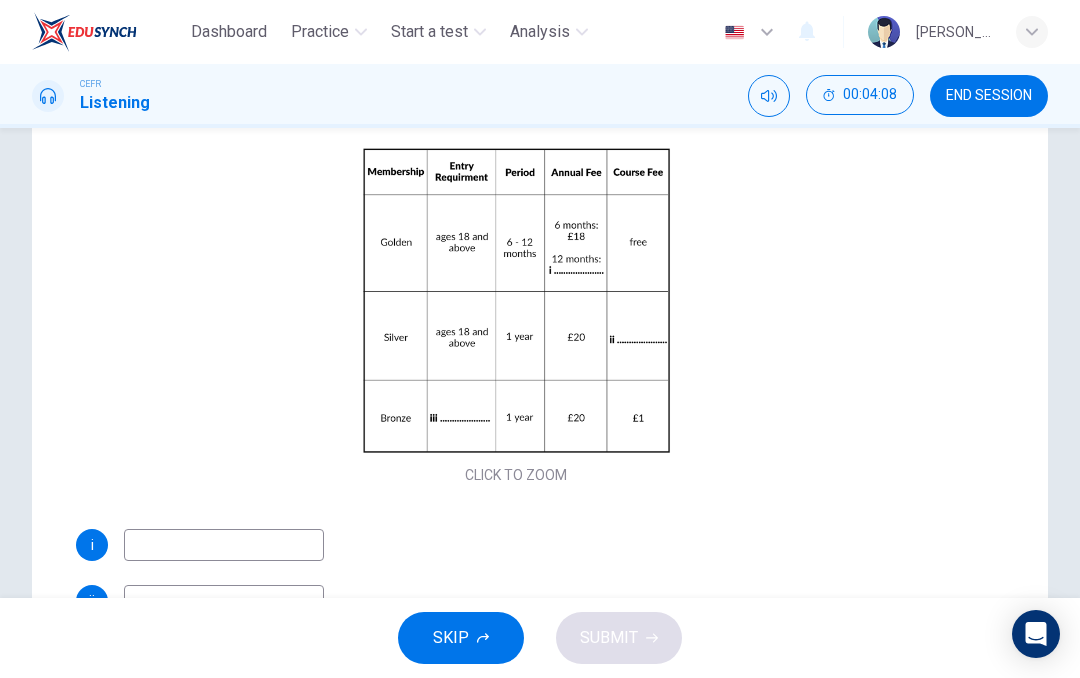 click on "Click to Zoom" at bounding box center [516, 317] 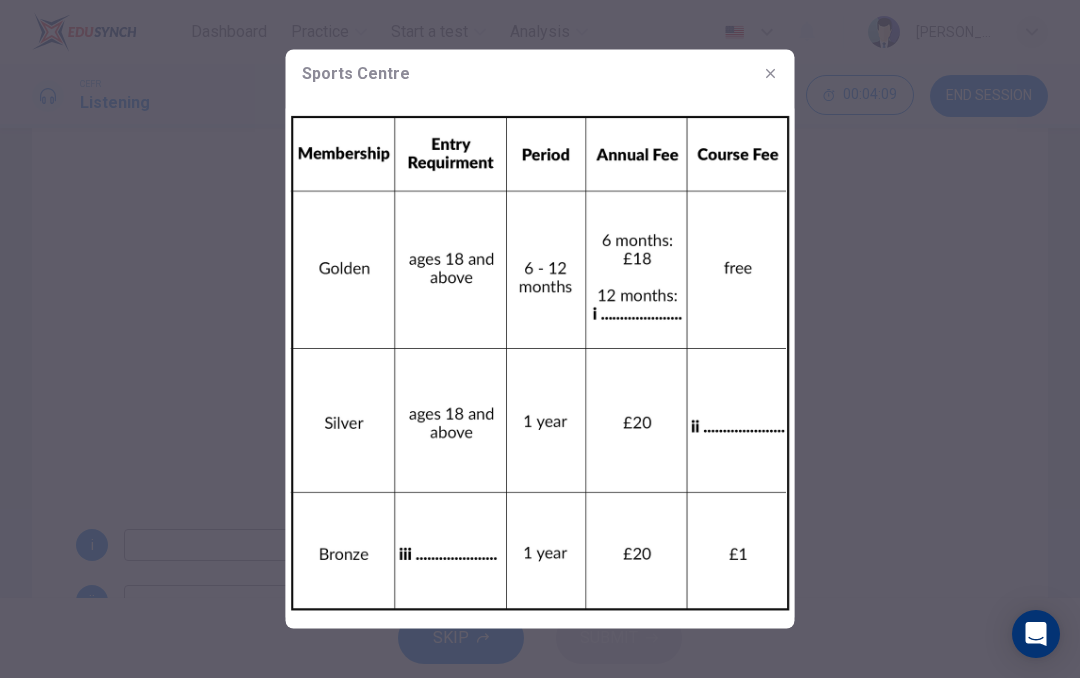 click at bounding box center [540, 339] 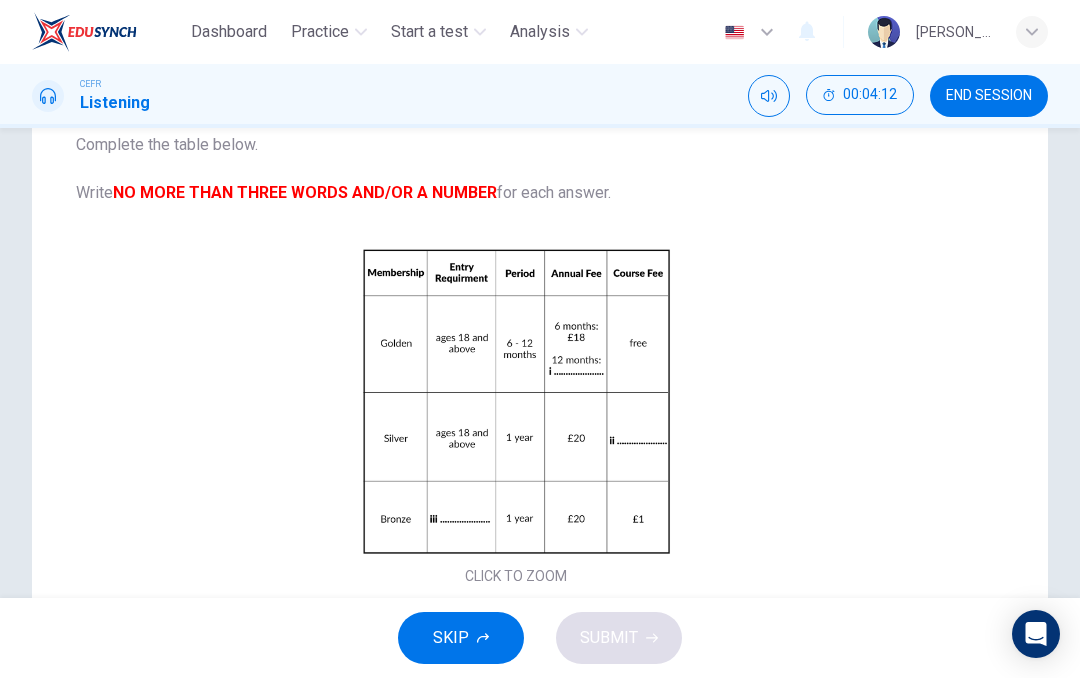 scroll, scrollTop: 0, scrollLeft: 0, axis: both 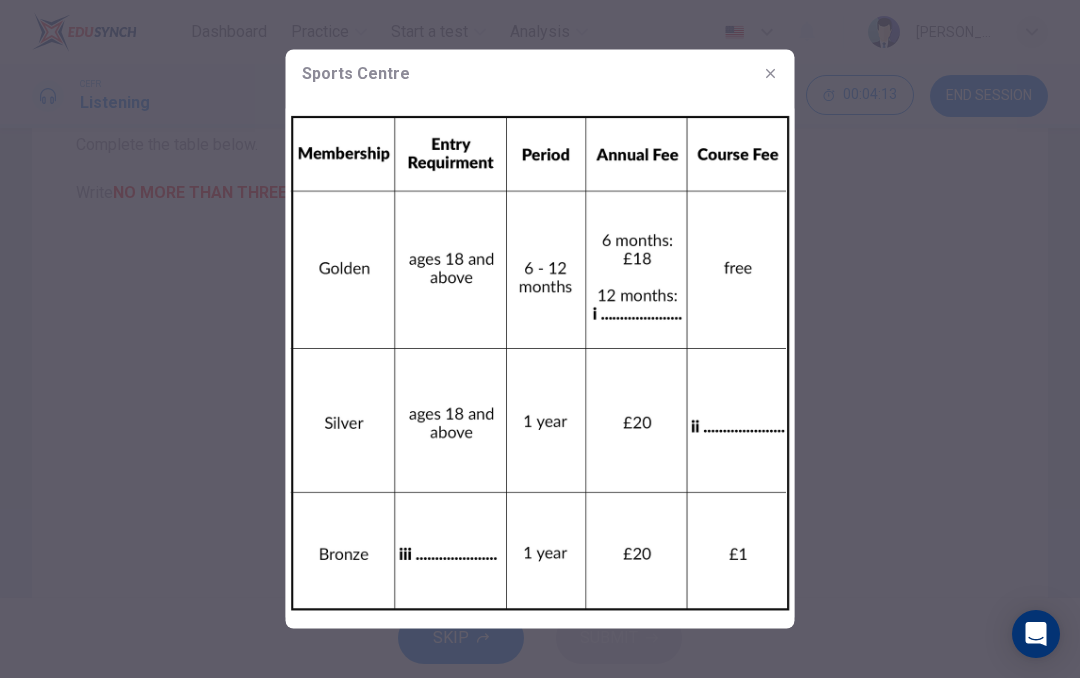 click at bounding box center [540, 339] 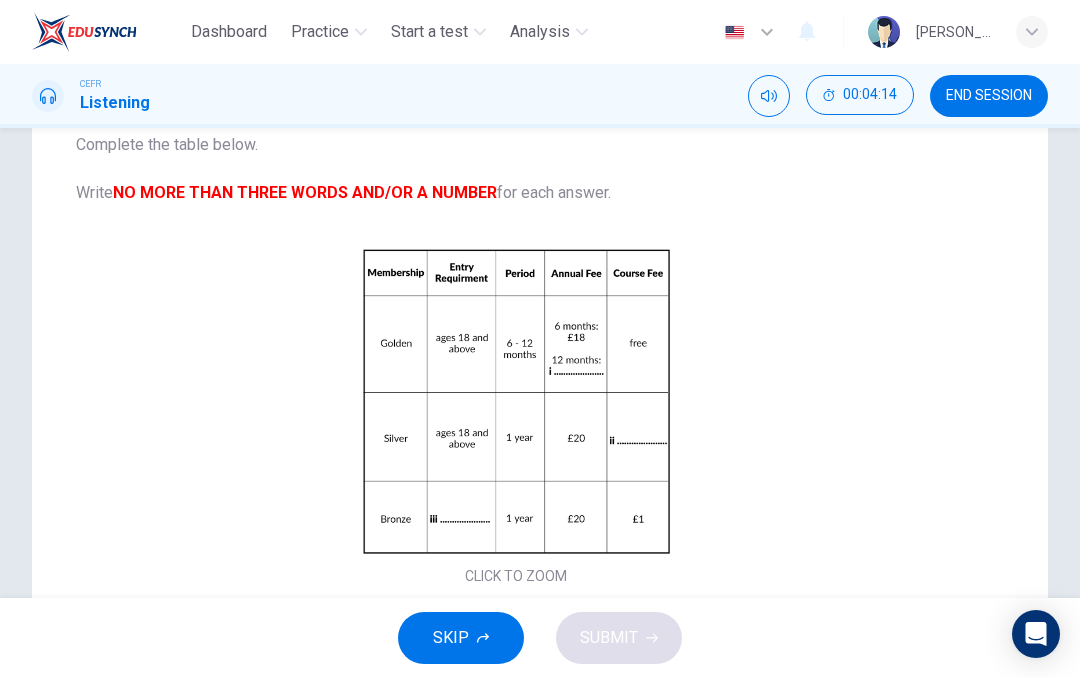 checkbox on "true" 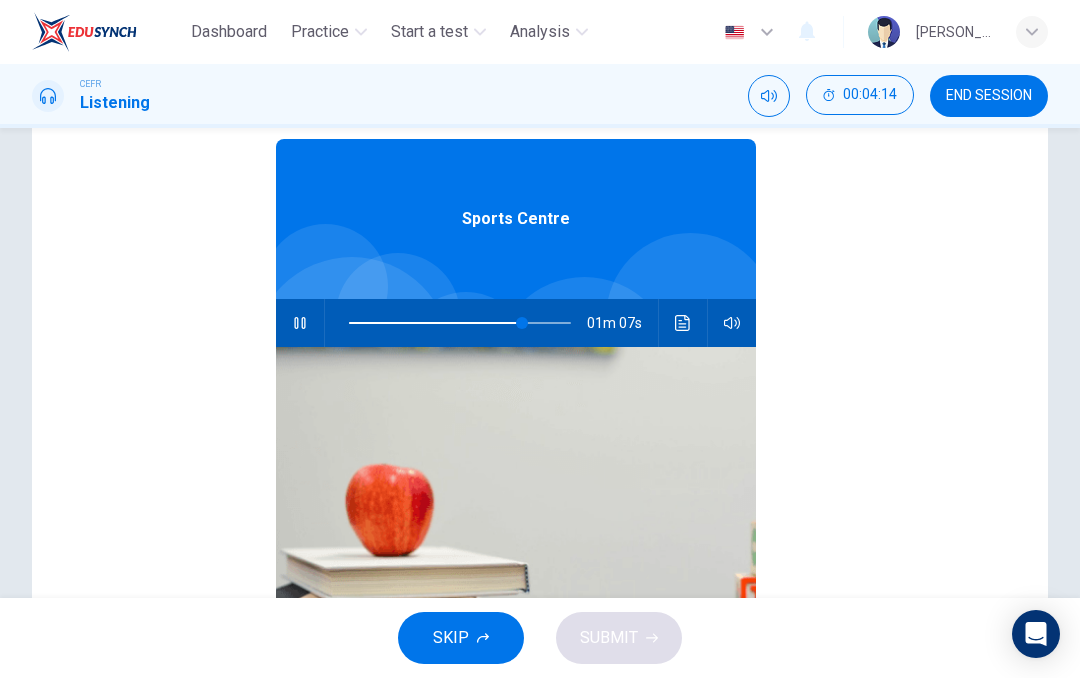 type on "78" 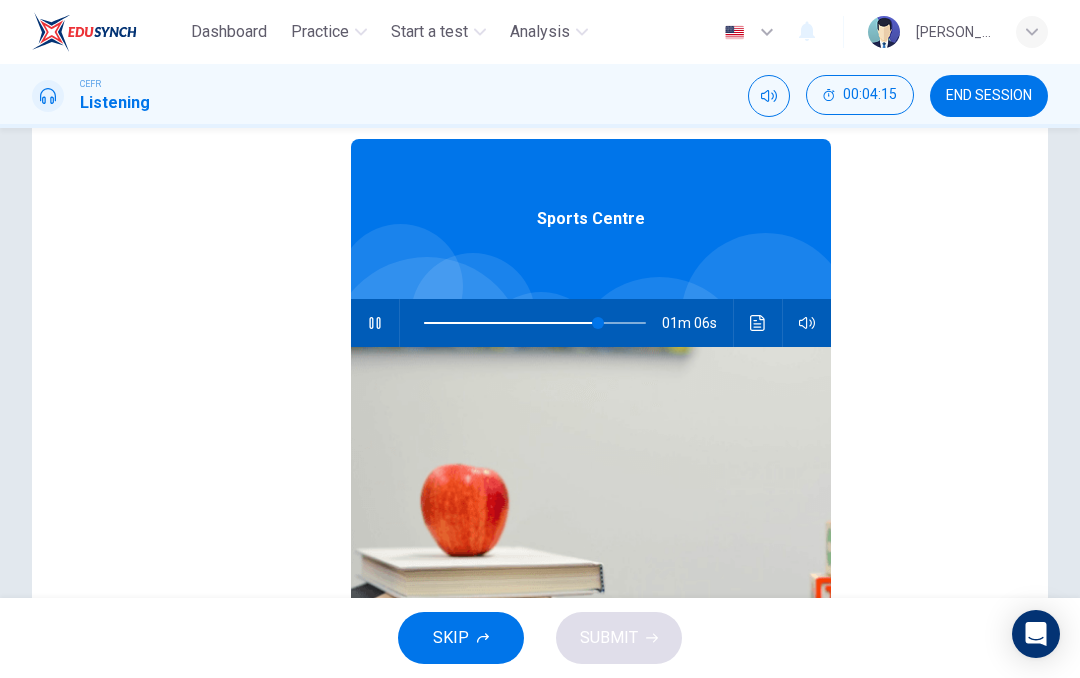 checkbox on "false" 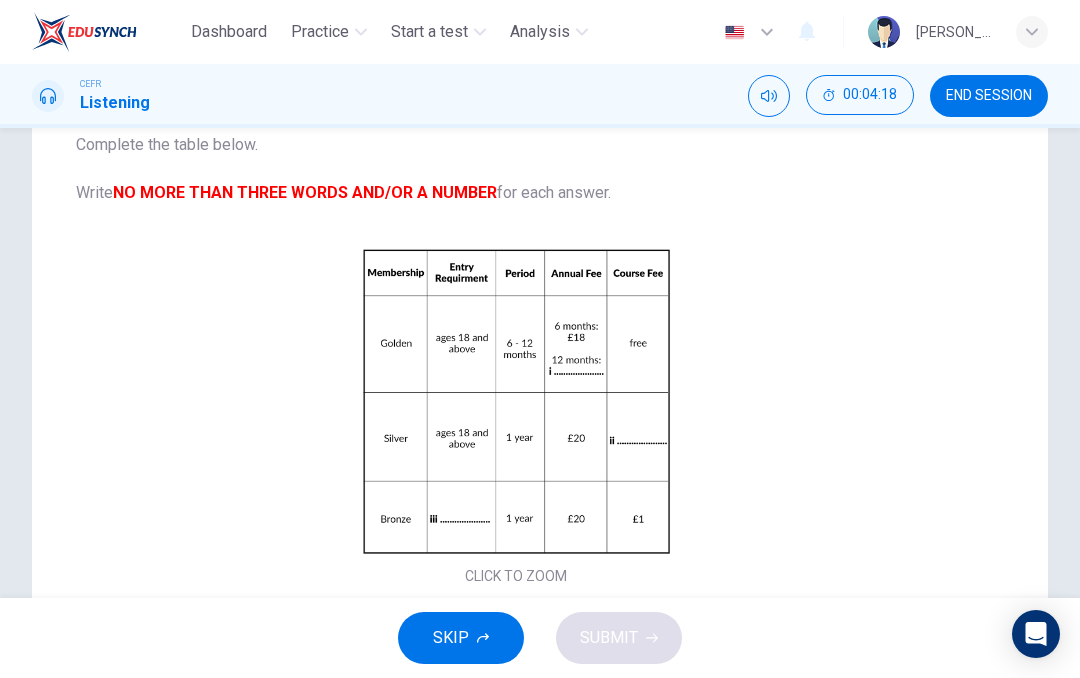 scroll, scrollTop: 0, scrollLeft: 0, axis: both 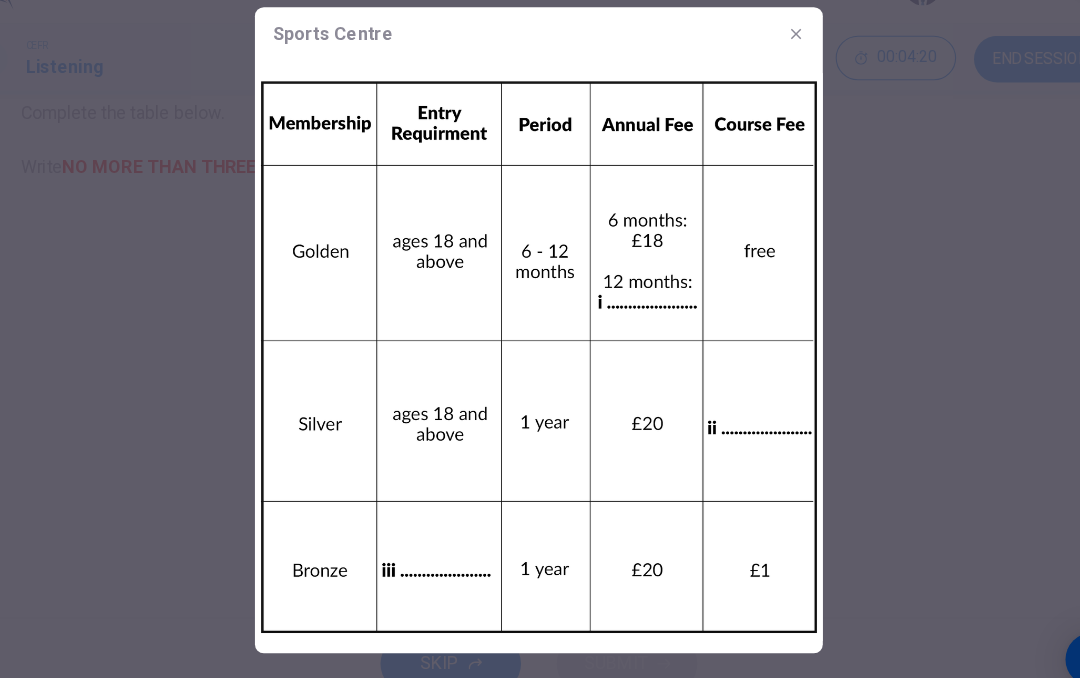 click at bounding box center [540, 339] 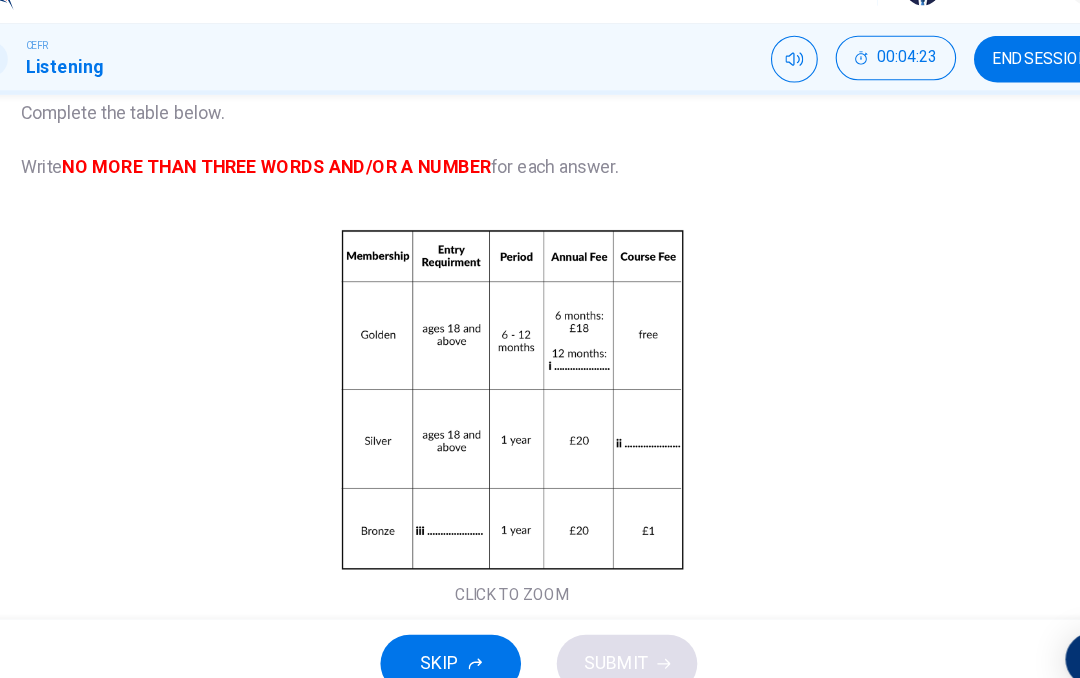 click on "Click to Zoom" at bounding box center (516, 417) 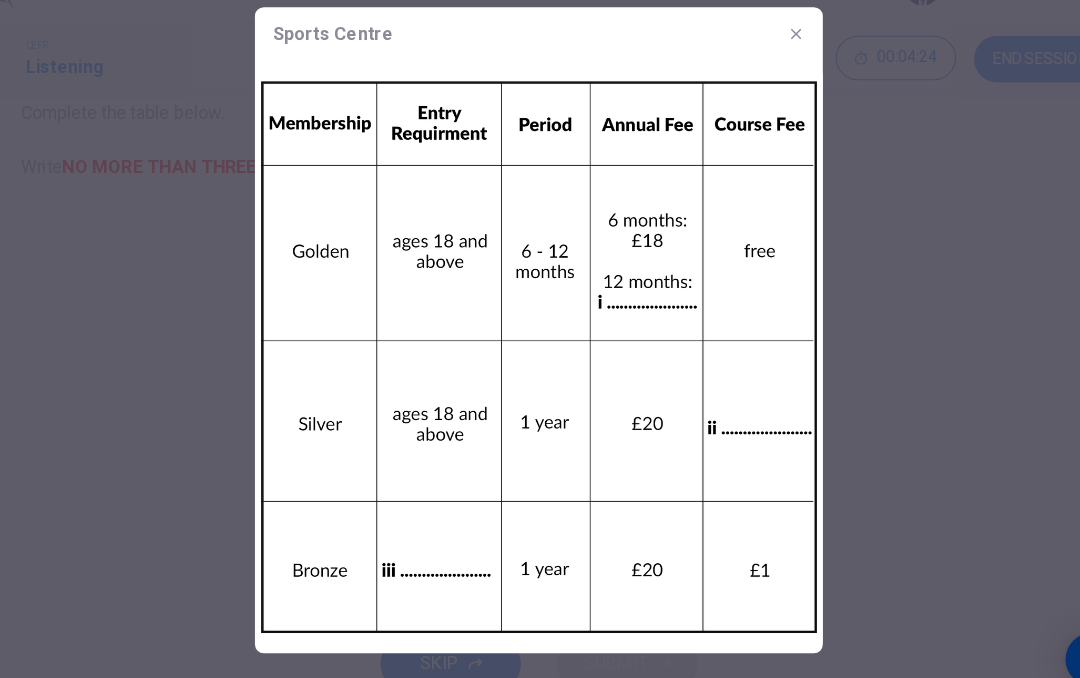click at bounding box center [540, 339] 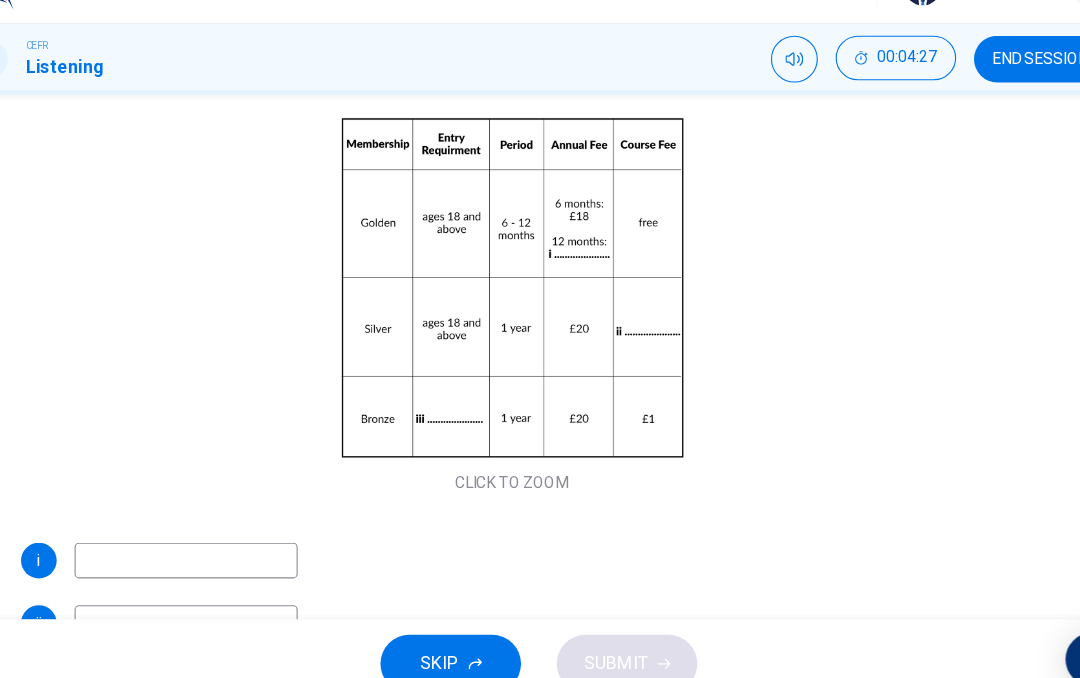 scroll, scrollTop: 101, scrollLeft: 0, axis: vertical 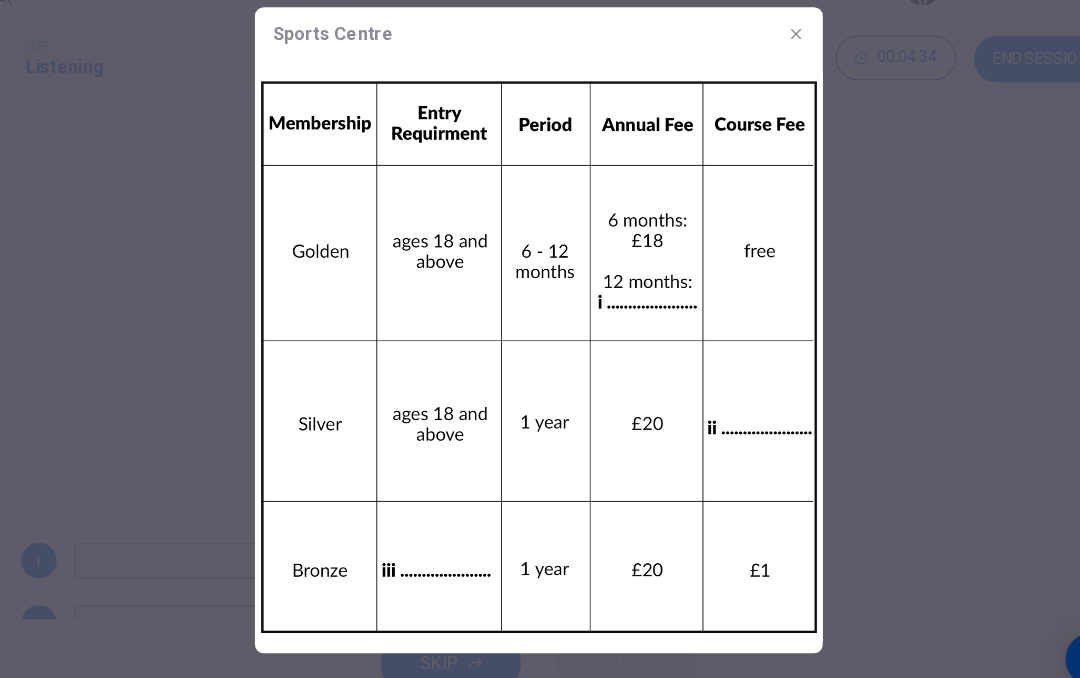 click at bounding box center [540, 339] 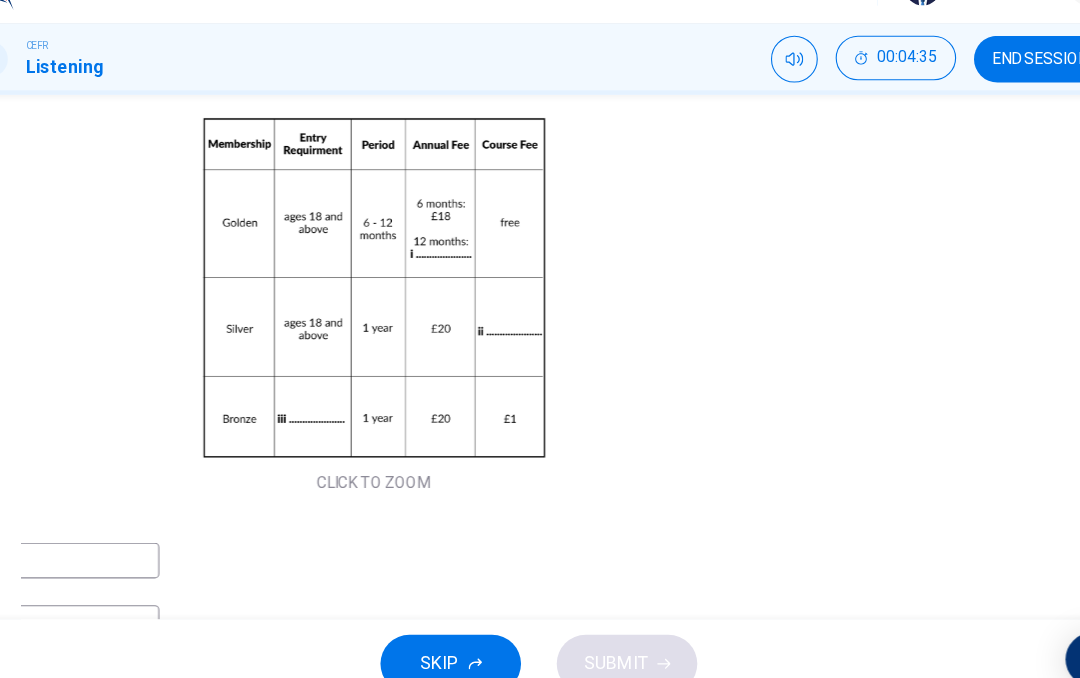 type on "85" 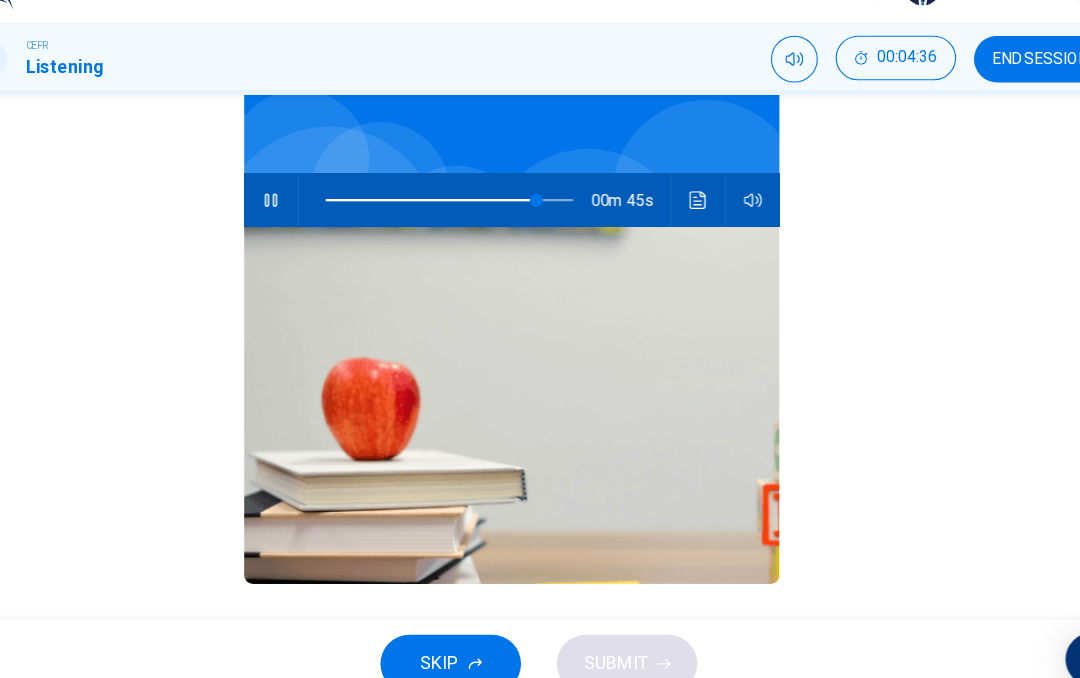 type on "86" 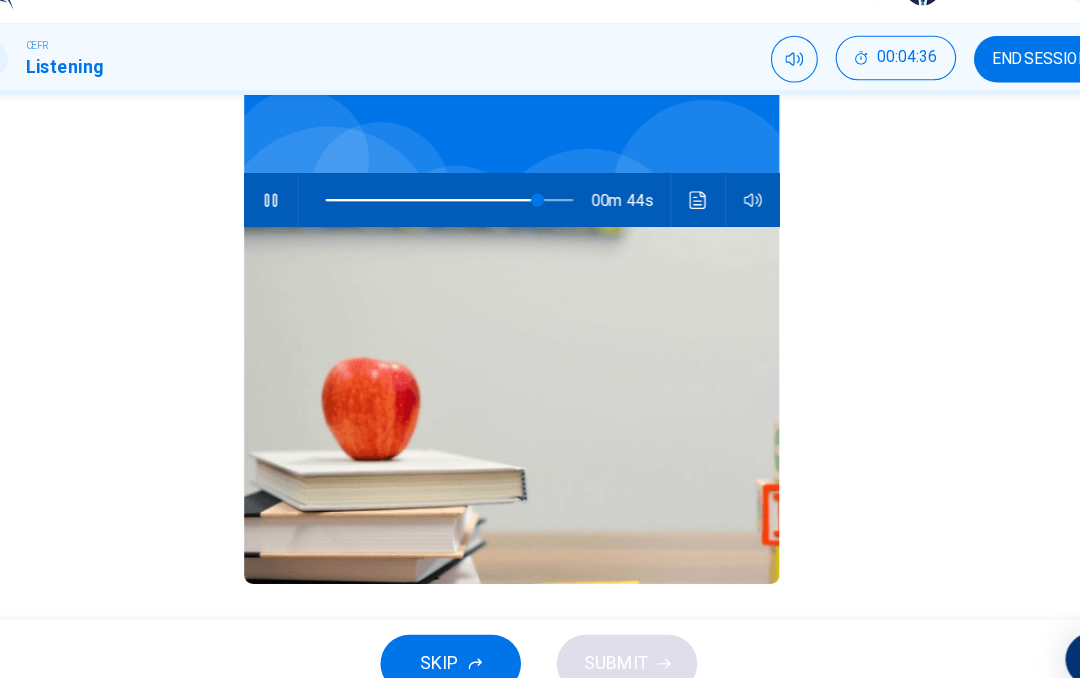 checkbox on "false" 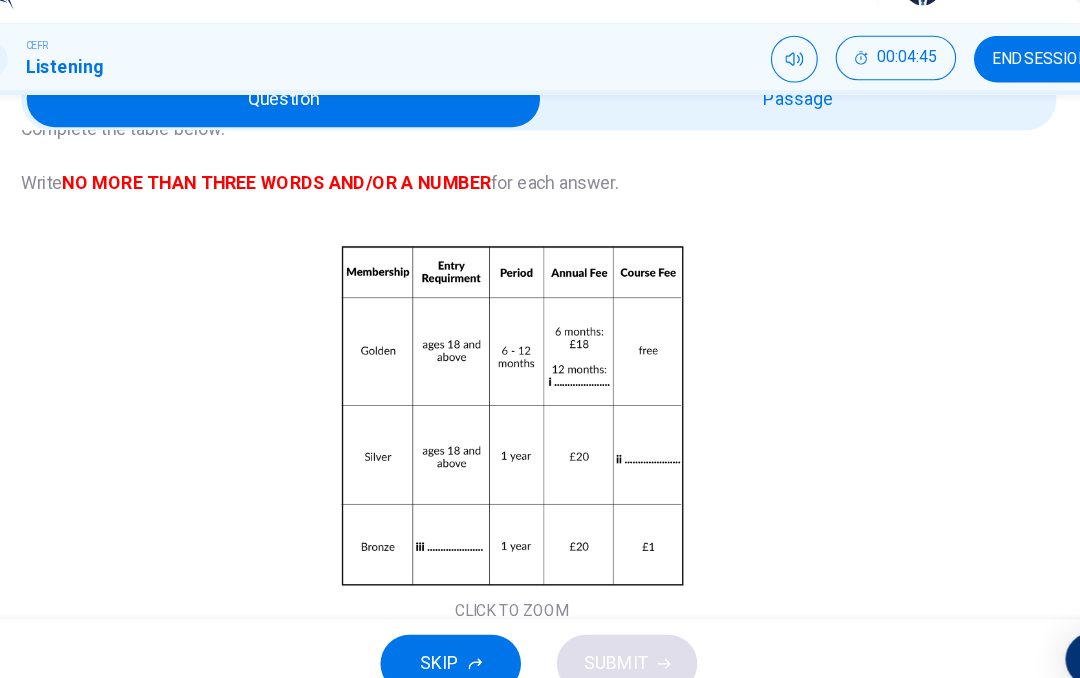 scroll, scrollTop: 61, scrollLeft: 0, axis: vertical 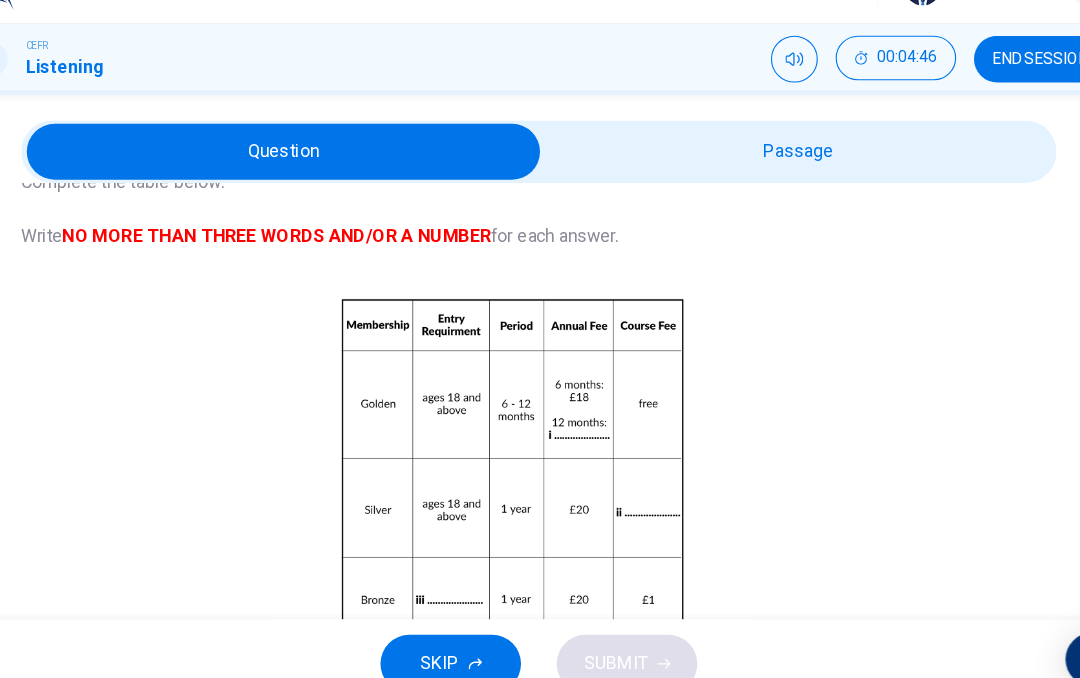 click on "Click to Zoom" at bounding box center [516, 478] 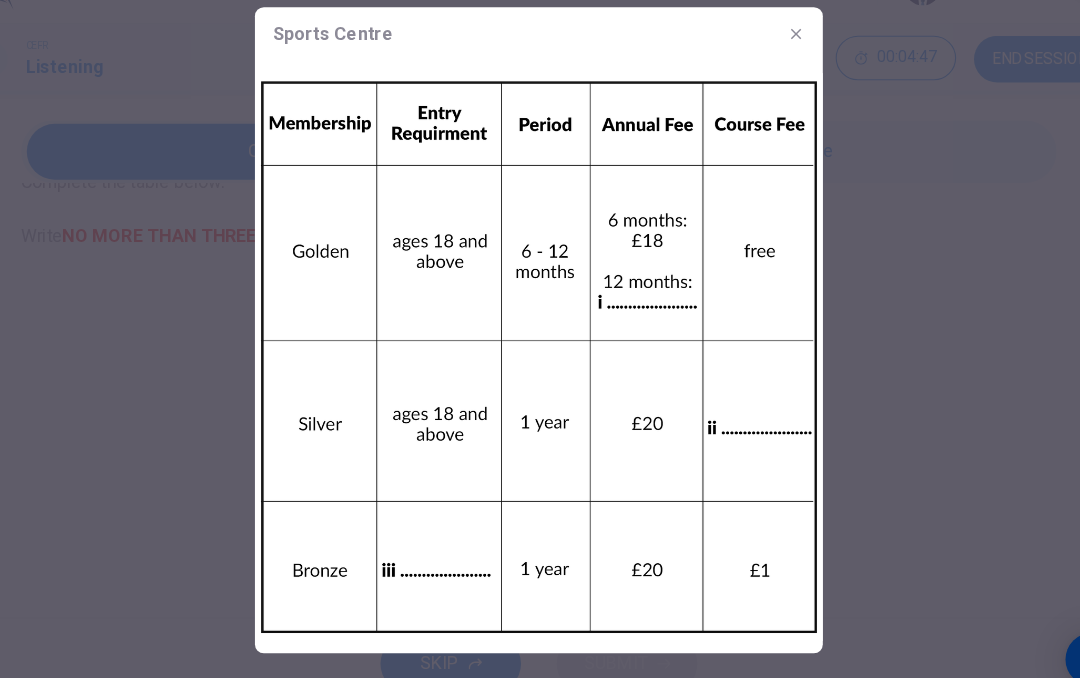 click at bounding box center (540, 339) 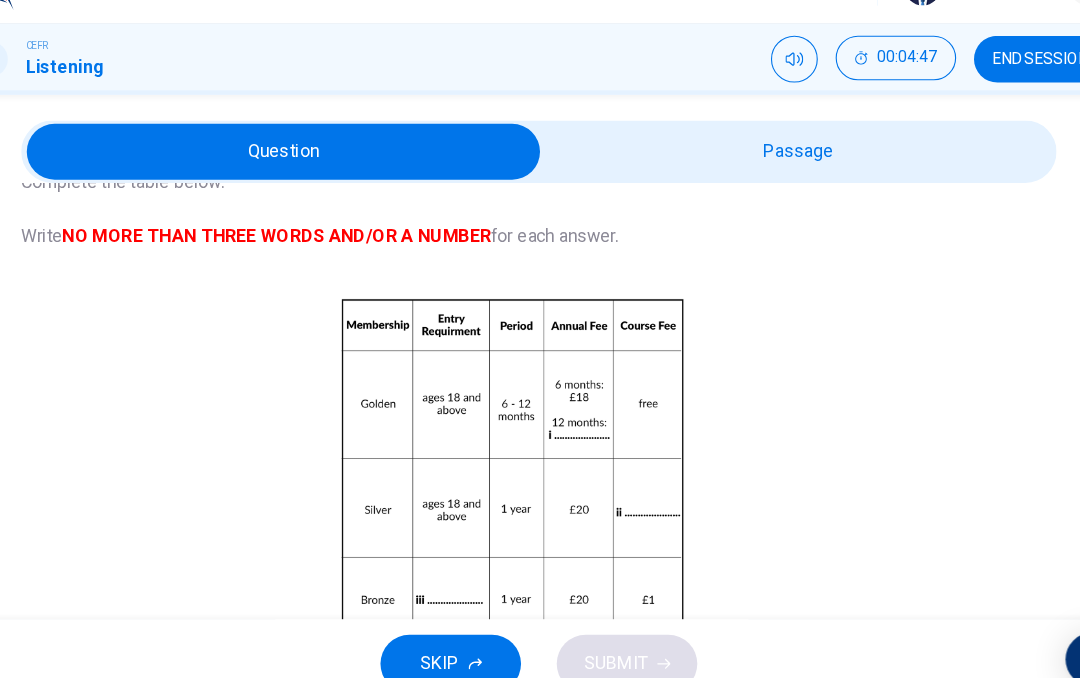 type on "89" 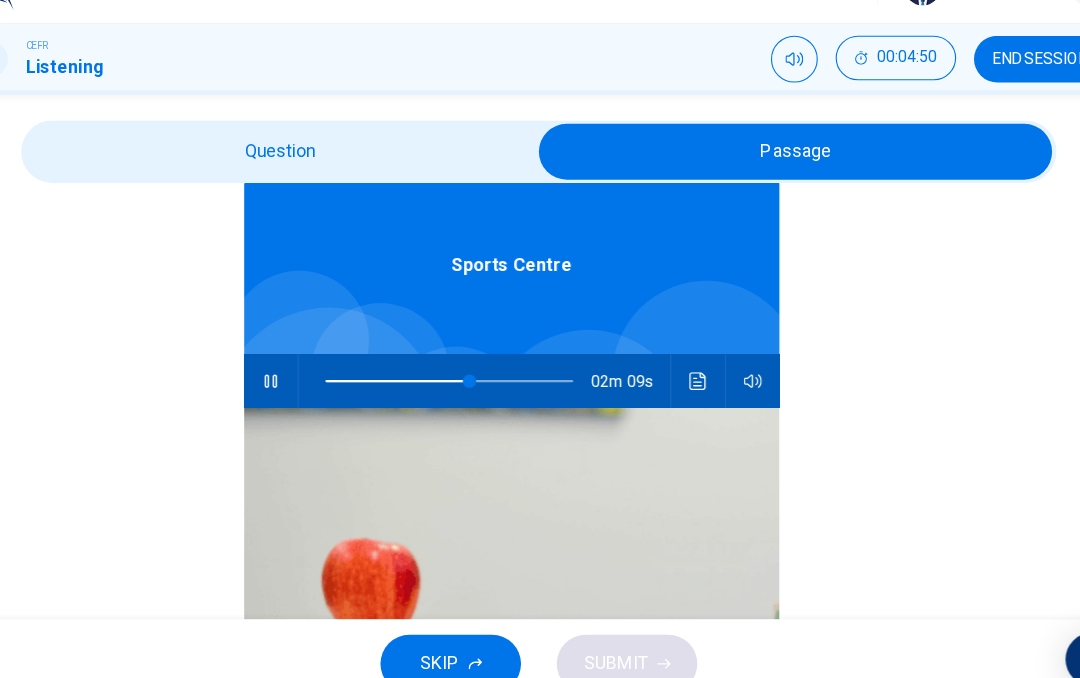 type on "58" 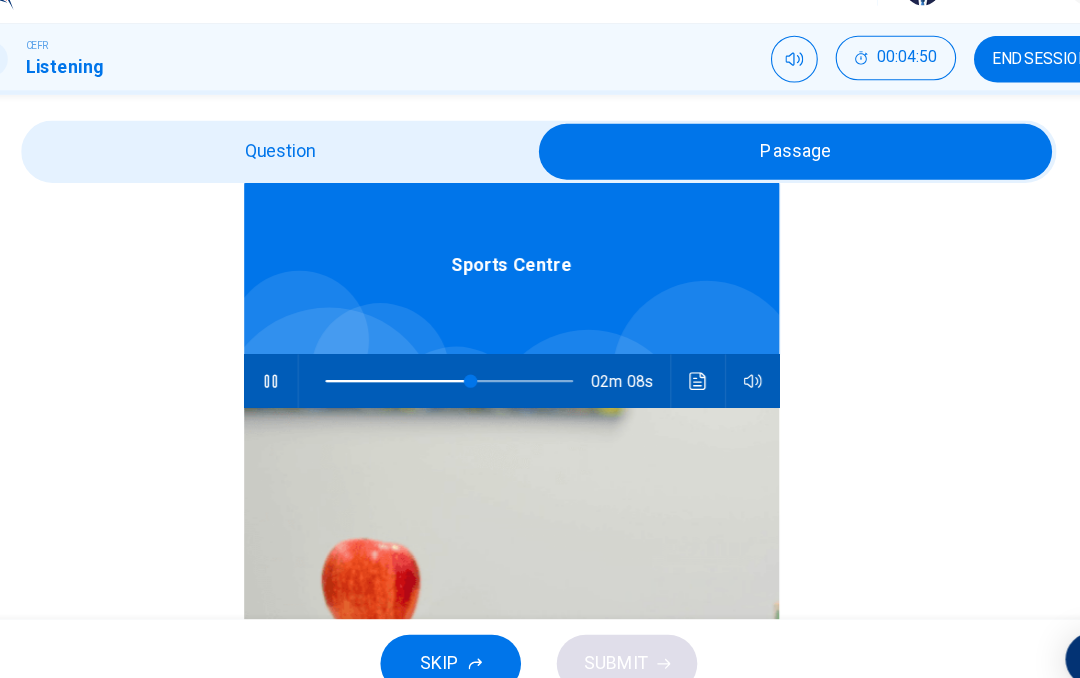 click at bounding box center (770, 179) 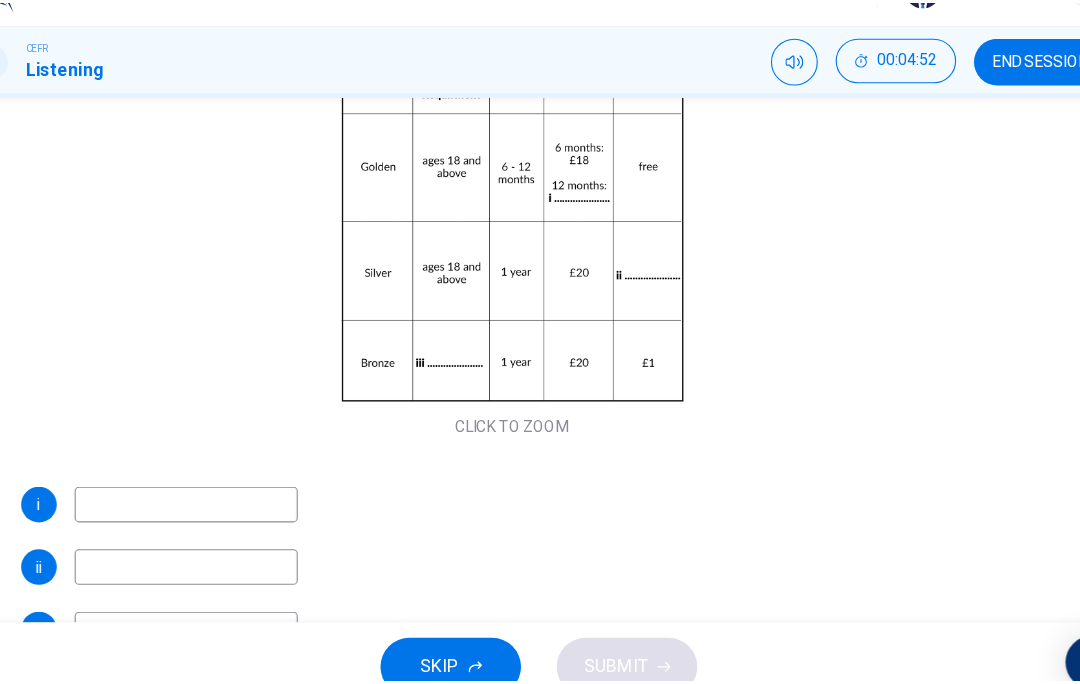 scroll, scrollTop: 266, scrollLeft: 0, axis: vertical 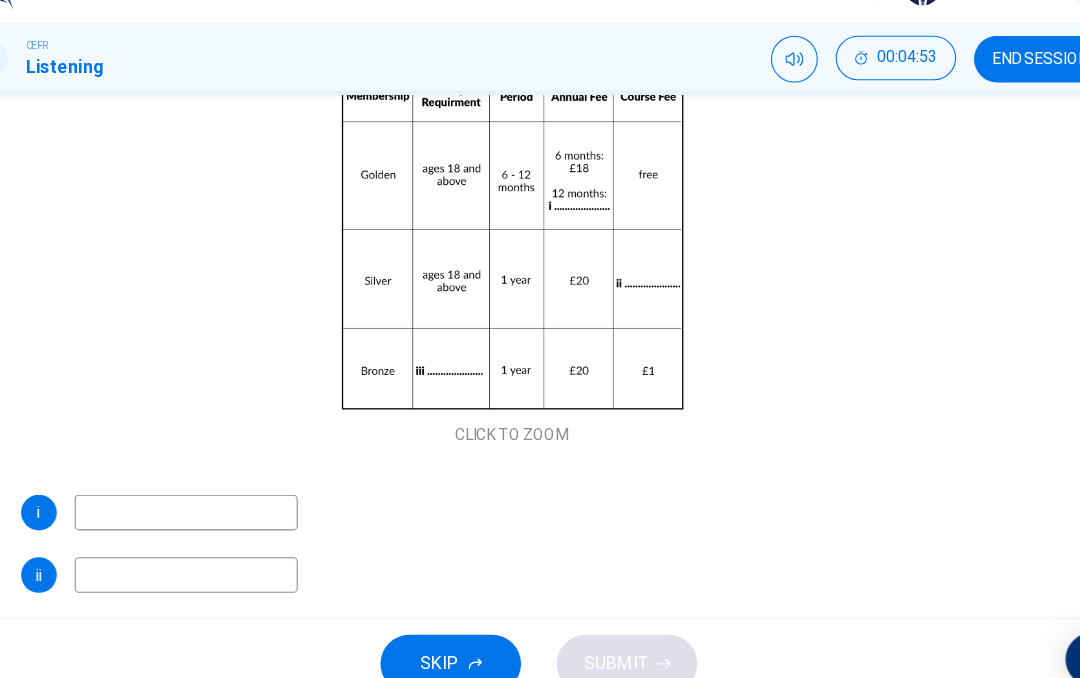 click on "Click to Zoom" at bounding box center (516, 273) 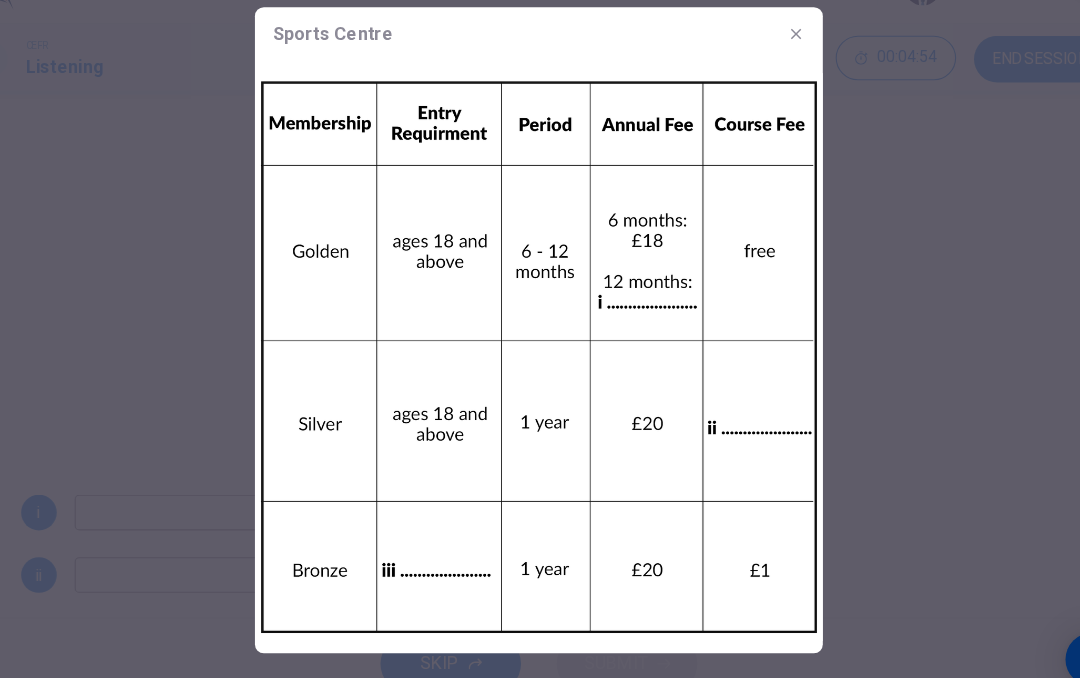 click at bounding box center [540, 339] 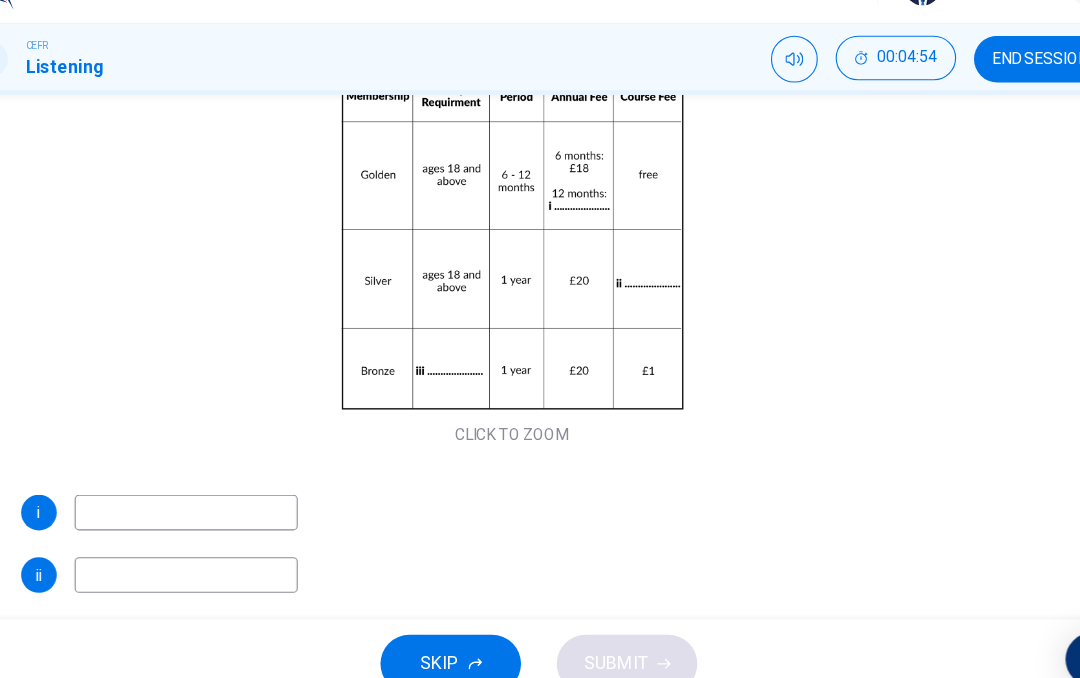 click on "Click to Zoom" at bounding box center (516, 273) 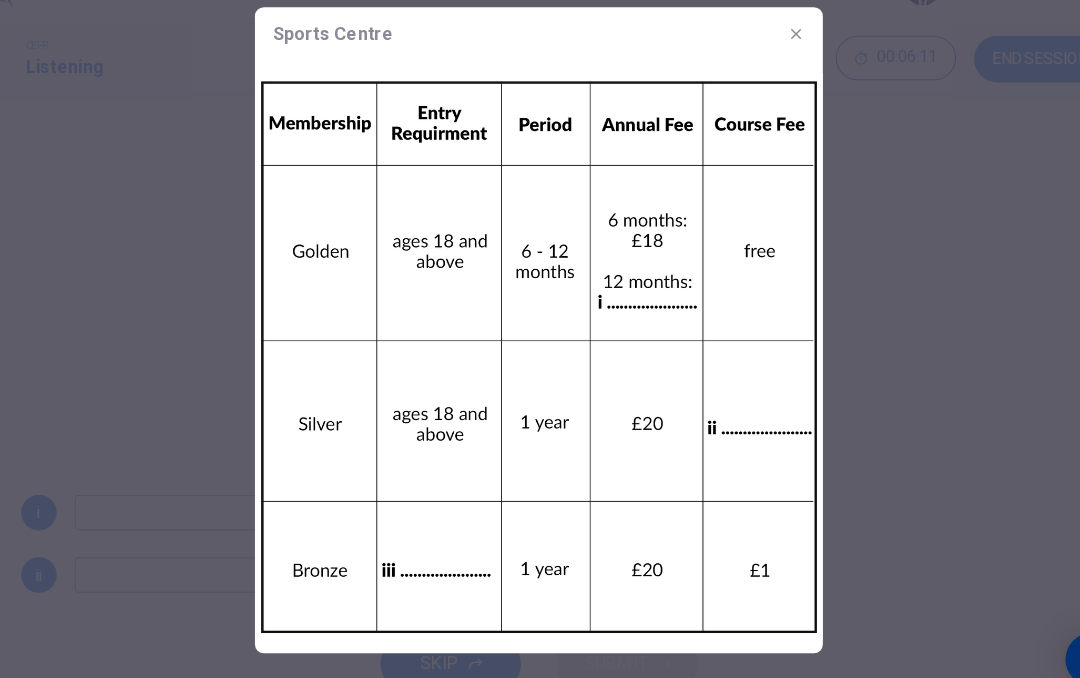 click at bounding box center [540, 339] 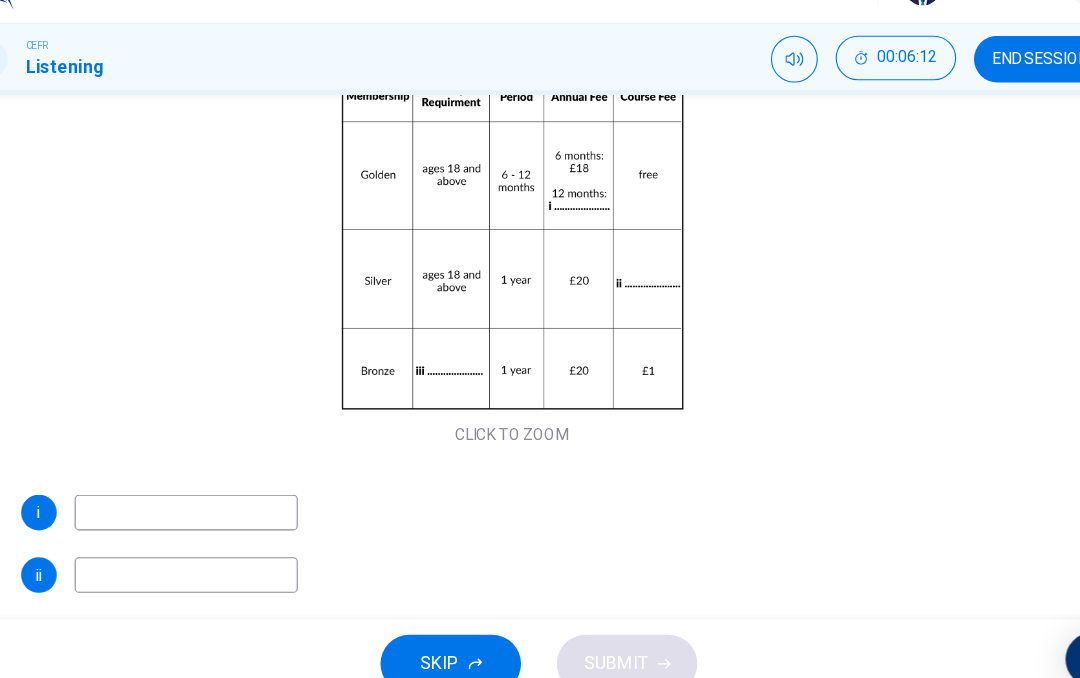 click at bounding box center [224, 502] 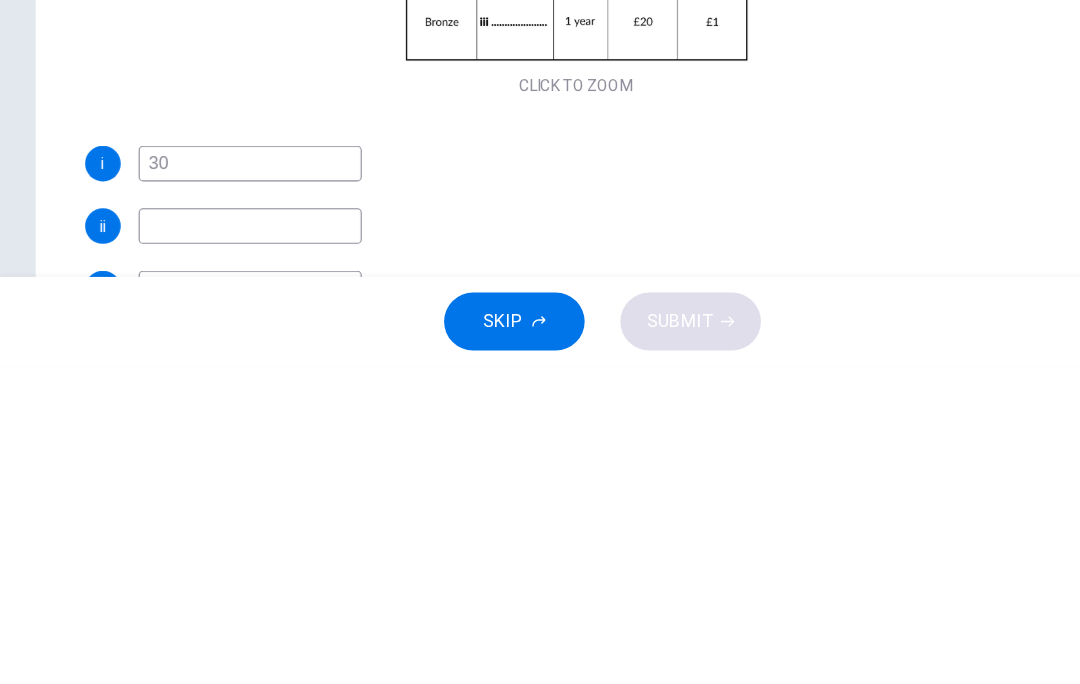 scroll, scrollTop: 101, scrollLeft: 0, axis: vertical 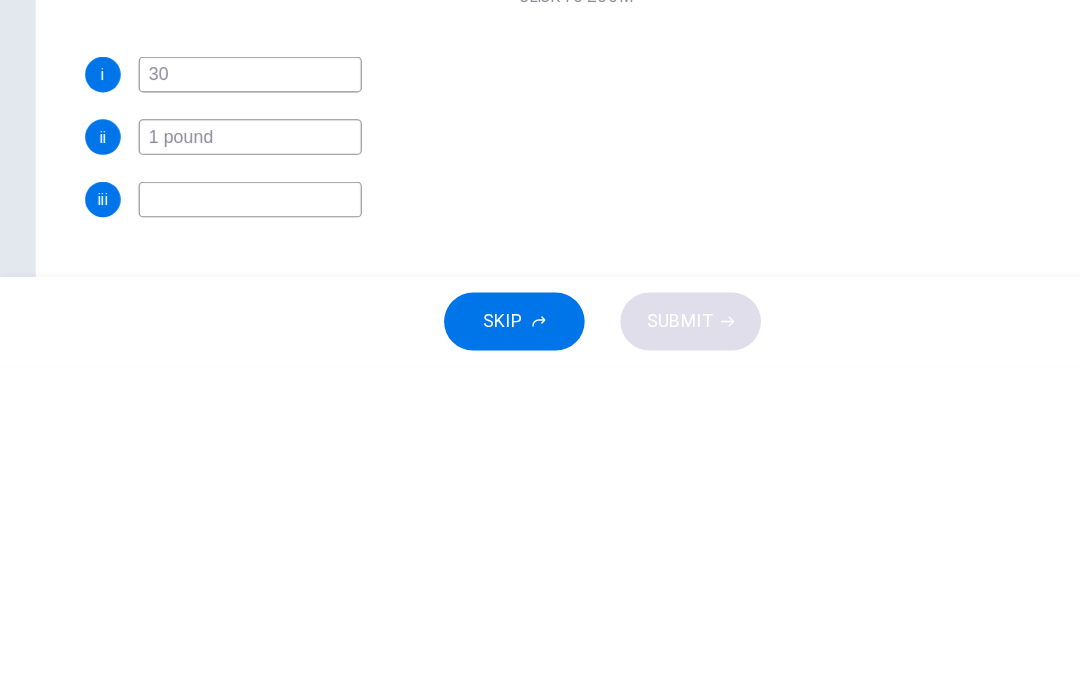 type on "1 pound" 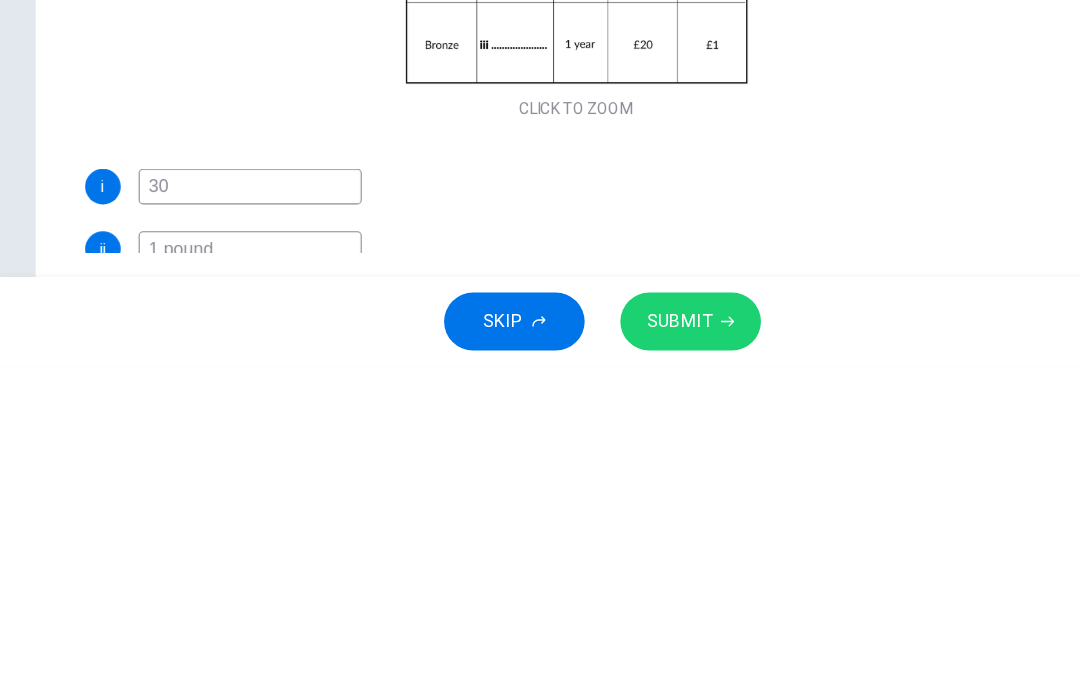 scroll, scrollTop: 0, scrollLeft: 0, axis: both 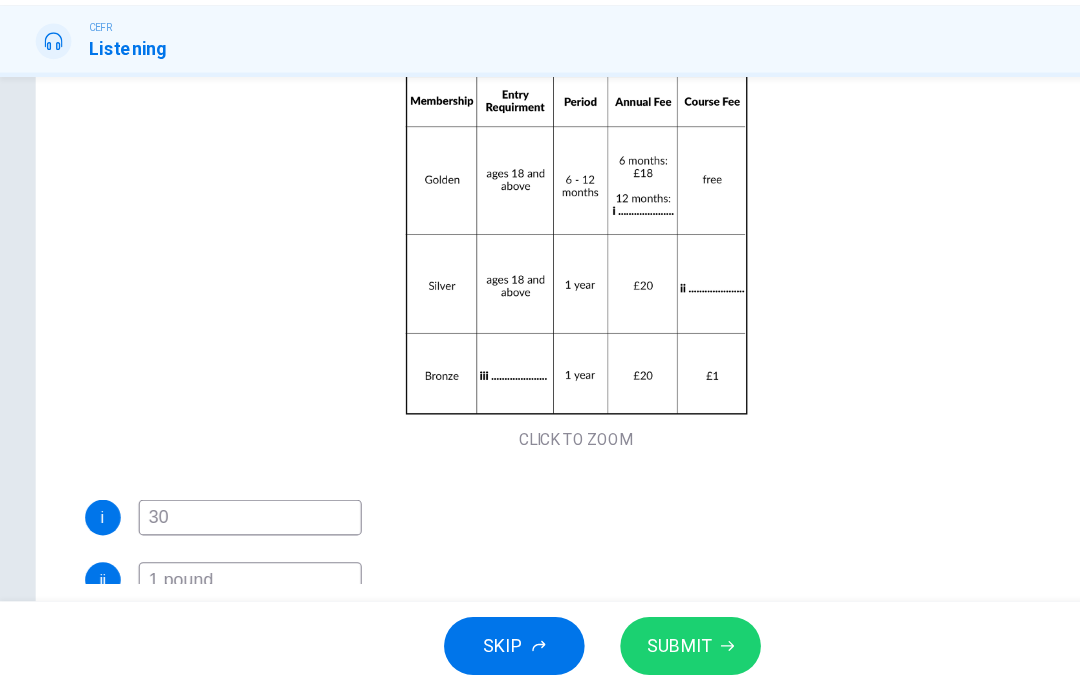 type on "14-17" 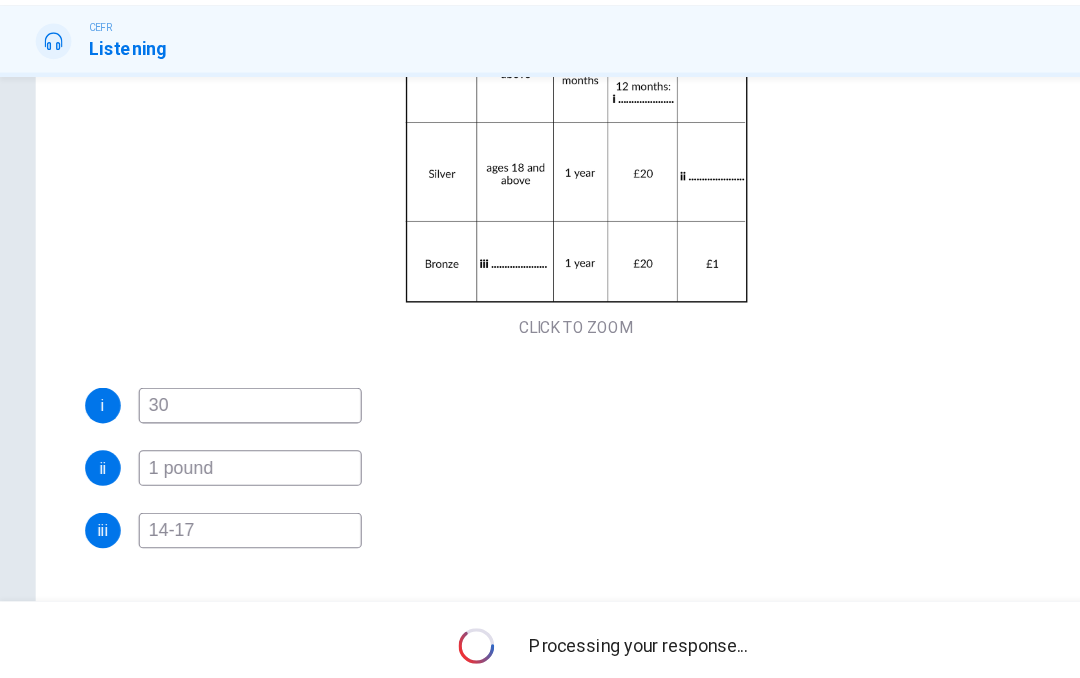 scroll, scrollTop: 101, scrollLeft: 0, axis: vertical 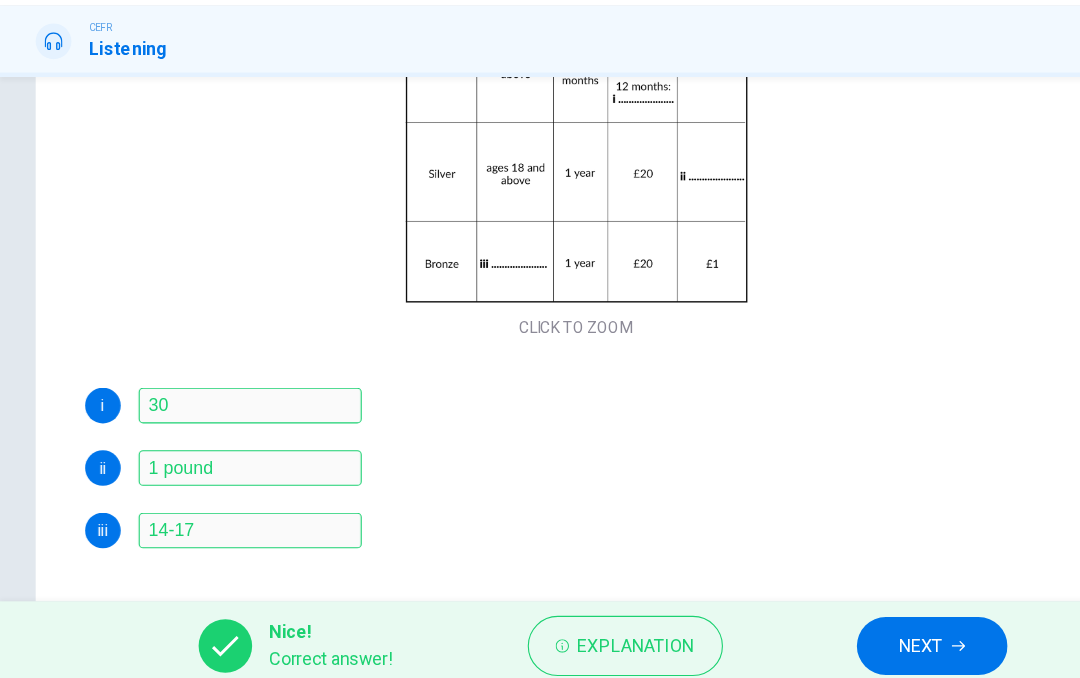 click on "NEXT" at bounding box center (825, 638) 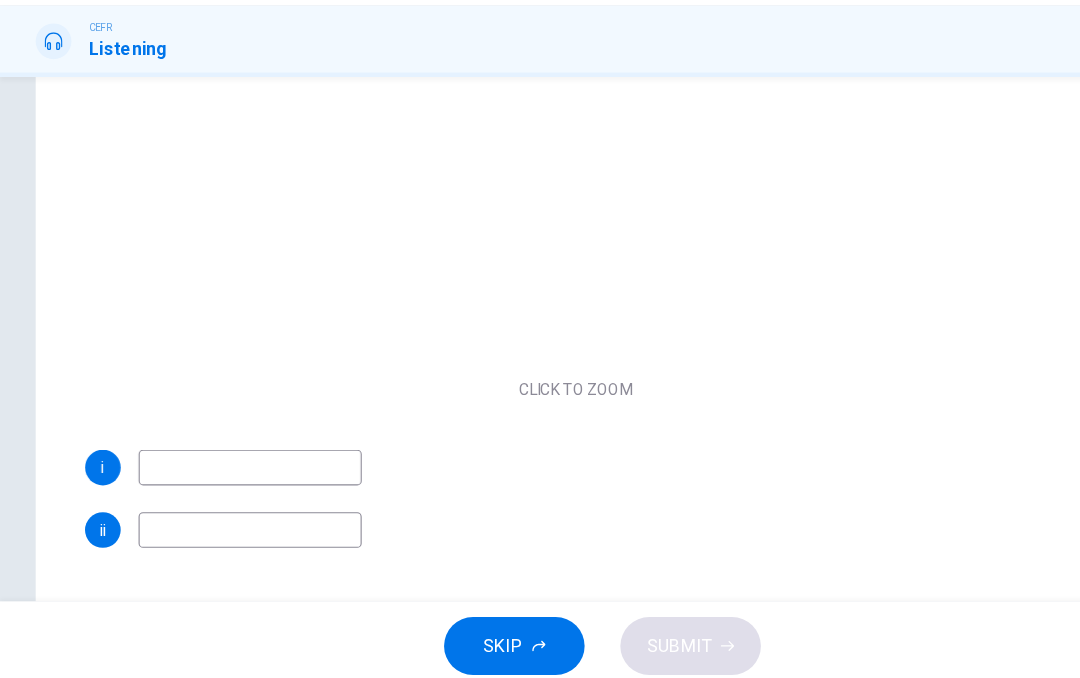scroll, scrollTop: 45, scrollLeft: 0, axis: vertical 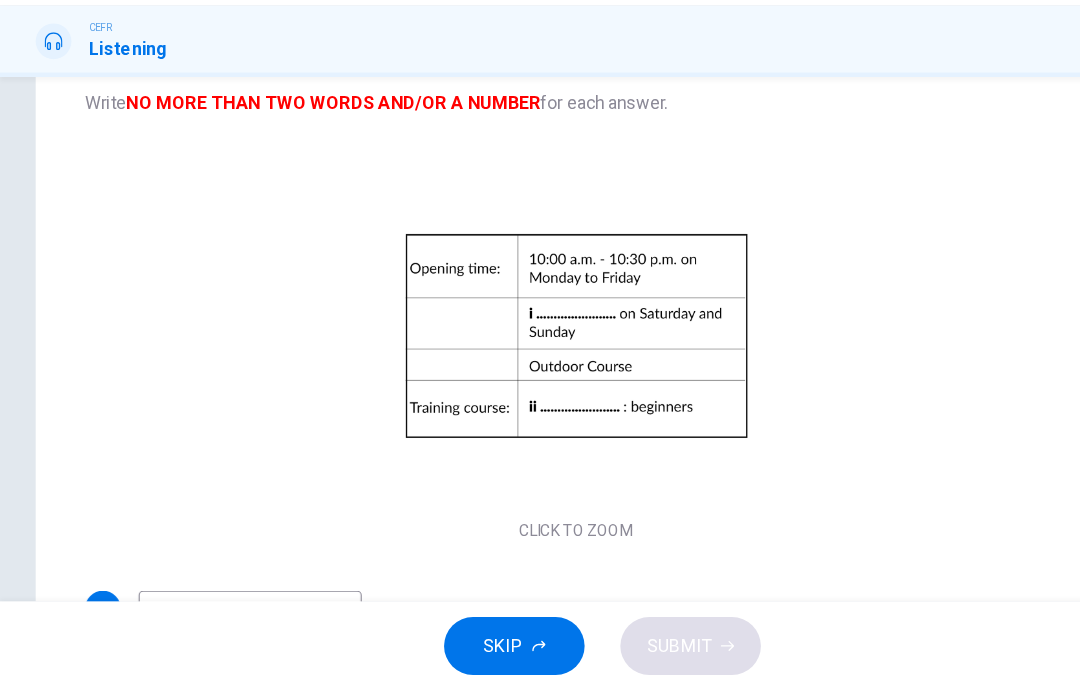 click on "Click to Zoom" at bounding box center (516, 375) 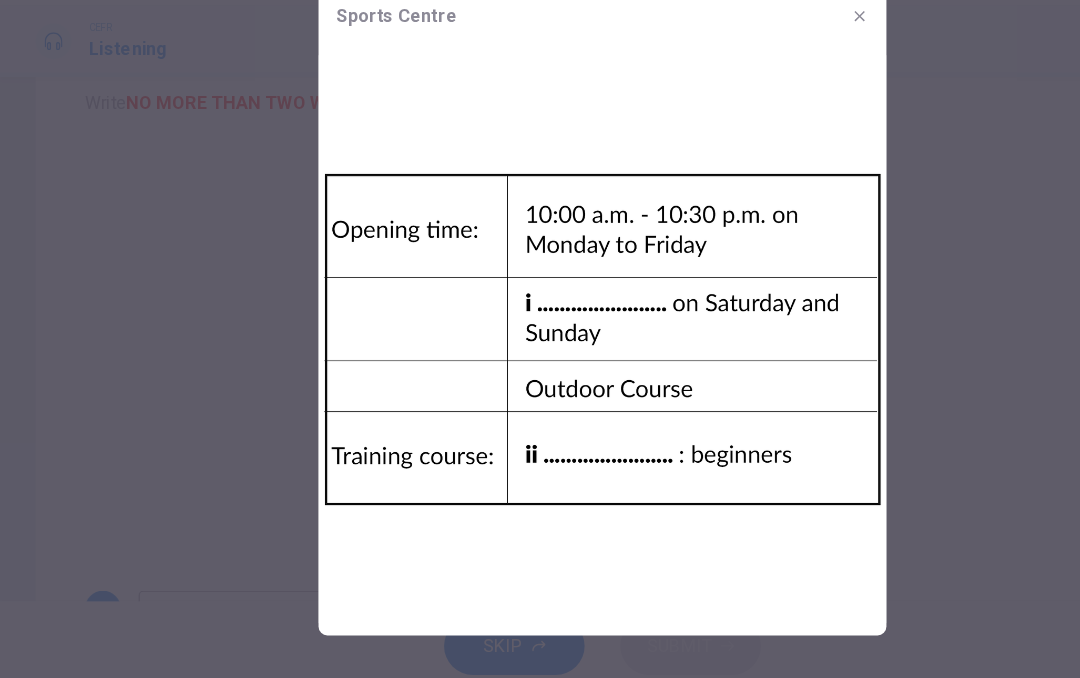 click at bounding box center (540, 339) 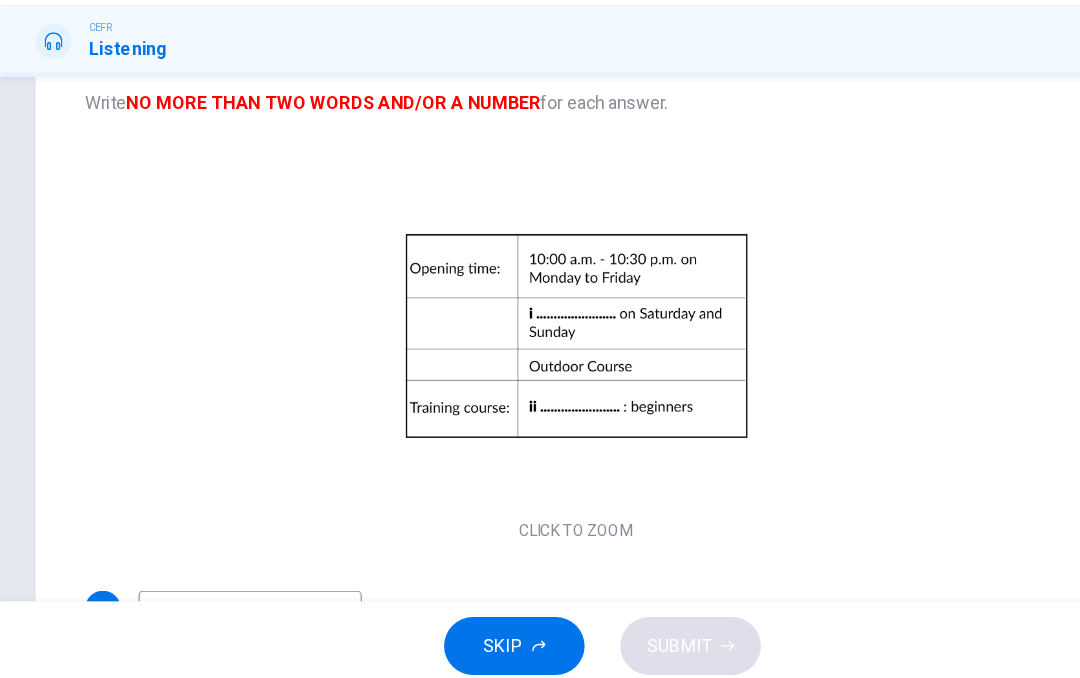click on "Click to Zoom" at bounding box center [516, 375] 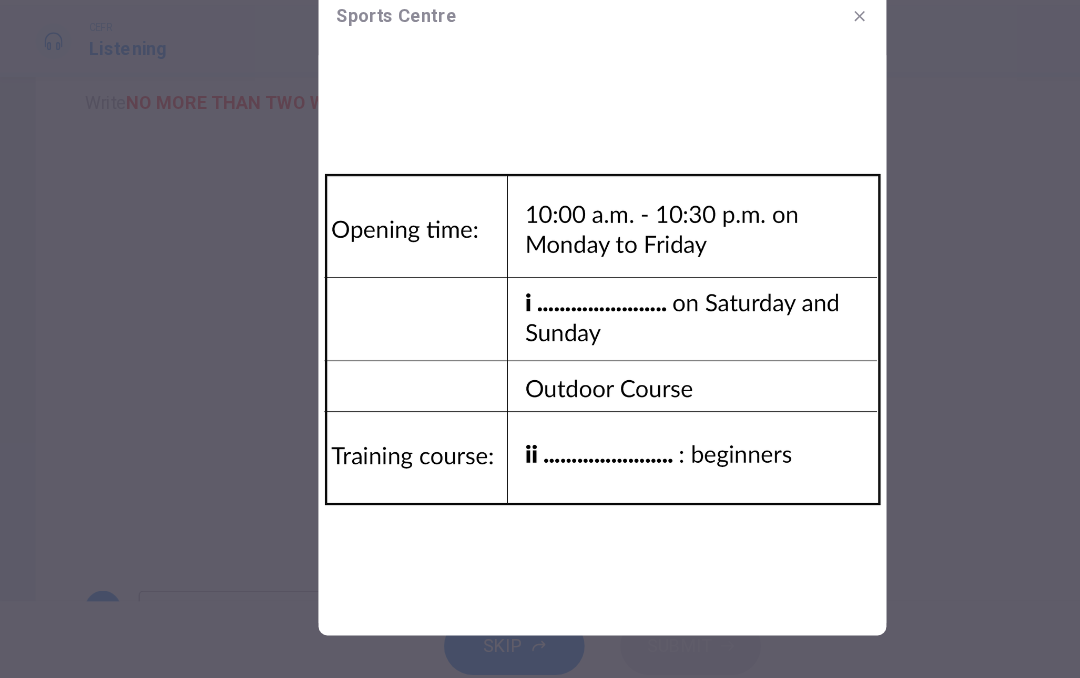 click at bounding box center [540, 363] 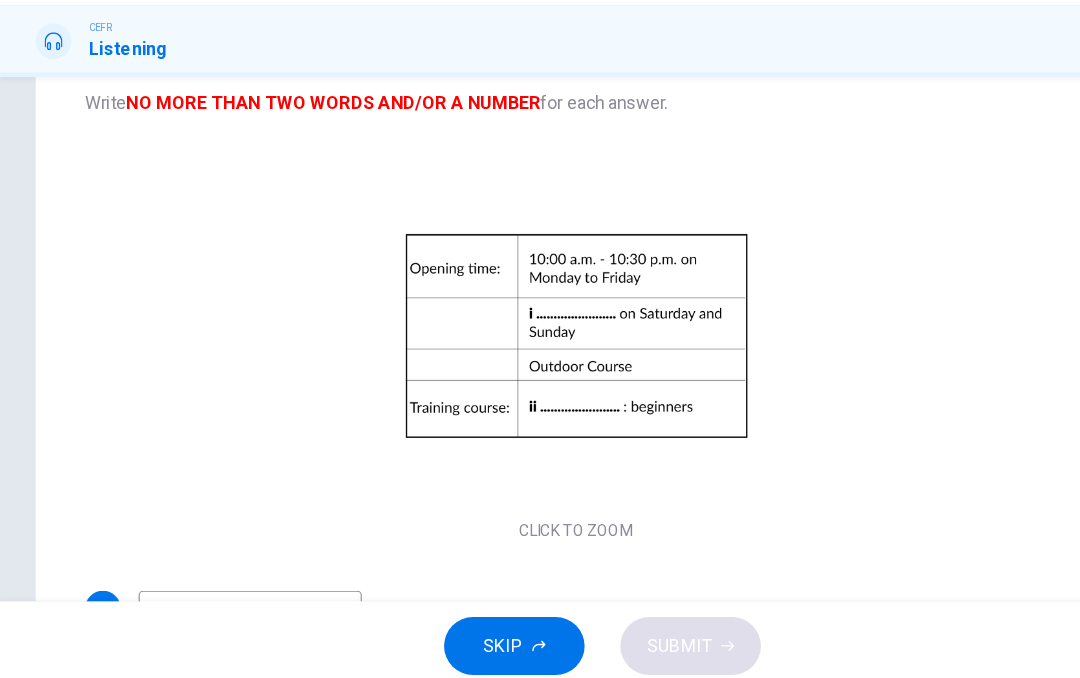 click on "Click to Zoom" at bounding box center [516, 375] 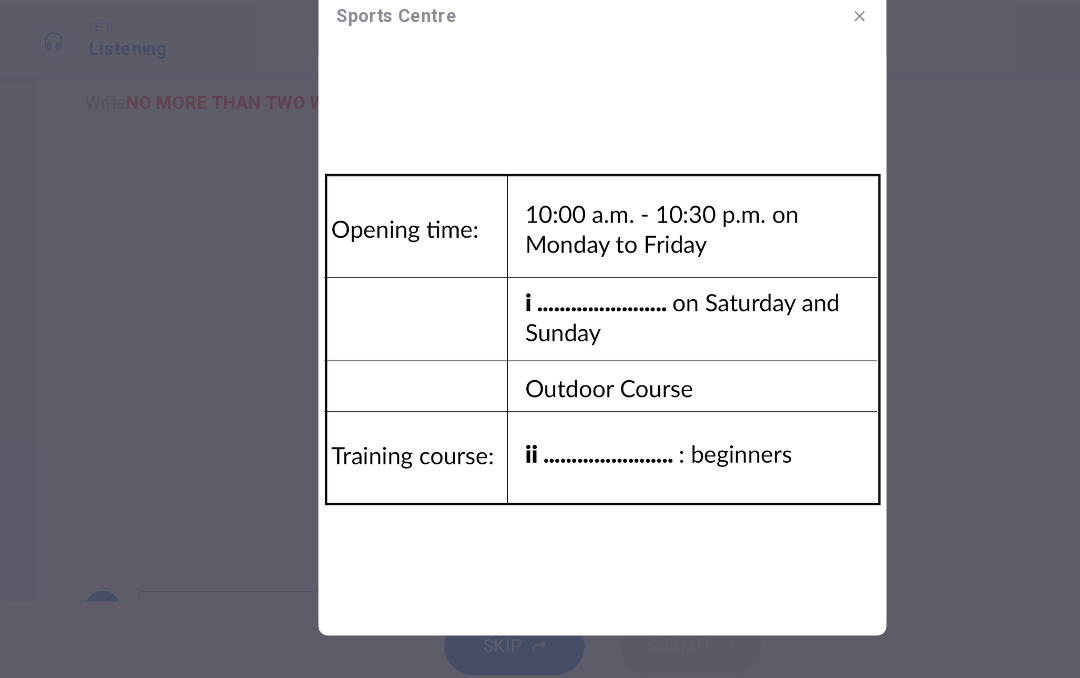 click at bounding box center (540, 339) 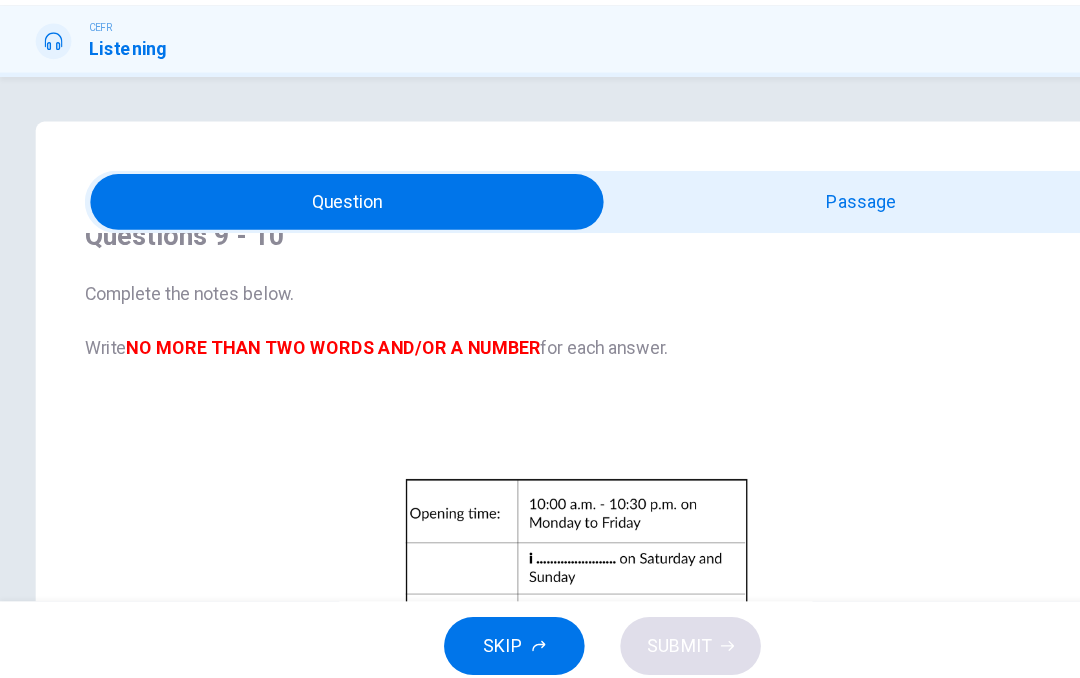 scroll, scrollTop: 0, scrollLeft: 0, axis: both 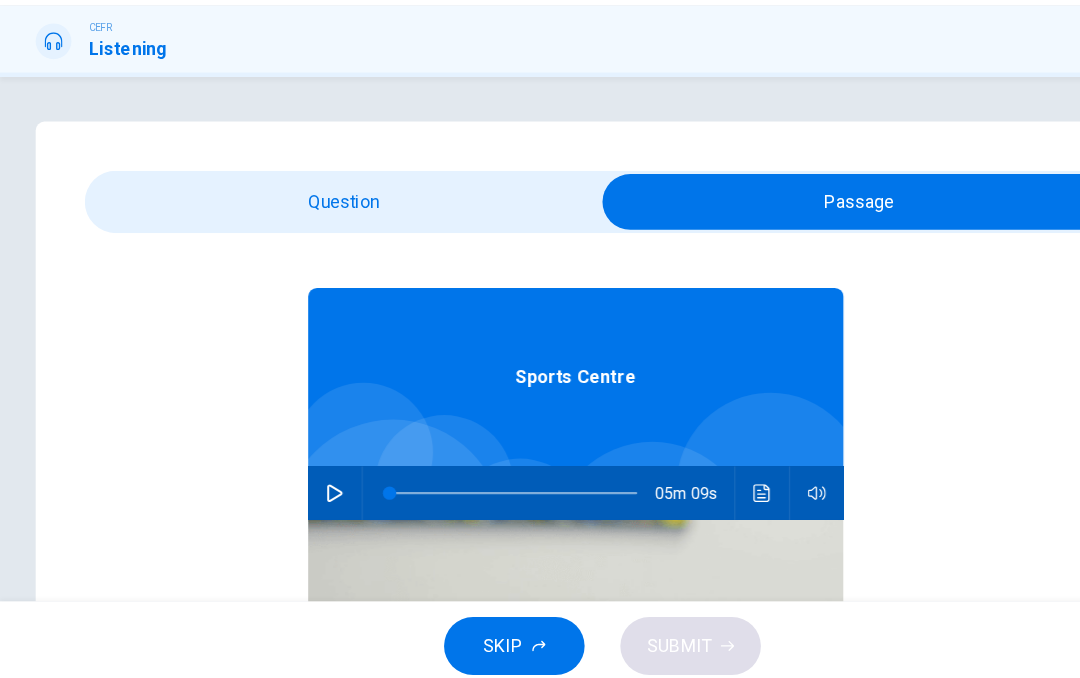 click at bounding box center (300, 501) 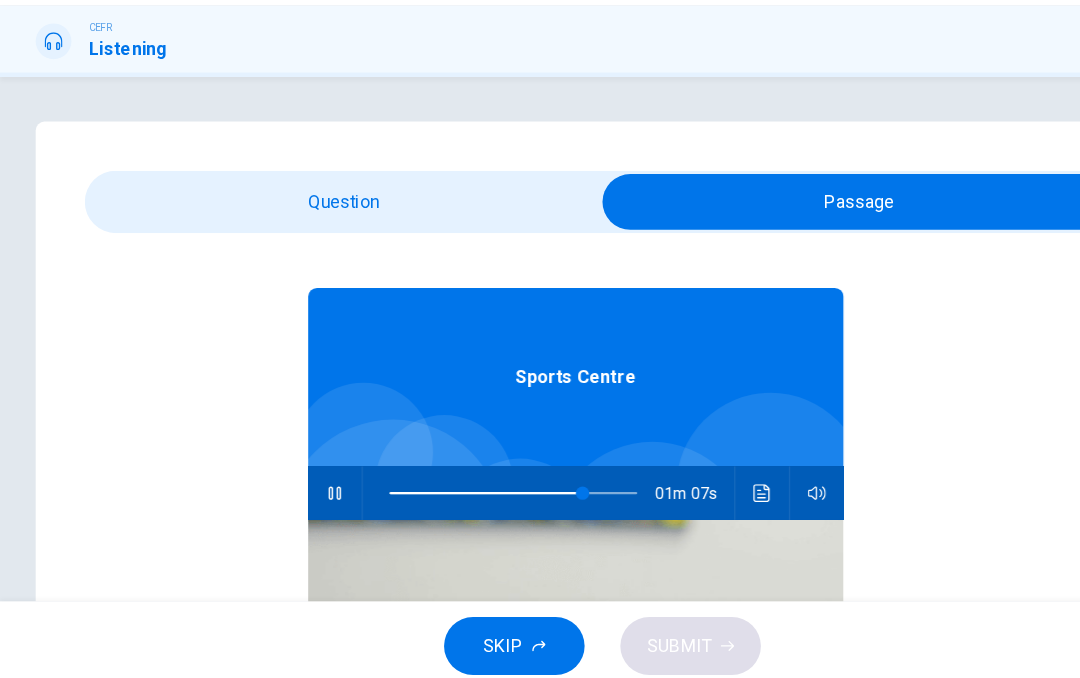 click on "Sports Centre 01m 07s" at bounding box center [516, 609] 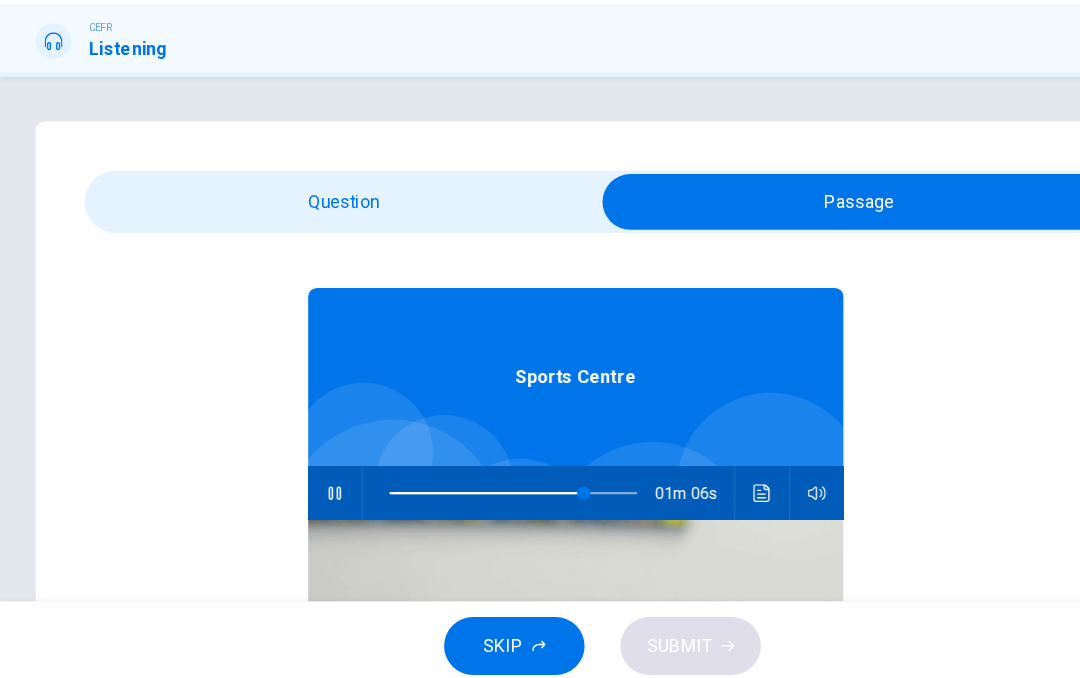 click on "Sports Centre 01m 06s" at bounding box center (516, 609) 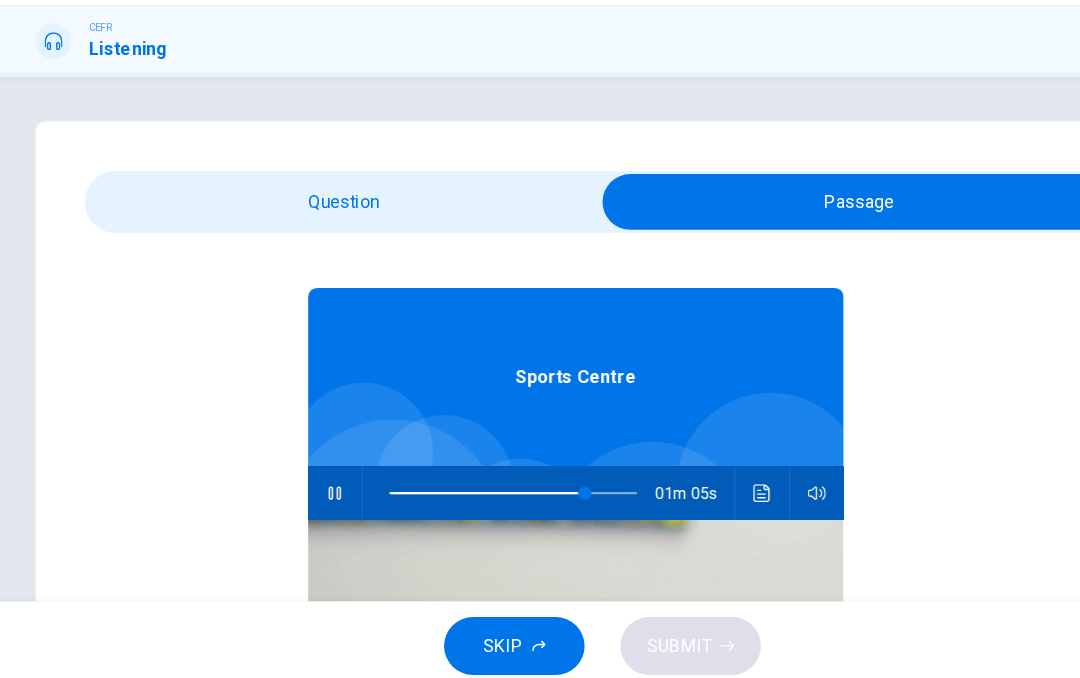 click at bounding box center (770, 240) 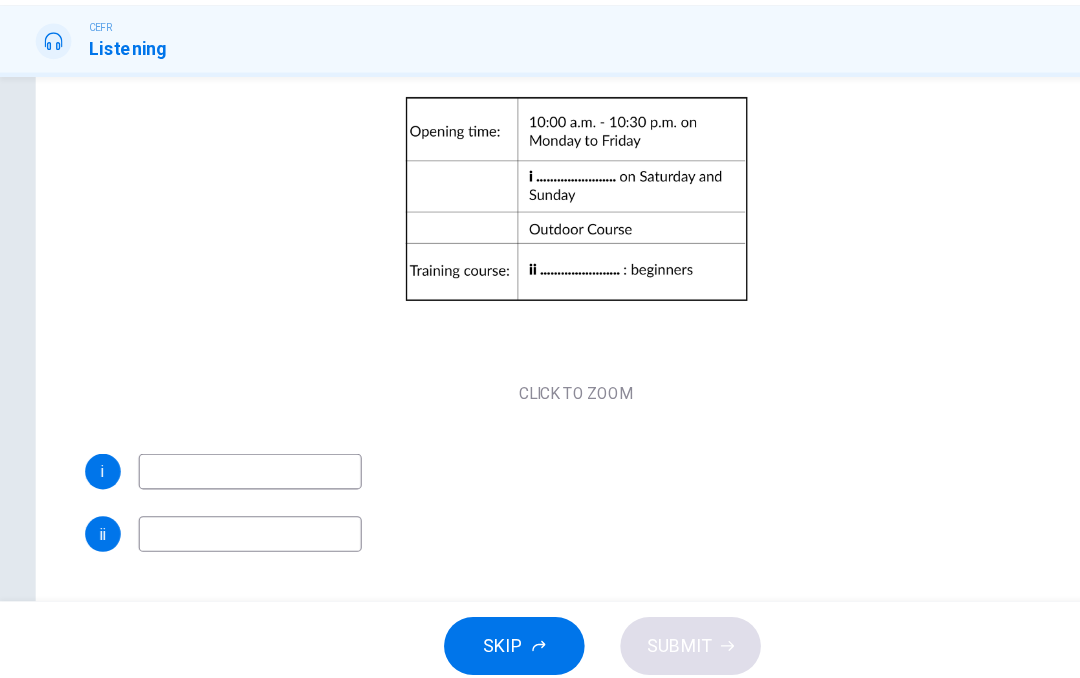 scroll, scrollTop: 341, scrollLeft: 0, axis: vertical 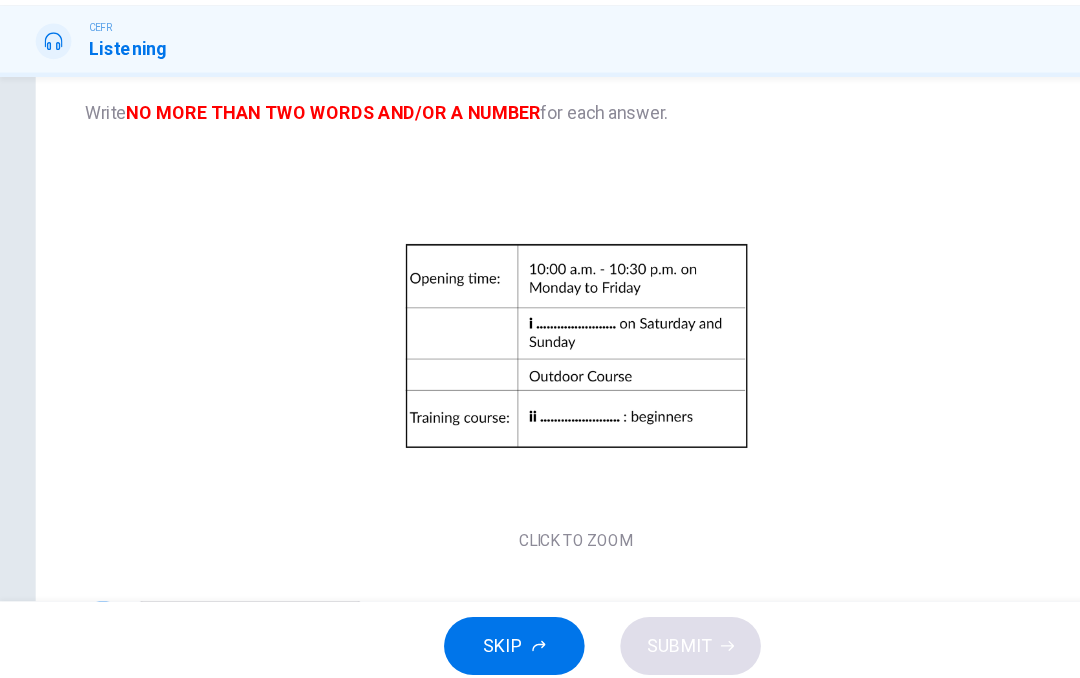click on "Click to Zoom" at bounding box center (516, 385) 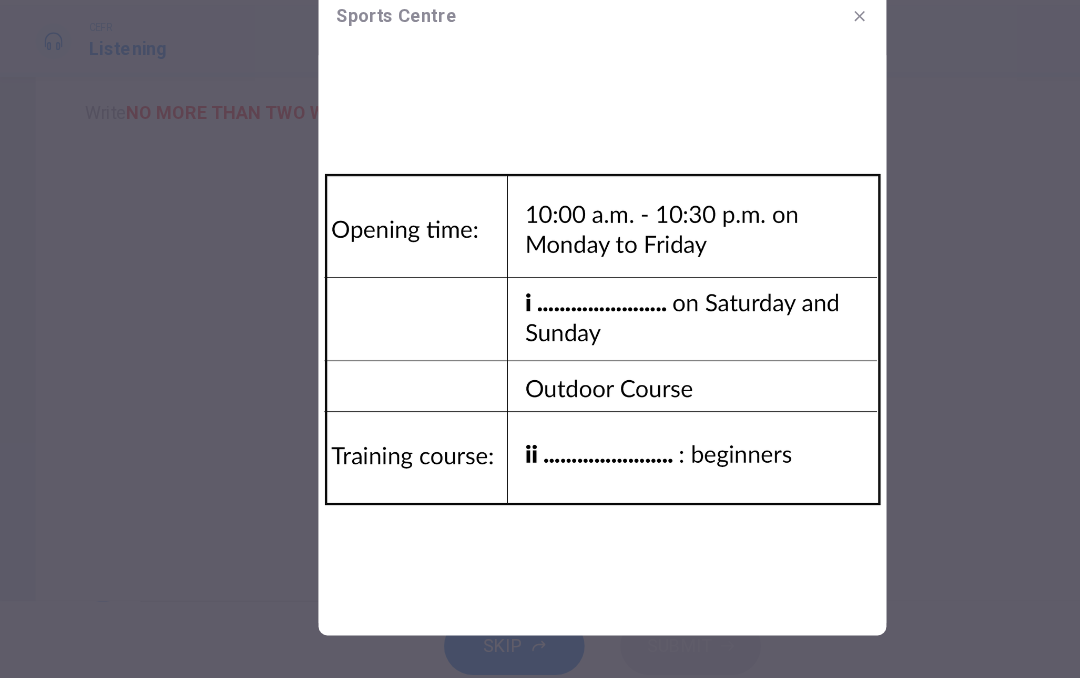 click at bounding box center [540, 339] 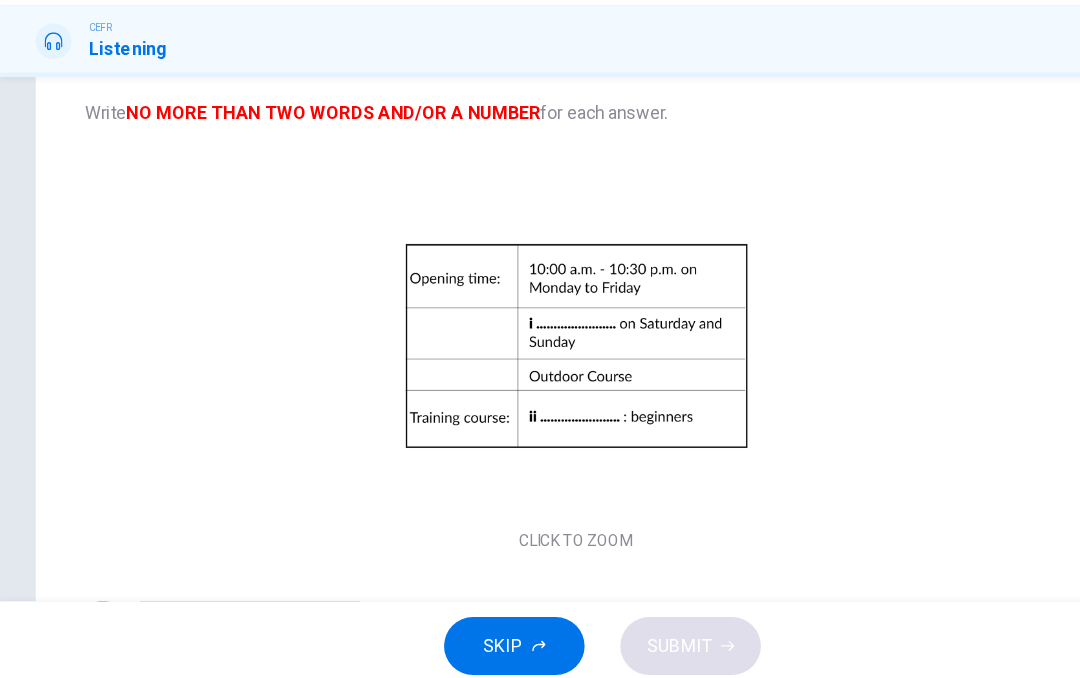 click on "Click to Zoom" at bounding box center [516, 386] 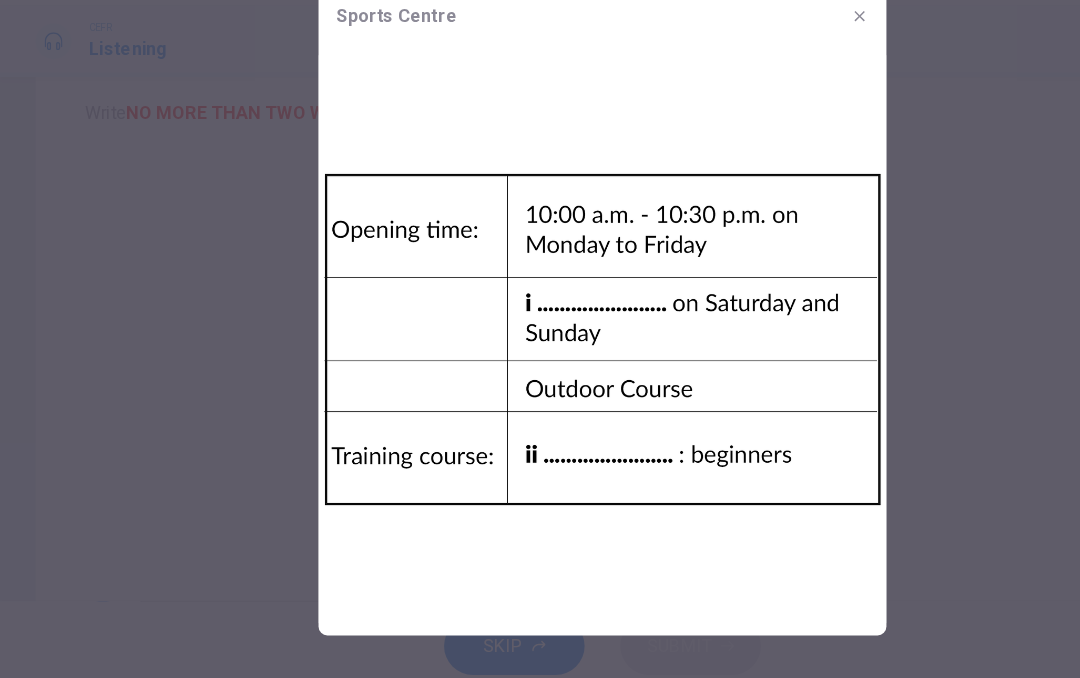 click at bounding box center [540, 339] 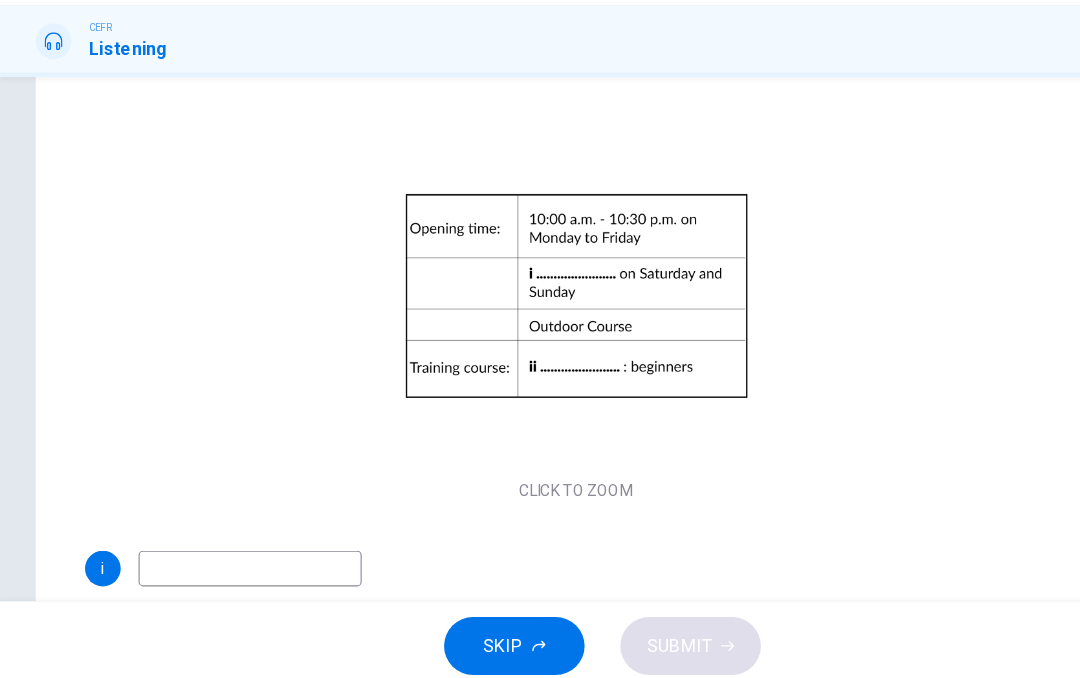 scroll, scrollTop: 45, scrollLeft: 0, axis: vertical 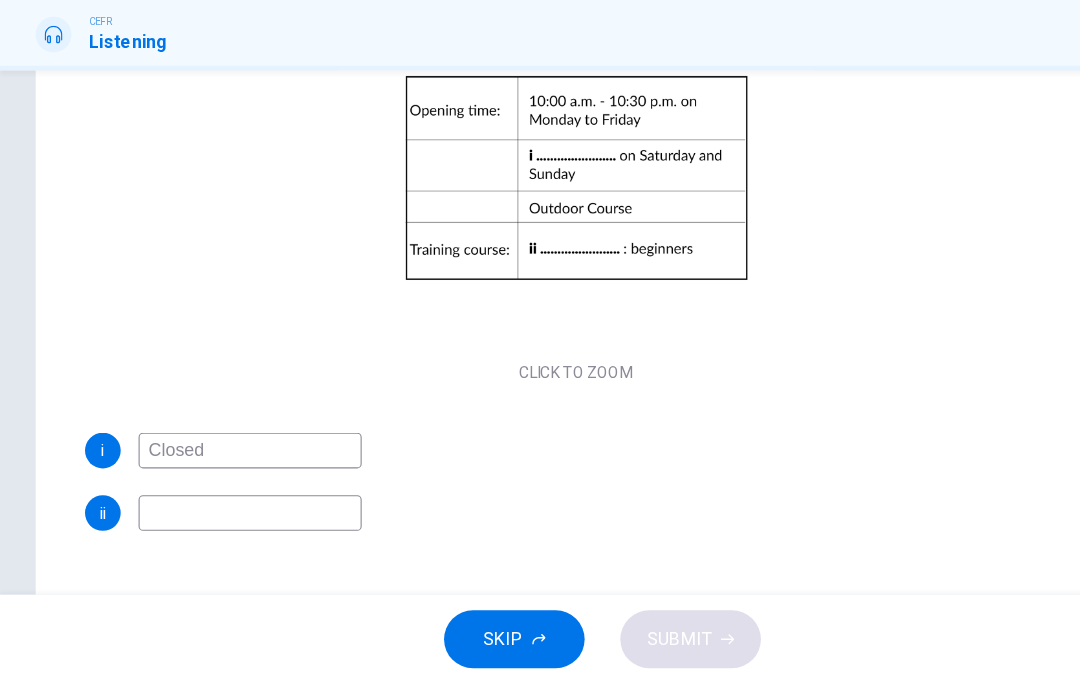 type on "Closed" 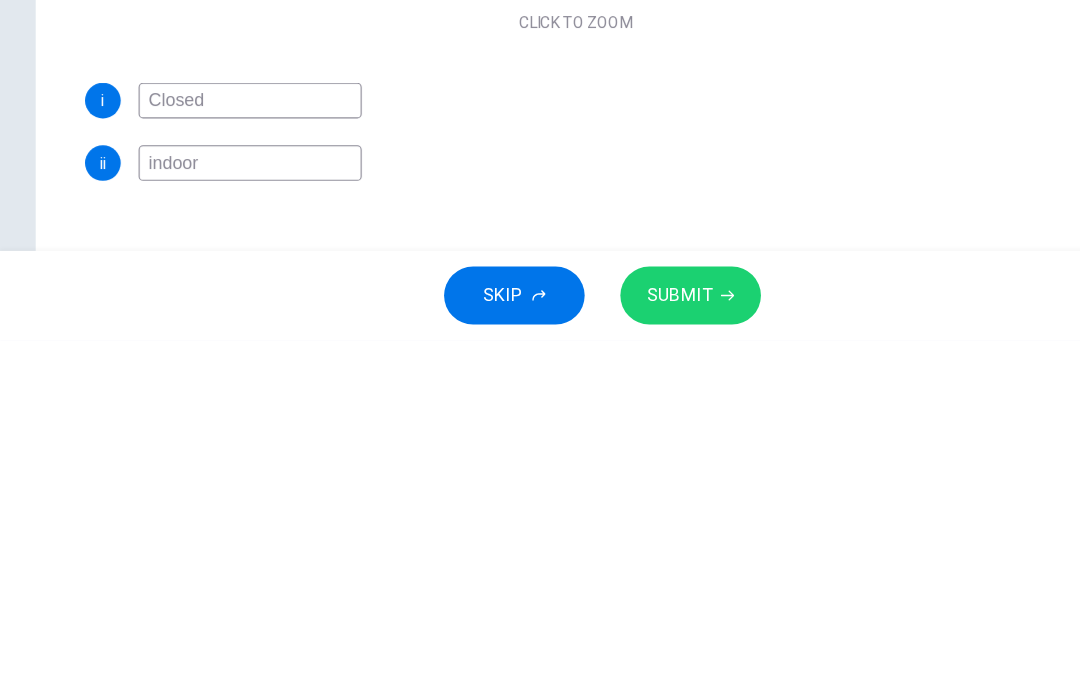 type on "indoor" 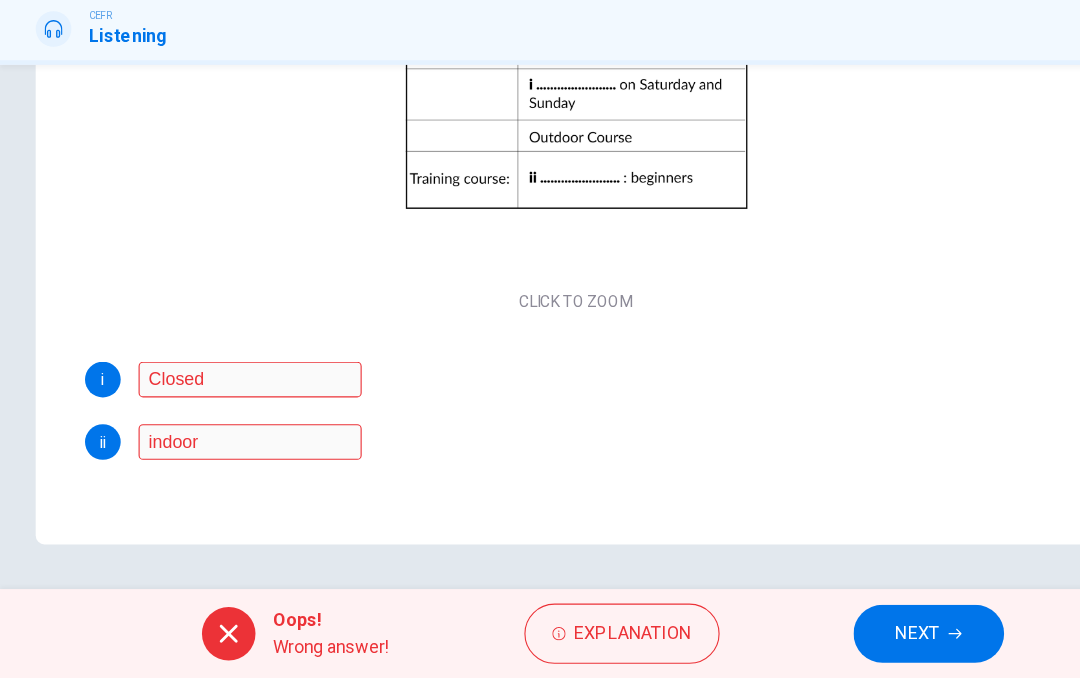 scroll, scrollTop: 414, scrollLeft: 0, axis: vertical 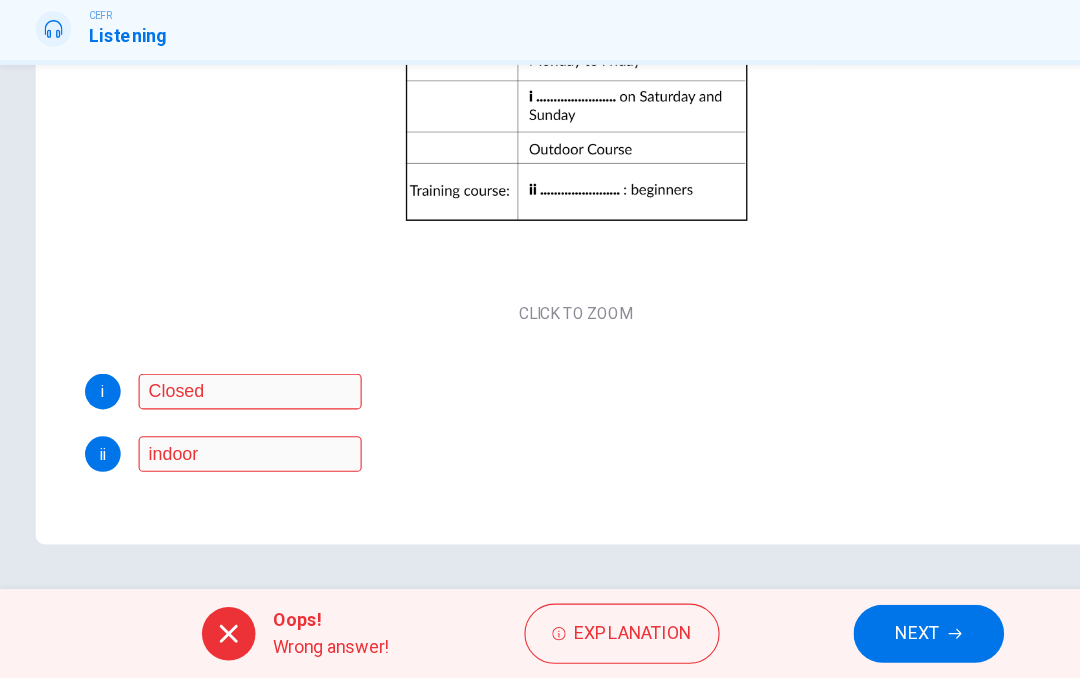 click 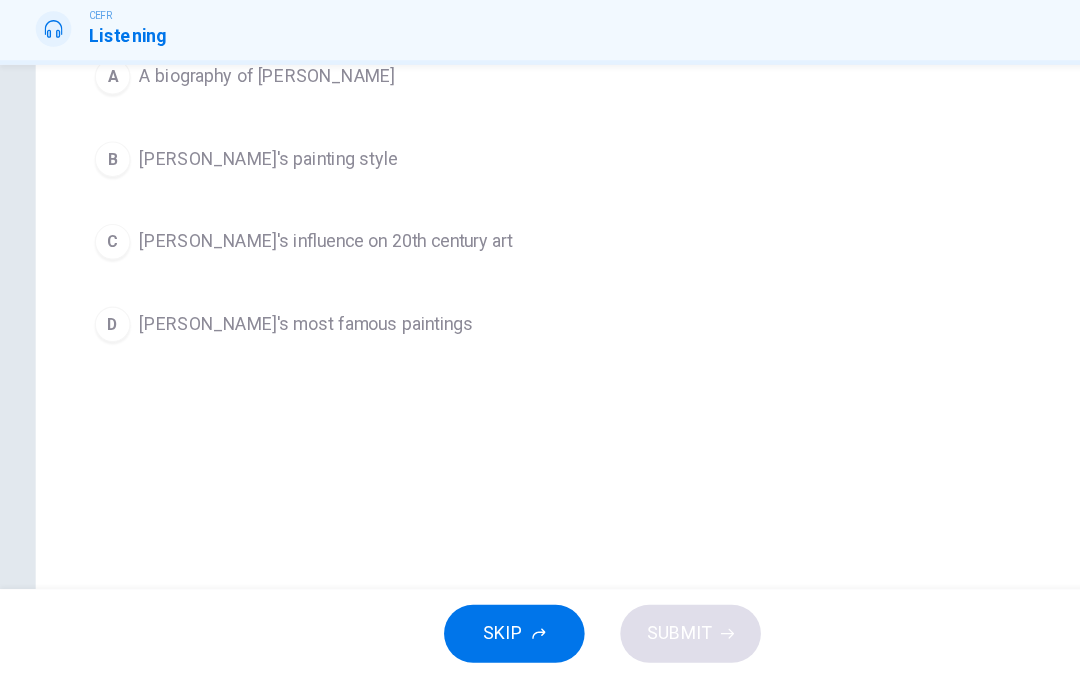 scroll, scrollTop: 305, scrollLeft: 0, axis: vertical 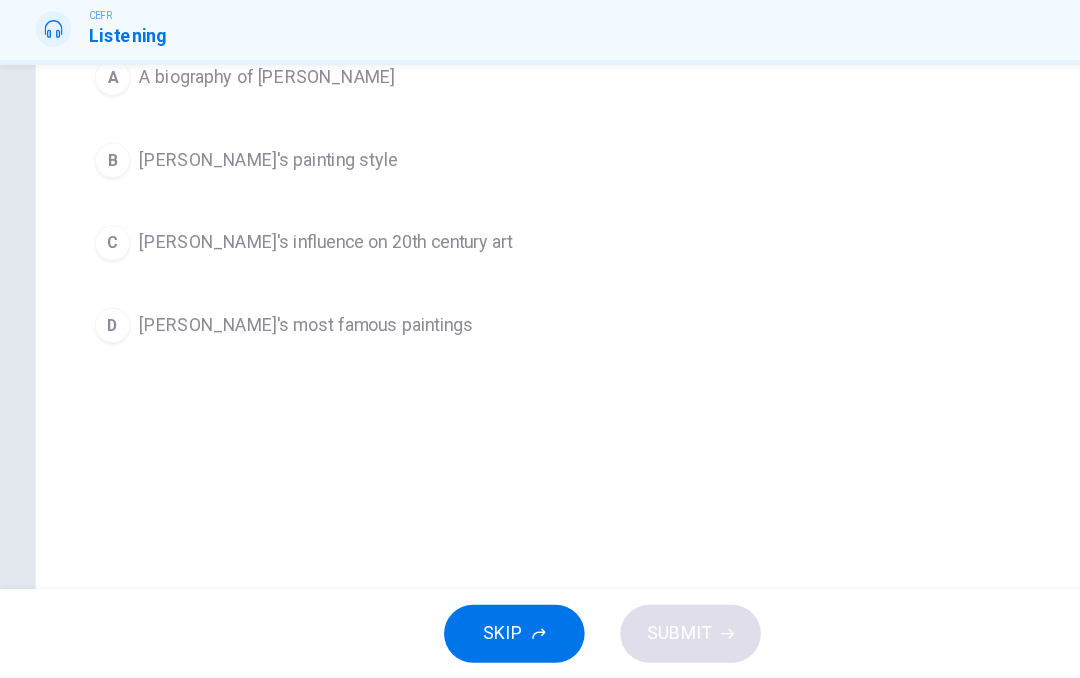 click on "SKIP" at bounding box center (451, 638) 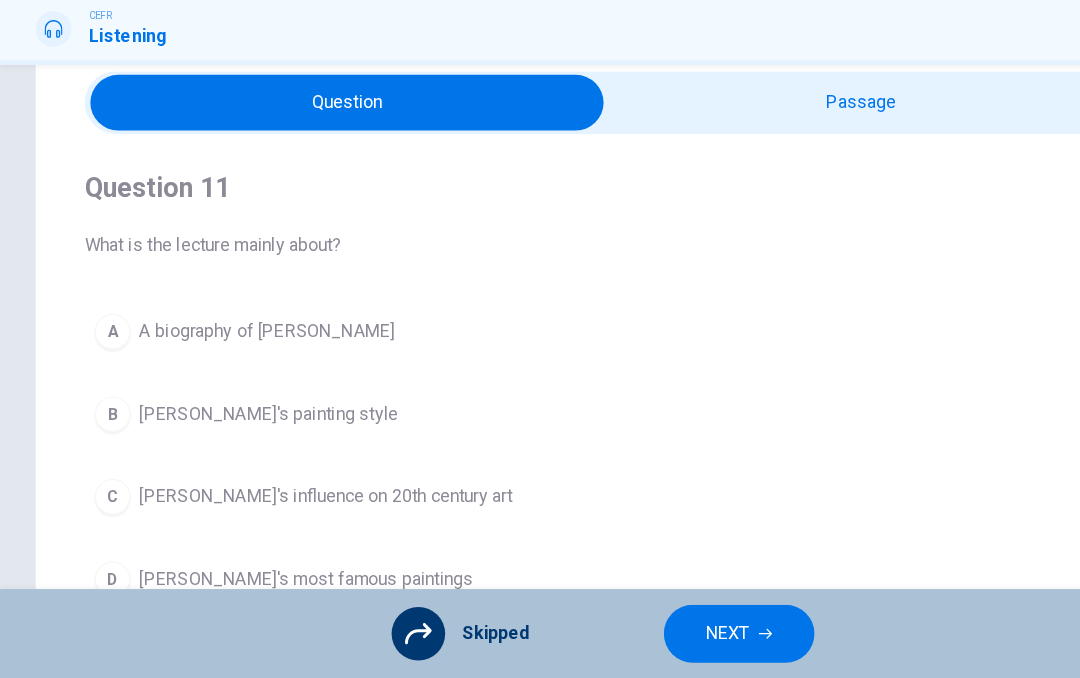 scroll, scrollTop: 104, scrollLeft: 0, axis: vertical 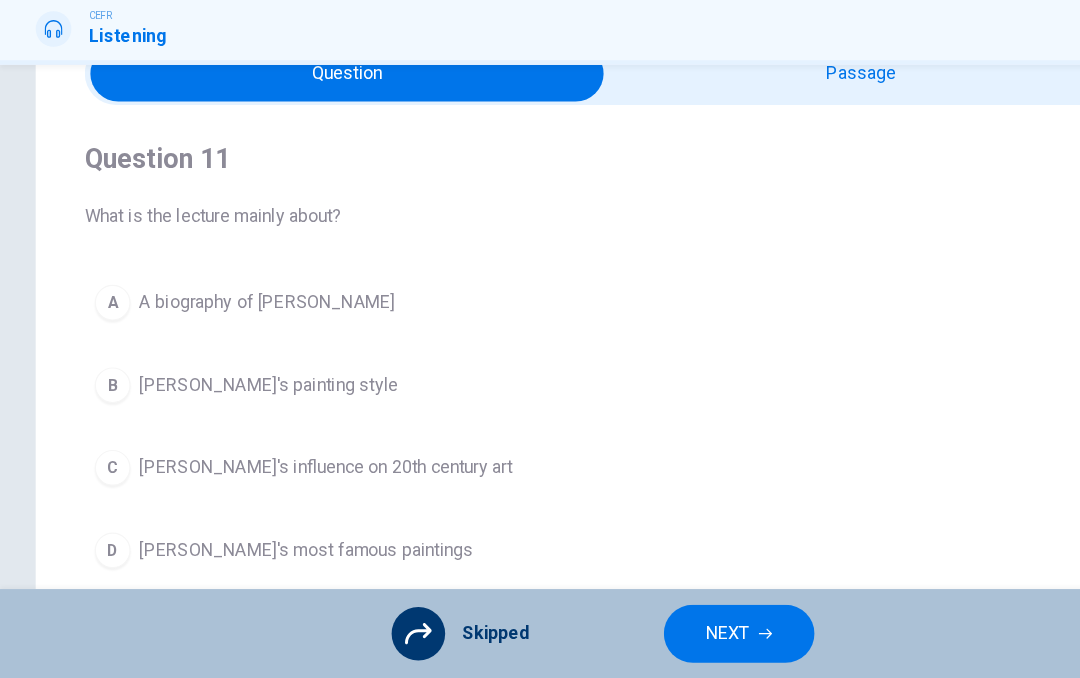 click at bounding box center (311, 136) 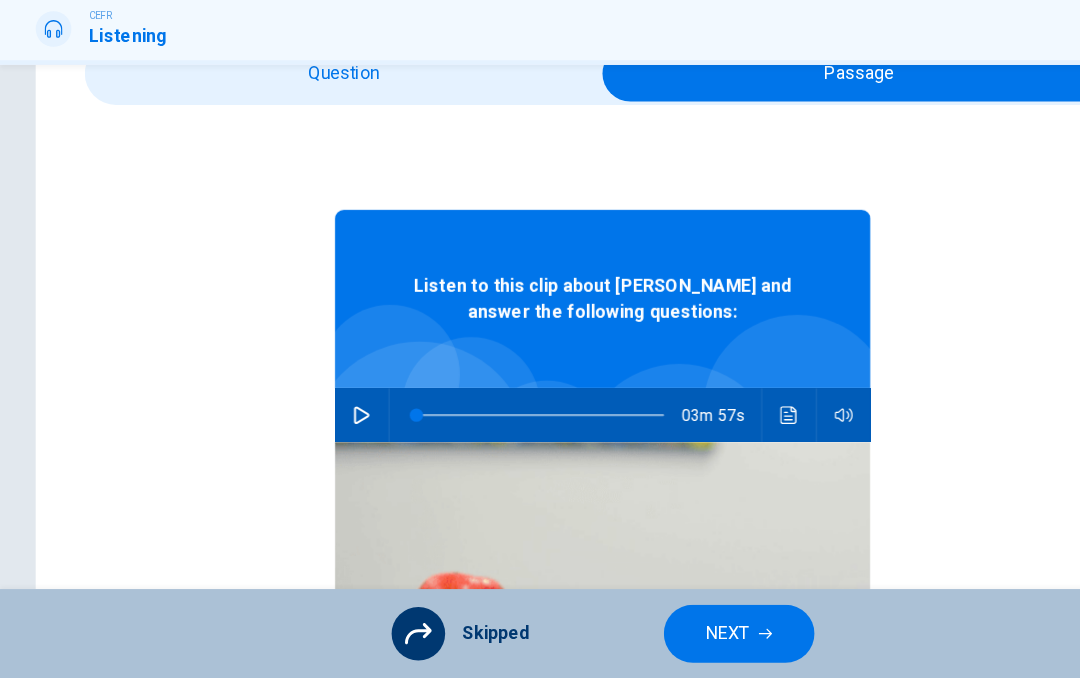 click at bounding box center (324, 442) 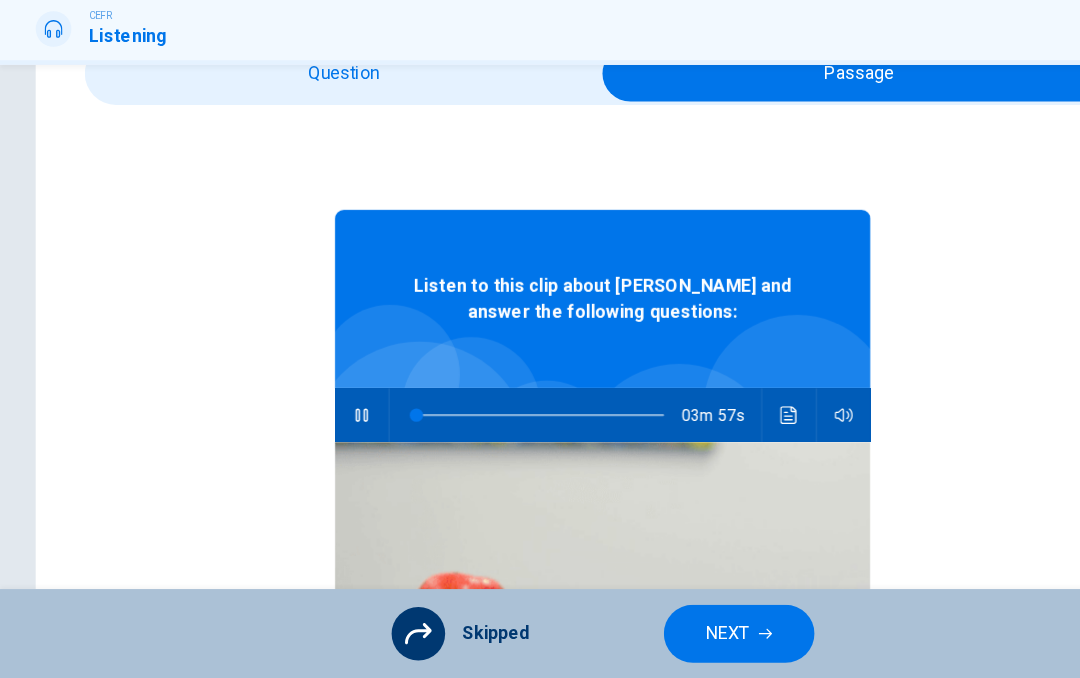 checkbox on "false" 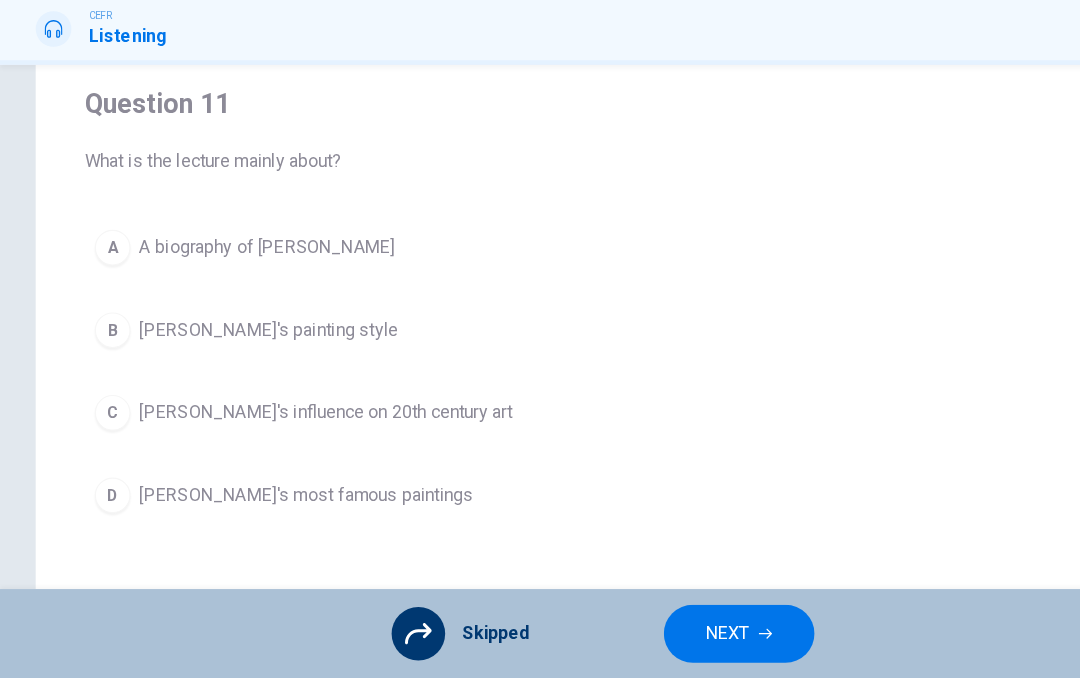 scroll, scrollTop: 148, scrollLeft: 0, axis: vertical 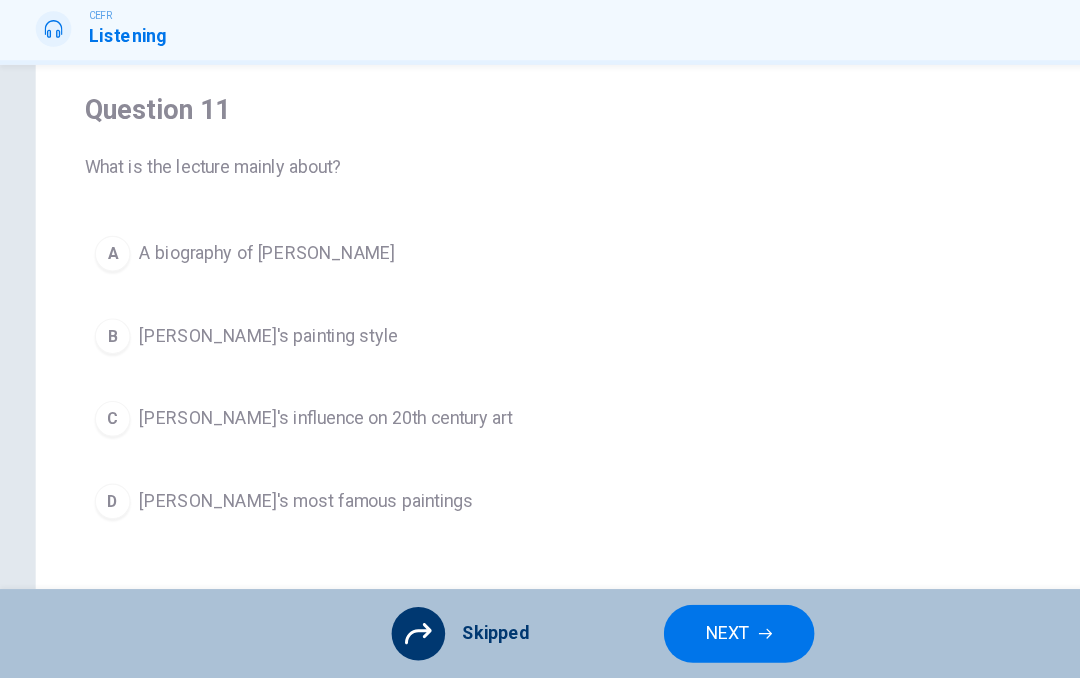click on "A A biography of Van Gogh B Van Gogh's painting style C Van Gogh's influence on 20th century art D Van Gogh's most famous paintings" at bounding box center (540, 408) 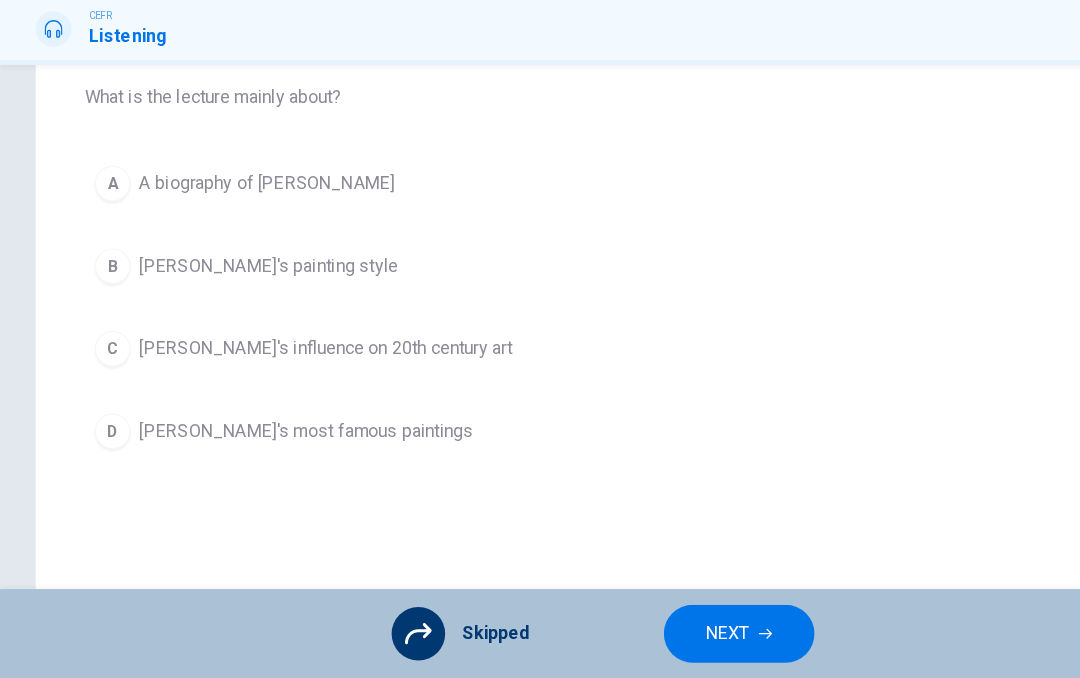 scroll, scrollTop: 212, scrollLeft: 0, axis: vertical 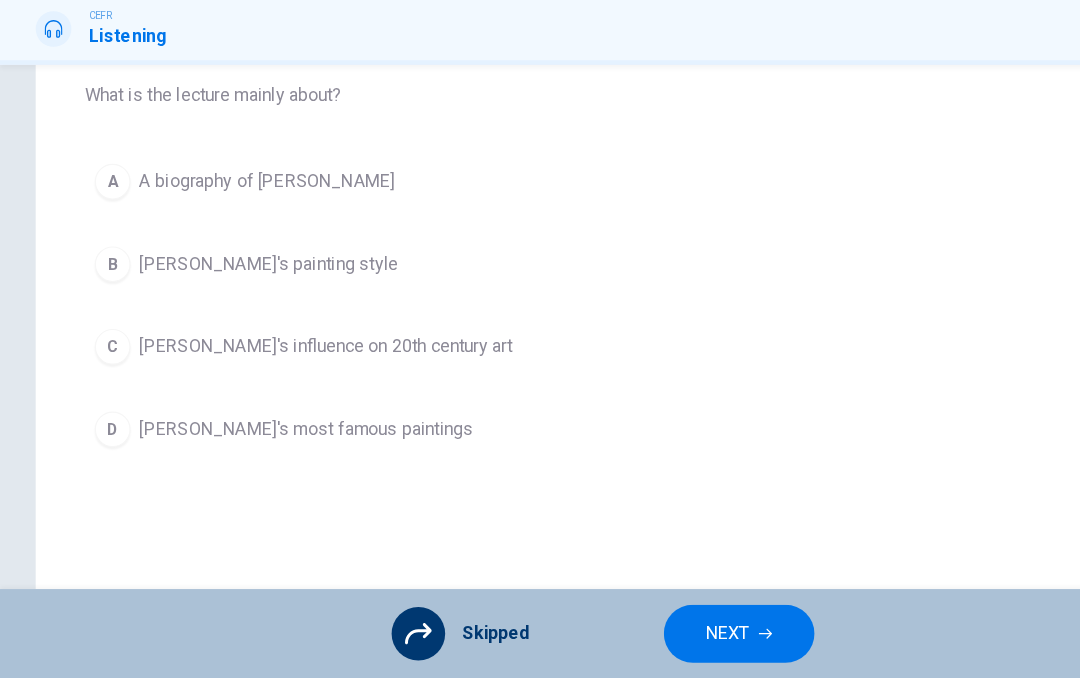 click on "A A biography of Van Gogh B Van Gogh's painting style C Van Gogh's influence on 20th century art D Van Gogh's most famous paintings" at bounding box center [540, 344] 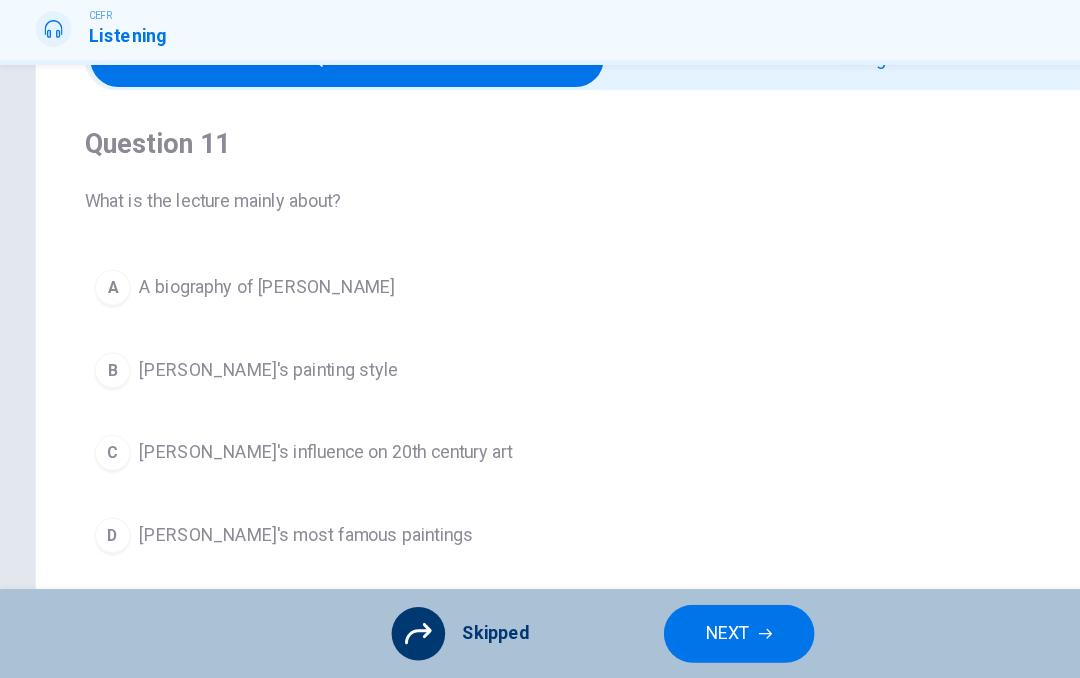 scroll, scrollTop: 131, scrollLeft: 0, axis: vertical 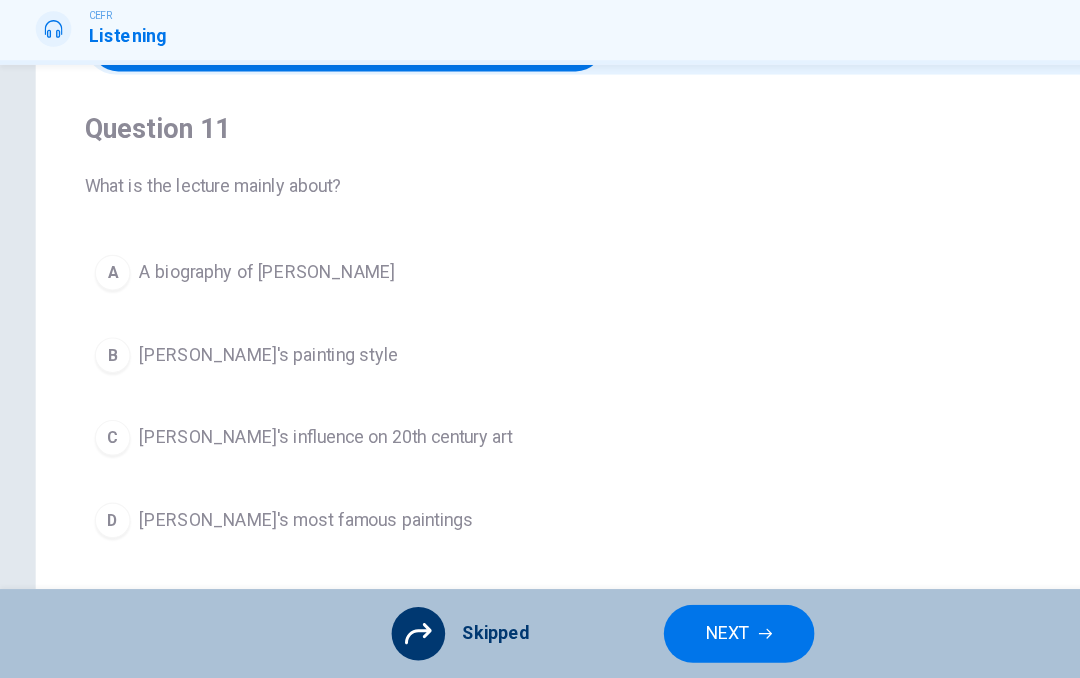 click on "NEXT" at bounding box center [662, 638] 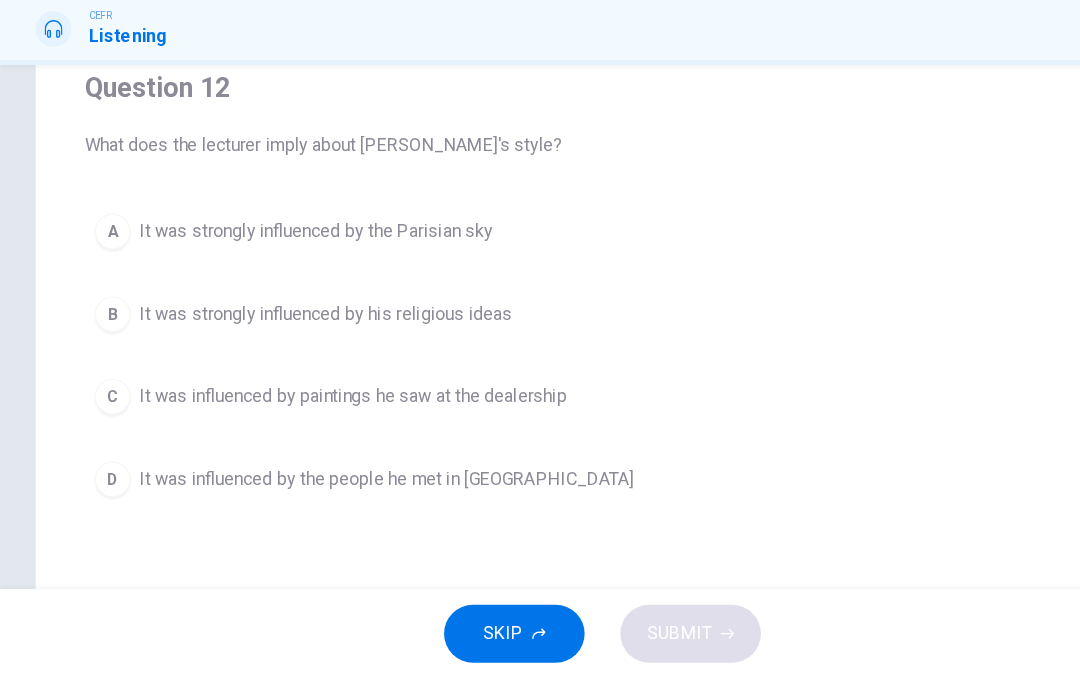 scroll, scrollTop: 169, scrollLeft: 0, axis: vertical 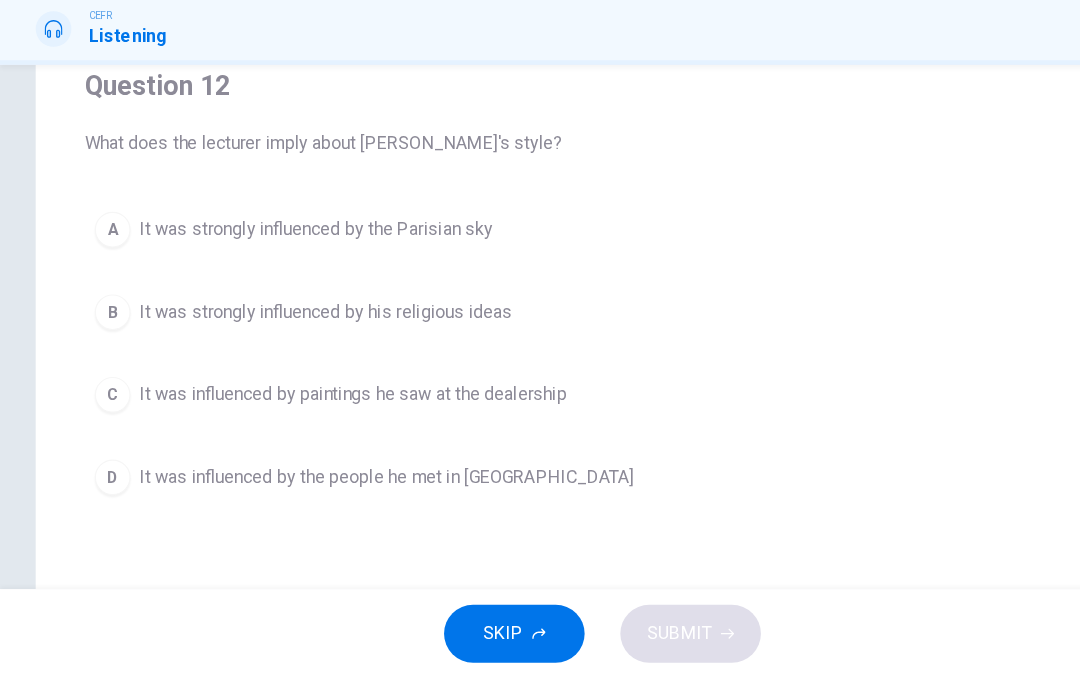click on "A" at bounding box center (101, 276) 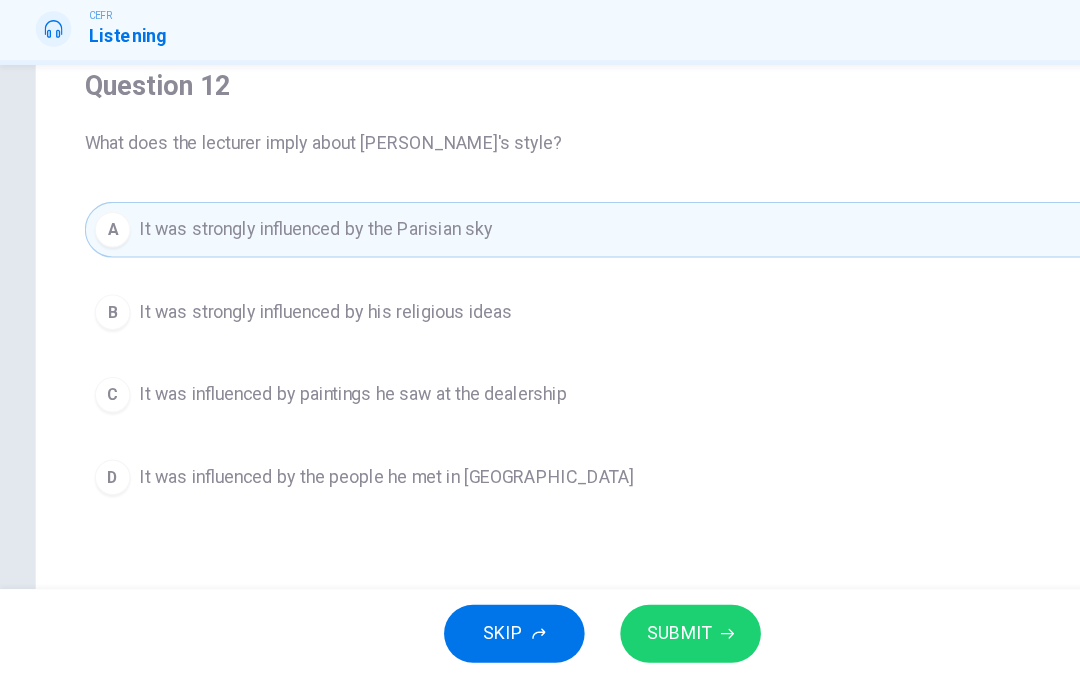 click on "B" at bounding box center [101, 350] 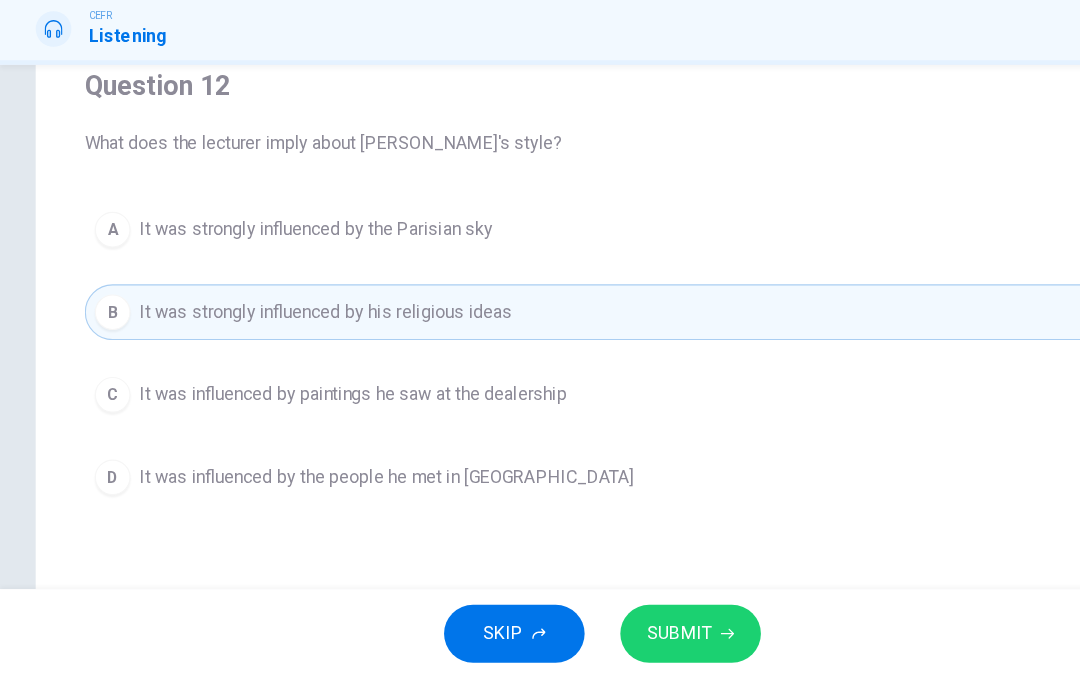 click on "C" at bounding box center [101, 424] 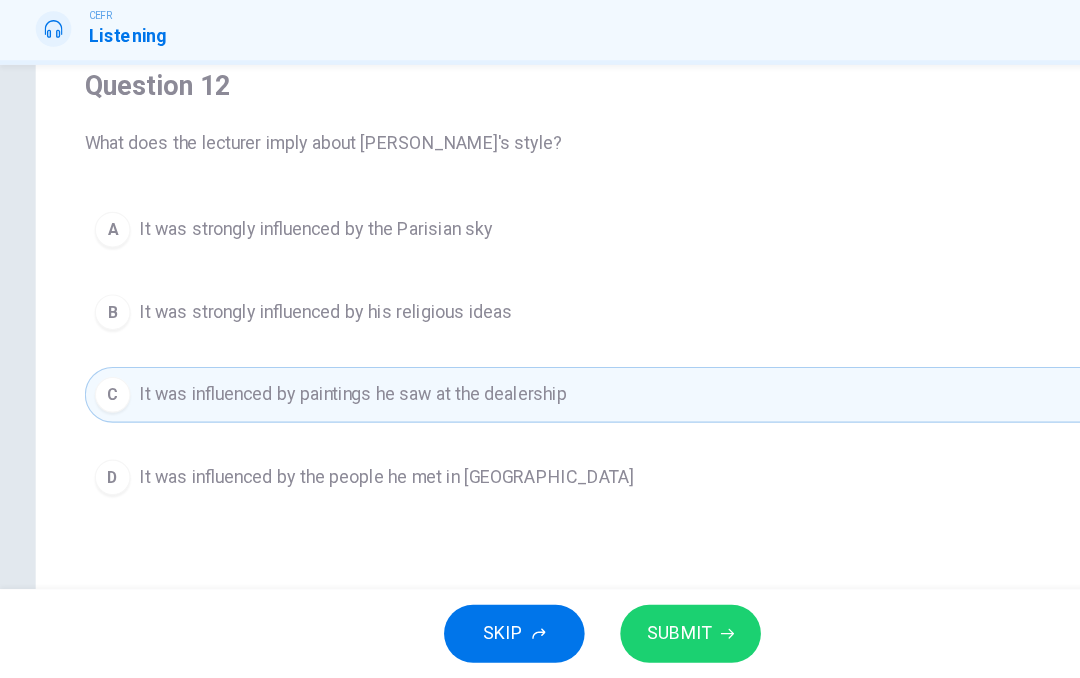 click on "SUBMIT" at bounding box center [619, 638] 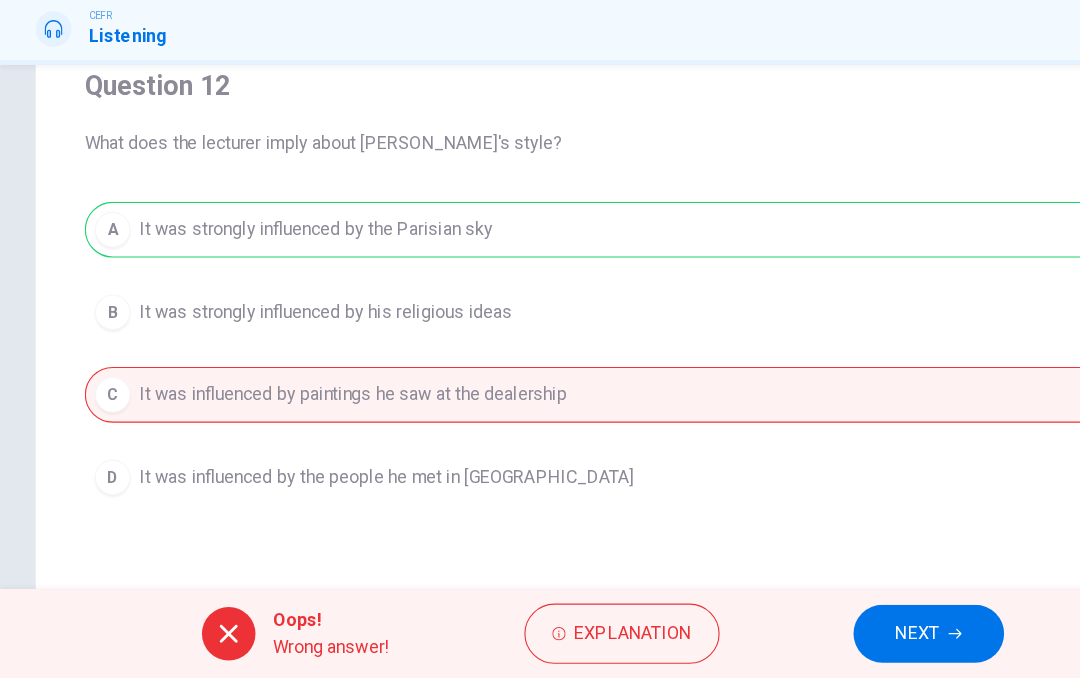 click on "NEXT" at bounding box center [822, 638] 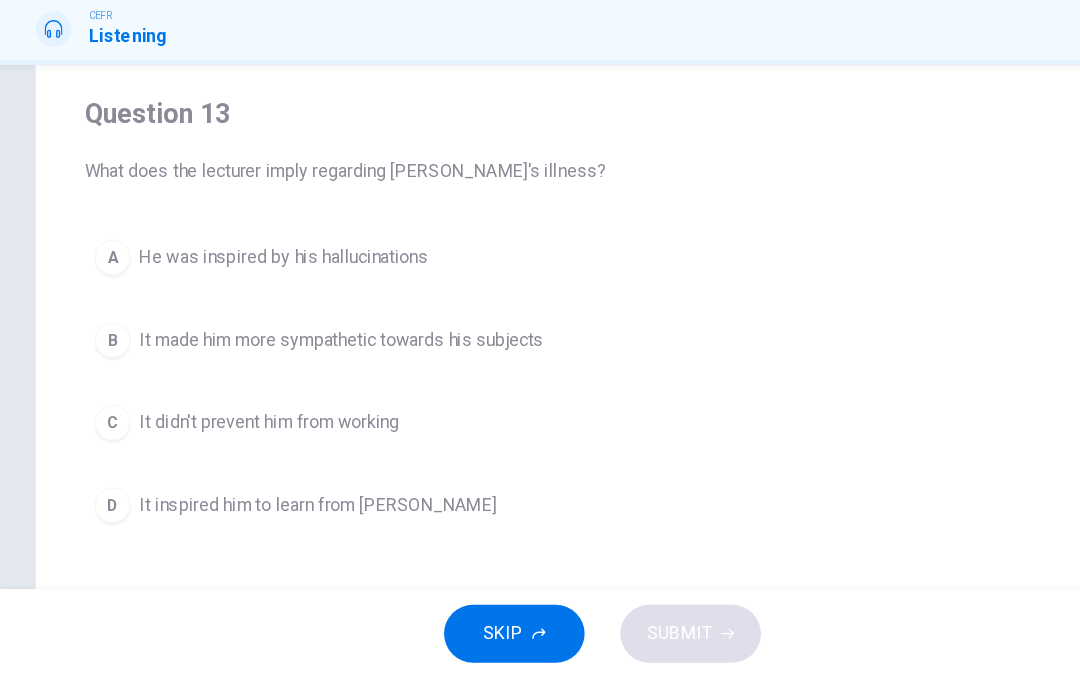 scroll, scrollTop: 145, scrollLeft: 0, axis: vertical 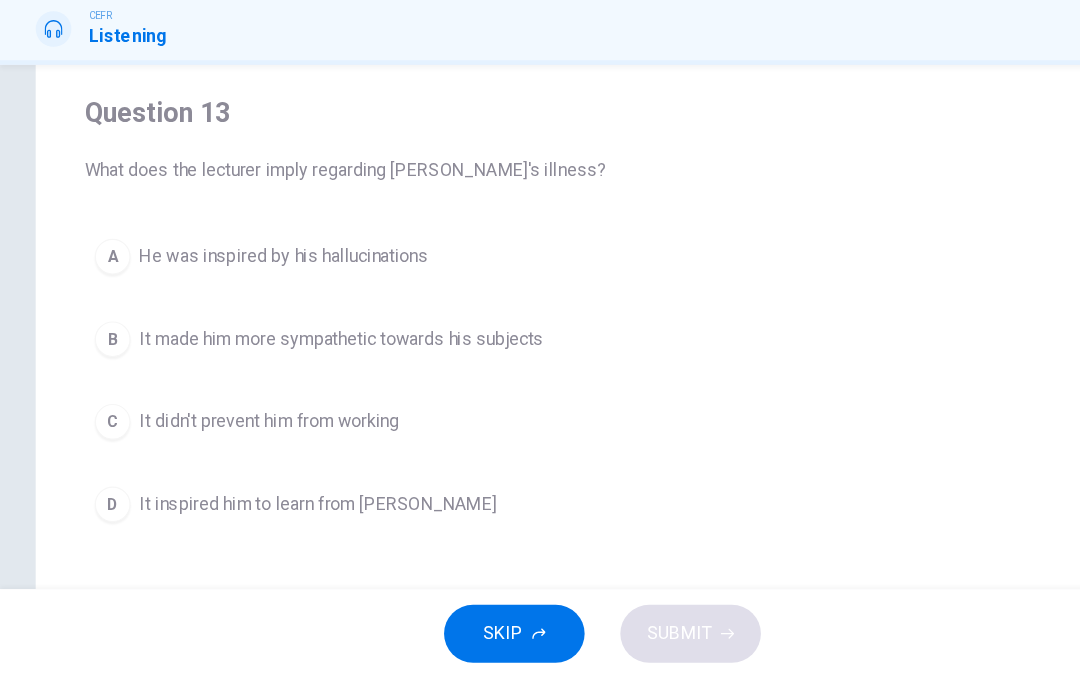 click on "D" at bounding box center [101, 522] 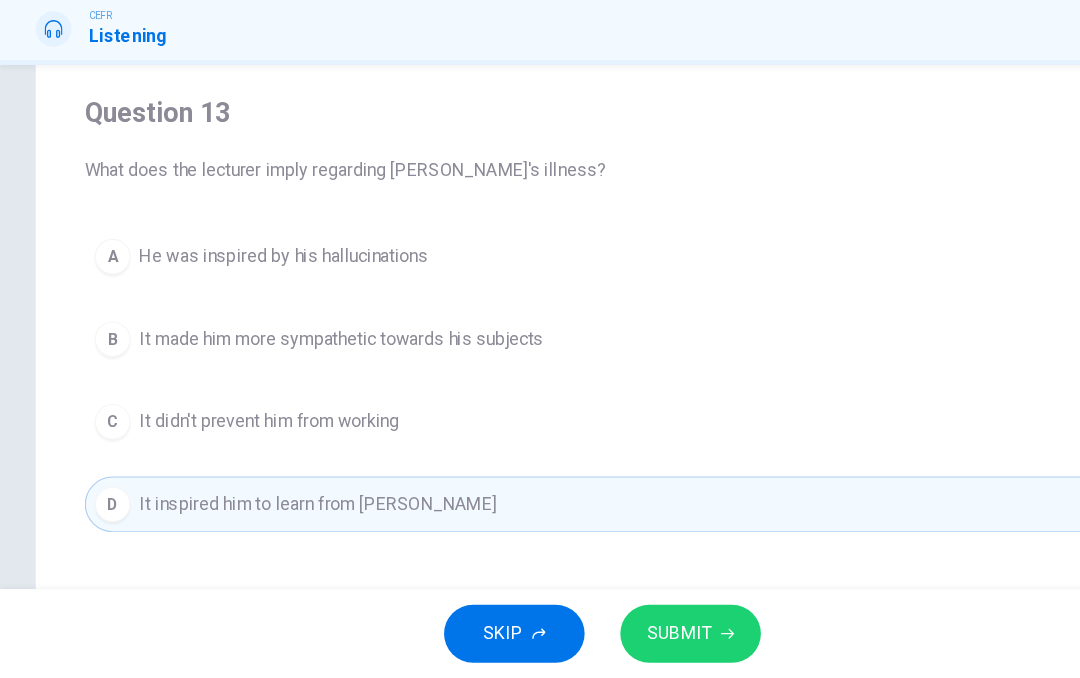 click 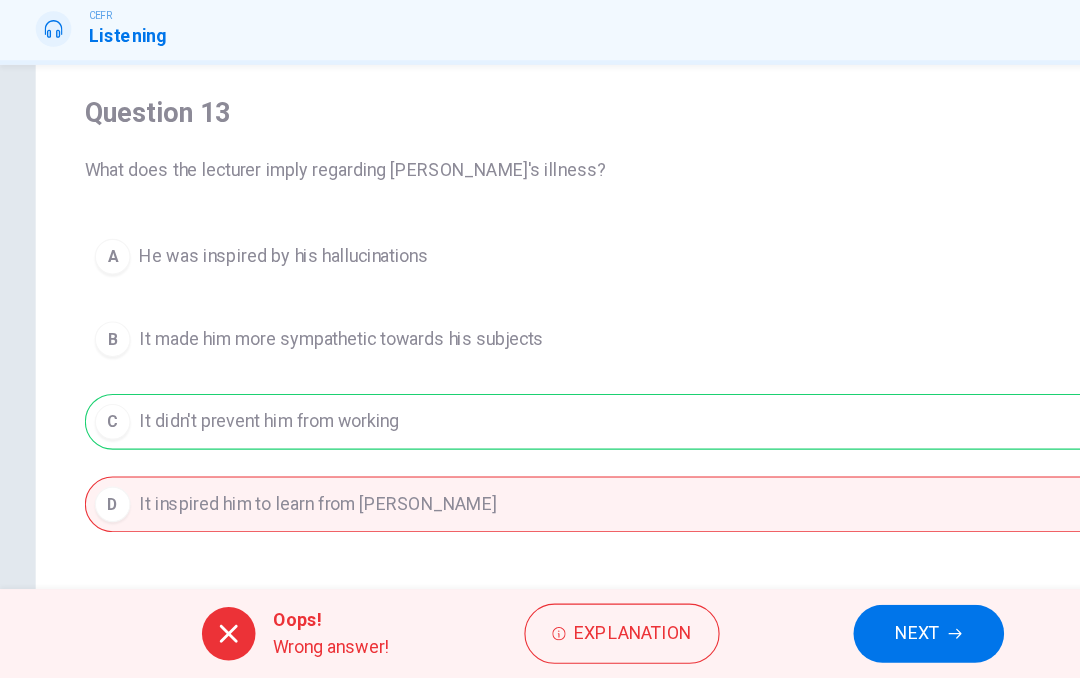 click on "NEXT" at bounding box center (822, 638) 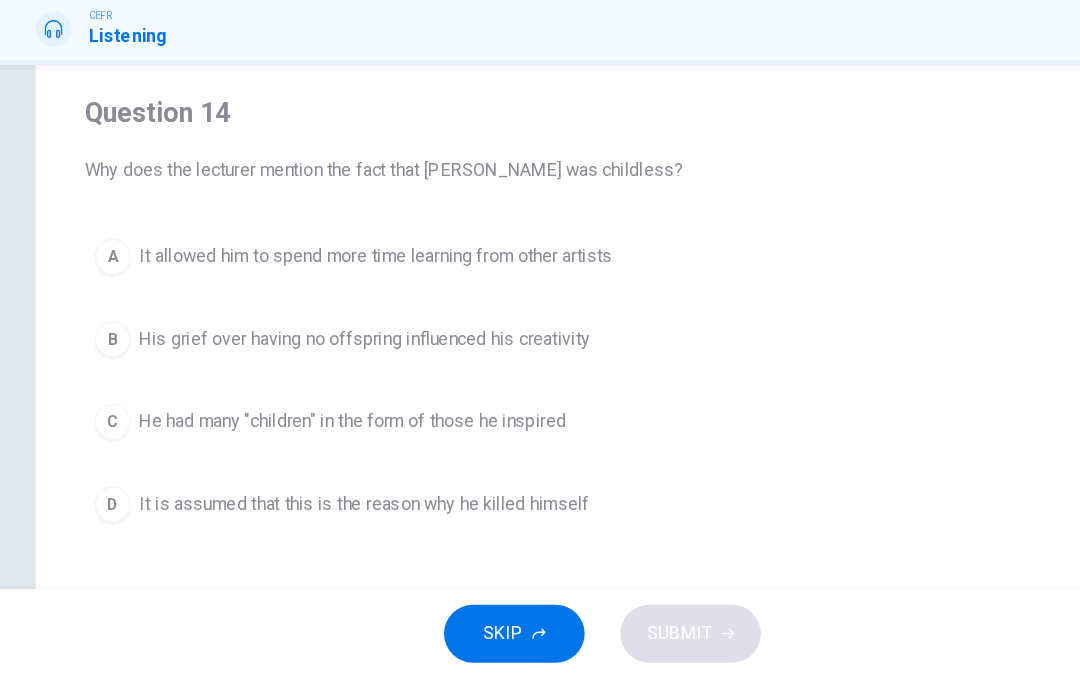 click on "A" at bounding box center [101, 300] 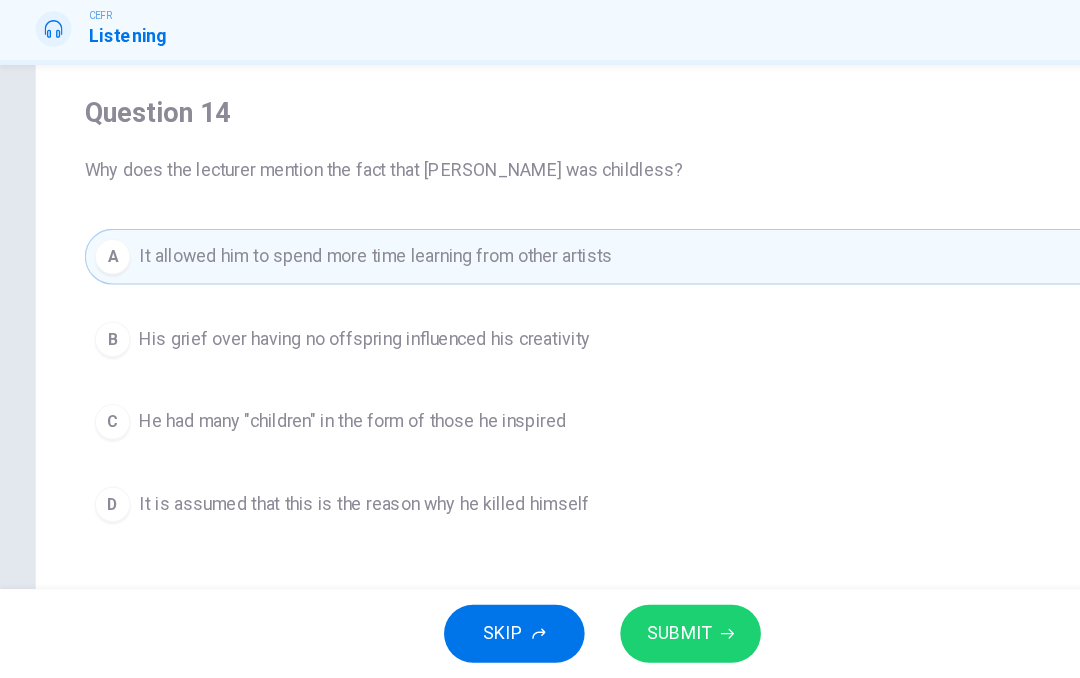 click on "SUBMIT" at bounding box center (619, 638) 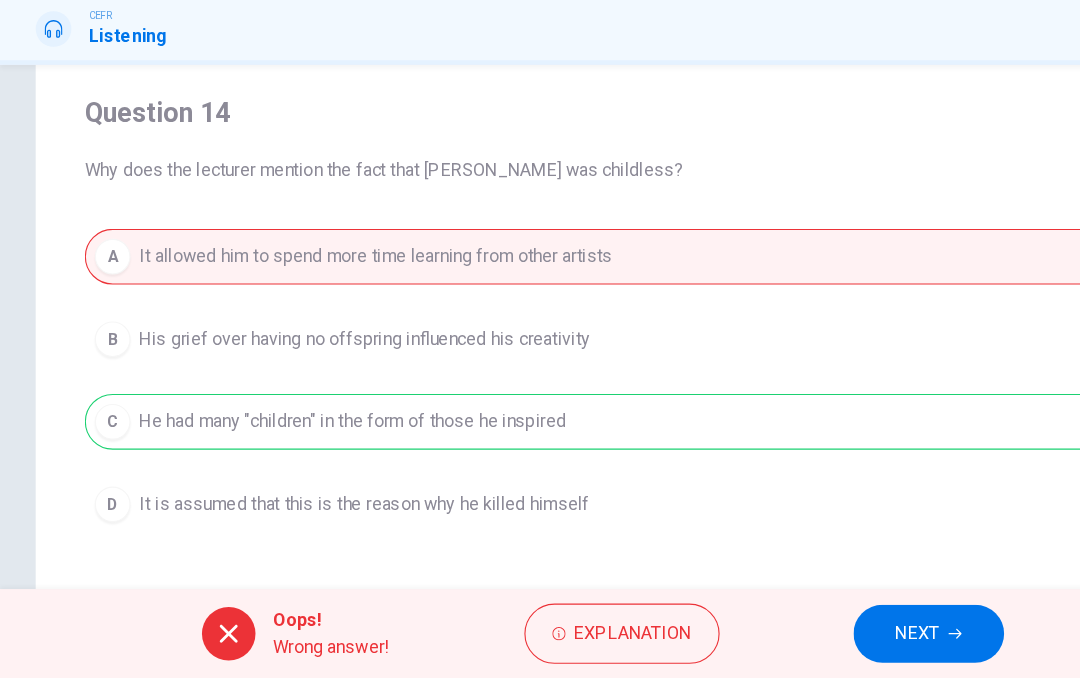 click on "Explanation" at bounding box center (567, 638) 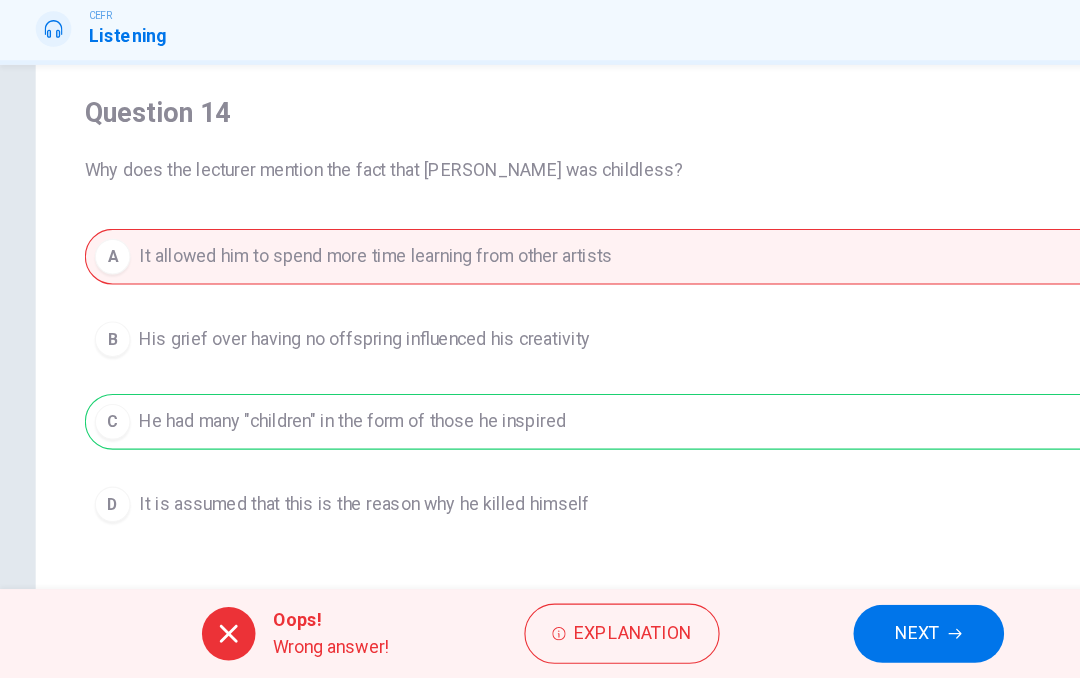 click on "NEXT" at bounding box center (822, 638) 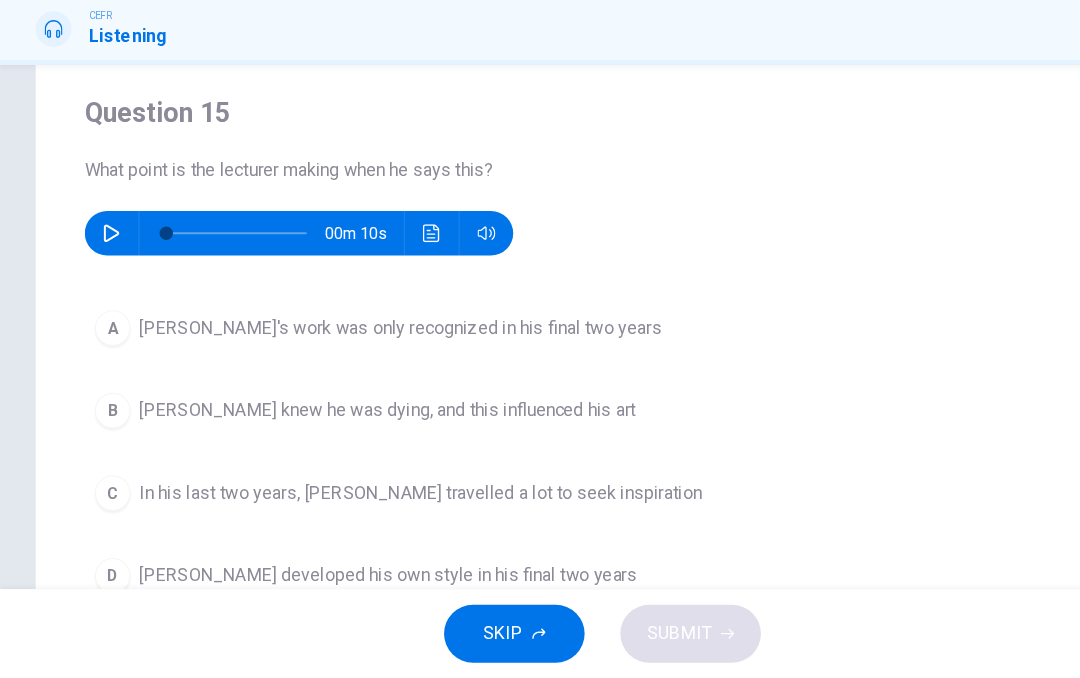 click 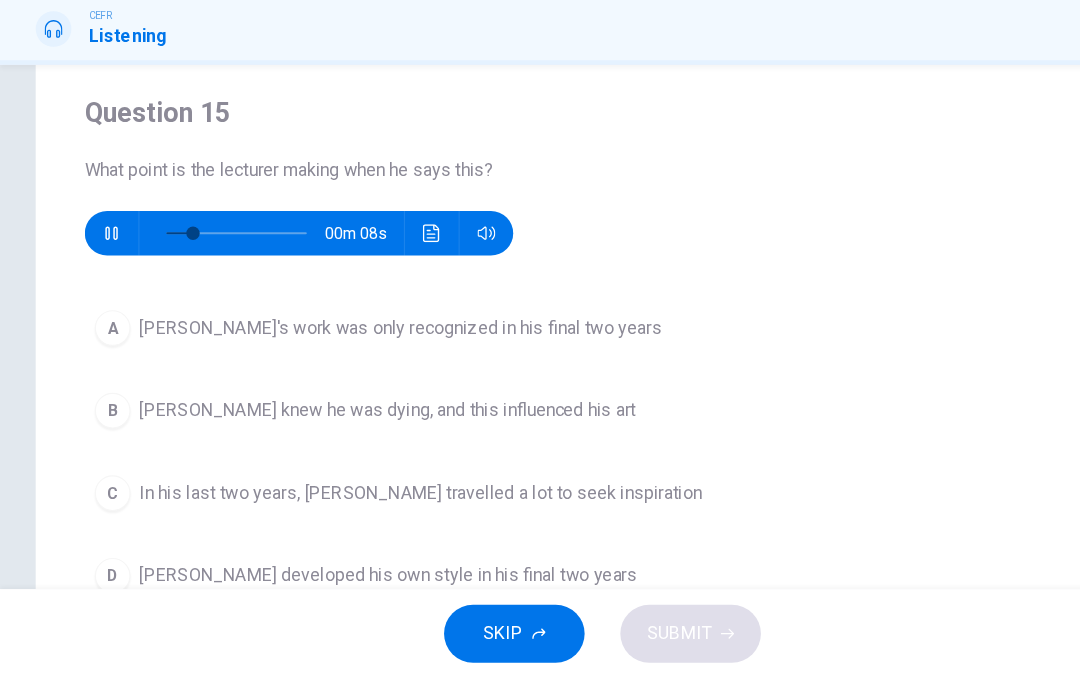 type on "0" 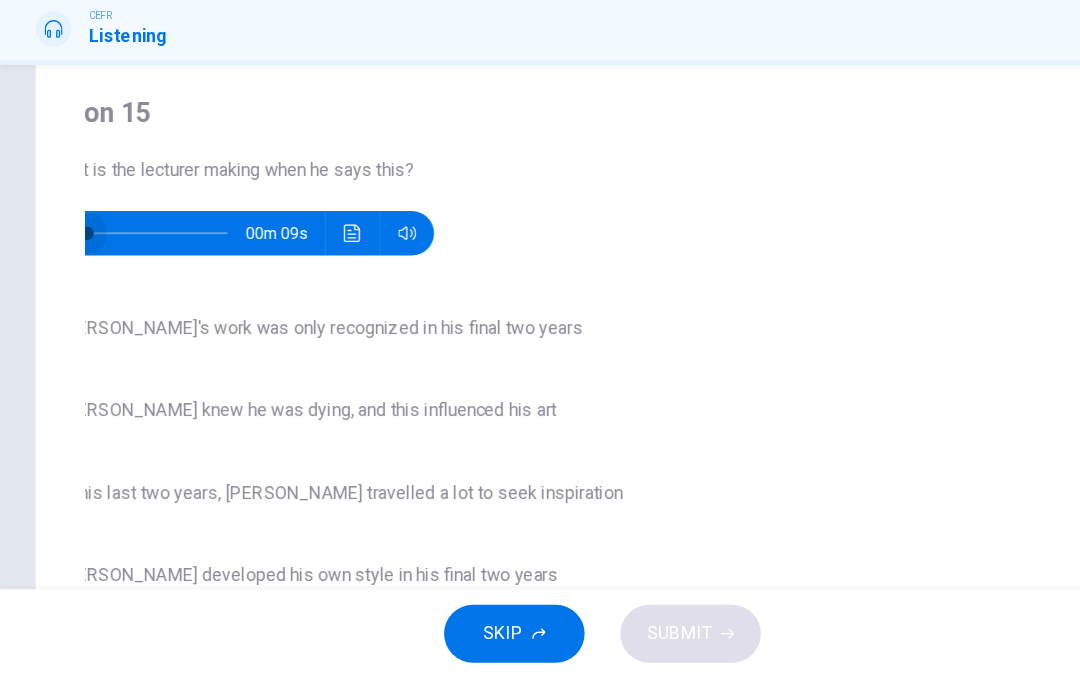 checkbox on "true" 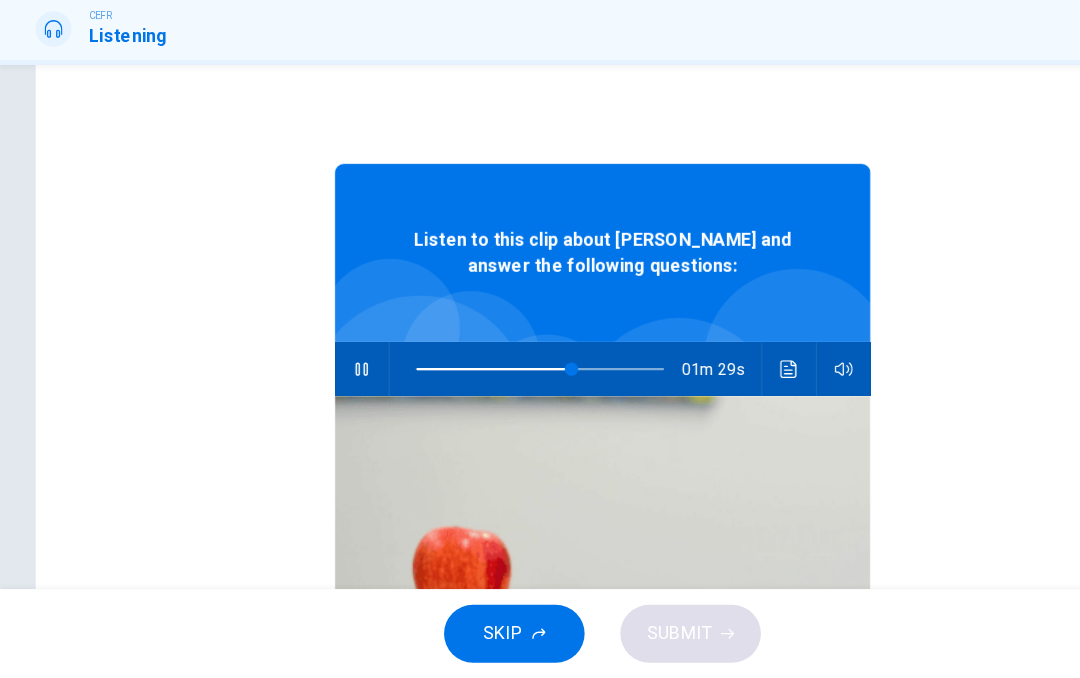 type on "6" 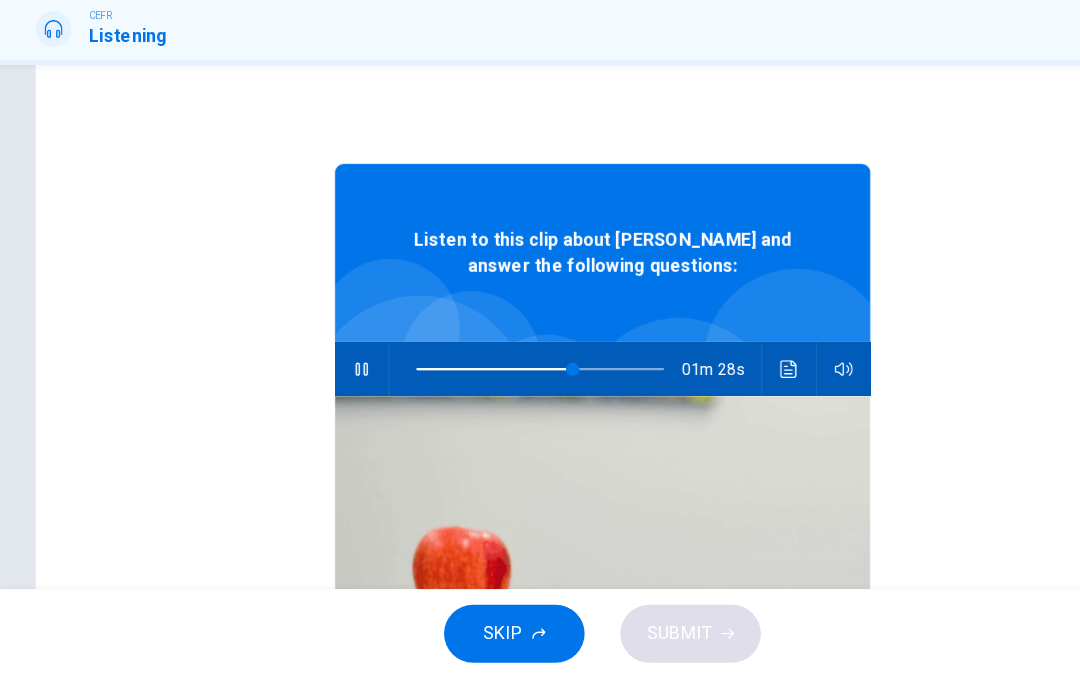 checkbox on "false" 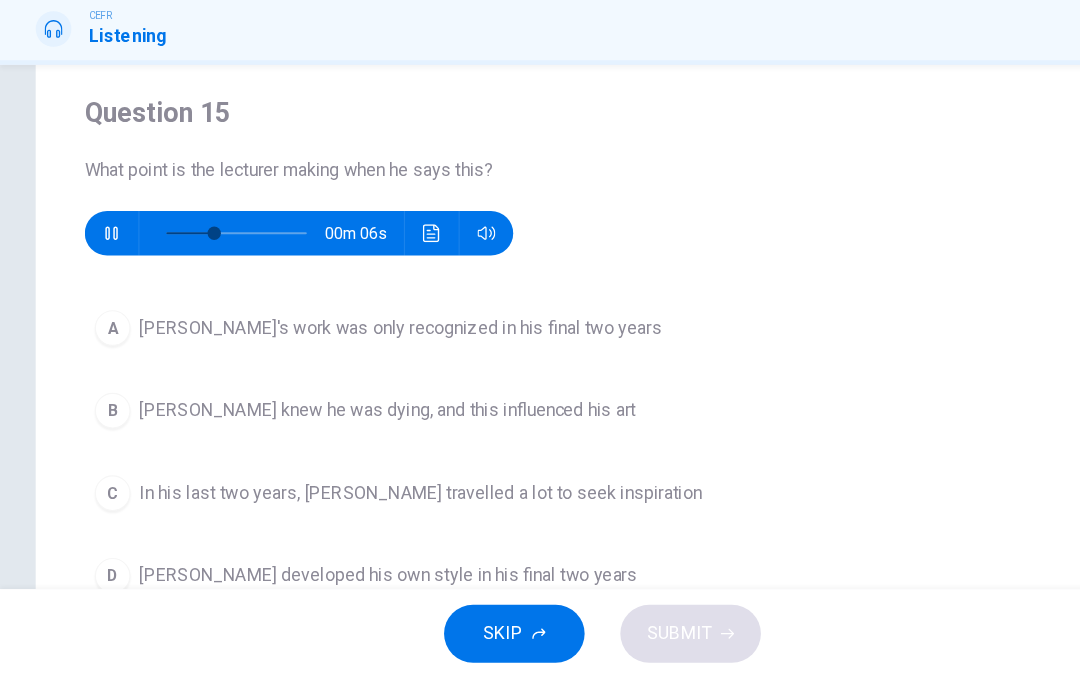 click at bounding box center (100, 279) 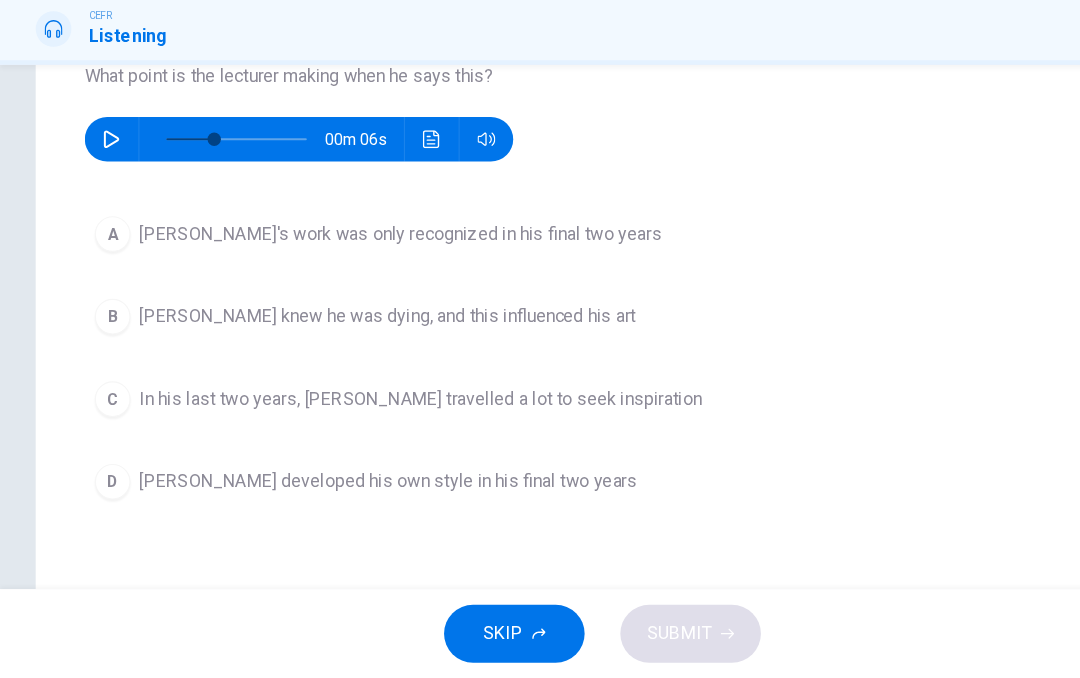 scroll, scrollTop: 230, scrollLeft: 0, axis: vertical 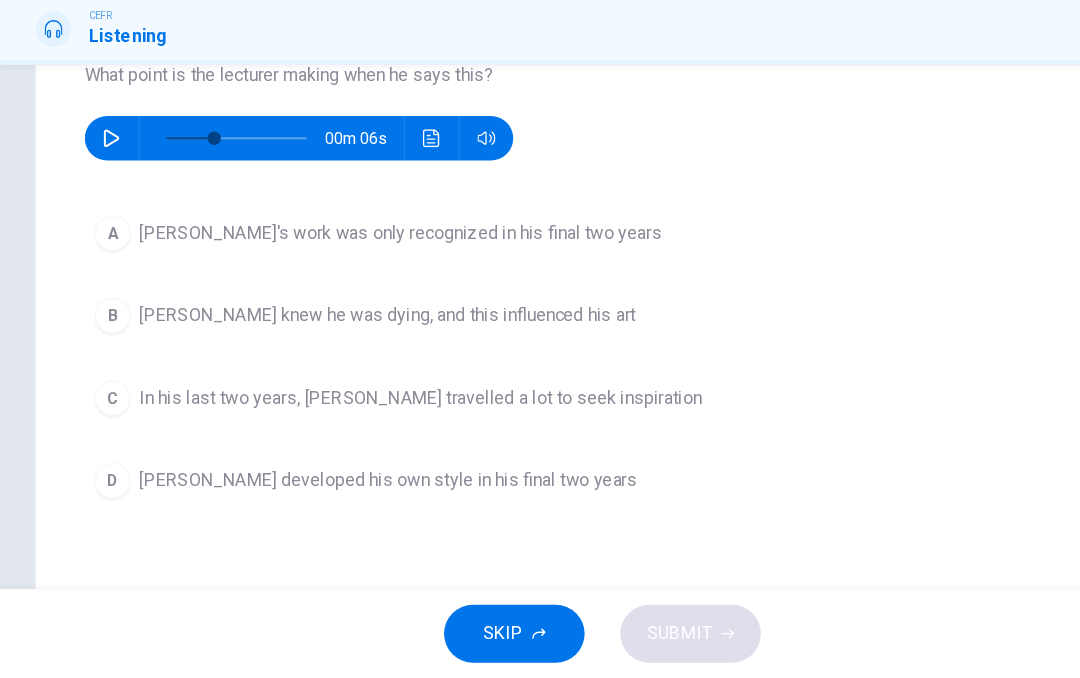 click on "C" at bounding box center (101, 427) 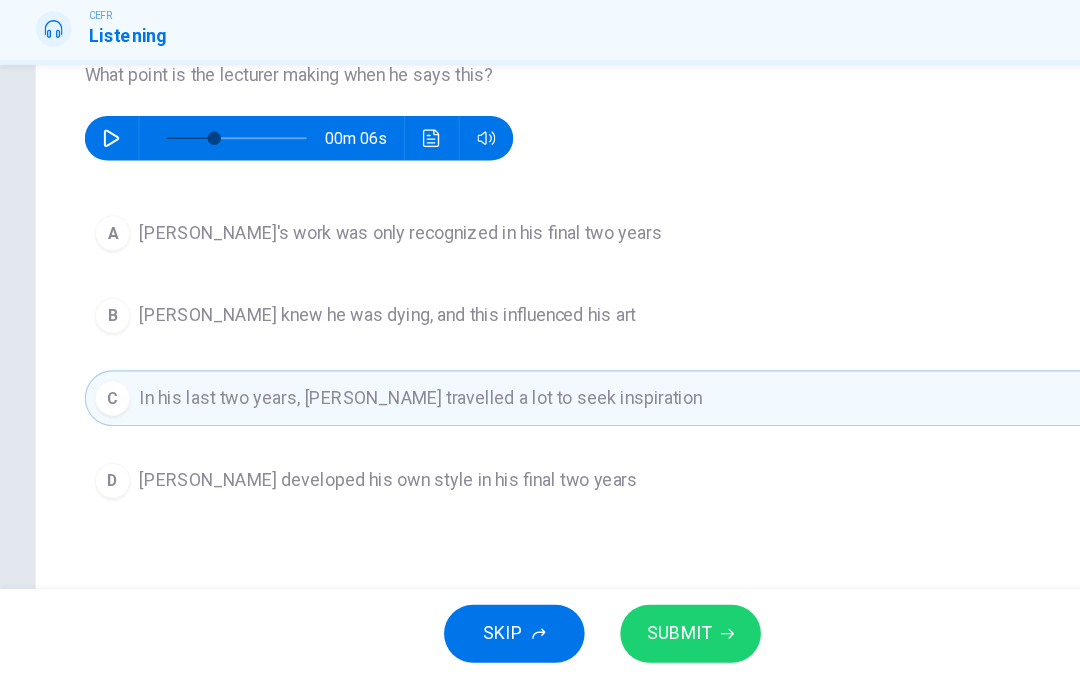 click on "SUBMIT" at bounding box center [619, 638] 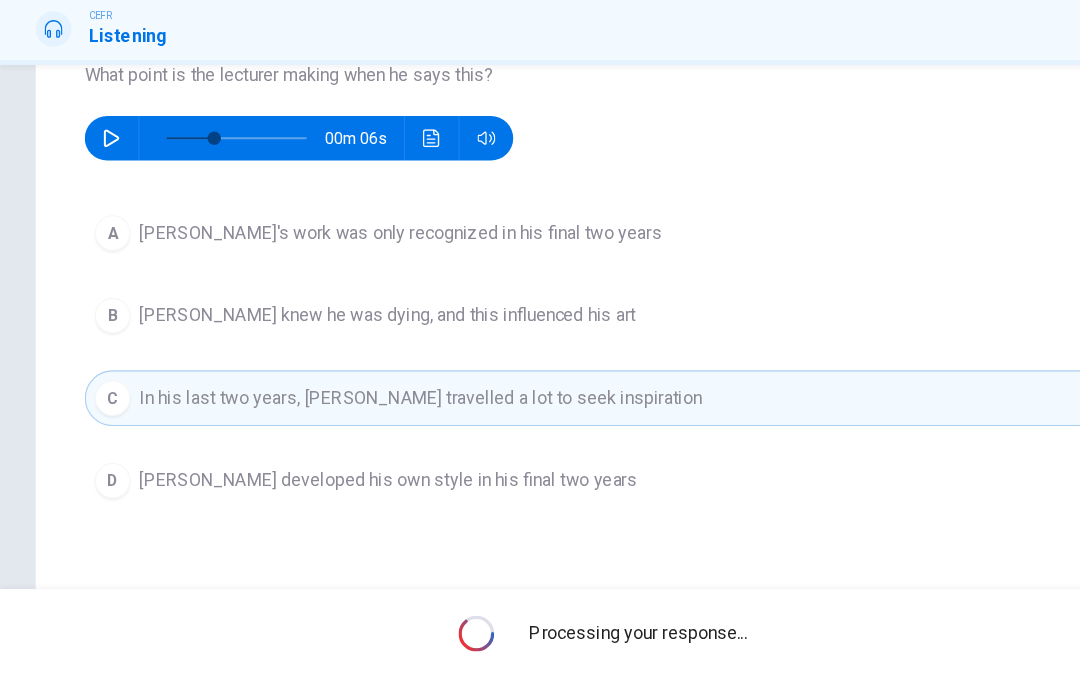 type on "34" 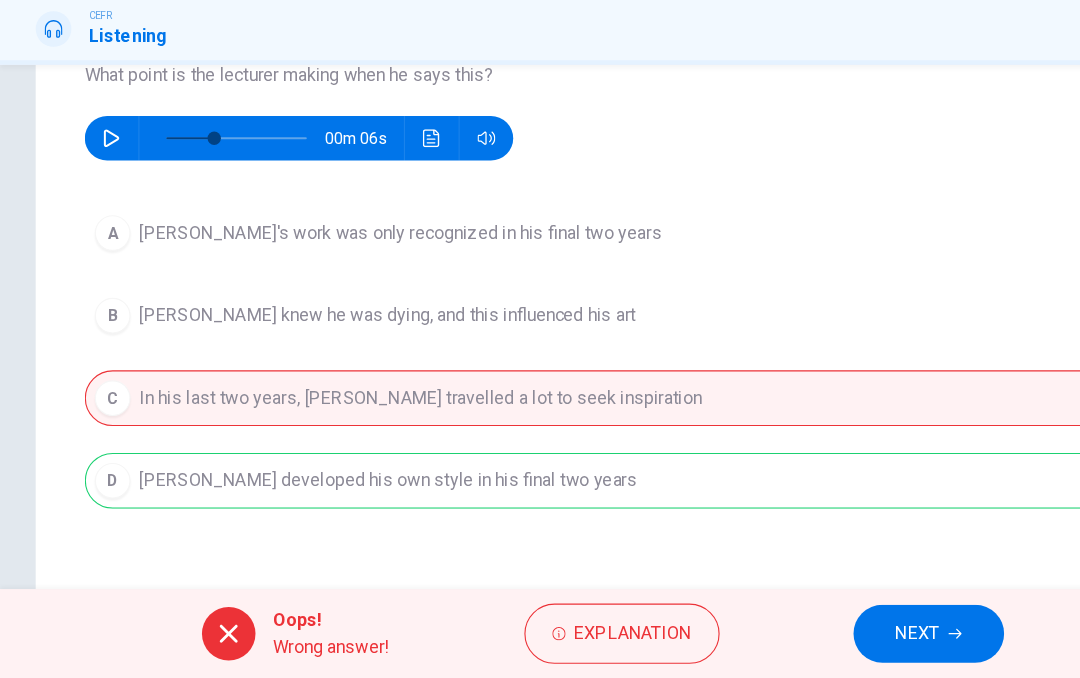 click on "NEXT" at bounding box center [832, 638] 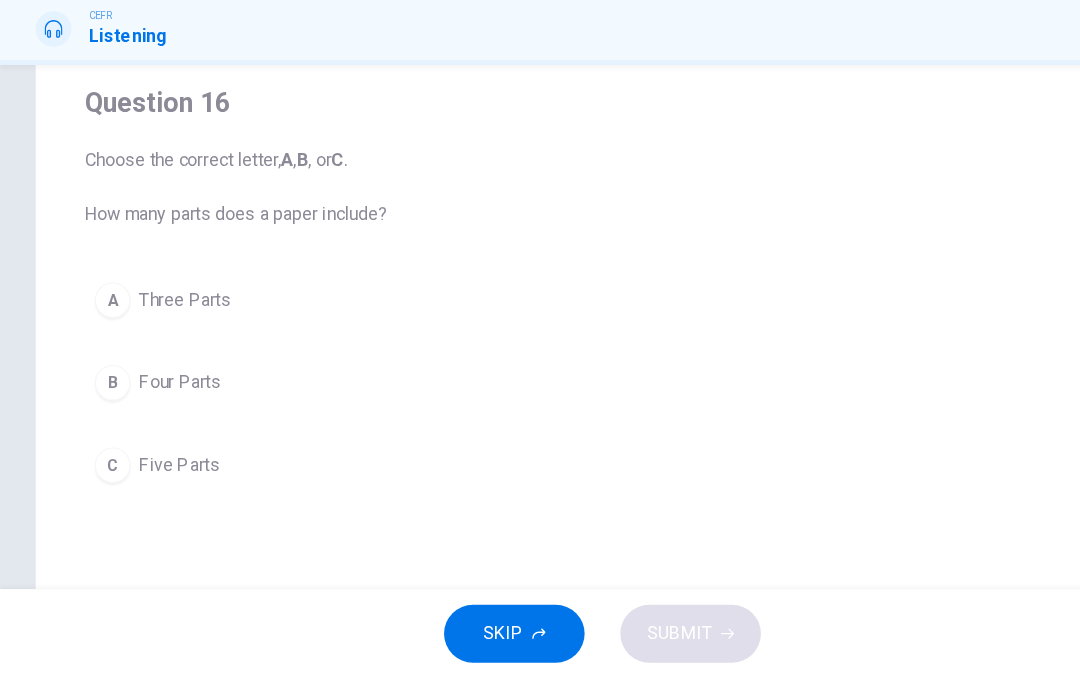 scroll, scrollTop: 59, scrollLeft: 0, axis: vertical 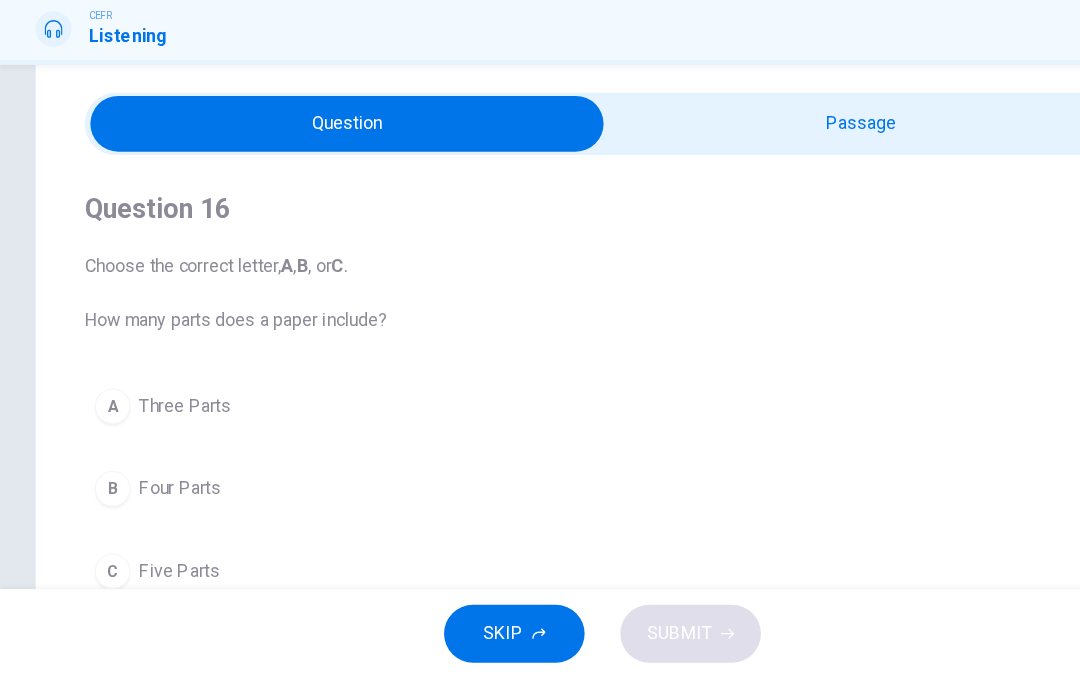 click at bounding box center [311, 181] 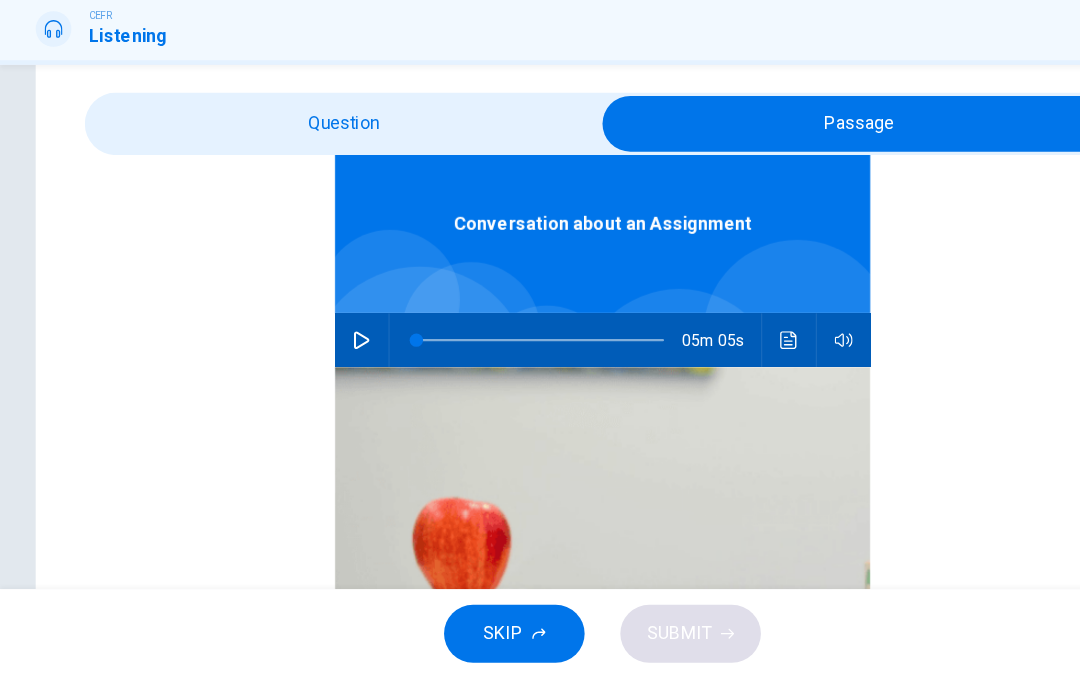 scroll, scrollTop: 112, scrollLeft: 0, axis: vertical 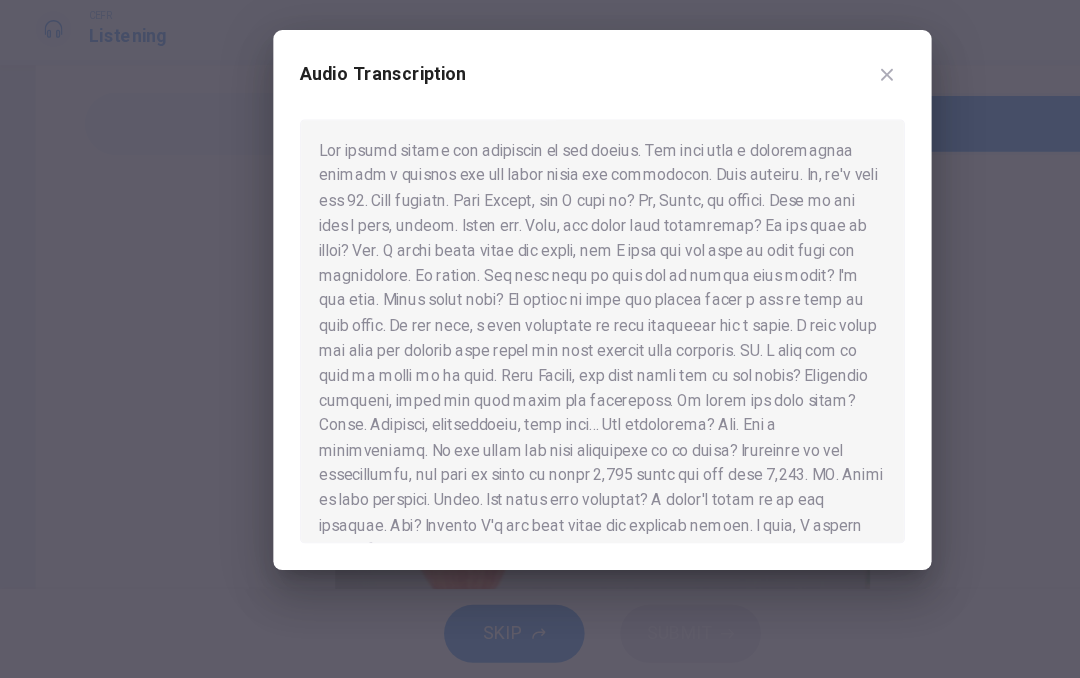 click at bounding box center [540, 367] 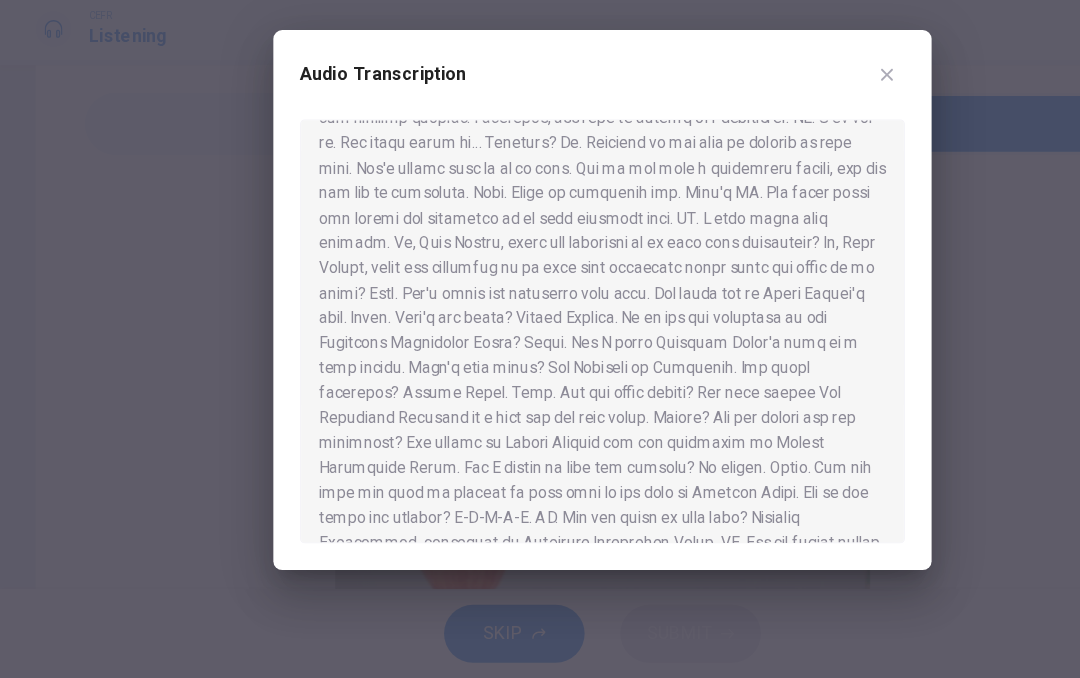 click on "Audio Transcription" at bounding box center (540, 149) 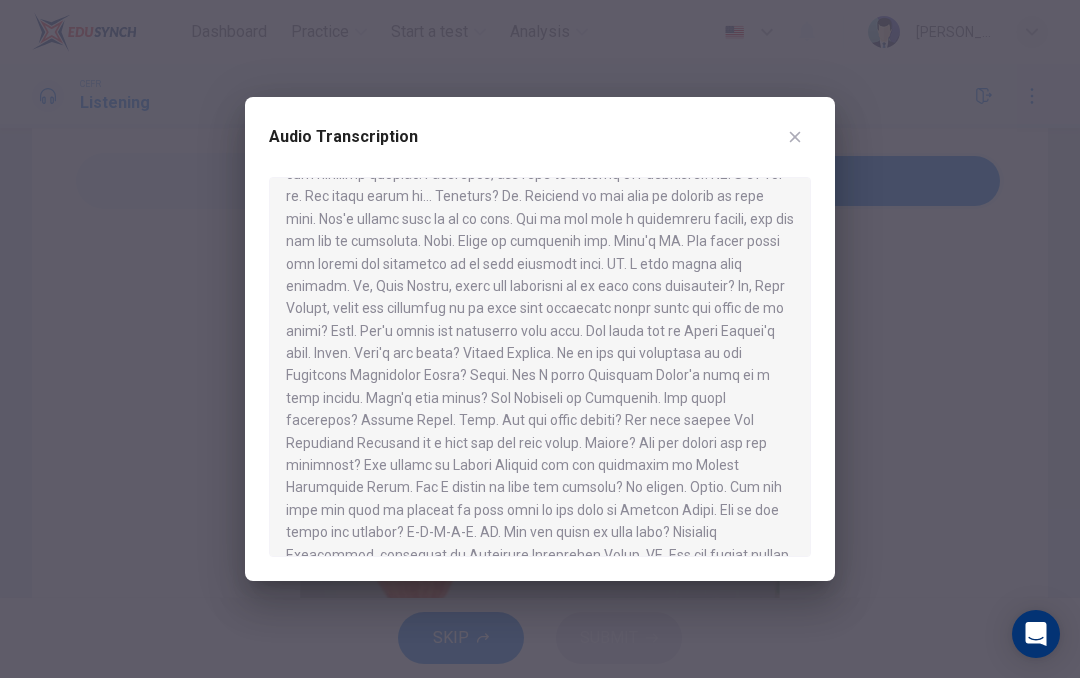 click 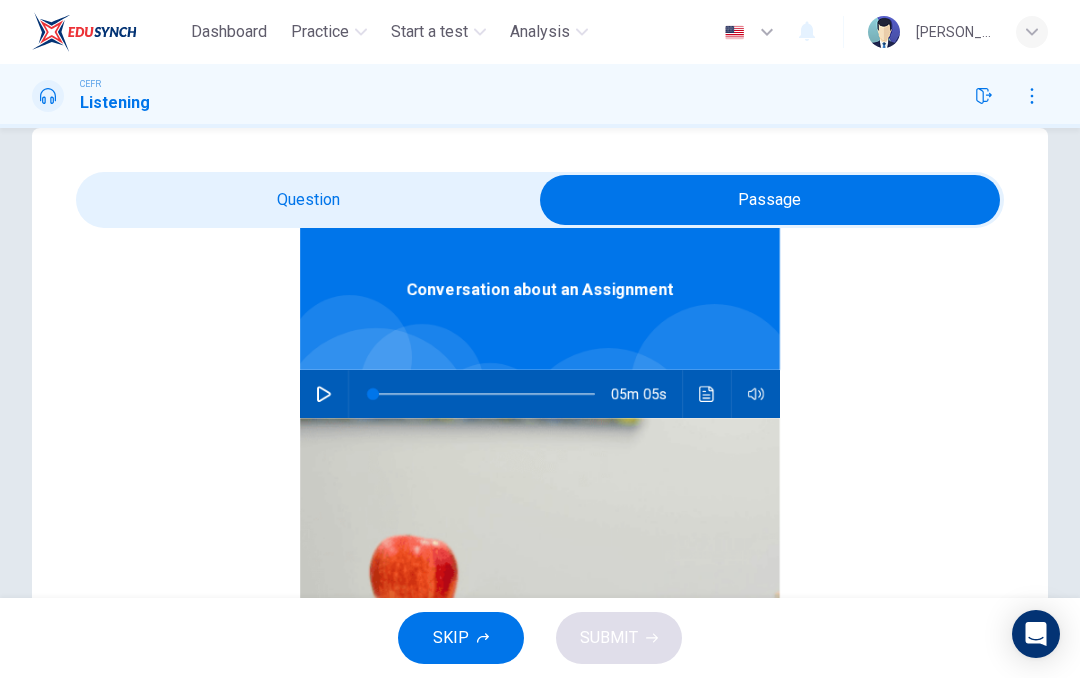scroll, scrollTop: 39, scrollLeft: 0, axis: vertical 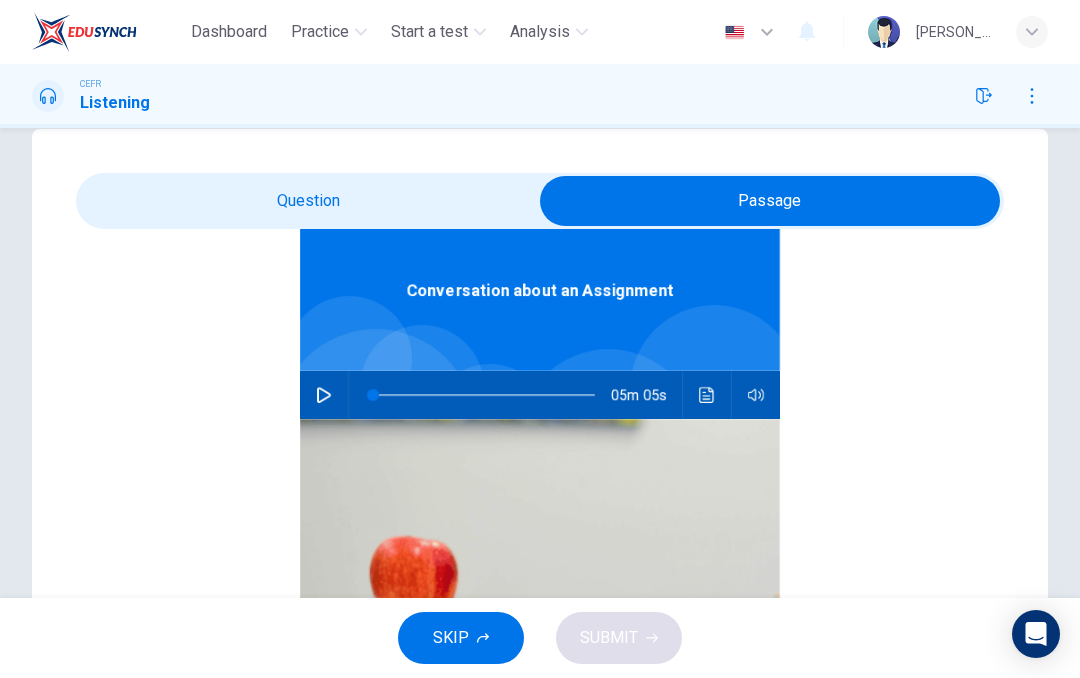 click at bounding box center (324, 395) 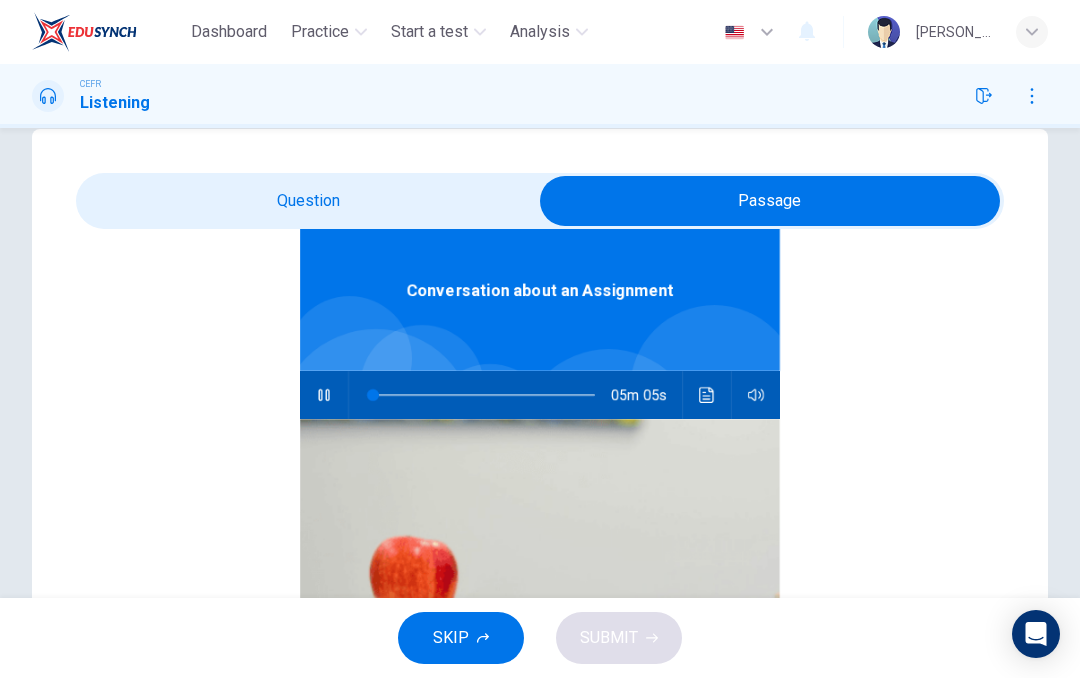 click at bounding box center [770, 201] 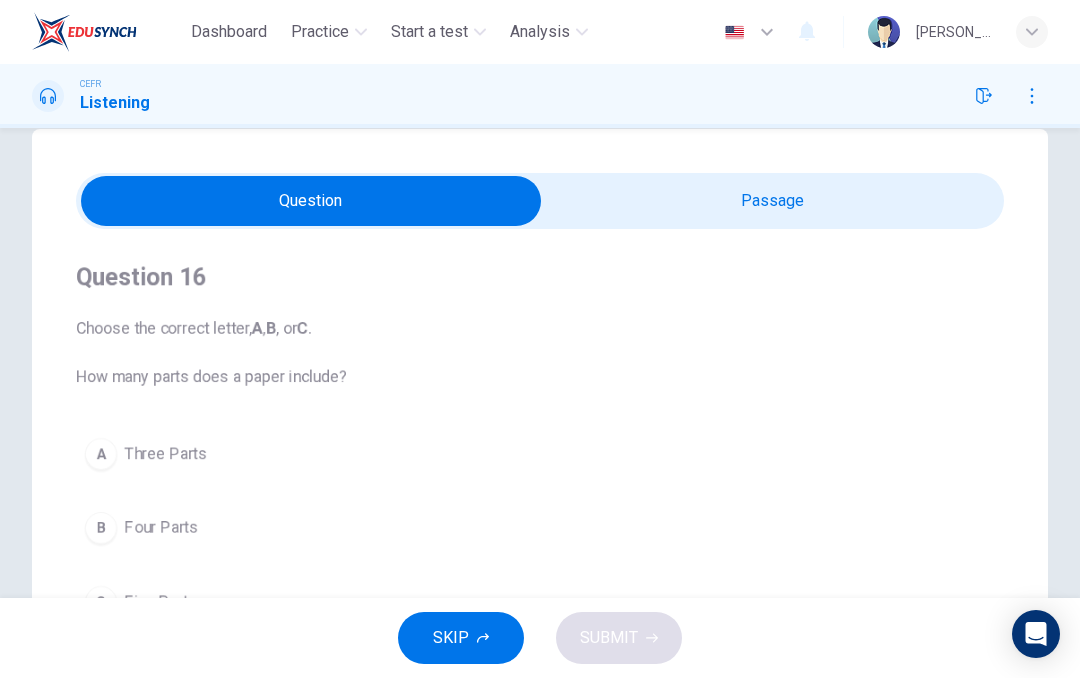 scroll, scrollTop: 0, scrollLeft: 0, axis: both 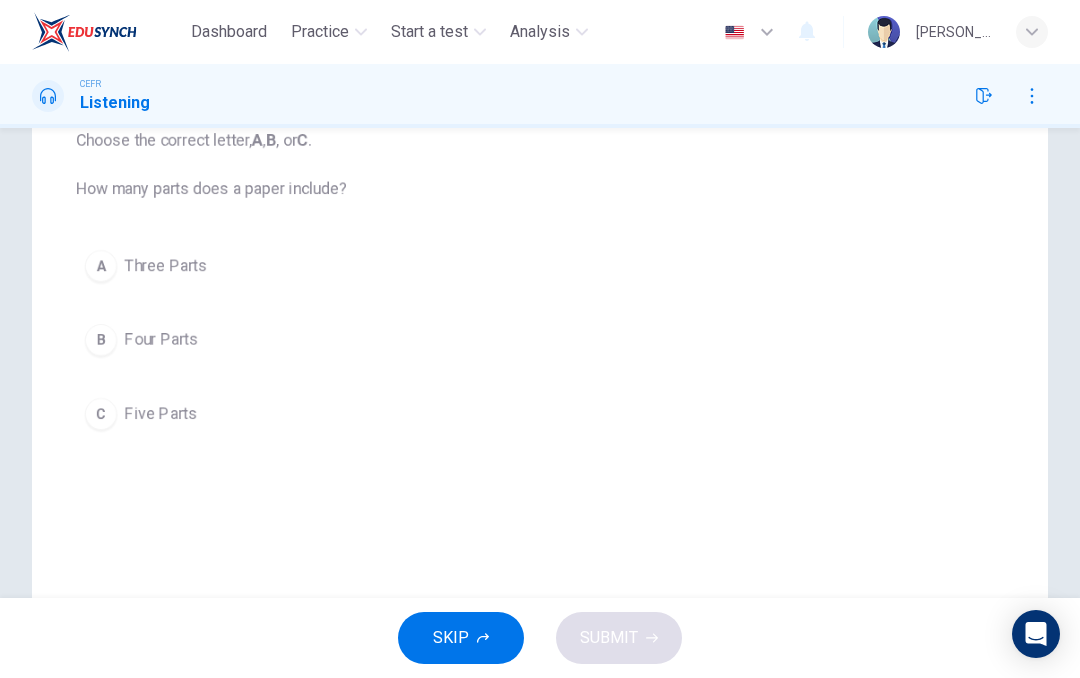 click on "C" at bounding box center [101, 414] 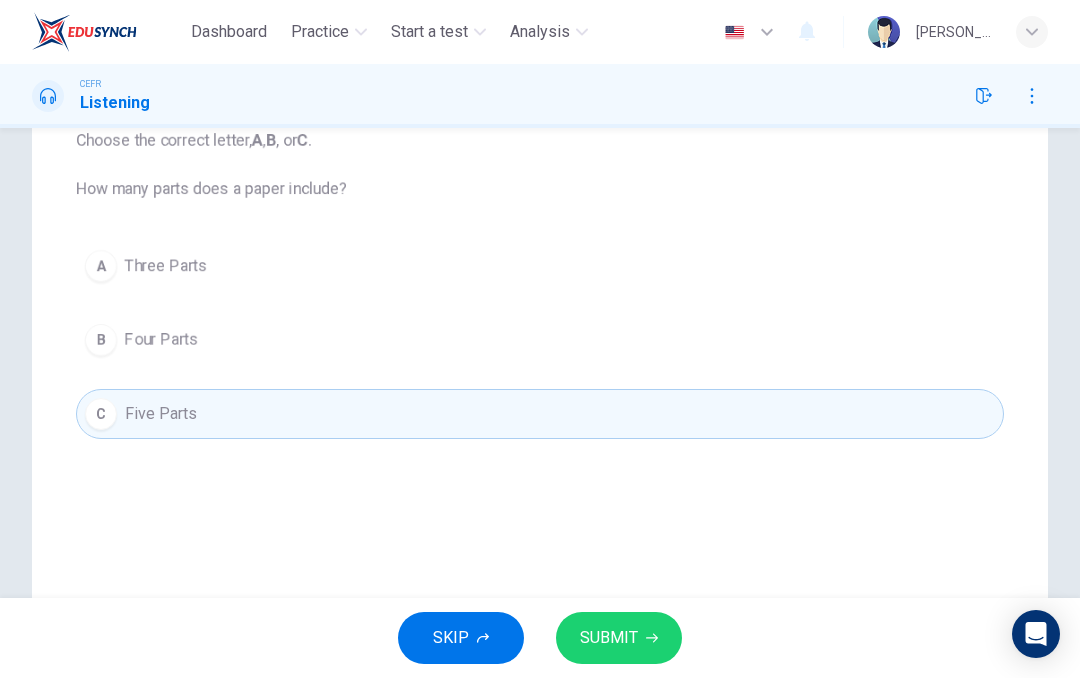 click 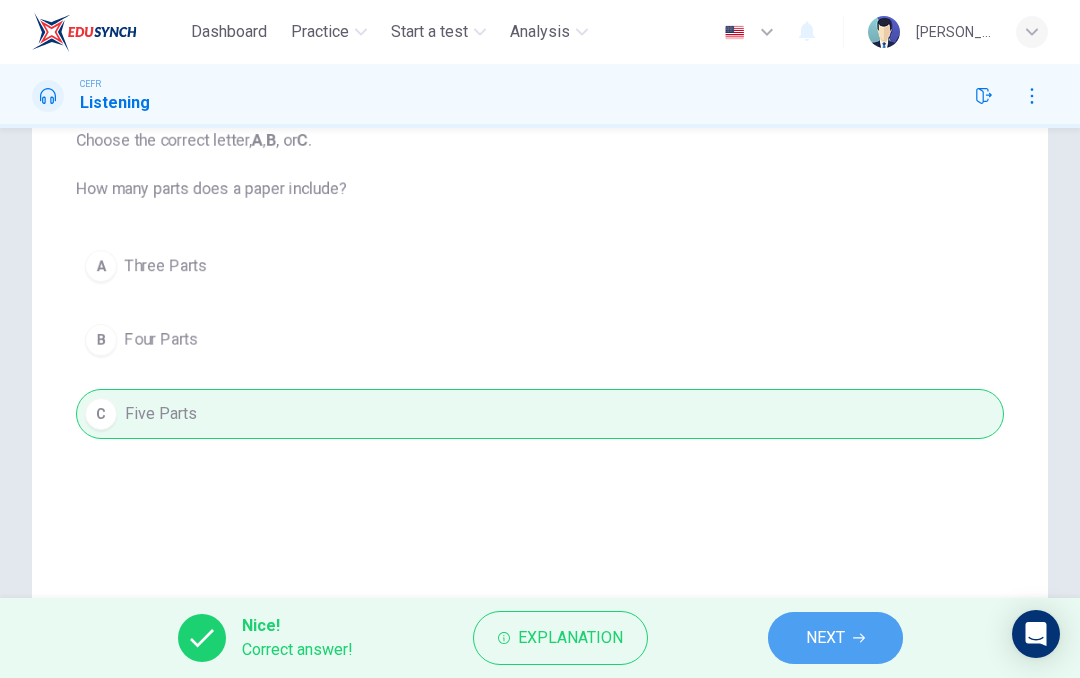 click on "NEXT" at bounding box center (835, 638) 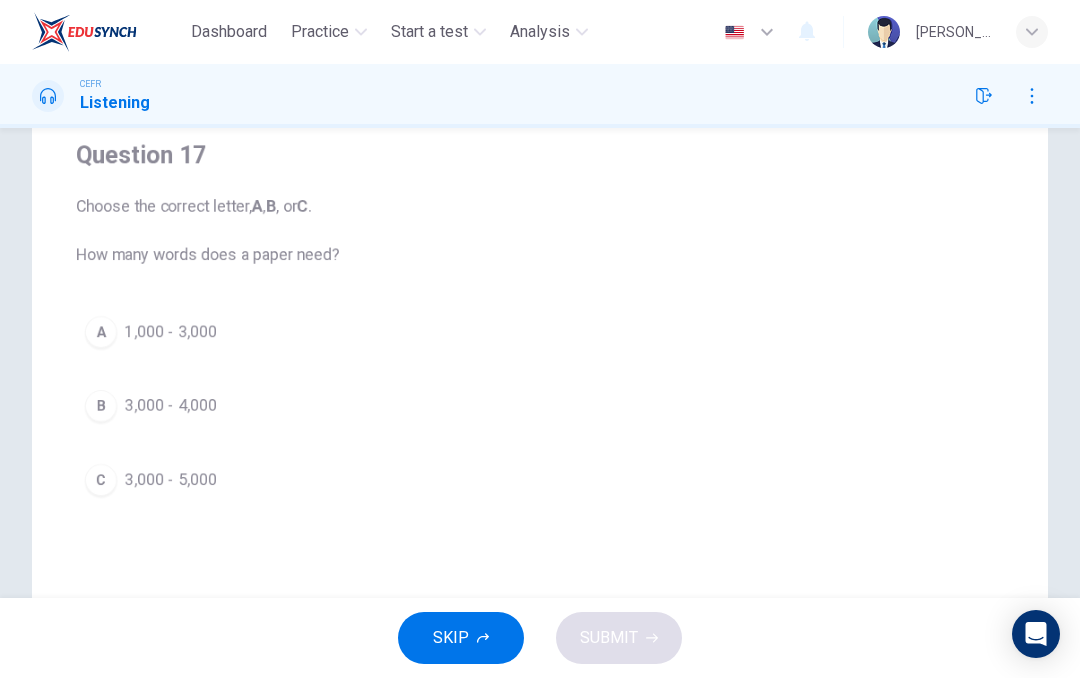 scroll, scrollTop: 158, scrollLeft: 0, axis: vertical 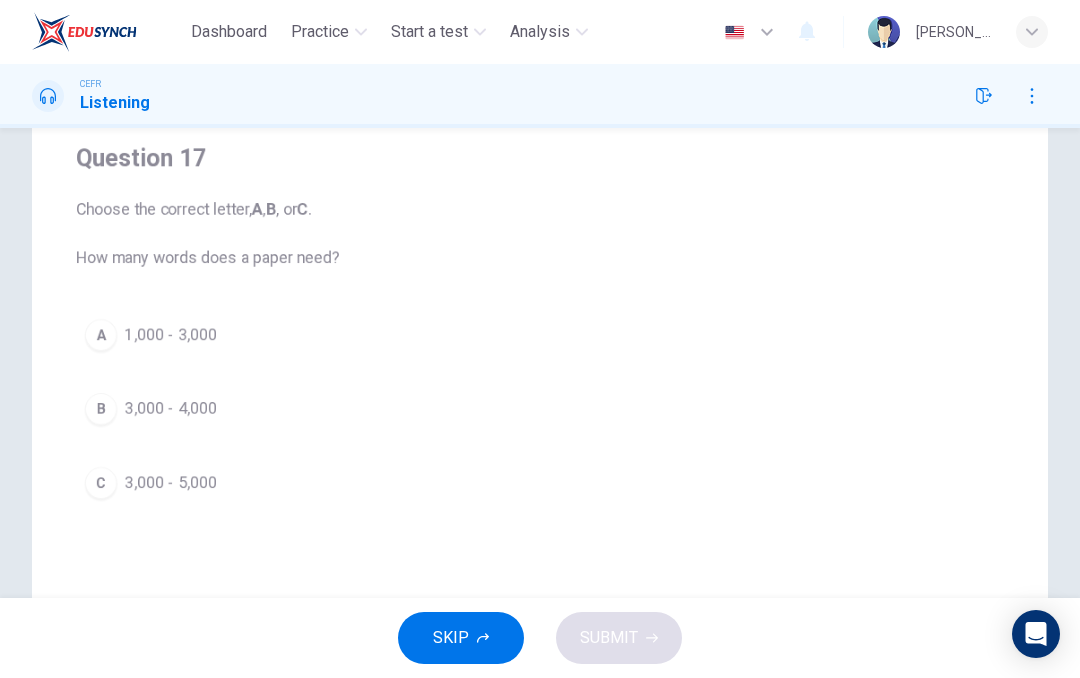 click on "C" at bounding box center (101, 483) 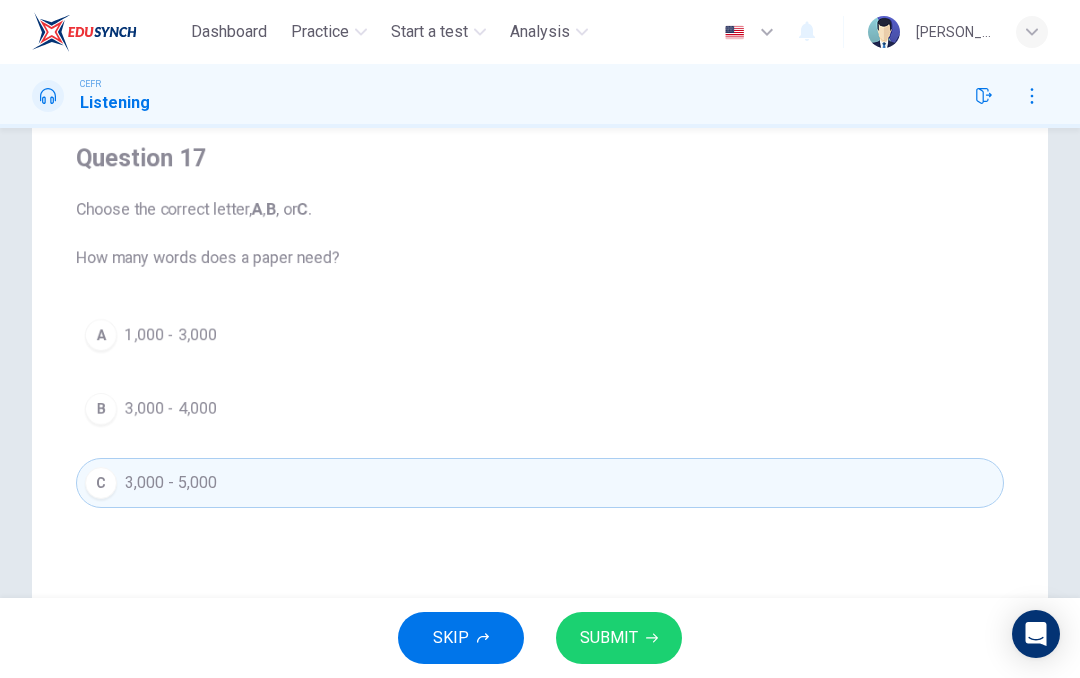 click on "SUBMIT" at bounding box center (619, 638) 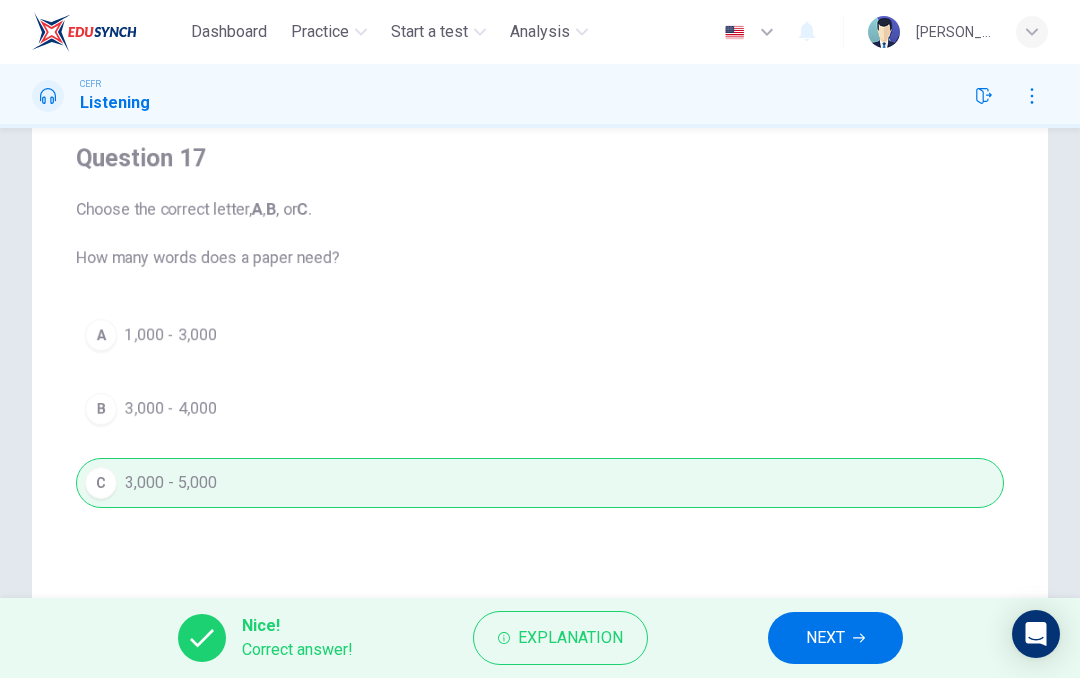 click 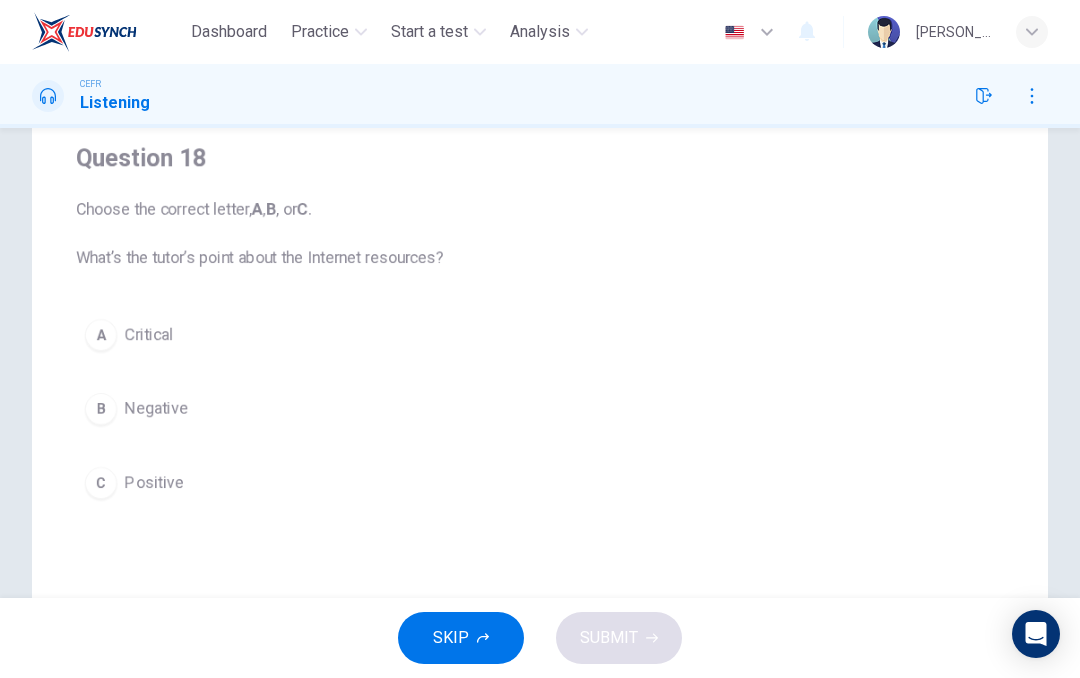 click on "A Critical" at bounding box center [540, 335] 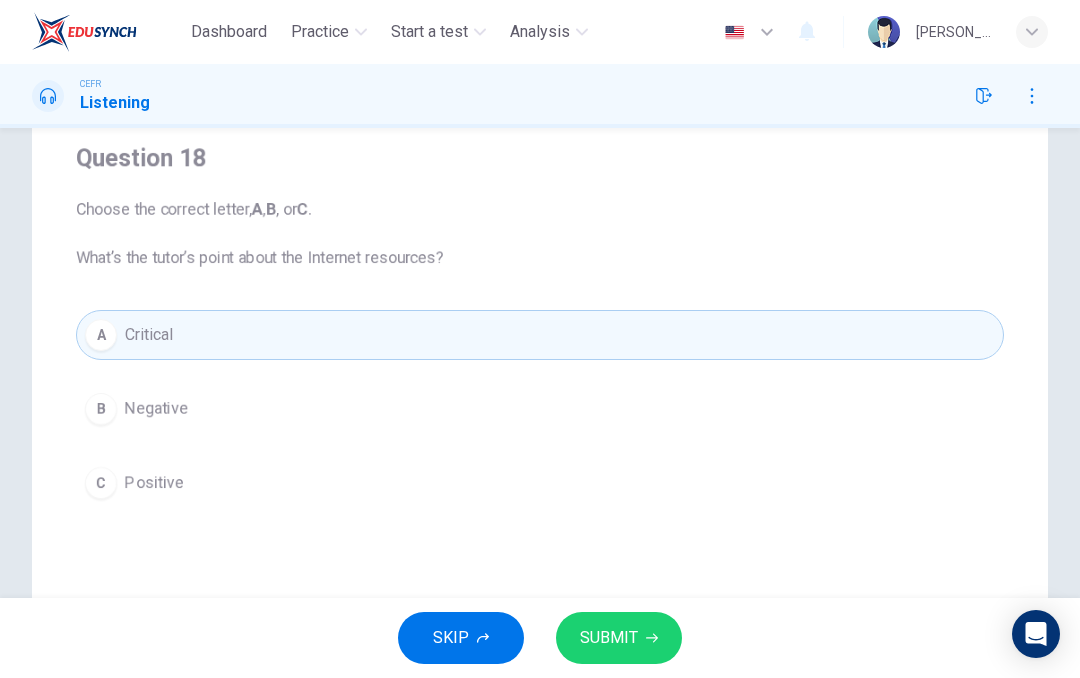 click on "SUBMIT" at bounding box center (619, 638) 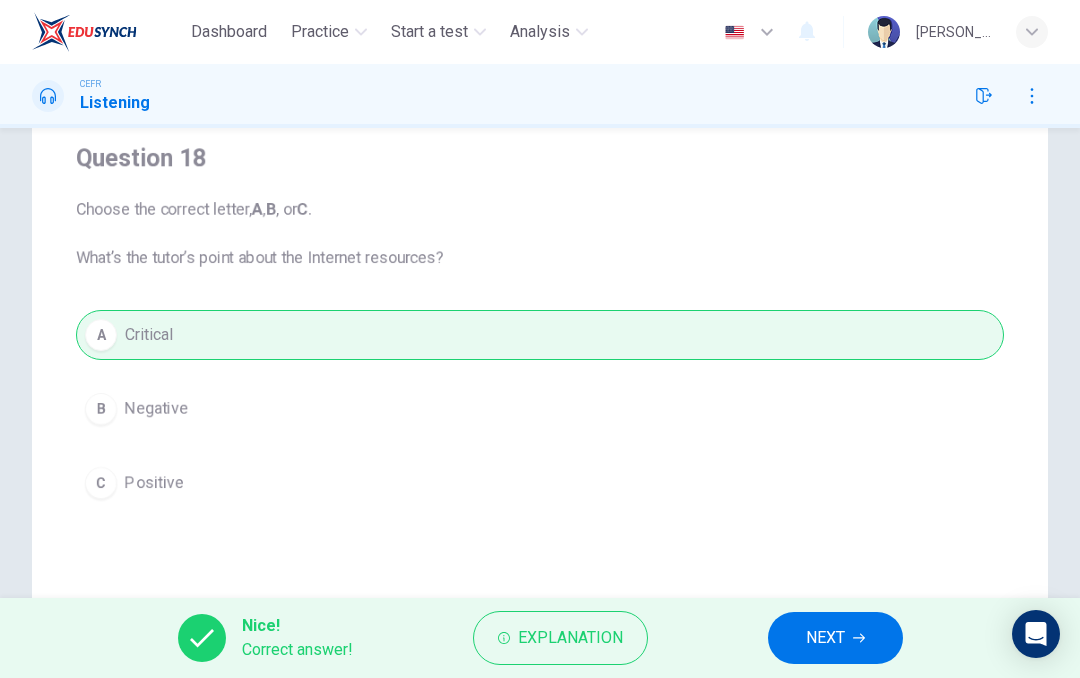click on "NEXT" at bounding box center [835, 638] 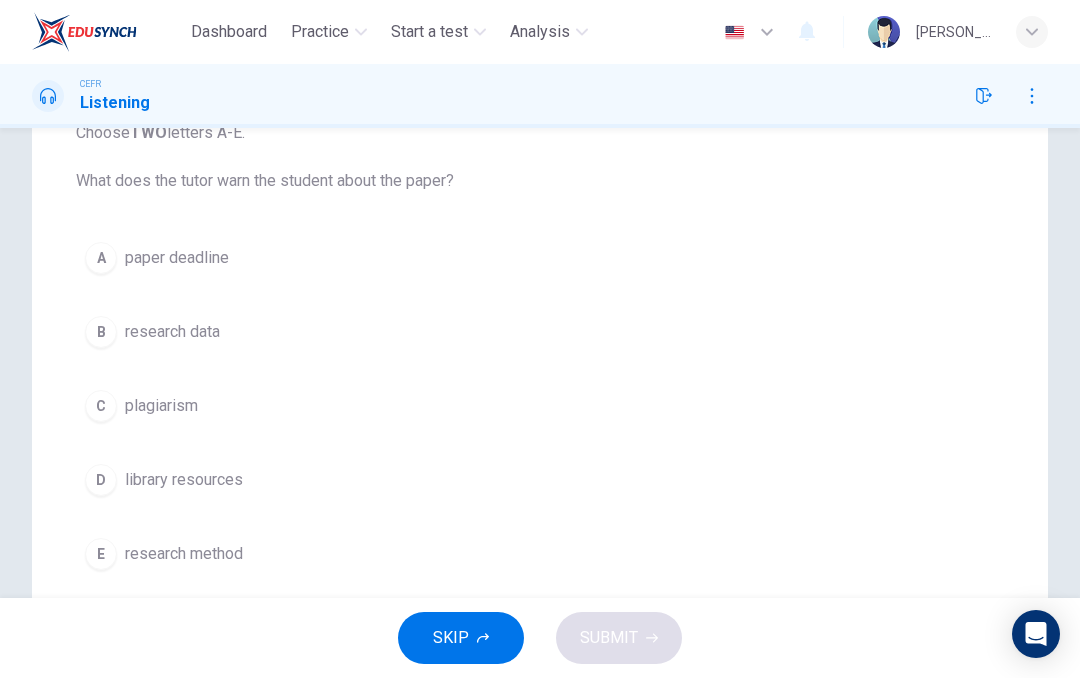 scroll, scrollTop: 232, scrollLeft: 0, axis: vertical 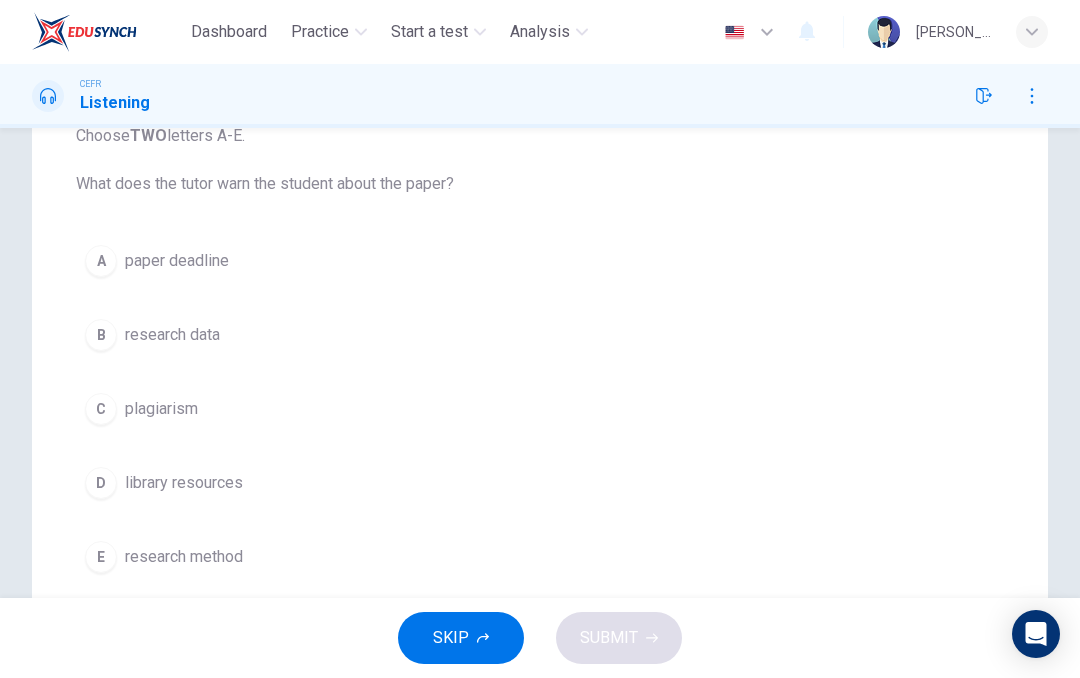 click on "C plagiarism" at bounding box center [540, 409] 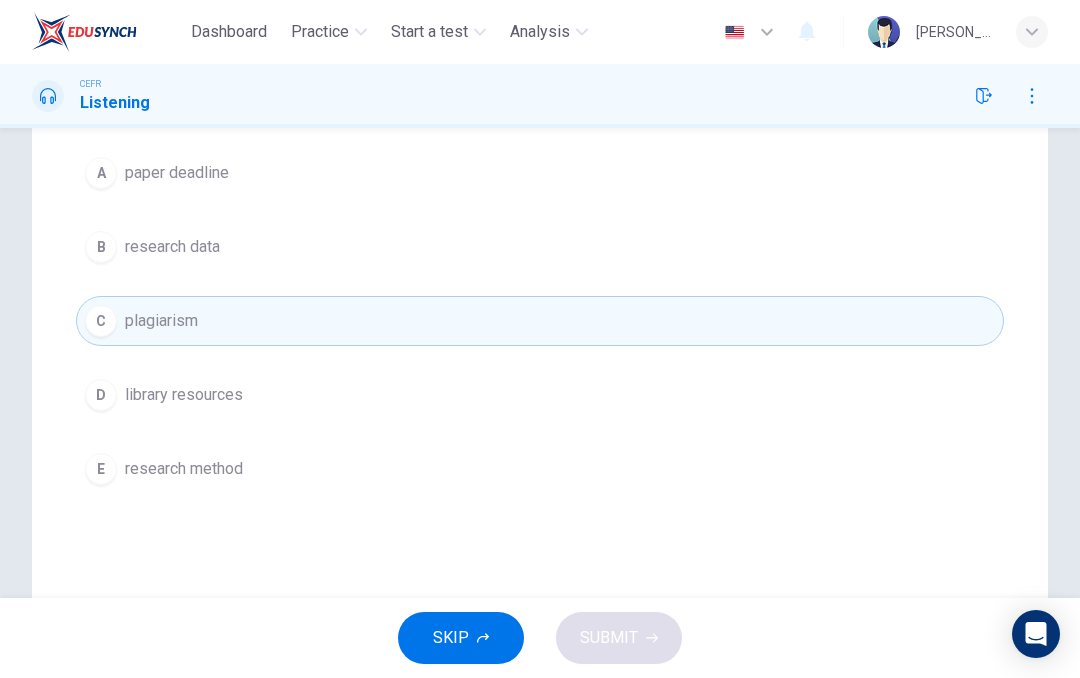 scroll, scrollTop: 336, scrollLeft: 0, axis: vertical 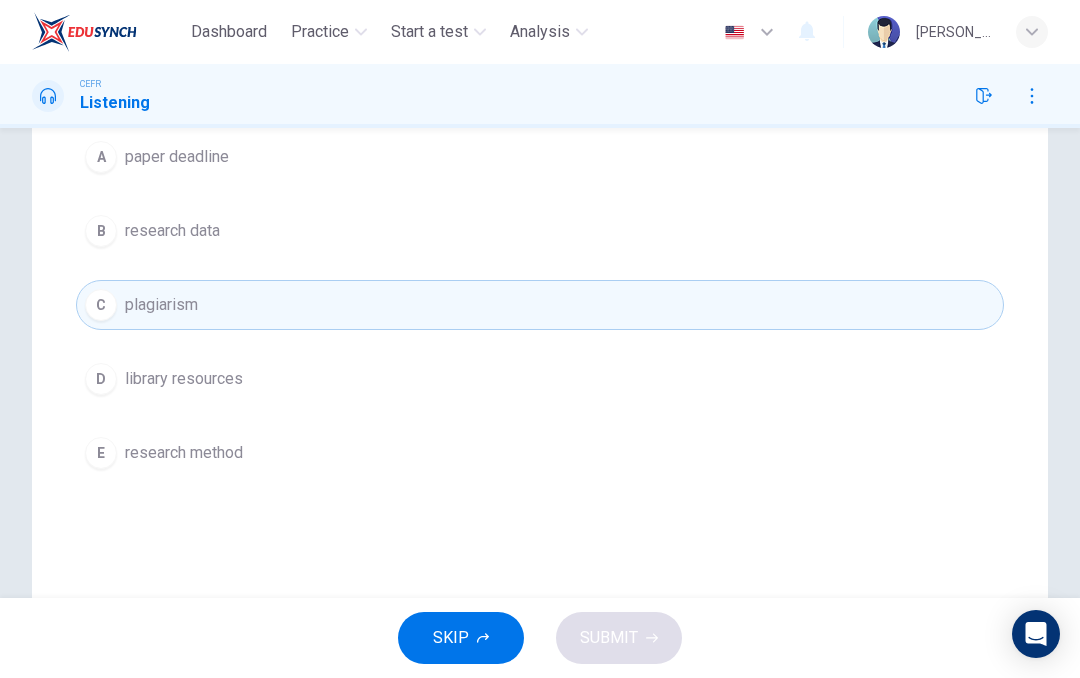click on "C" at bounding box center (101, 305) 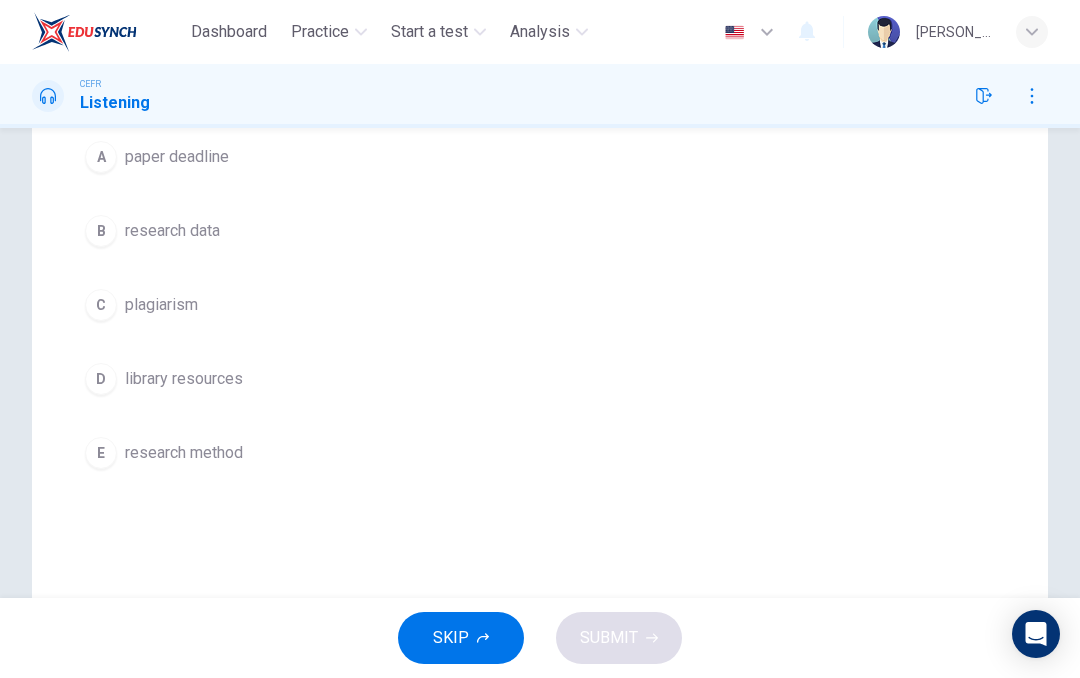click on "C plagiarism" at bounding box center (540, 305) 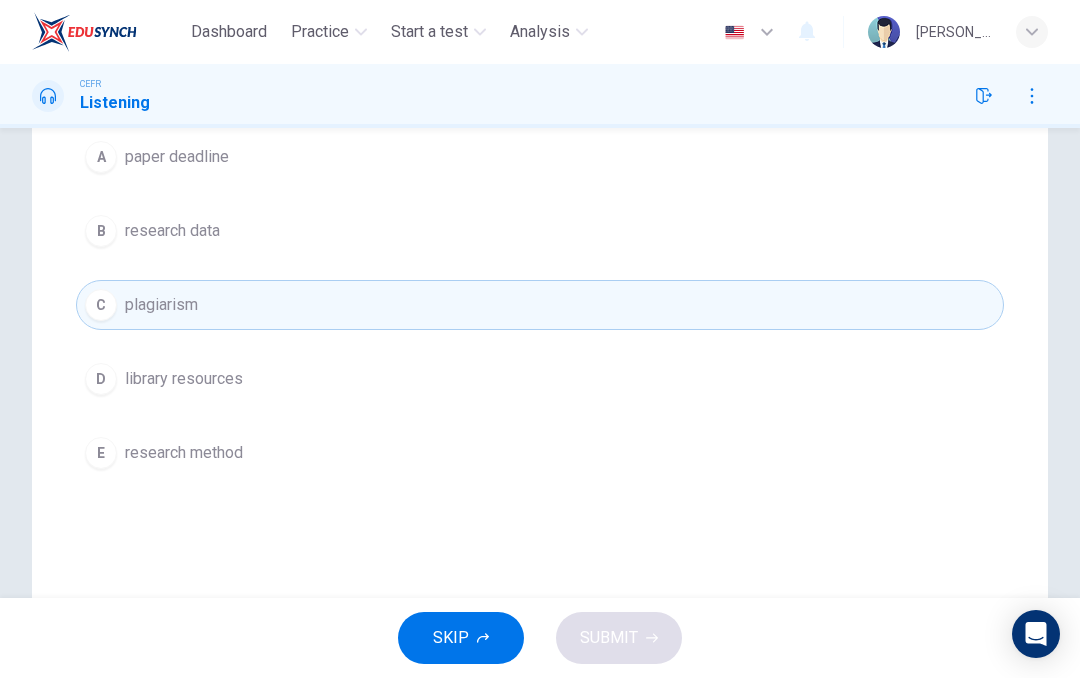 click on "D library resources" at bounding box center [540, 379] 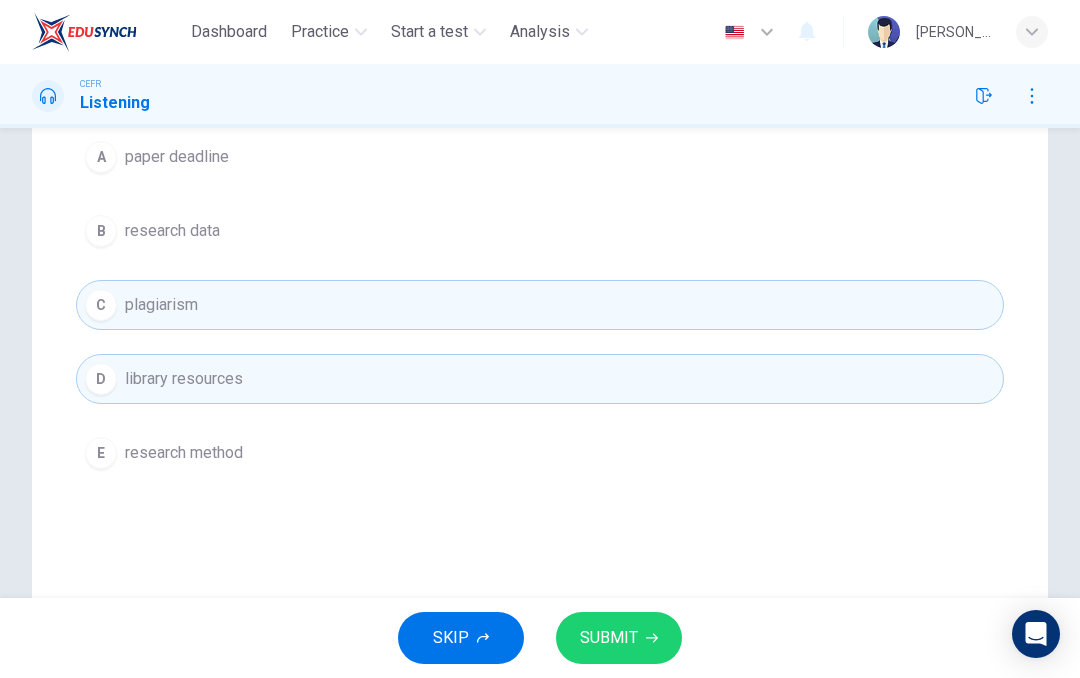 click on "library resources" at bounding box center [184, 379] 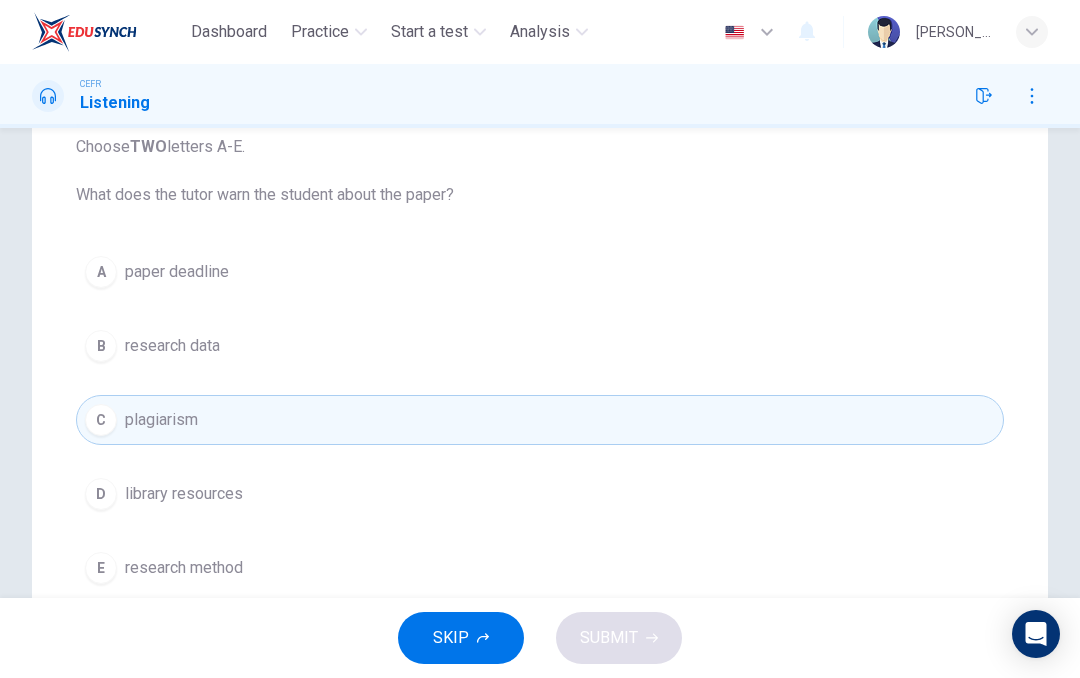 scroll, scrollTop: 222, scrollLeft: 0, axis: vertical 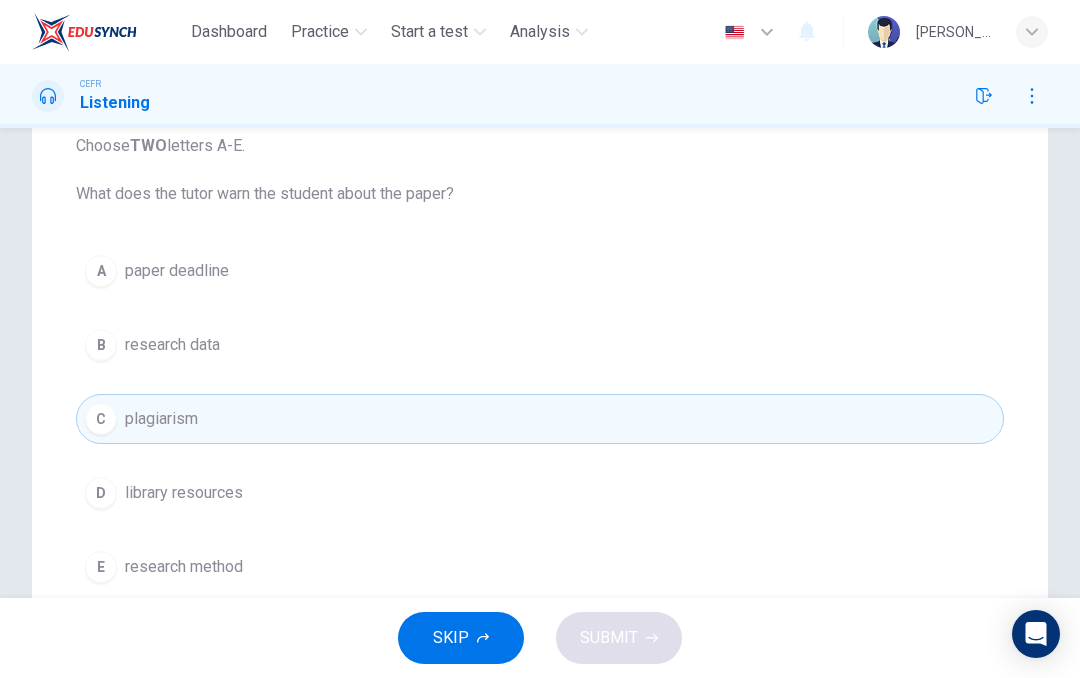 click on "B" at bounding box center [101, 345] 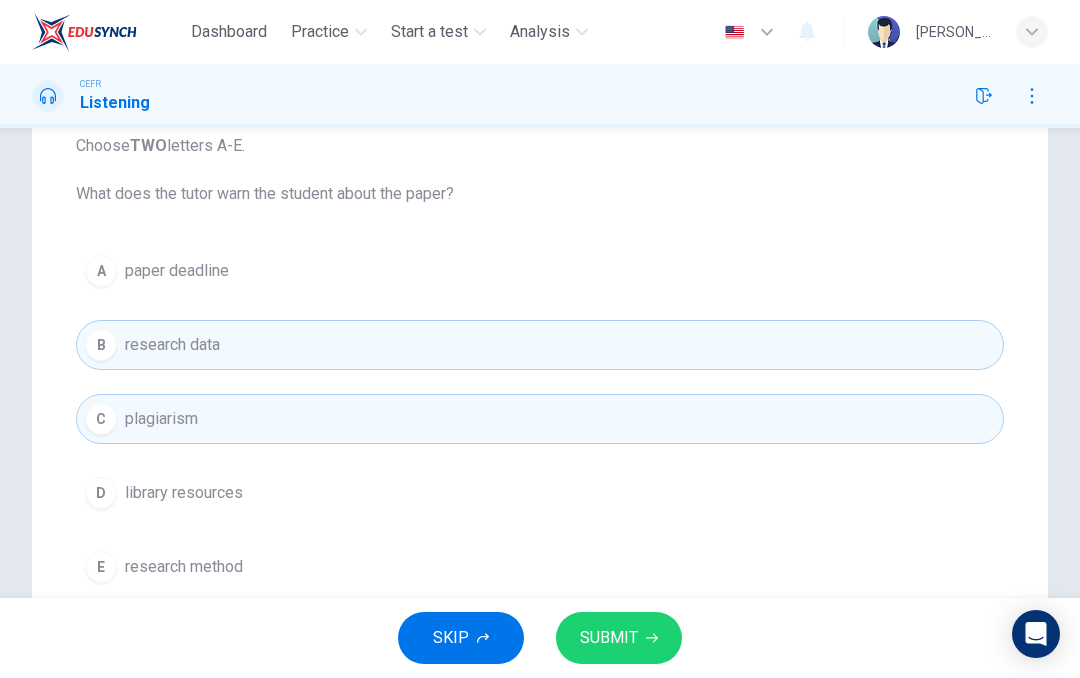 click on "SUBMIT" at bounding box center (609, 638) 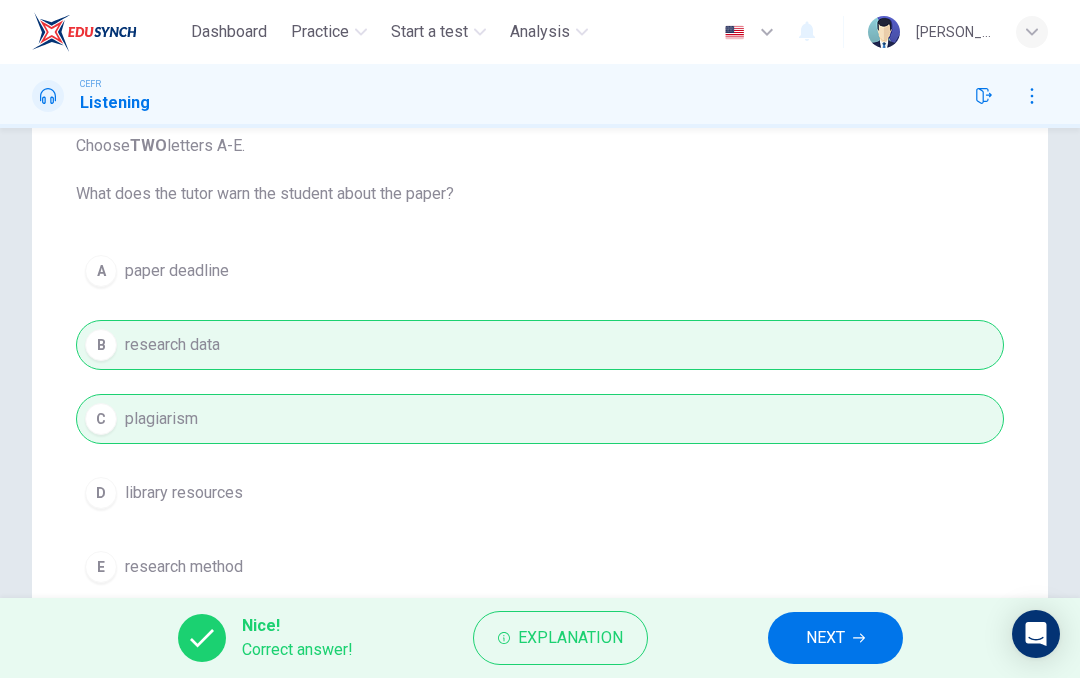 click on "NEXT" at bounding box center (835, 638) 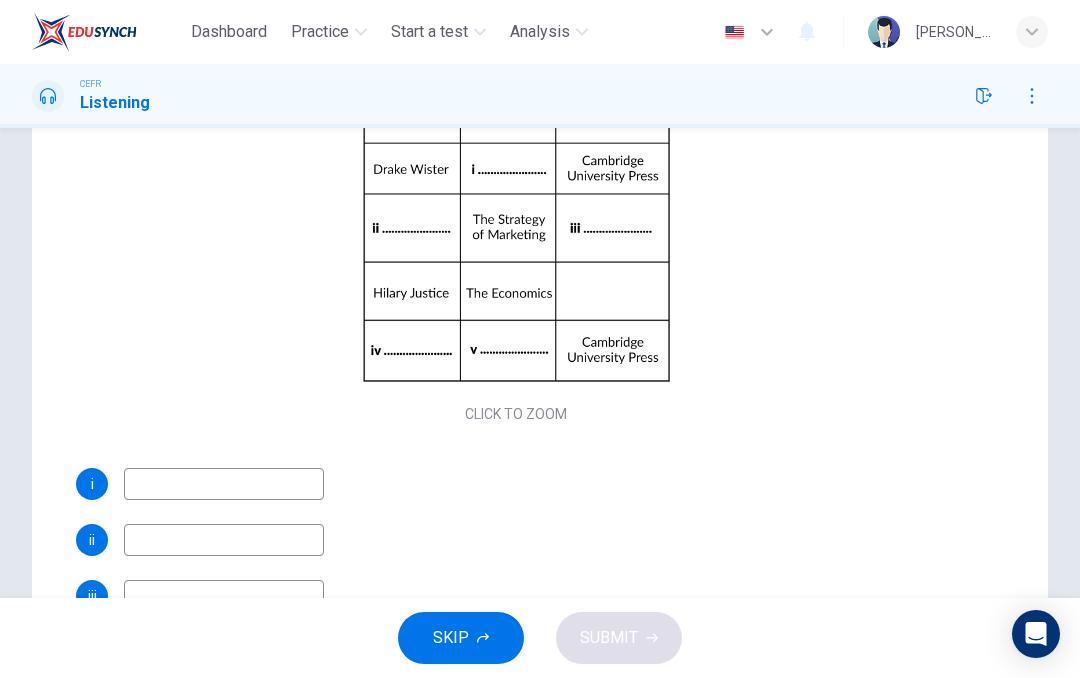 scroll, scrollTop: 160, scrollLeft: 0, axis: vertical 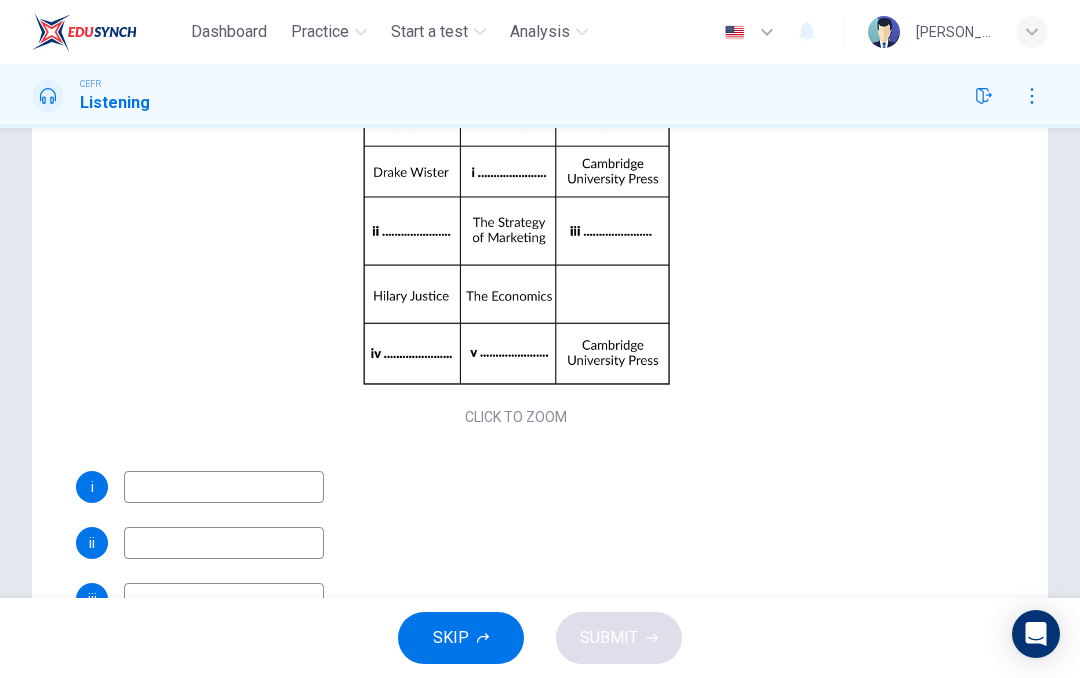 click on "Click to Zoom" at bounding box center (516, 258) 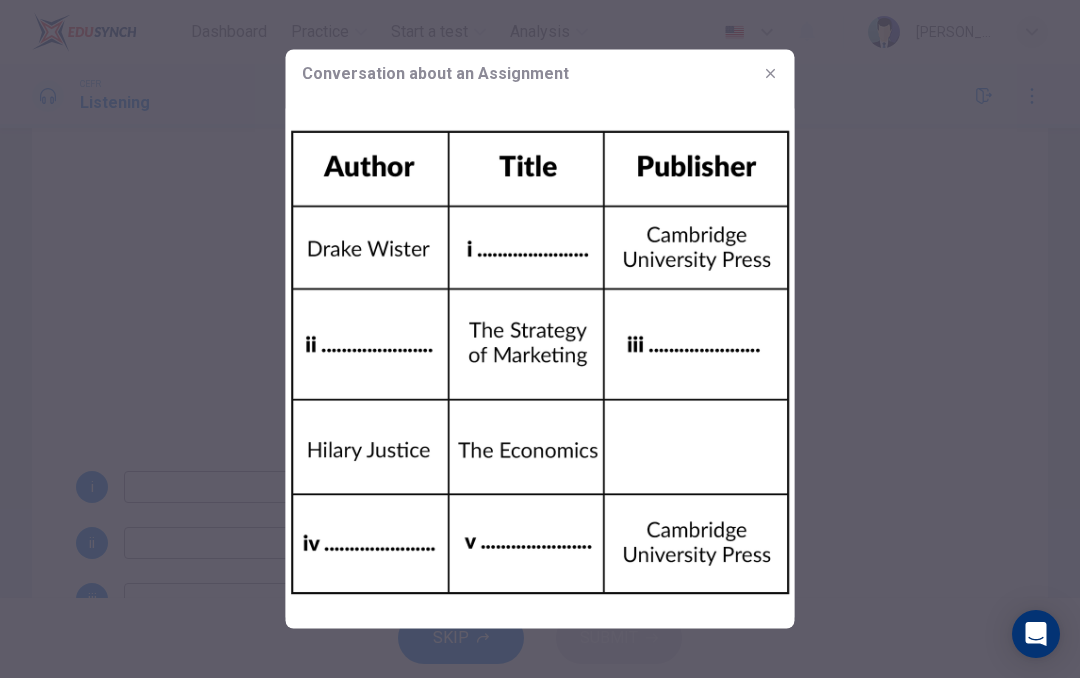 click at bounding box center (540, 339) 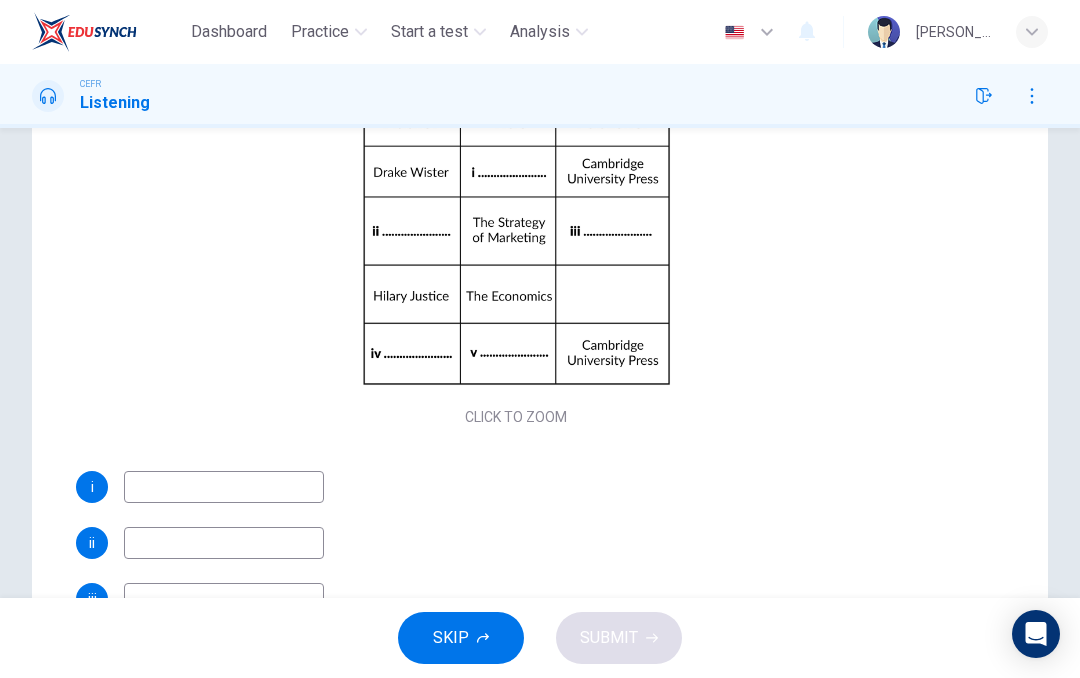 click on "Click to Zoom" at bounding box center (516, 259) 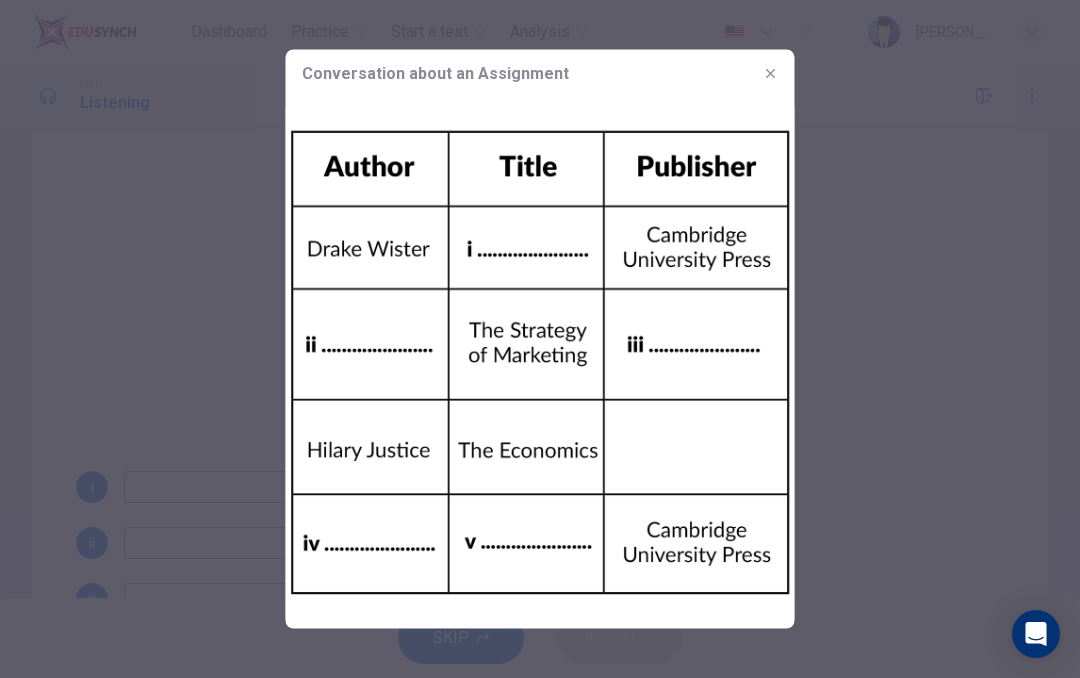 click at bounding box center (540, 339) 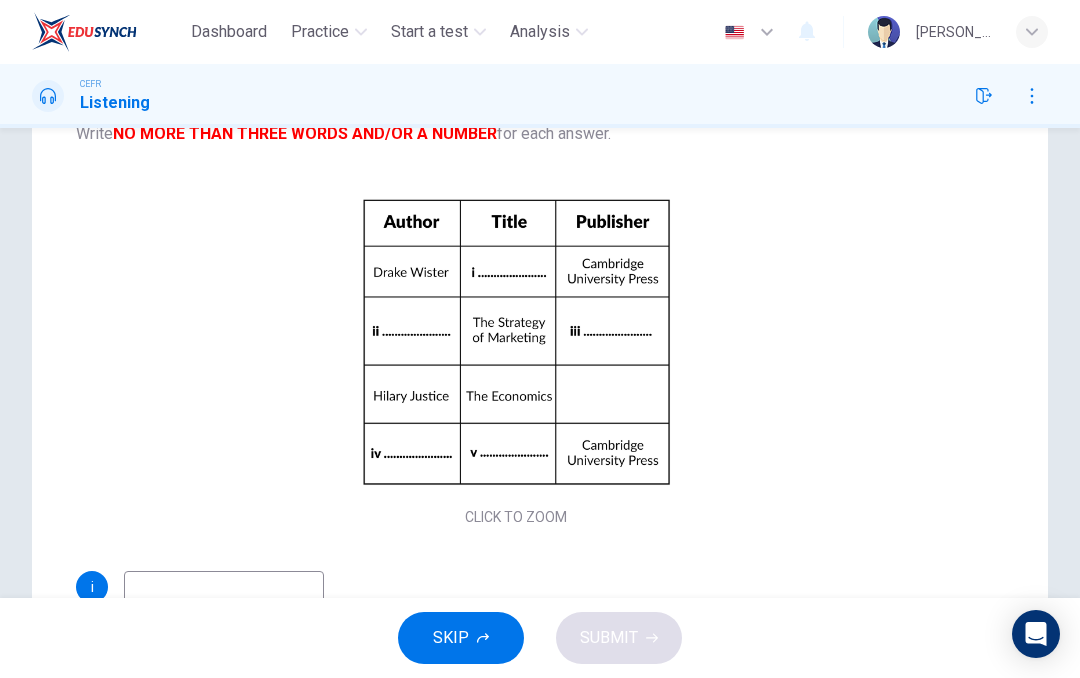 scroll, scrollTop: 59, scrollLeft: 0, axis: vertical 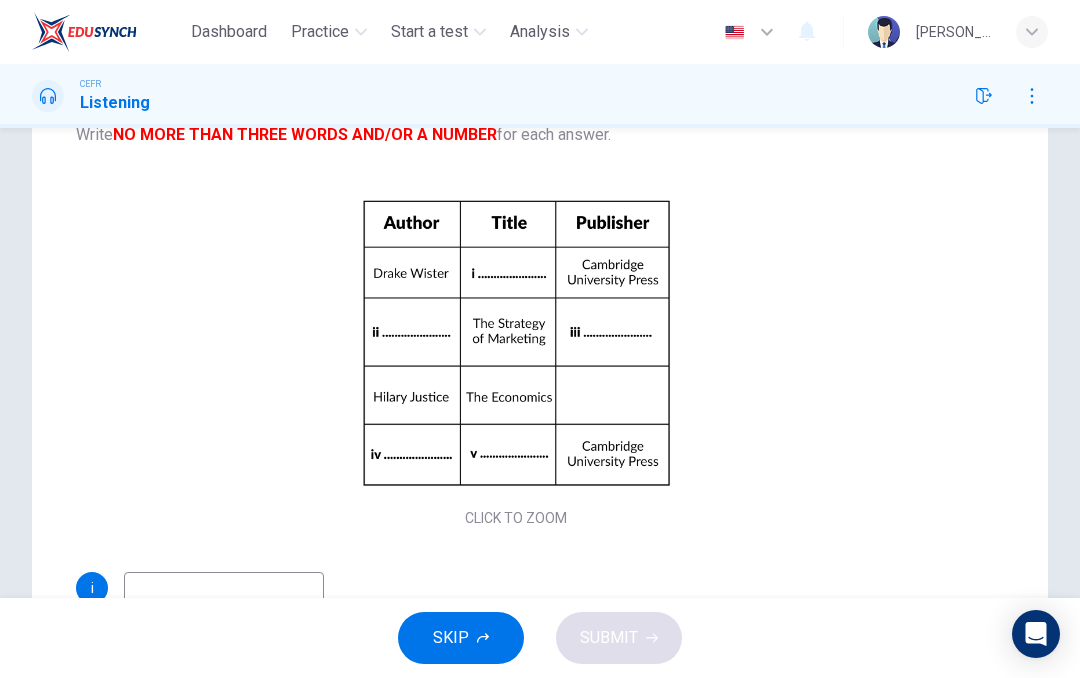 click on "Click to Zoom" at bounding box center [516, 360] 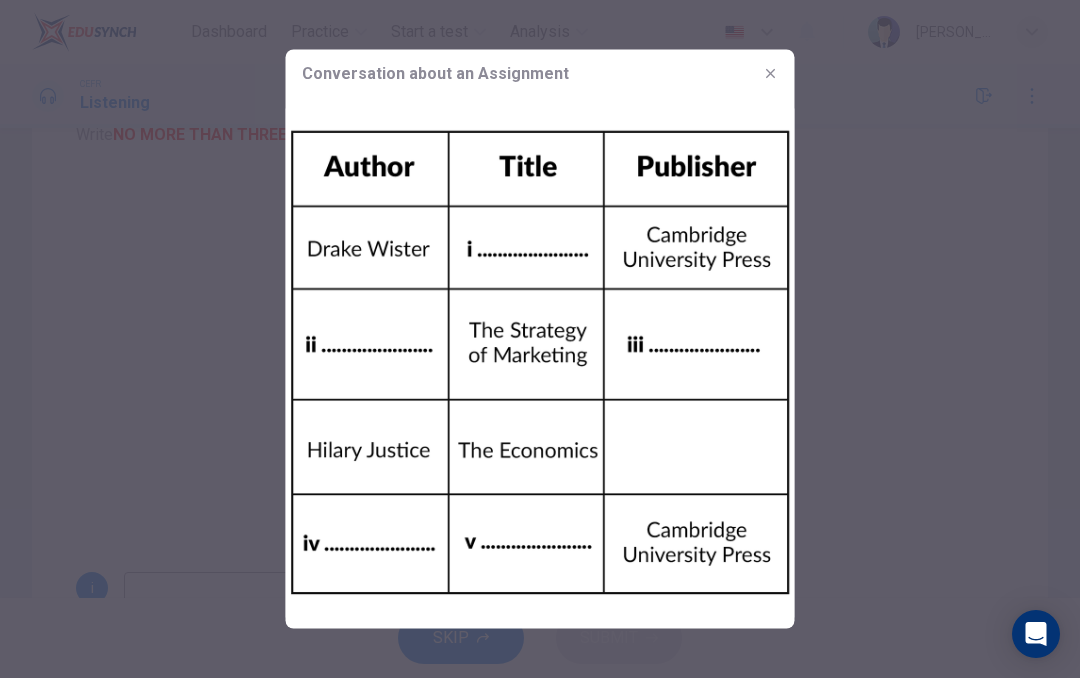 click at bounding box center (540, 339) 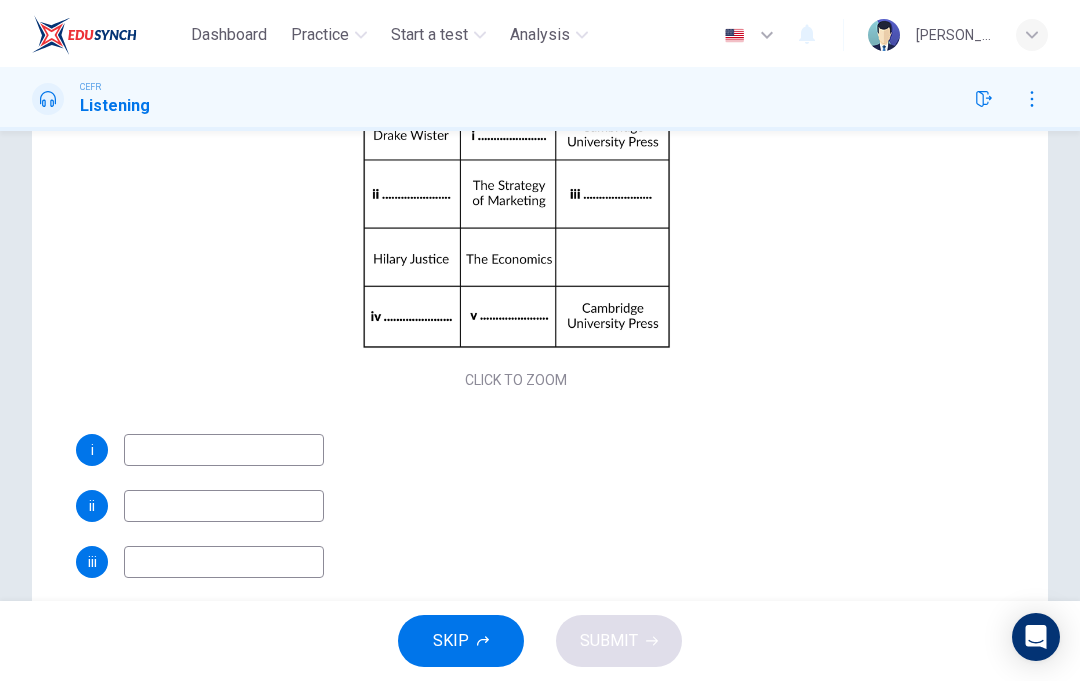 scroll, scrollTop: 203, scrollLeft: 0, axis: vertical 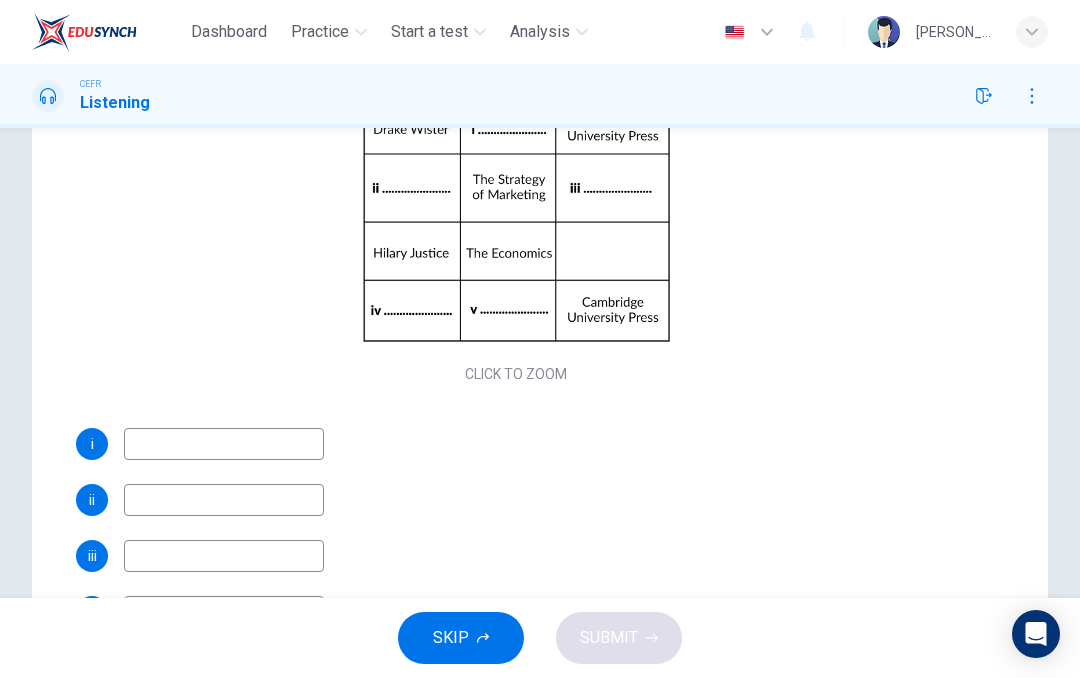 click at bounding box center (224, 444) 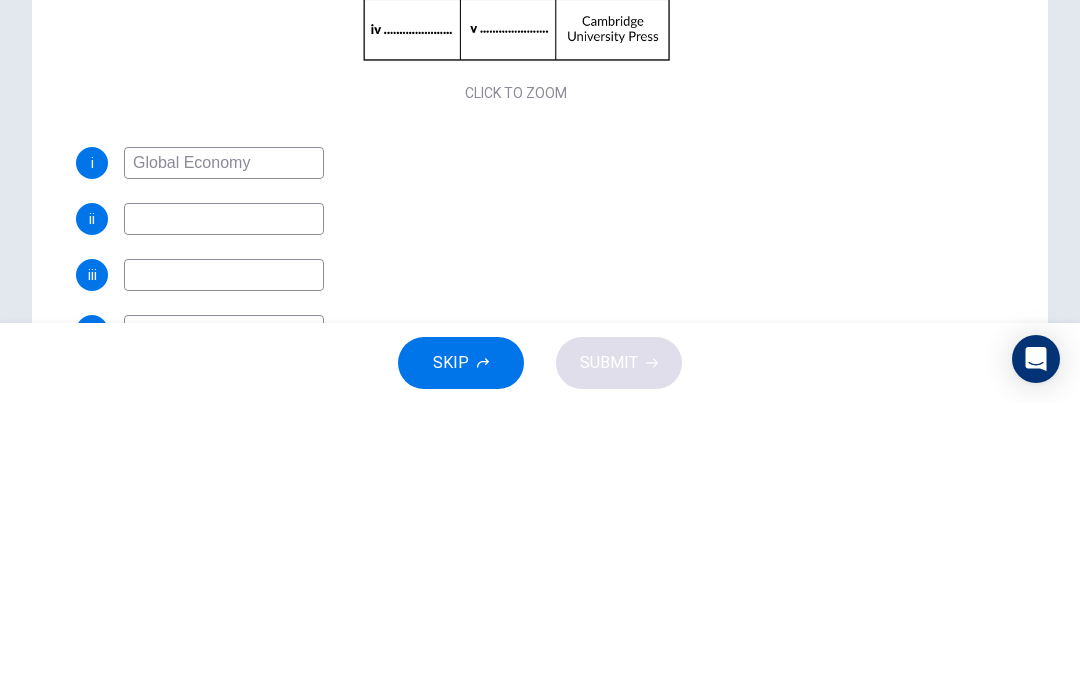 type on "Global Economy" 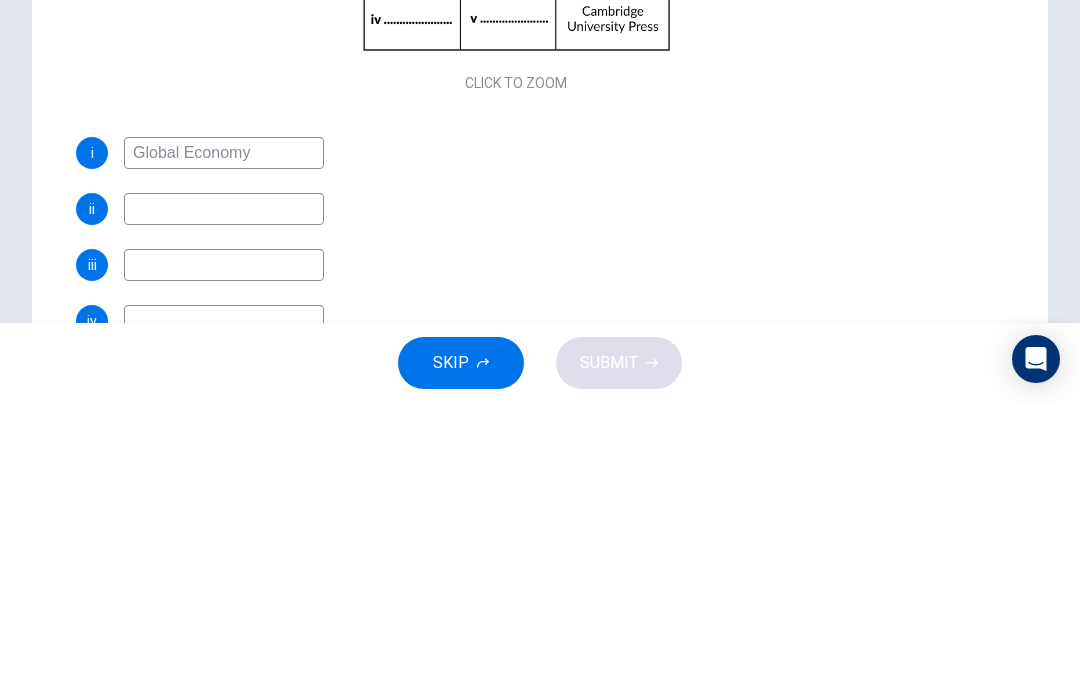 scroll, scrollTop: 213, scrollLeft: 0, axis: vertical 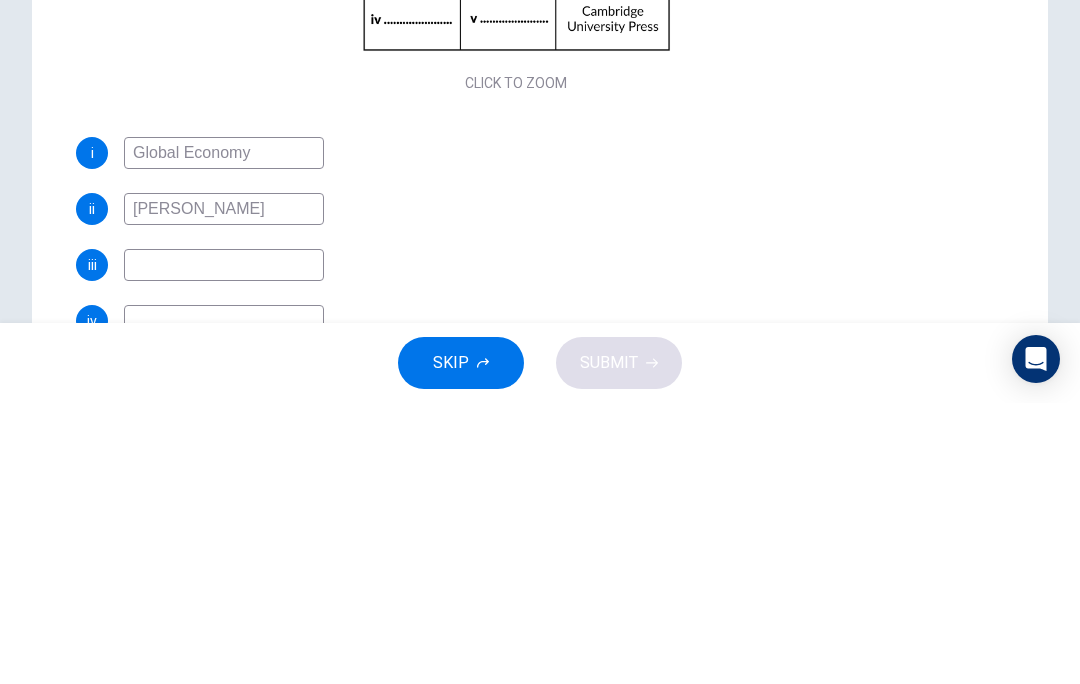 type on "Victoria Westham" 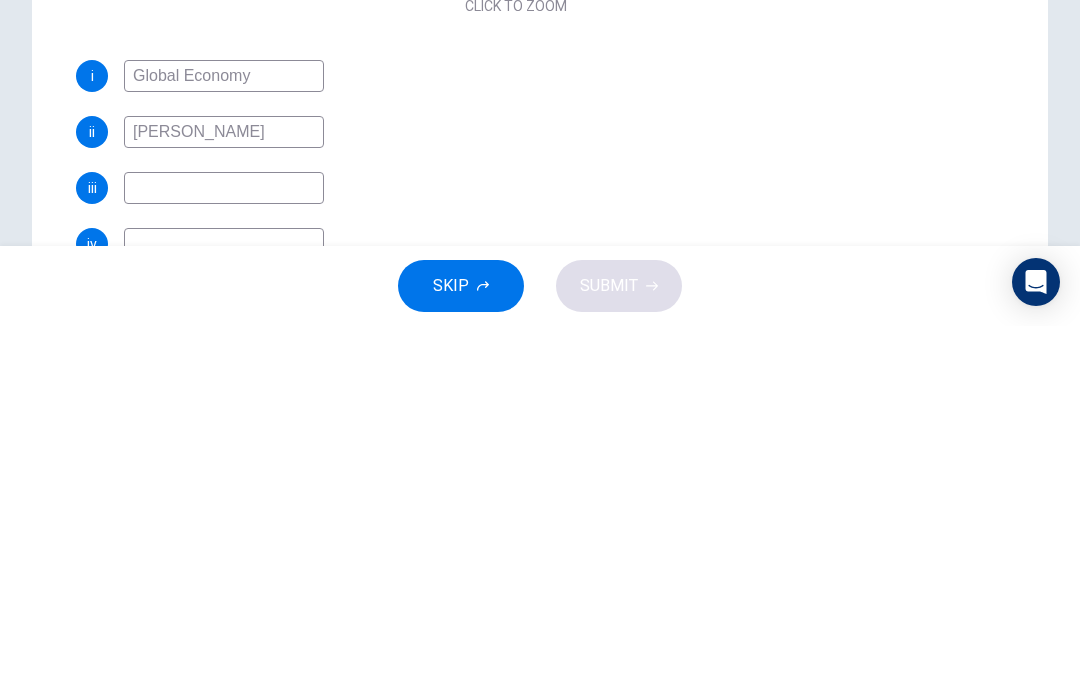 scroll, scrollTop: 213, scrollLeft: 0, axis: vertical 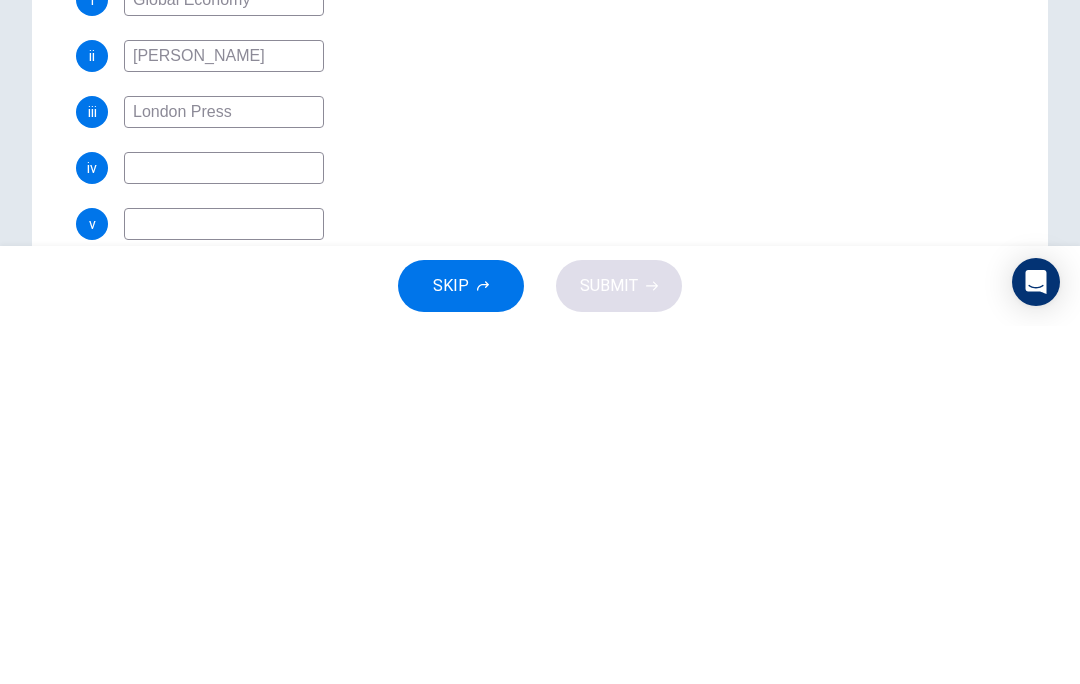 type on "London Press" 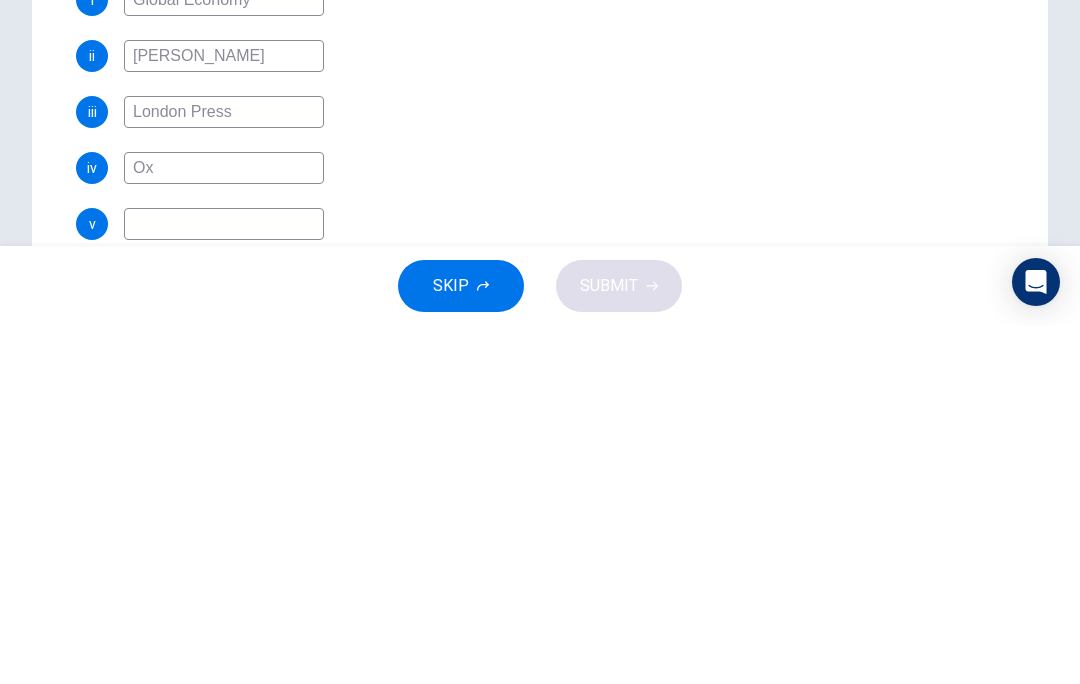 scroll, scrollTop: 213, scrollLeft: 0, axis: vertical 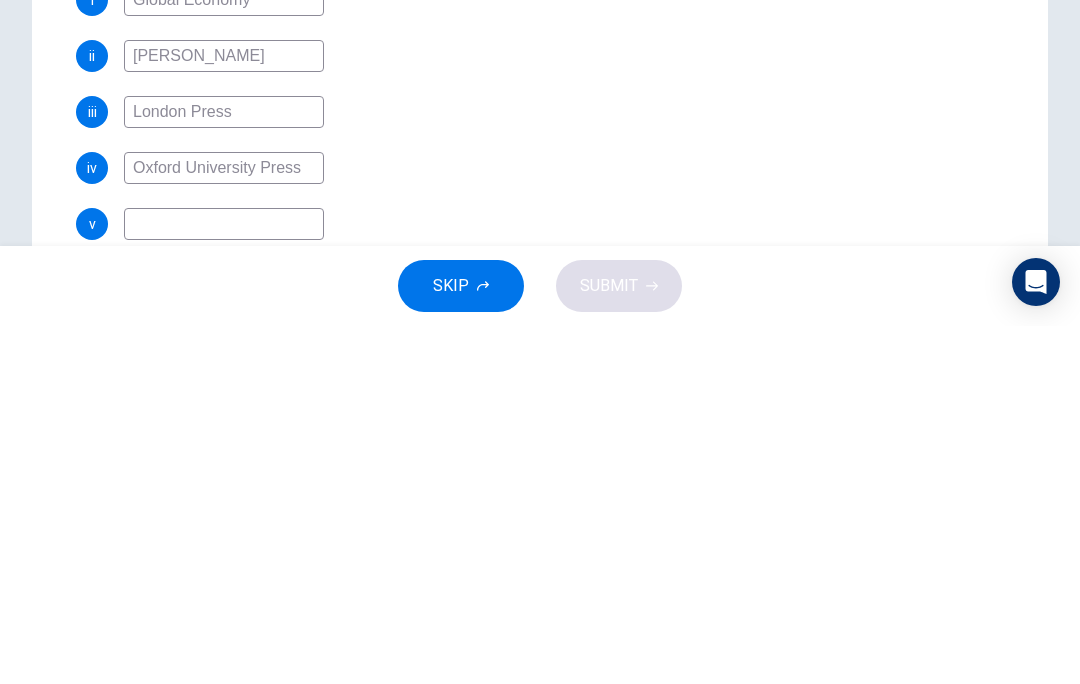 click at bounding box center [224, 582] 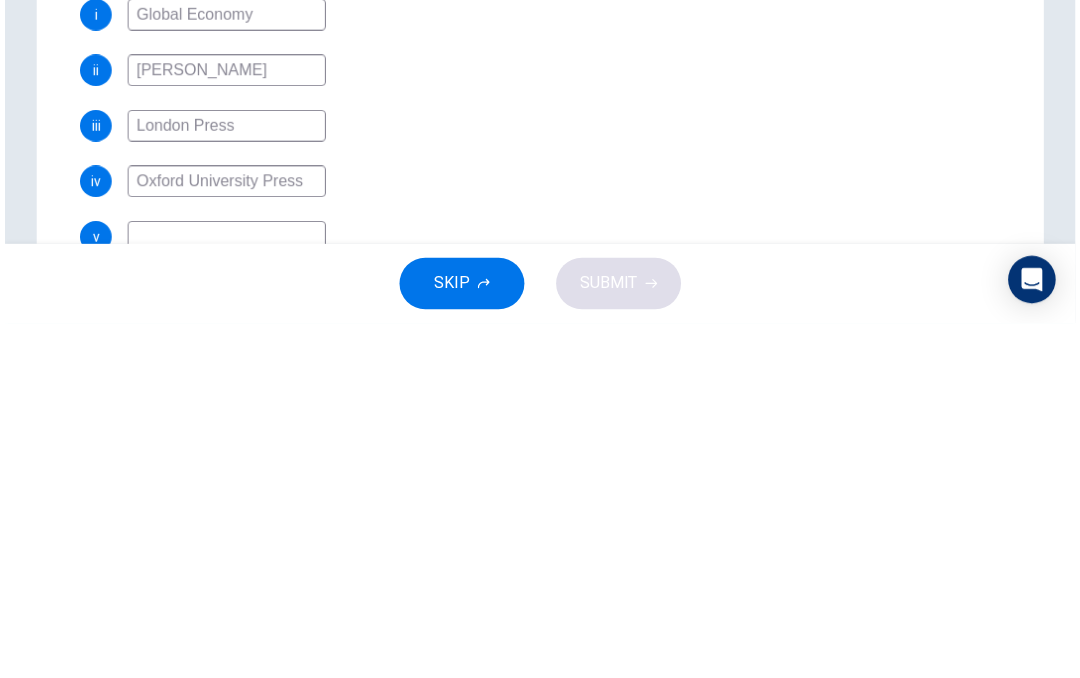 scroll, scrollTop: 203, scrollLeft: 0, axis: vertical 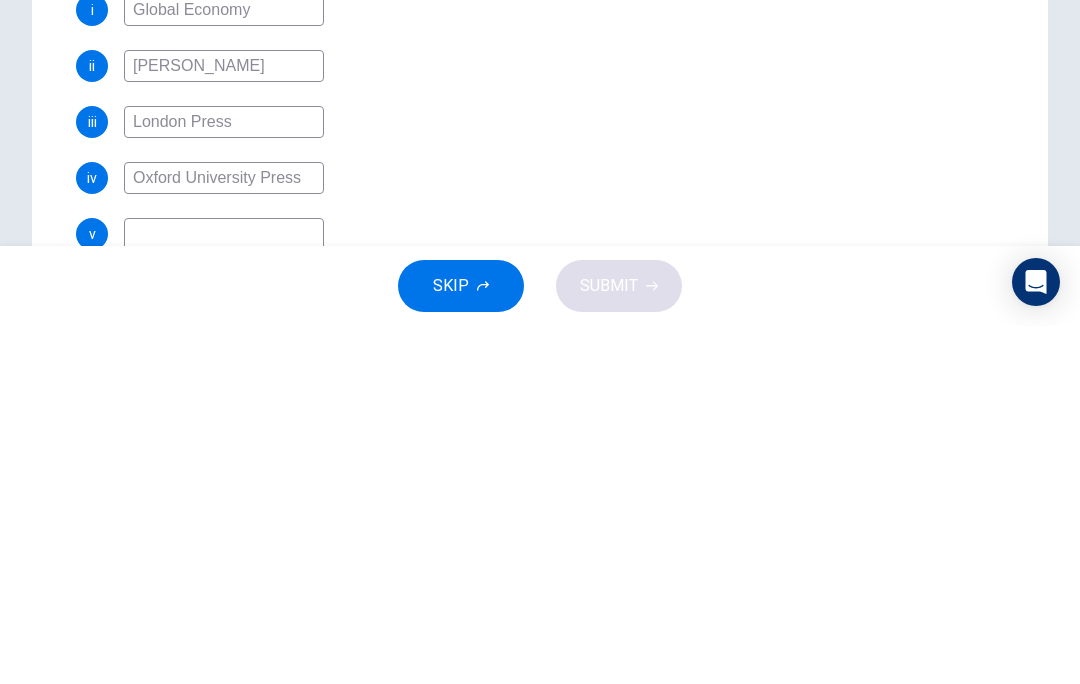click on "Oxford University Press" at bounding box center (224, 536) 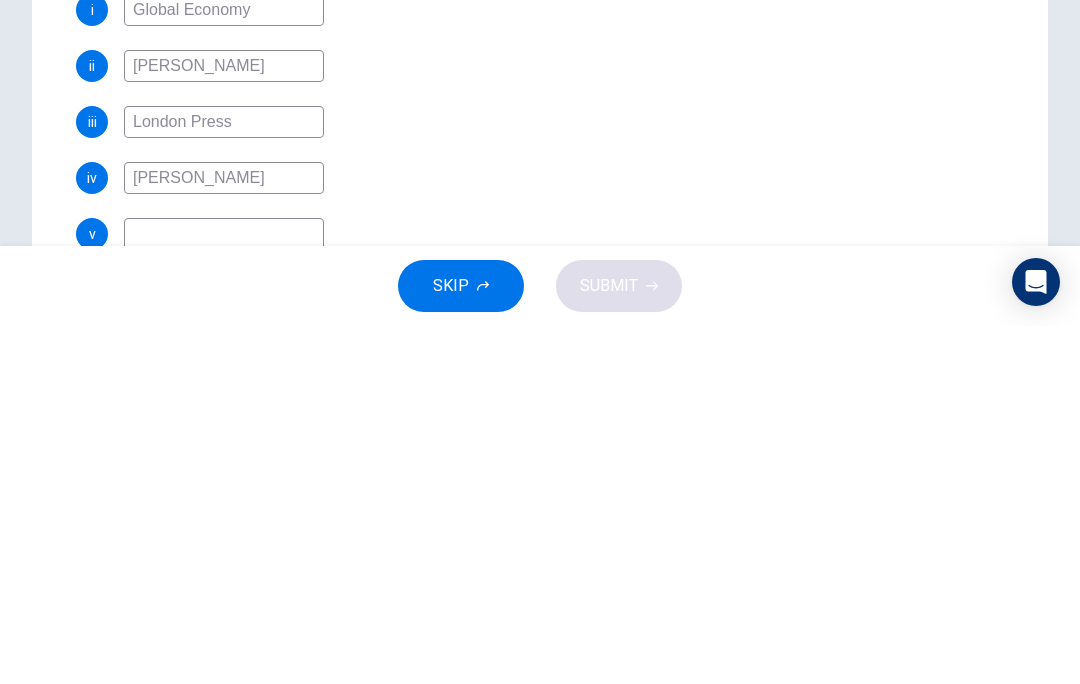 type on "William Hanna" 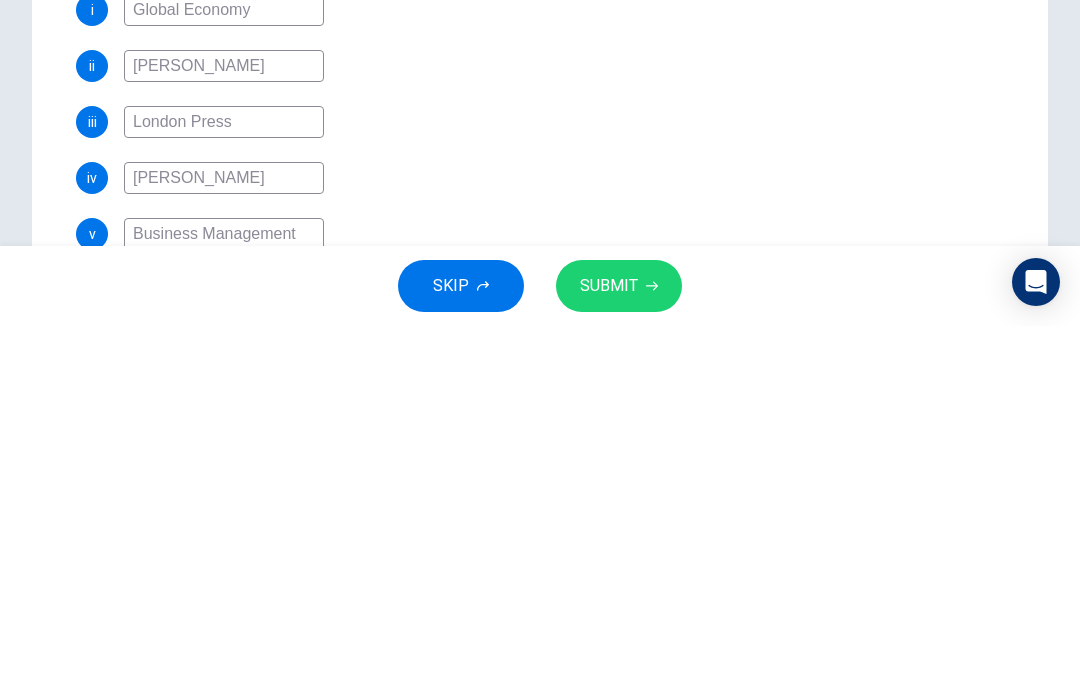 type on "Business Management" 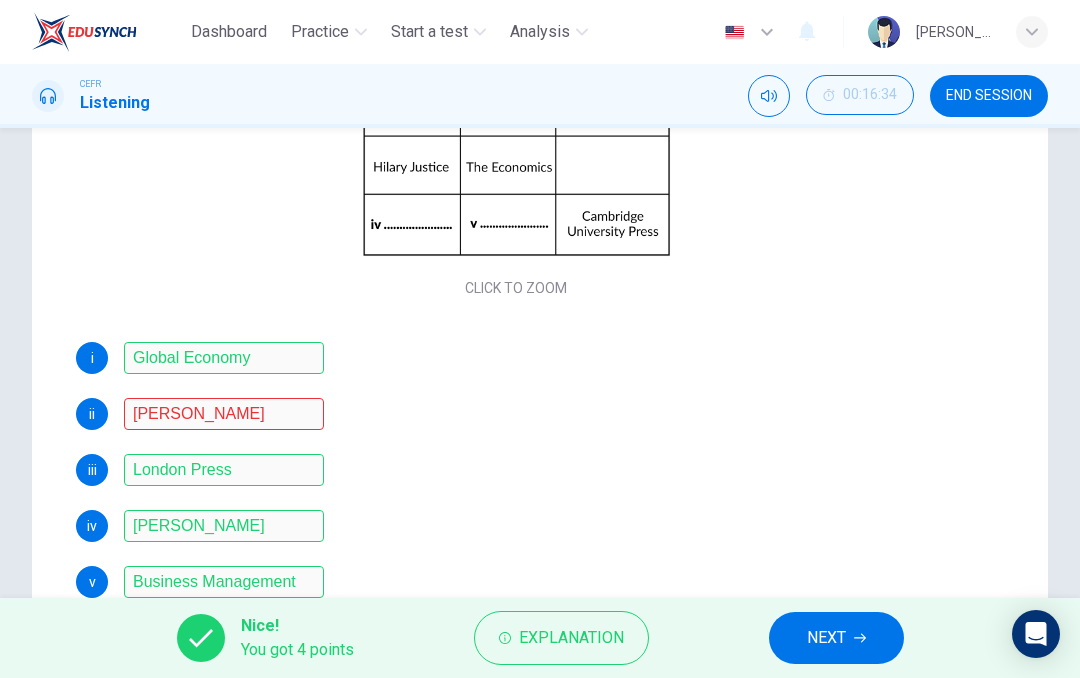 scroll, scrollTop: 213, scrollLeft: 0, axis: vertical 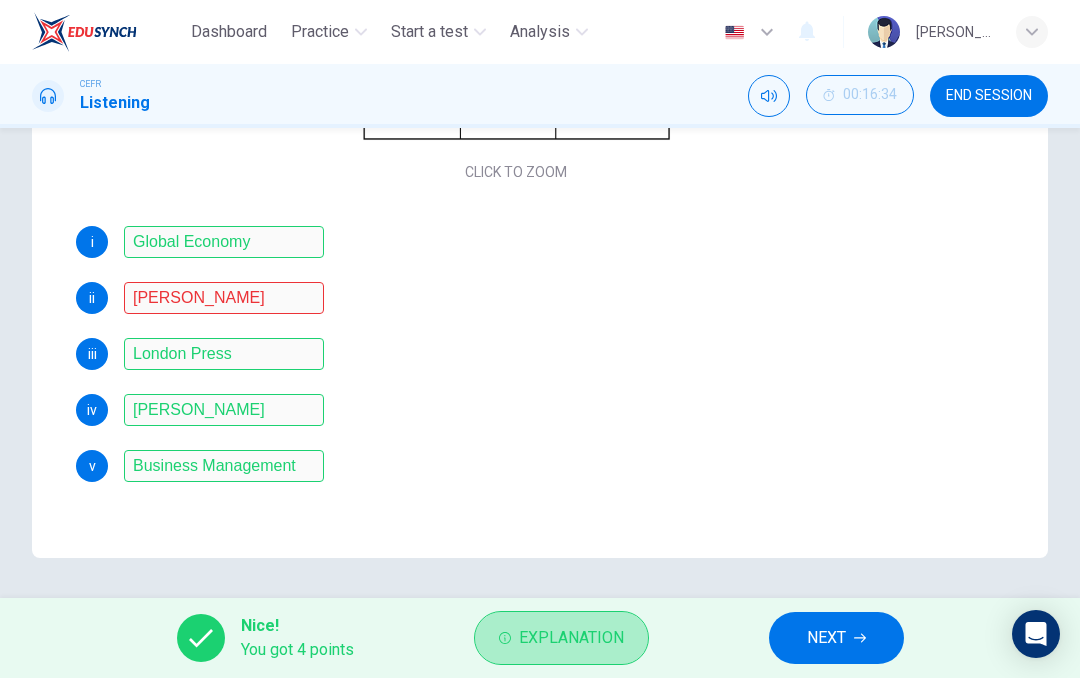 click on "Explanation" at bounding box center [571, 638] 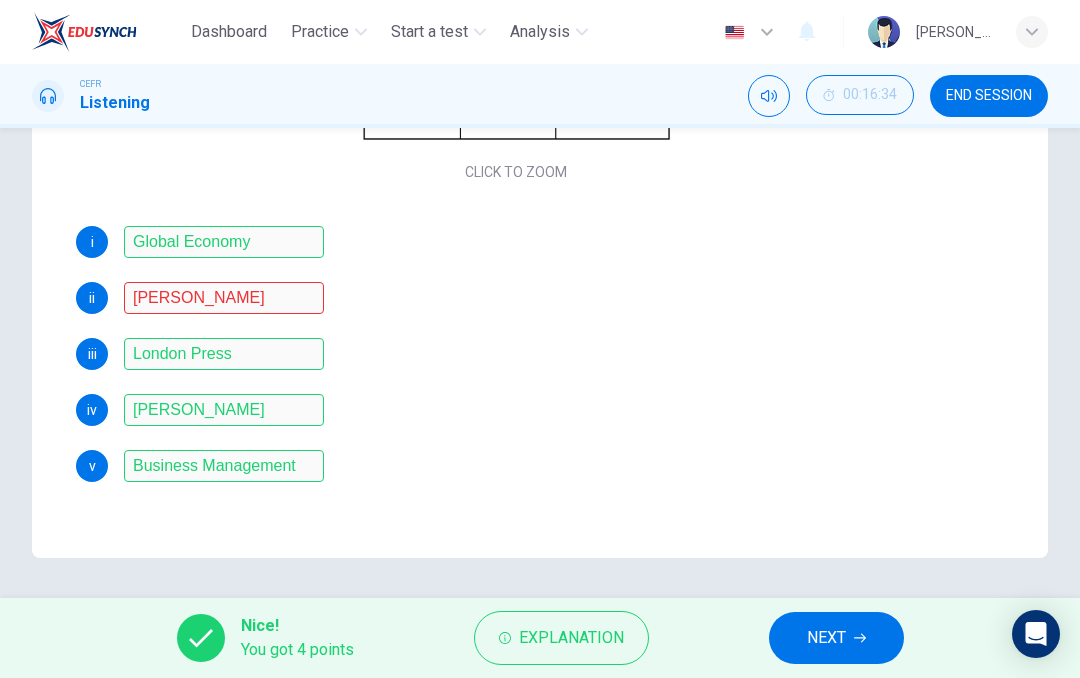 click on "i Global Economy" at bounding box center (516, 242) 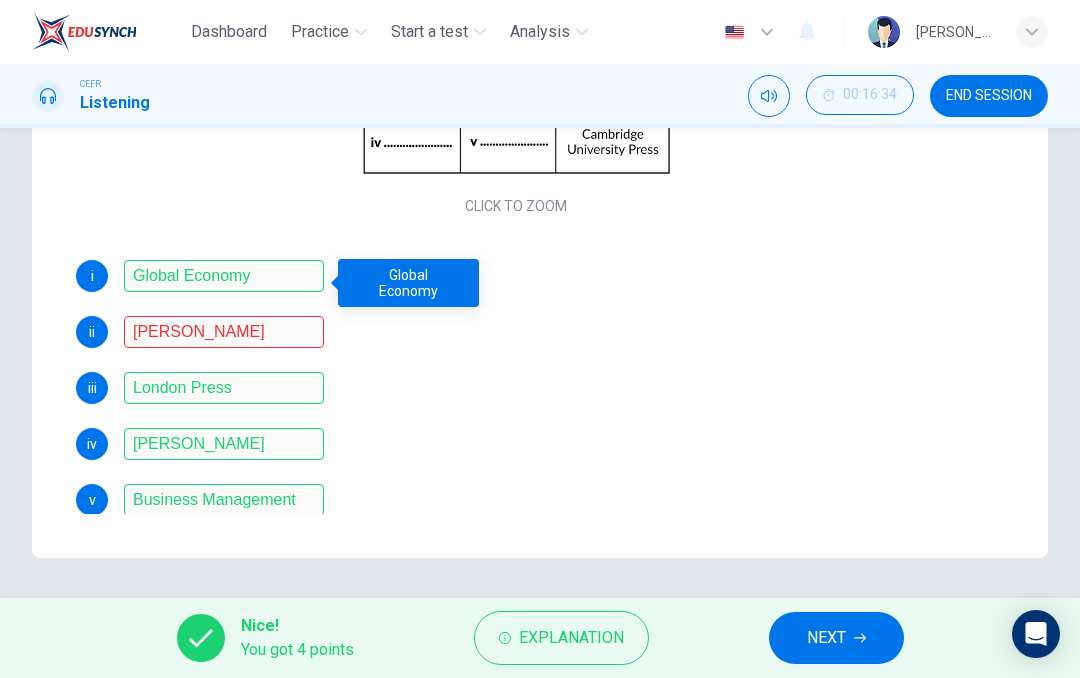 scroll, scrollTop: 201, scrollLeft: 0, axis: vertical 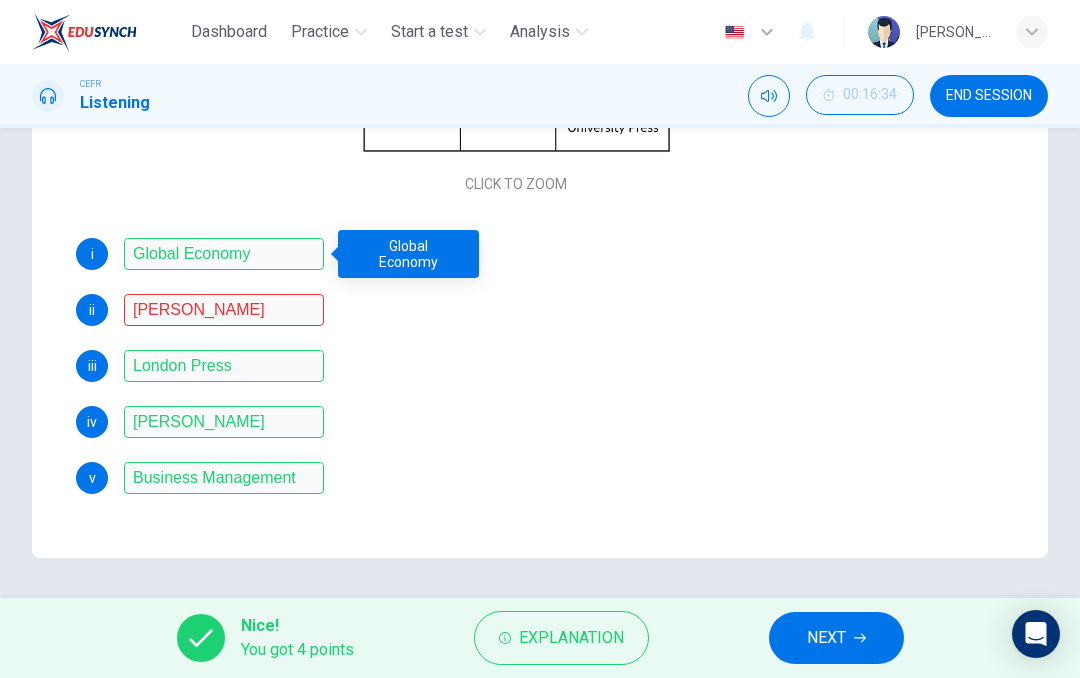 click on "NEXT" at bounding box center [826, 638] 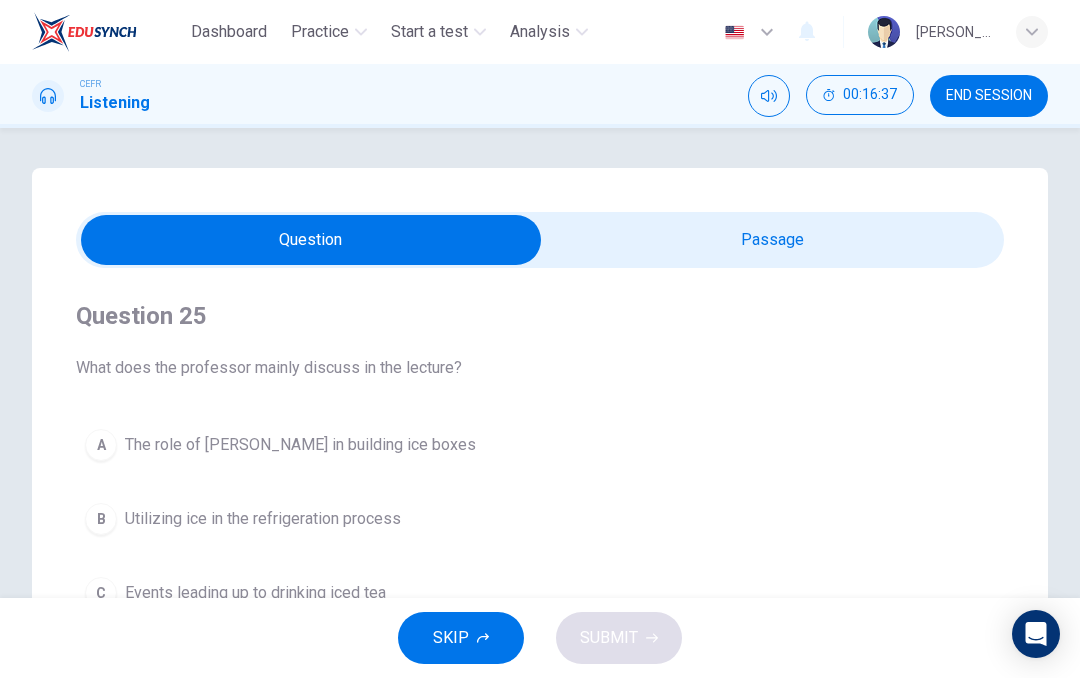 click at bounding box center (311, 240) 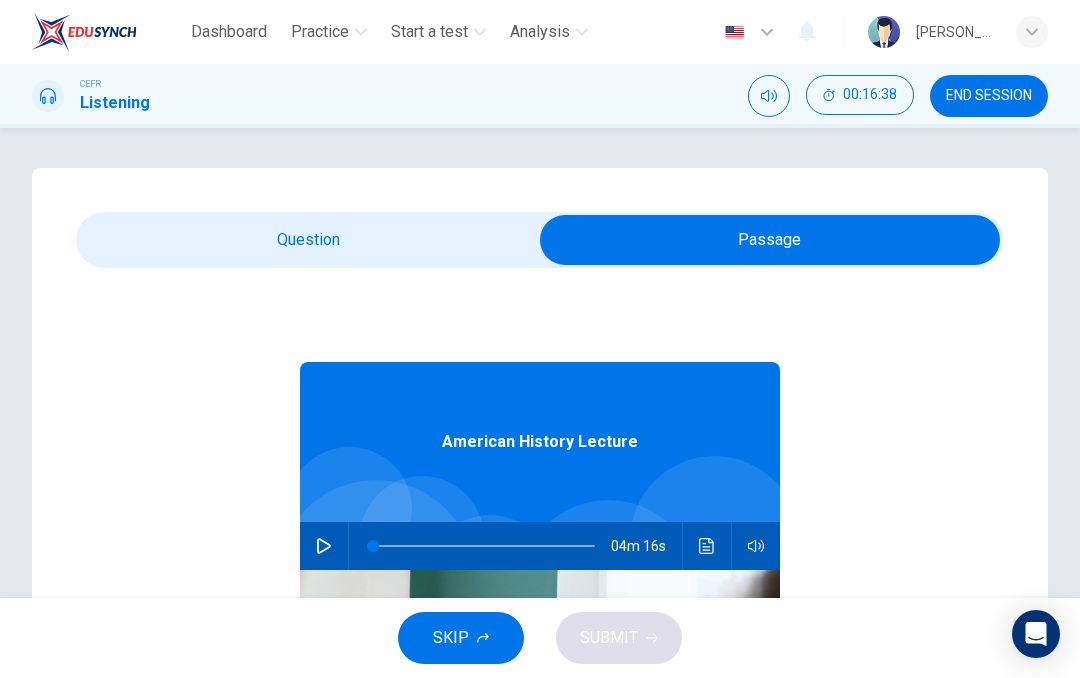 click 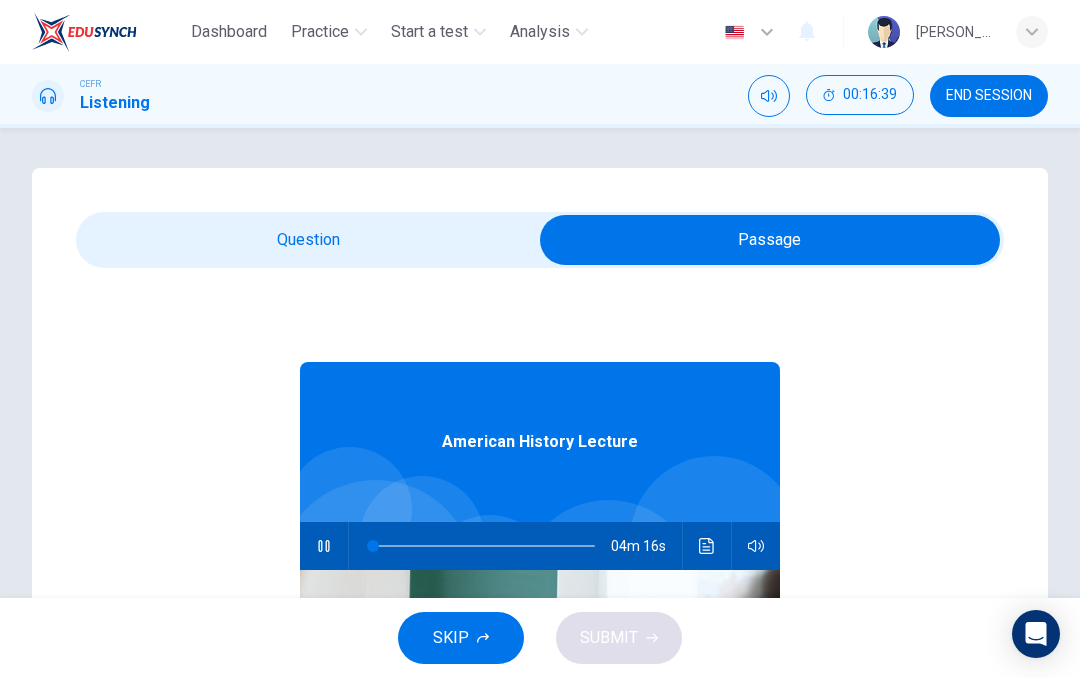 click at bounding box center [770, 240] 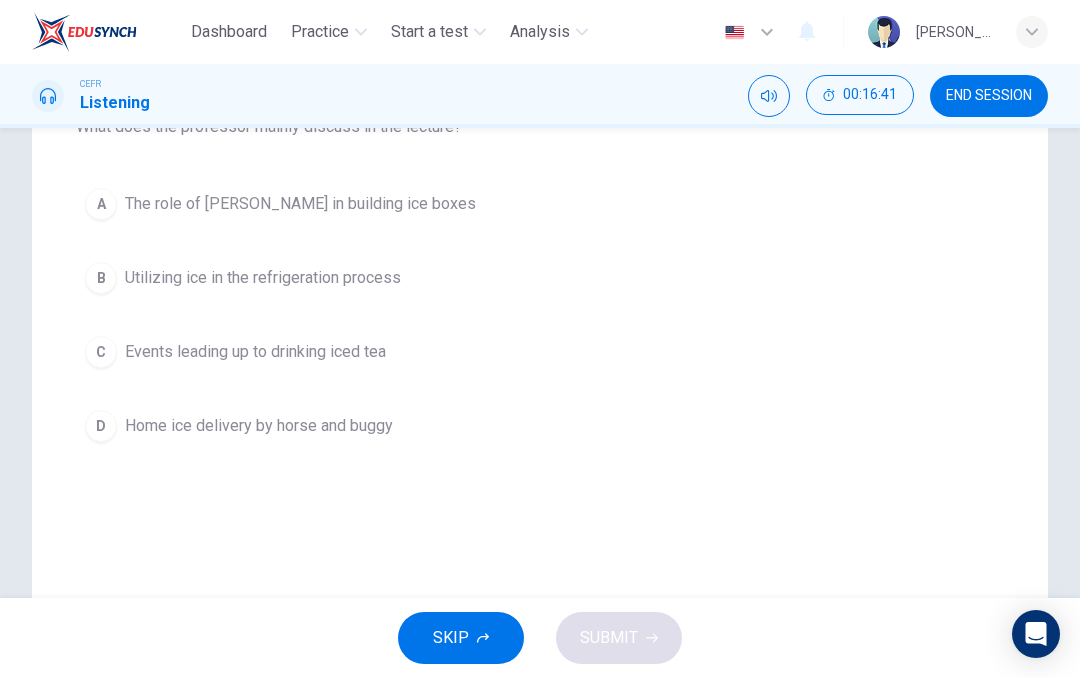 scroll, scrollTop: 162, scrollLeft: 0, axis: vertical 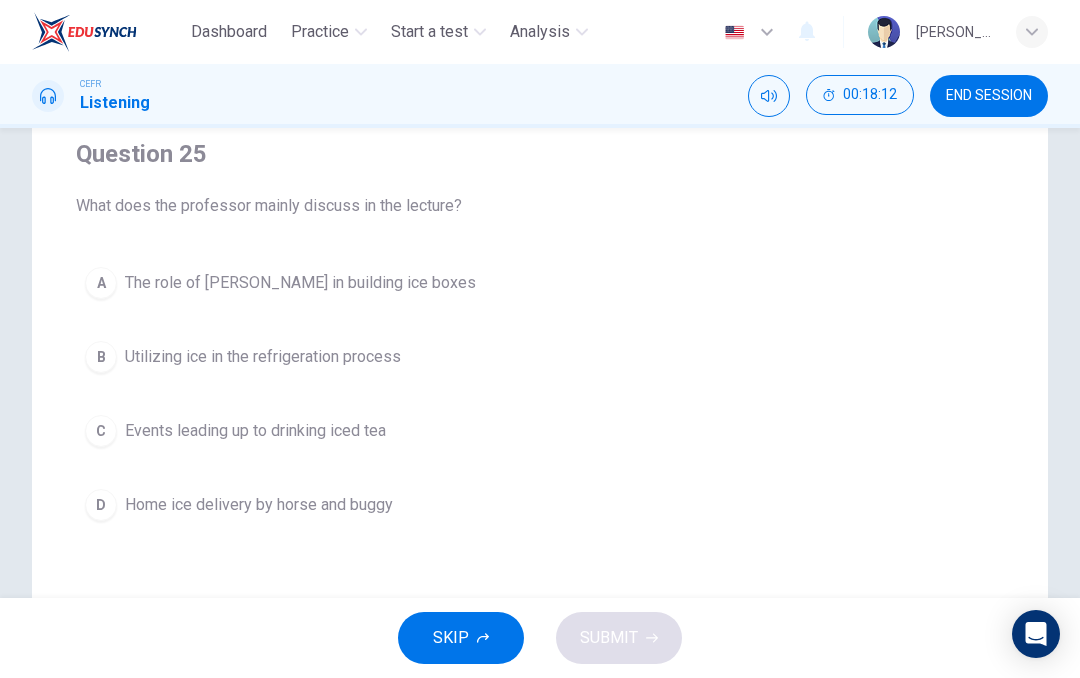 click on "B" at bounding box center (101, 357) 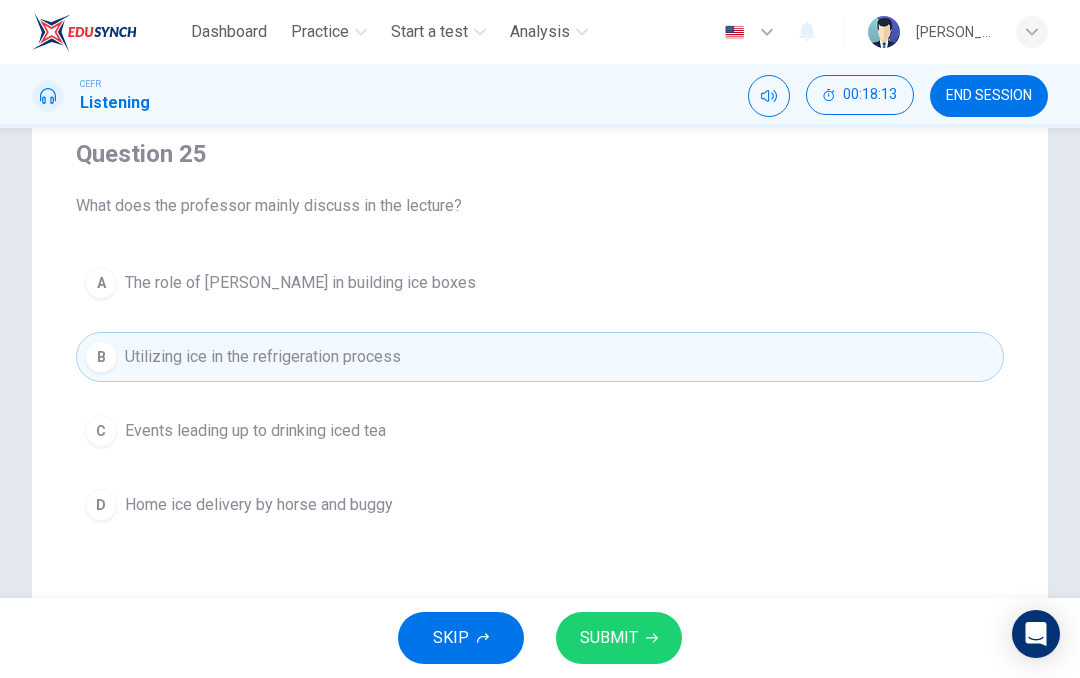 click on "SKIP SUBMIT" at bounding box center (540, 638) 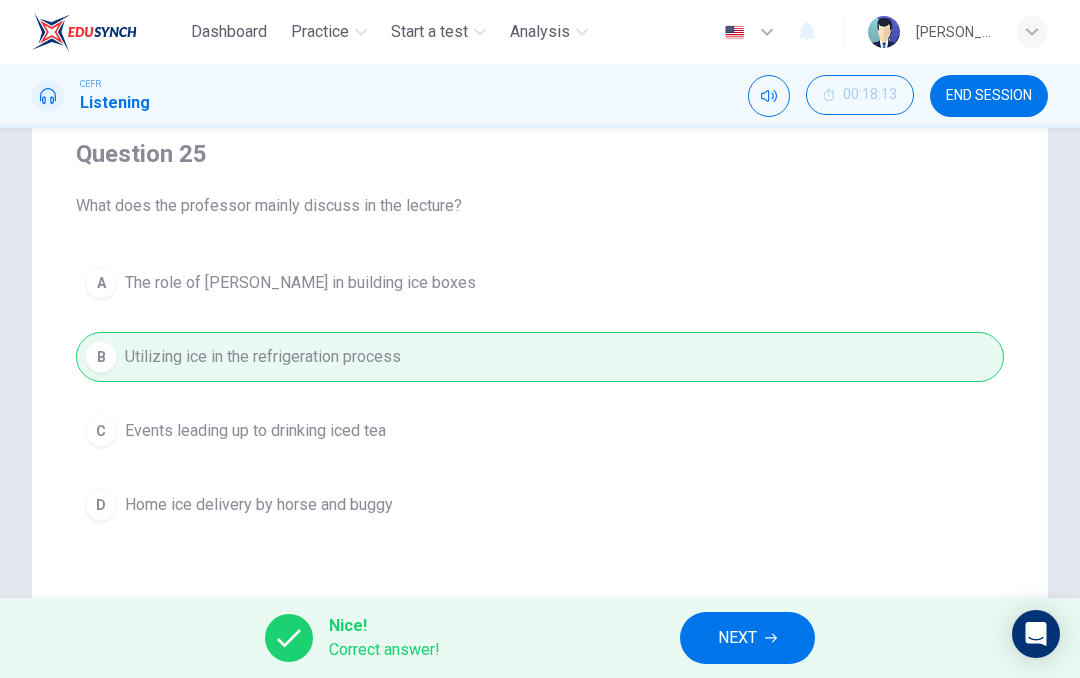 click on "NEXT" at bounding box center [737, 638] 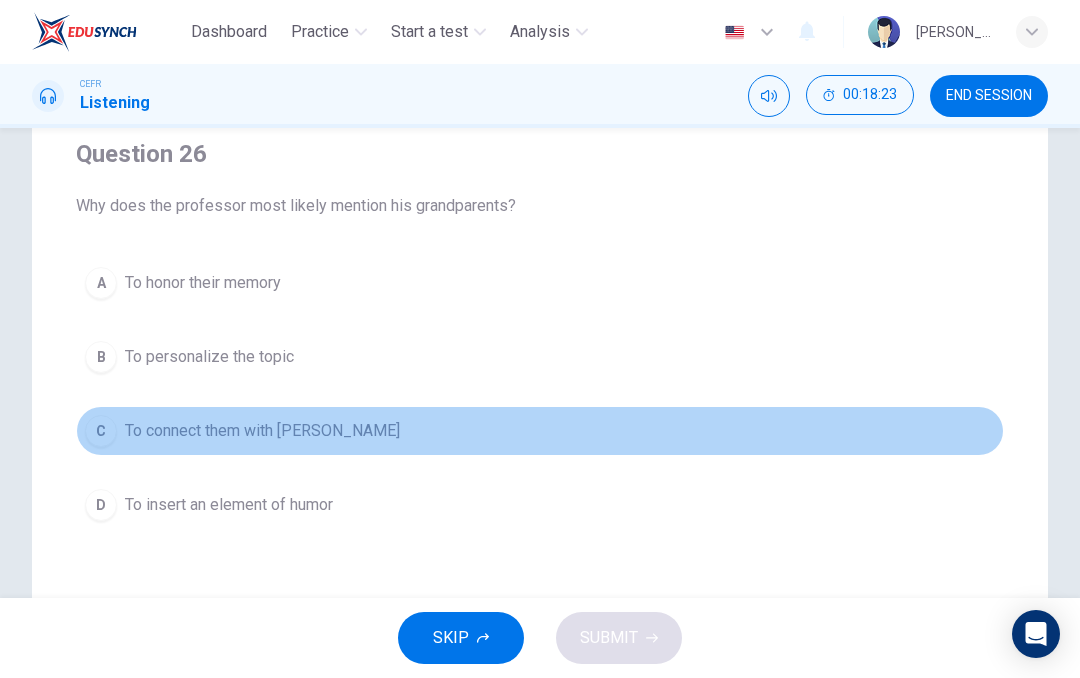 click on "C To connect them with Tudor" at bounding box center [540, 431] 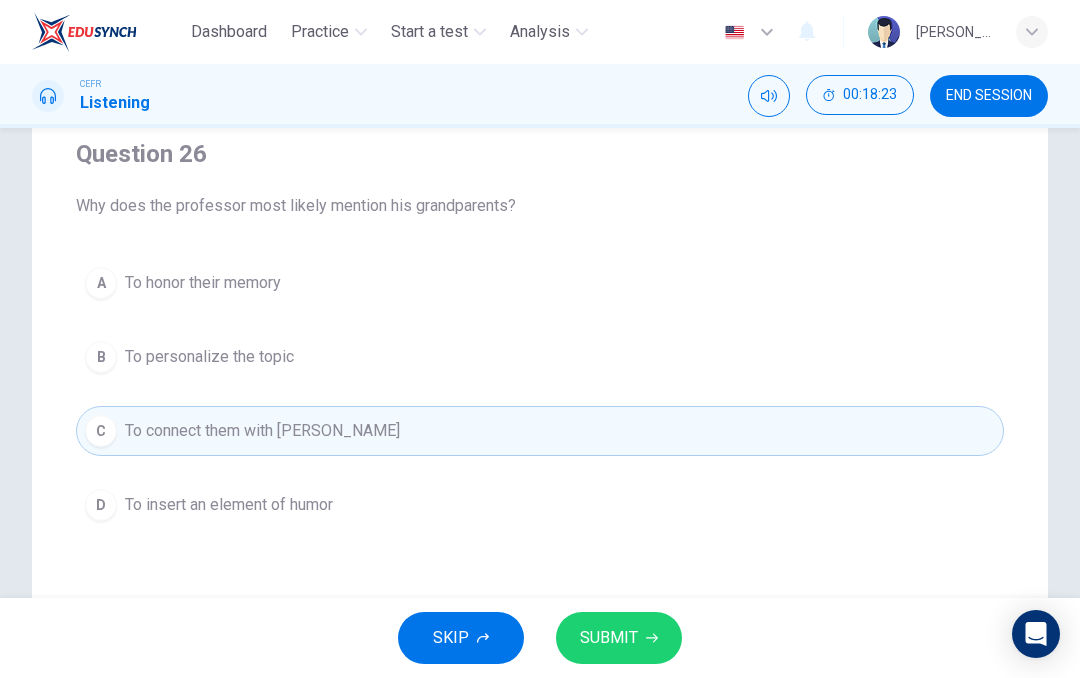 click on "SUBMIT" at bounding box center (619, 638) 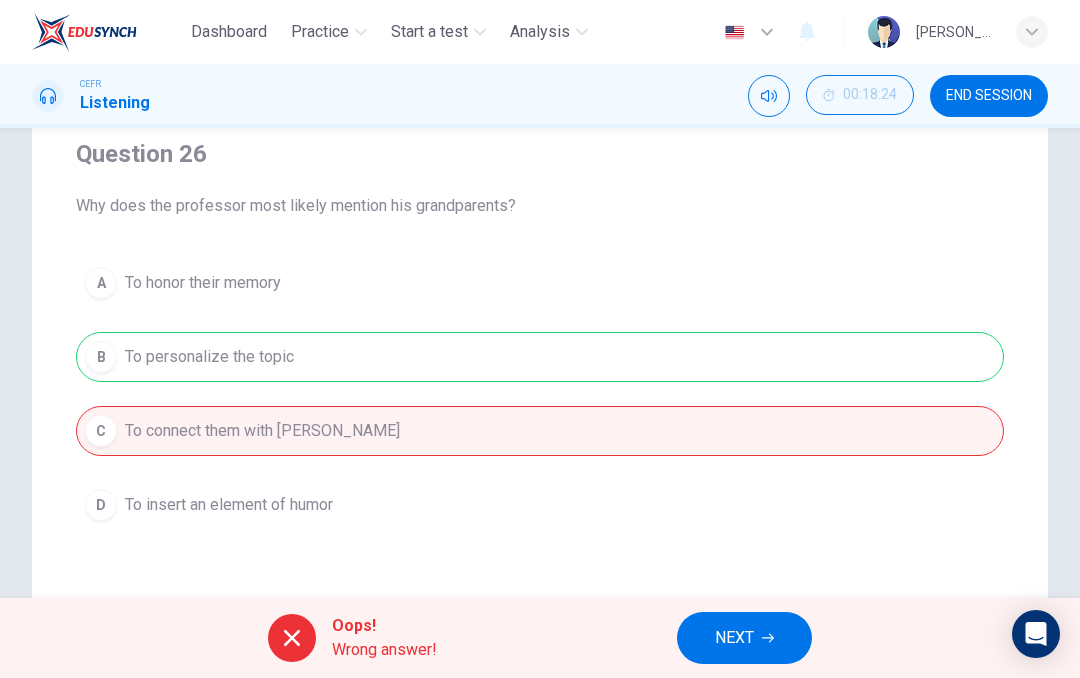 click on "NEXT" at bounding box center (744, 638) 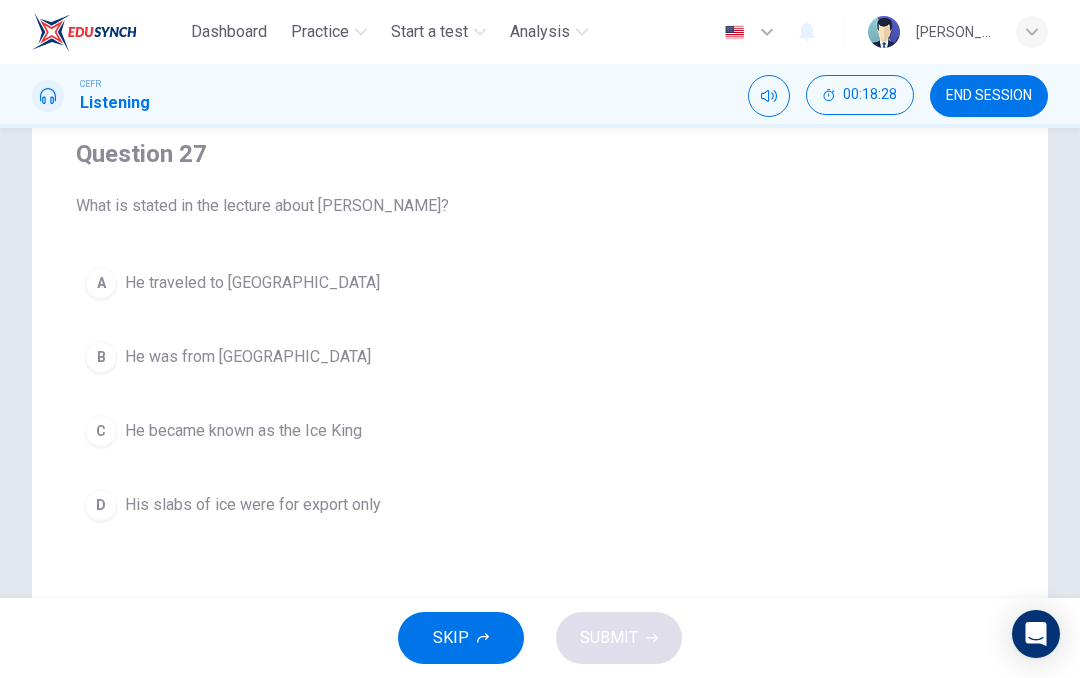 click on "C" at bounding box center (101, 431) 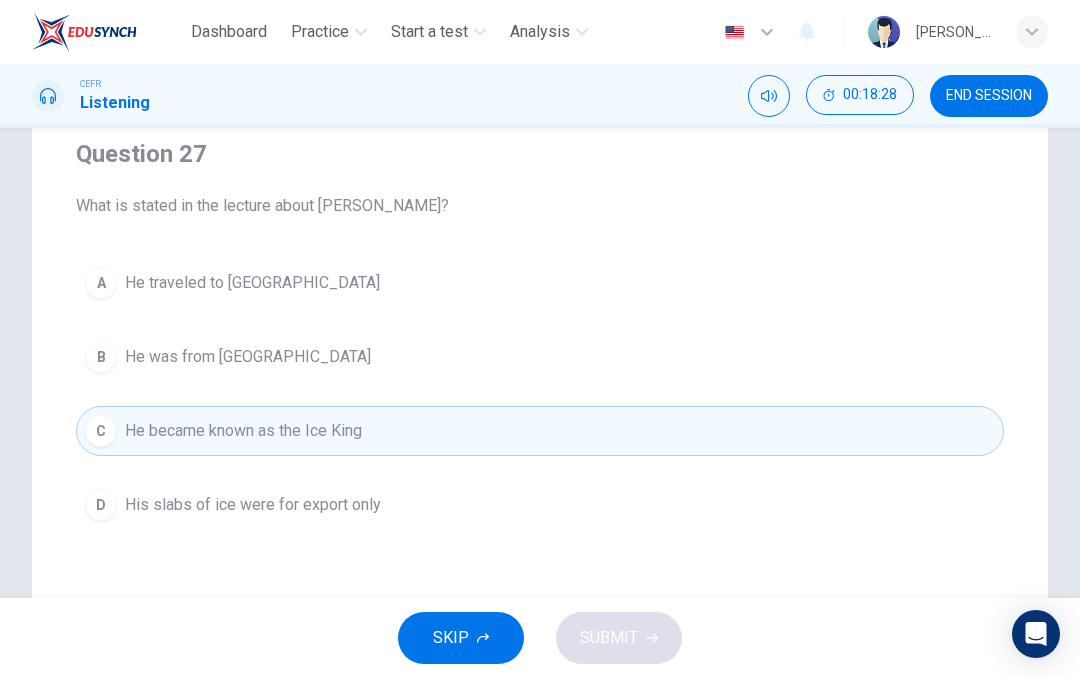 click on "SKIP SUBMIT" at bounding box center [540, 638] 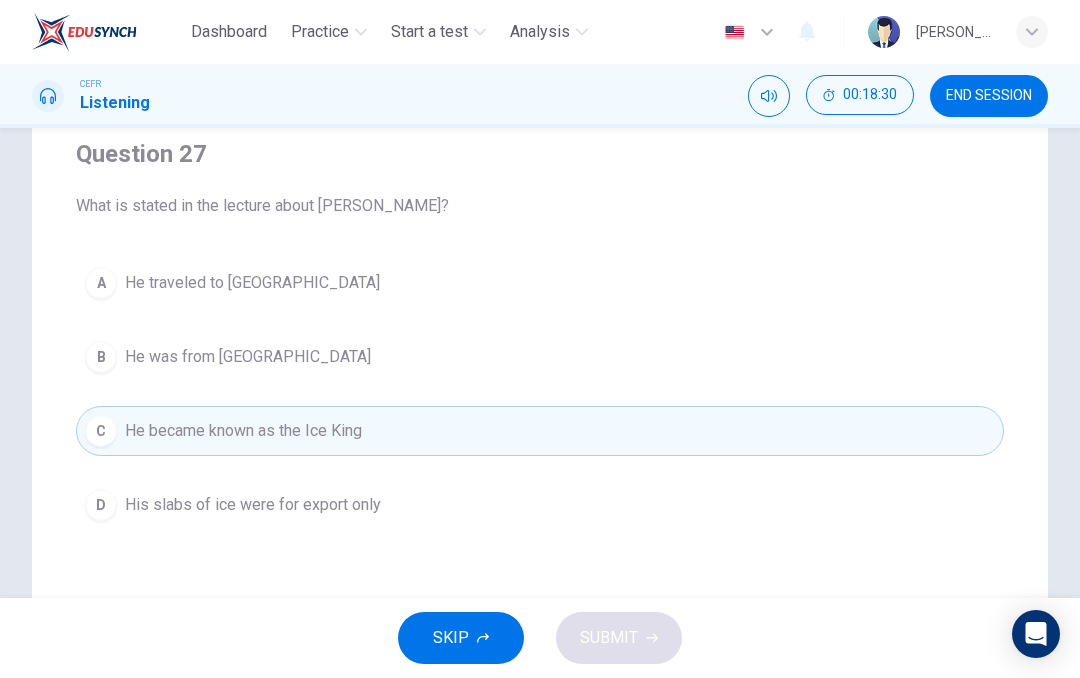 click on "His slabs of ice were for export only" at bounding box center [253, 505] 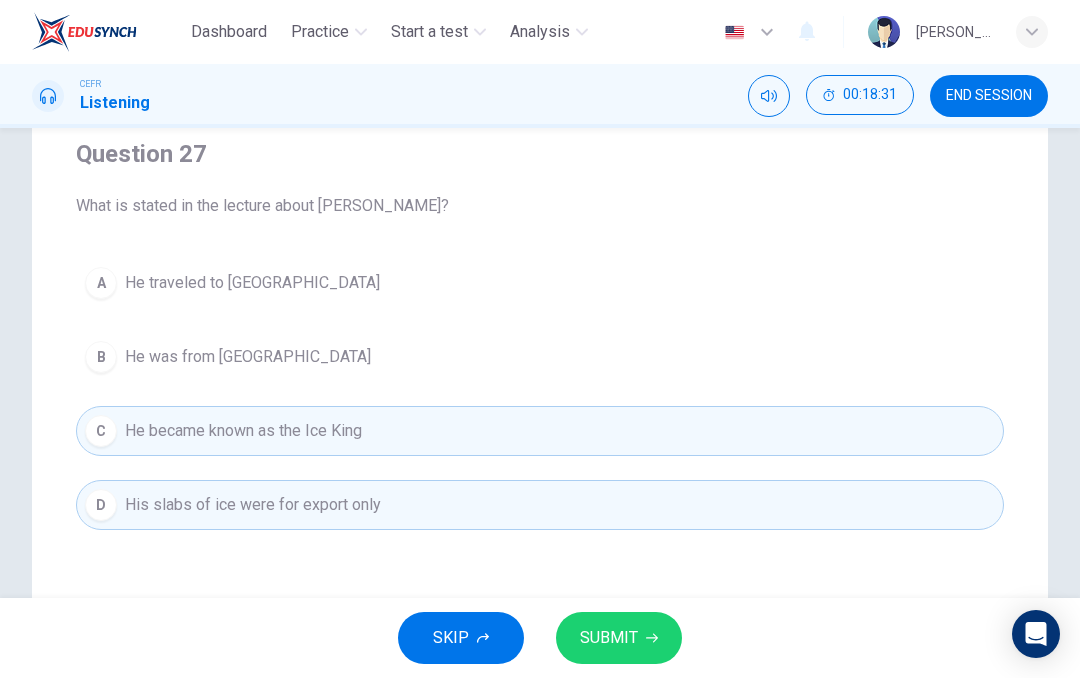 click on "SUBMIT" at bounding box center [619, 638] 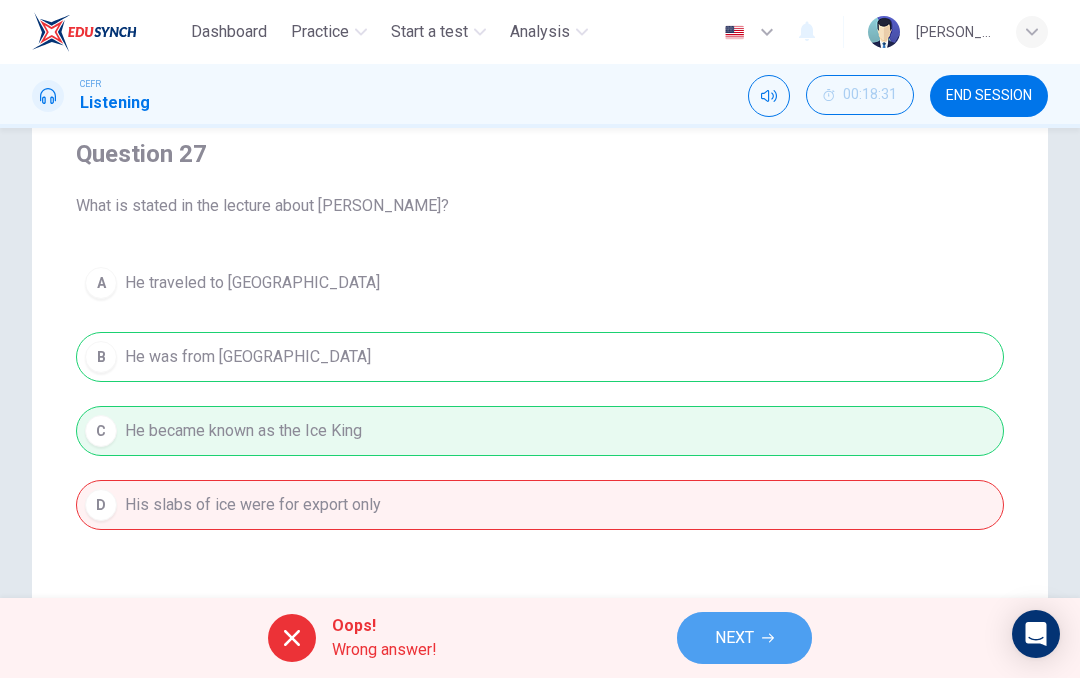 click on "NEXT" at bounding box center [734, 638] 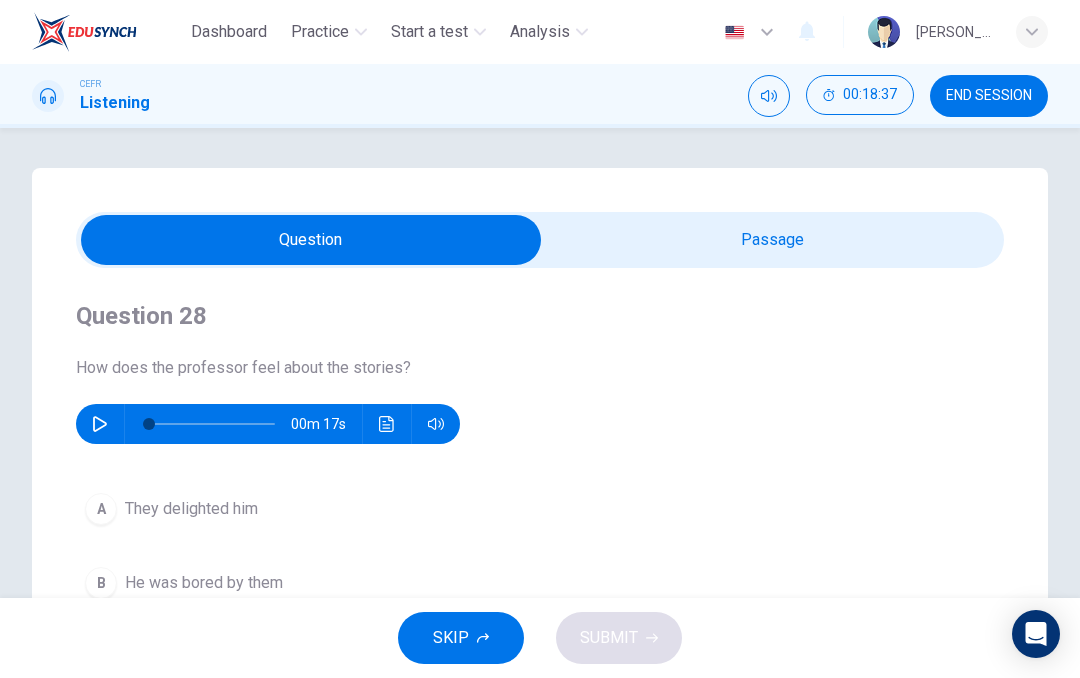 type on "50" 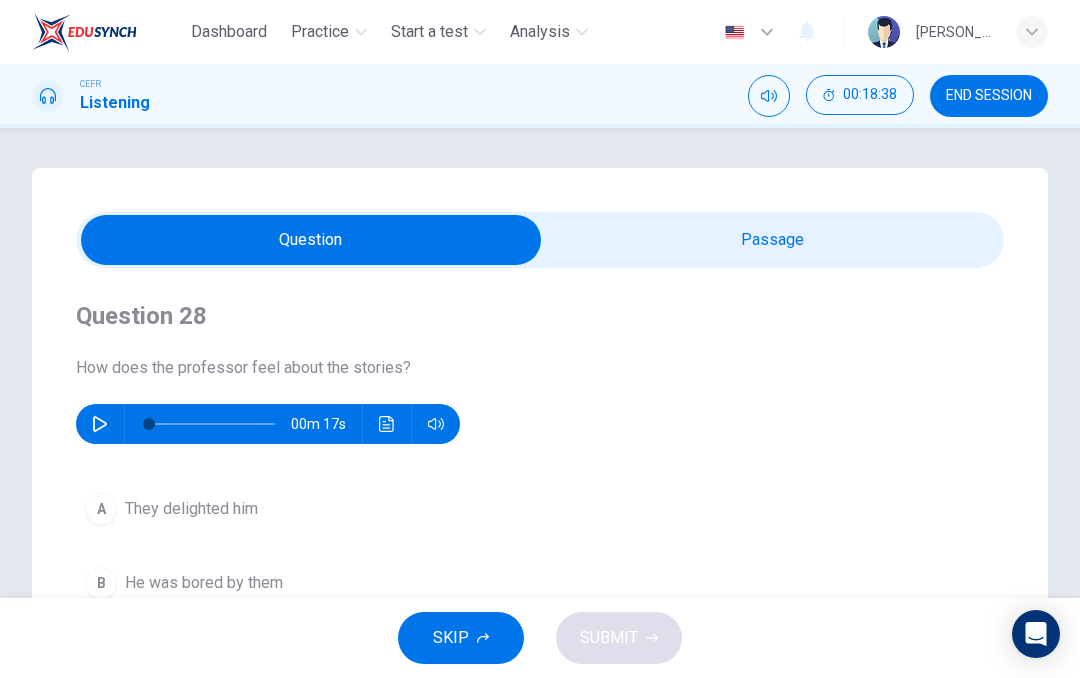click at bounding box center (311, 240) 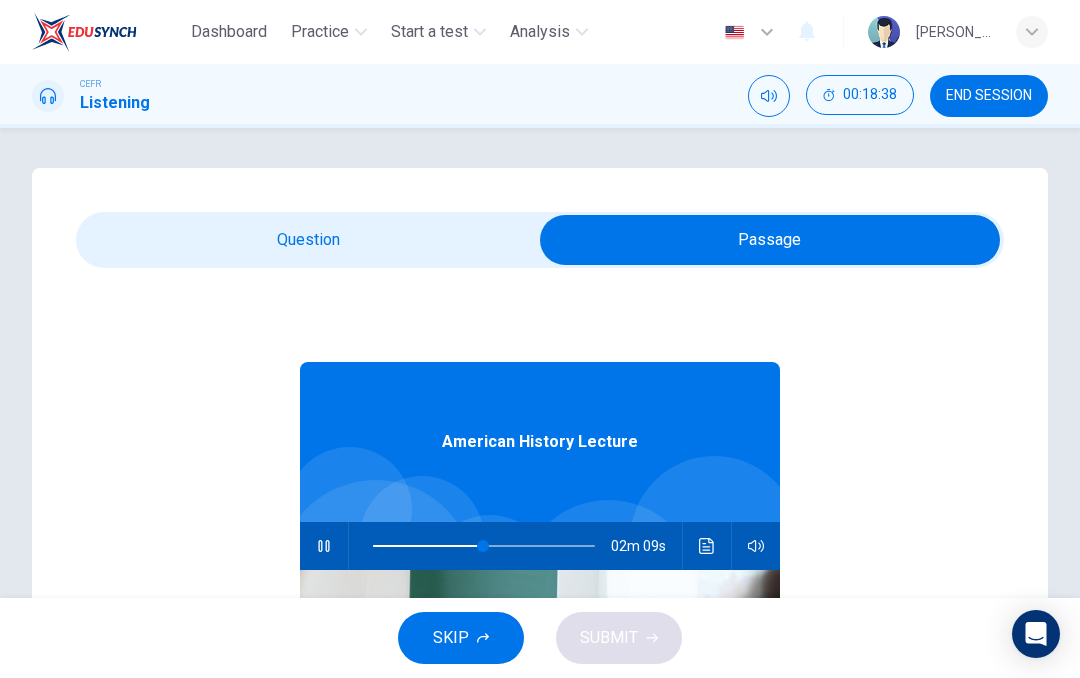 type on "50" 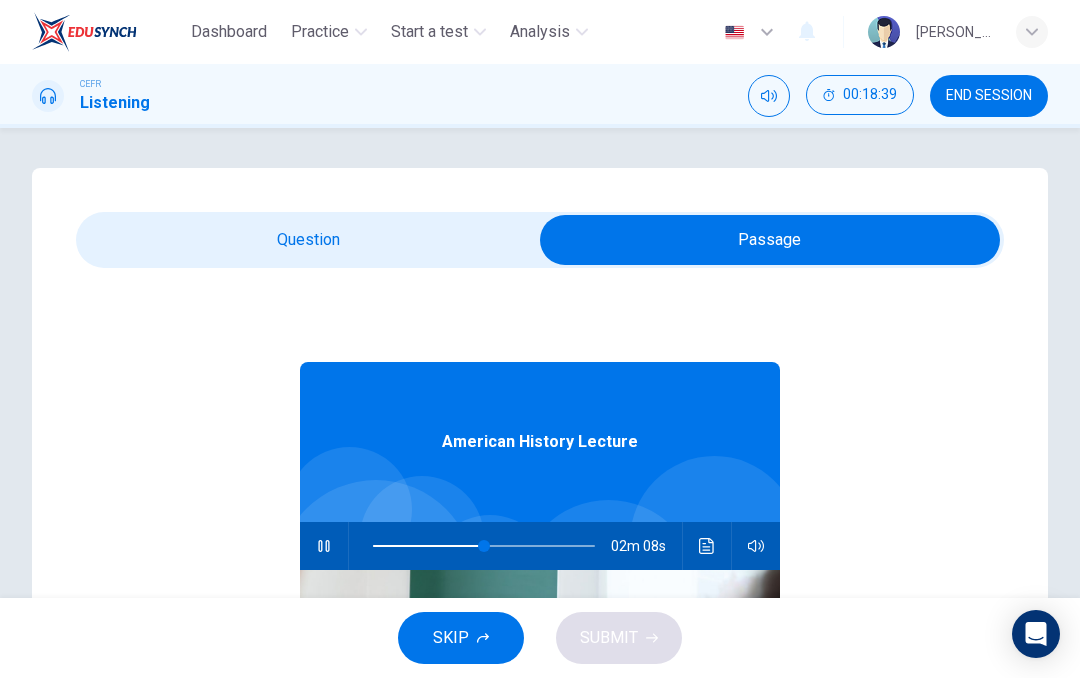 click at bounding box center [770, 240] 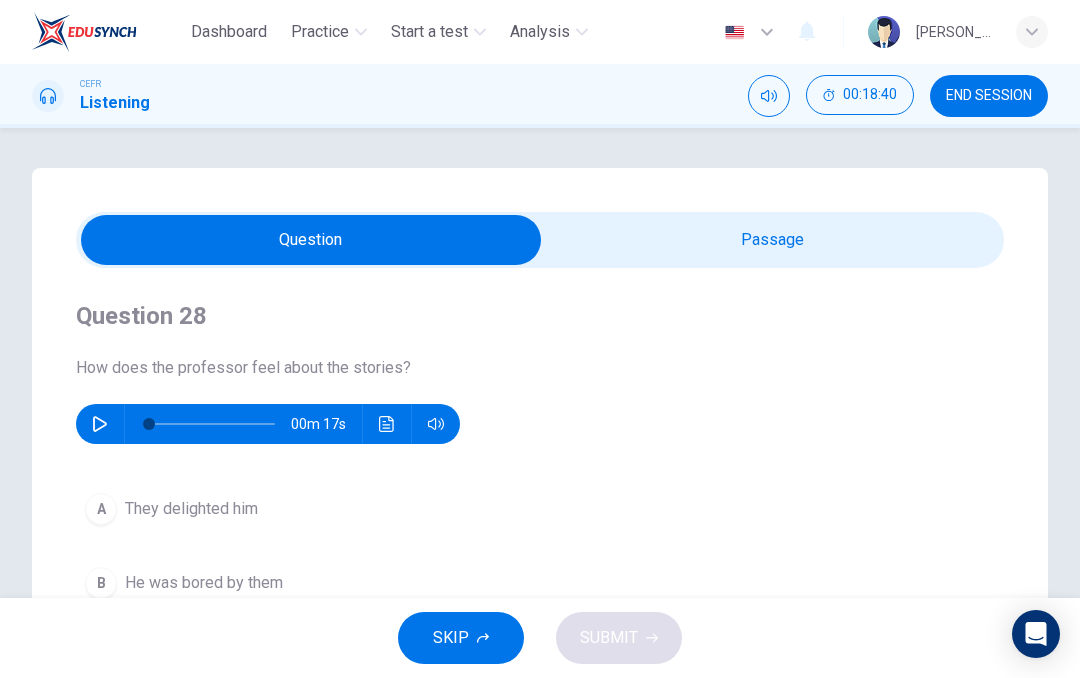 click at bounding box center (311, 240) 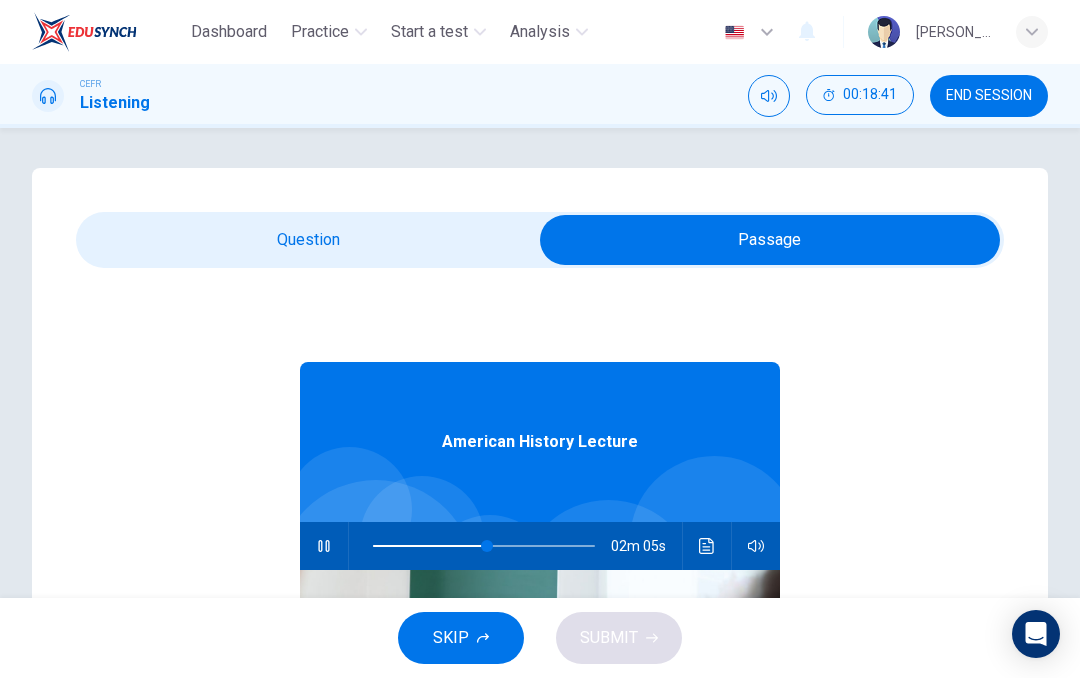 click at bounding box center (324, 546) 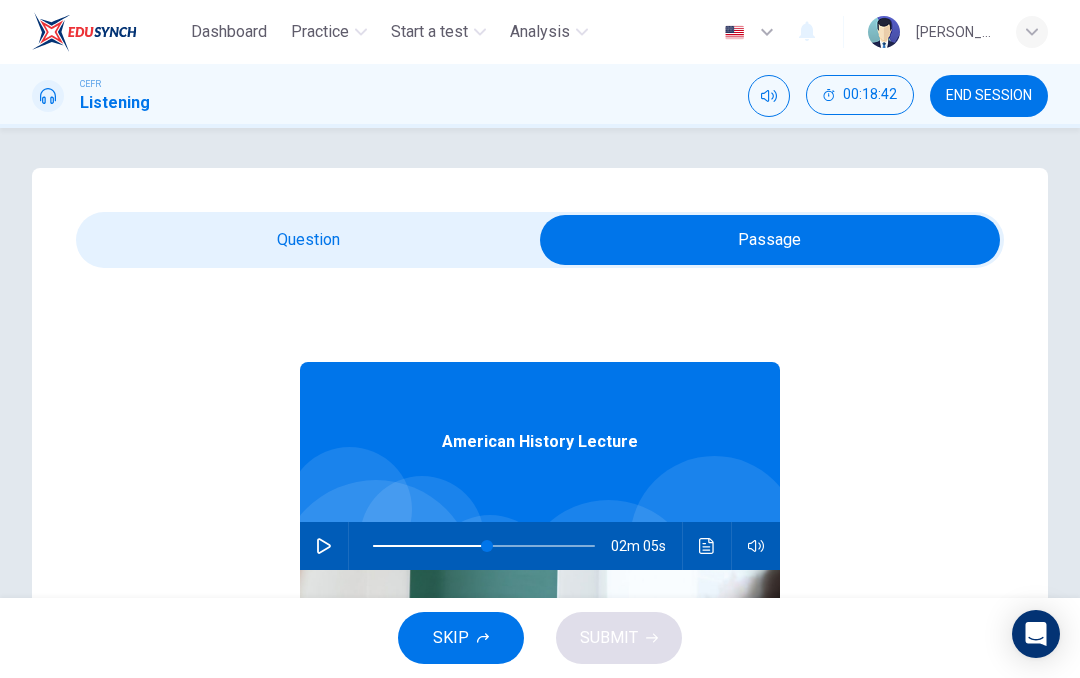 click at bounding box center [770, 240] 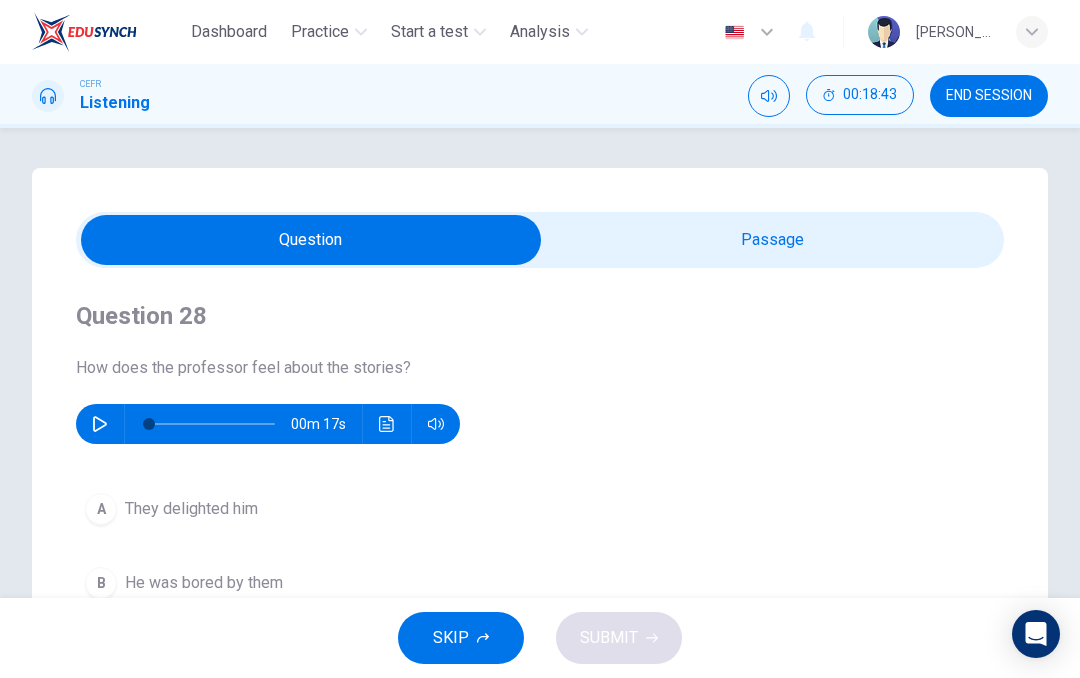 scroll, scrollTop: 86, scrollLeft: 0, axis: vertical 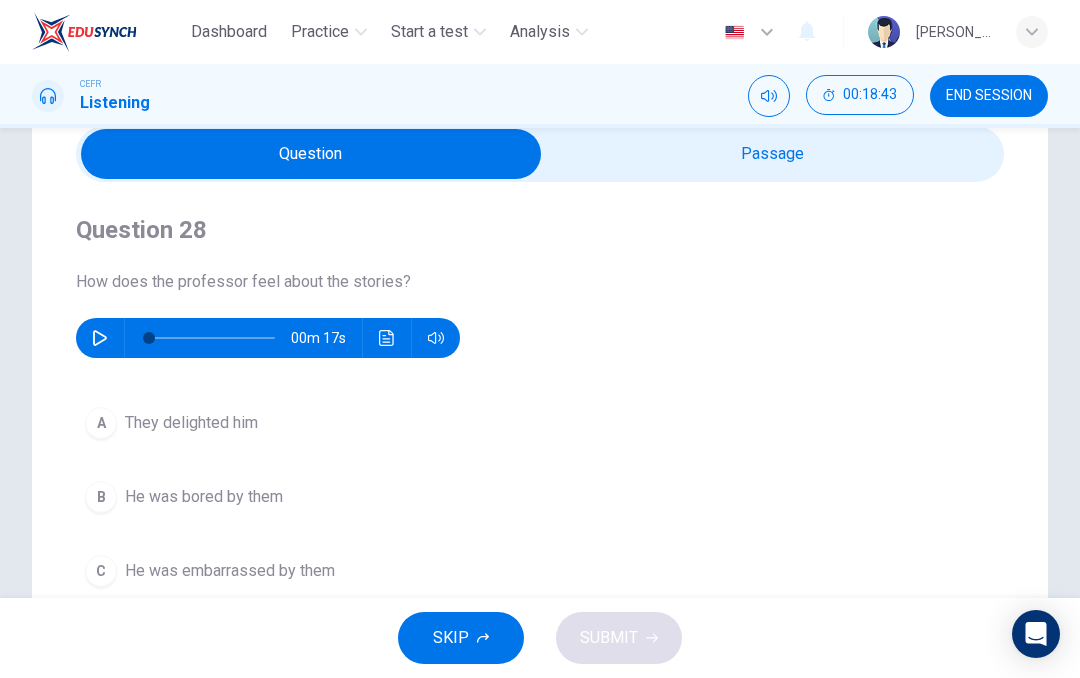 click at bounding box center (100, 338) 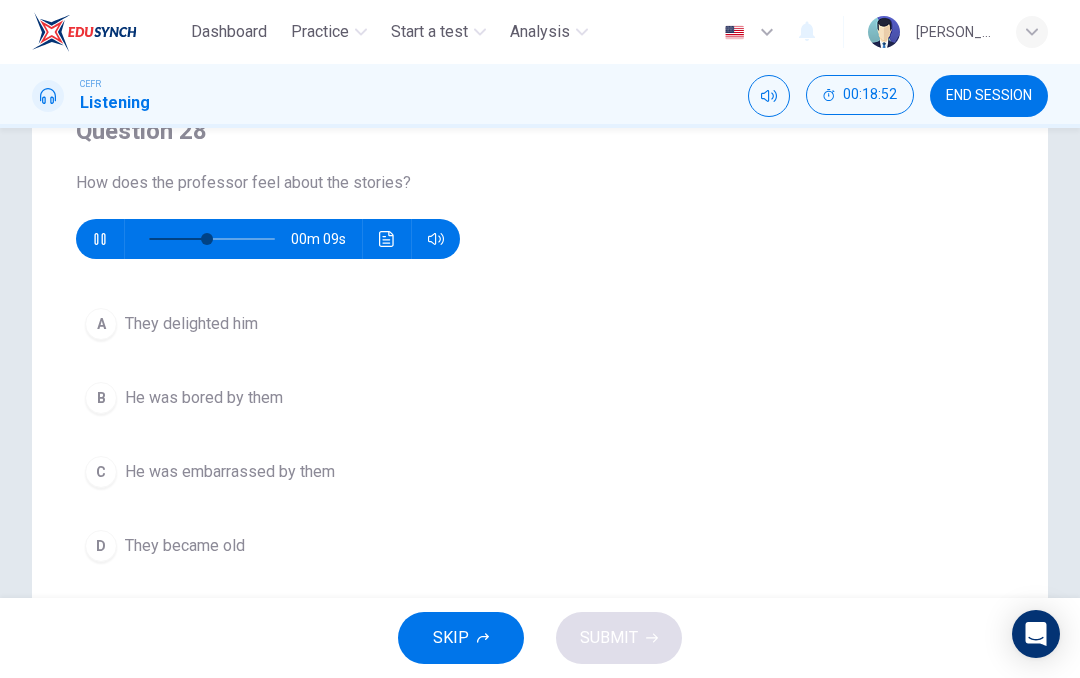 scroll, scrollTop: 186, scrollLeft: 0, axis: vertical 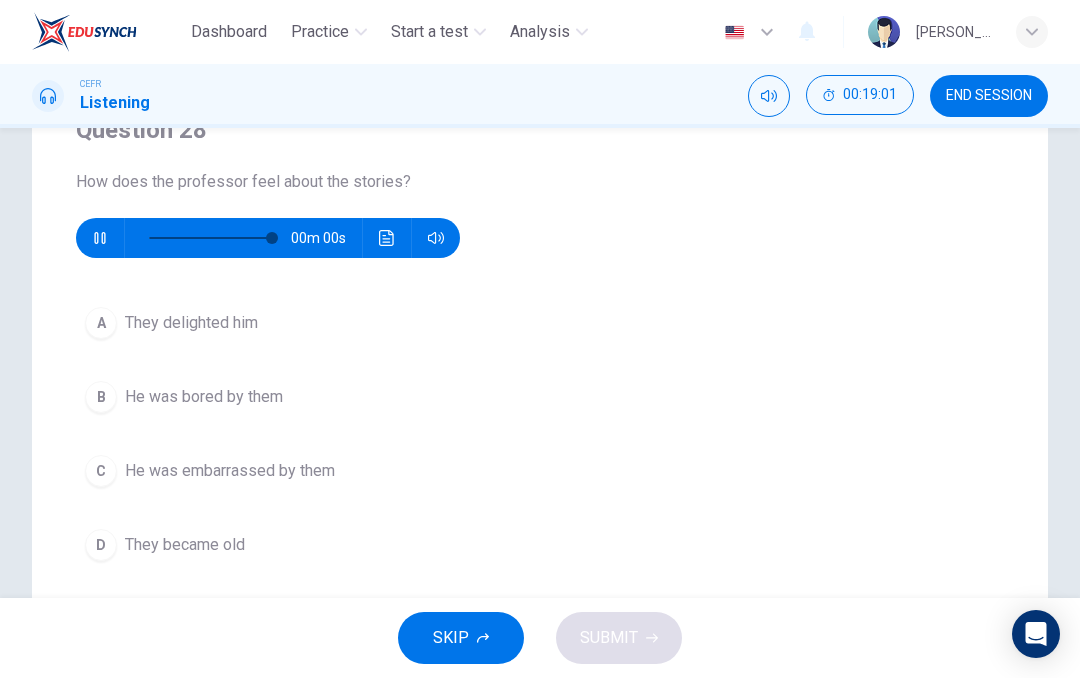 type on "0" 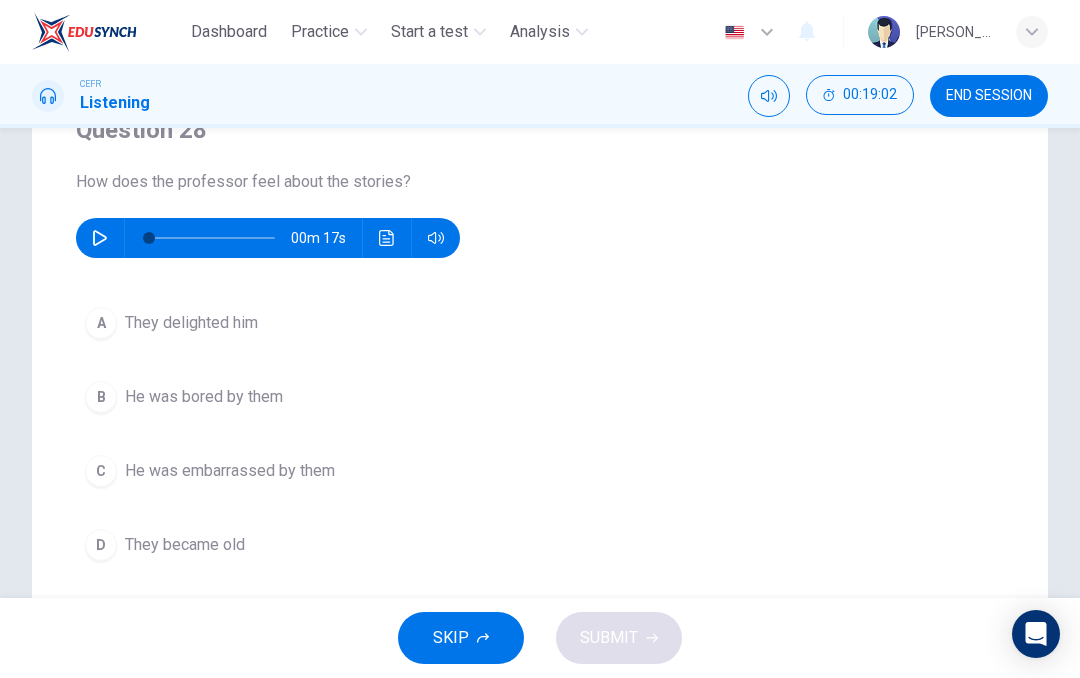 click on "He was bored by them" at bounding box center [204, 397] 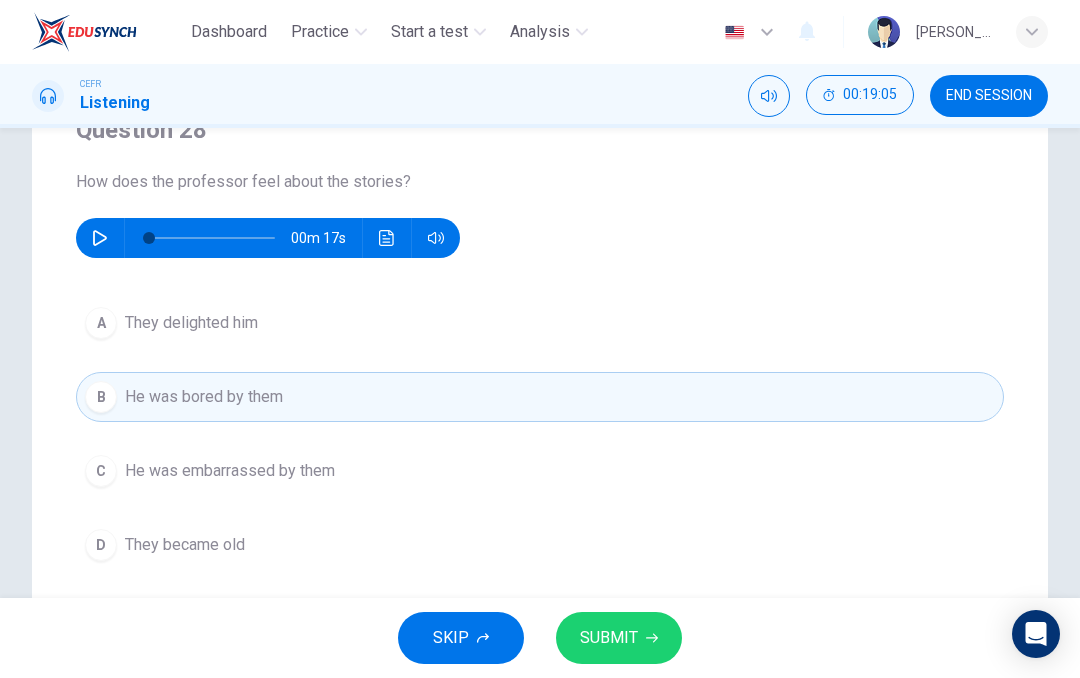 click on "A They delighted him" at bounding box center (540, 323) 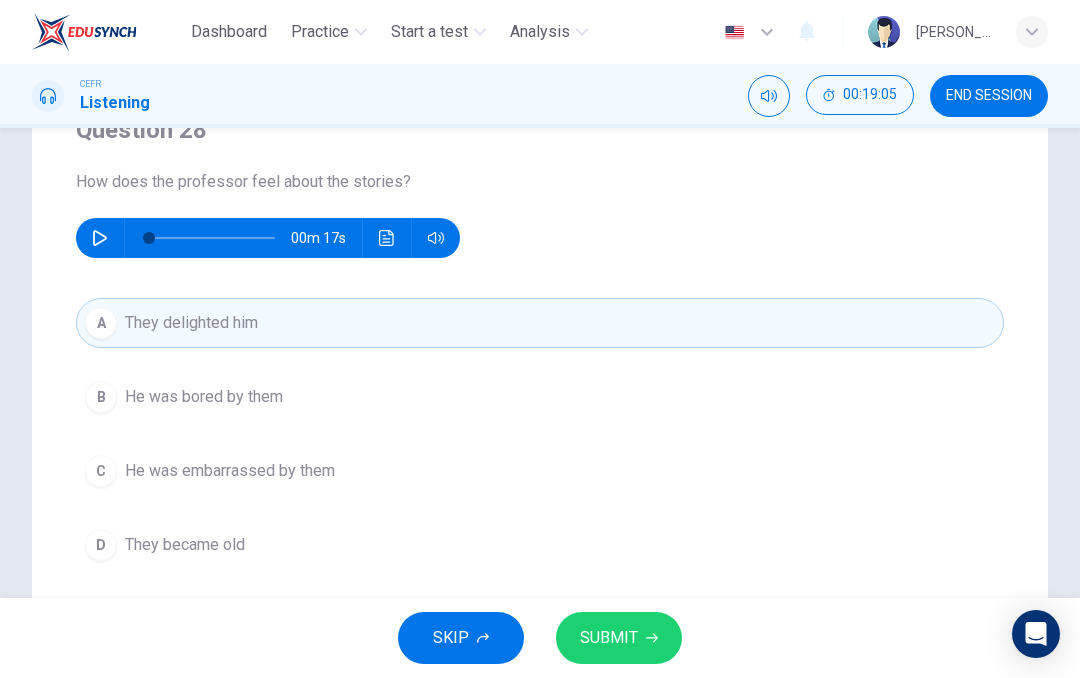 click on "SUBMIT" at bounding box center [619, 638] 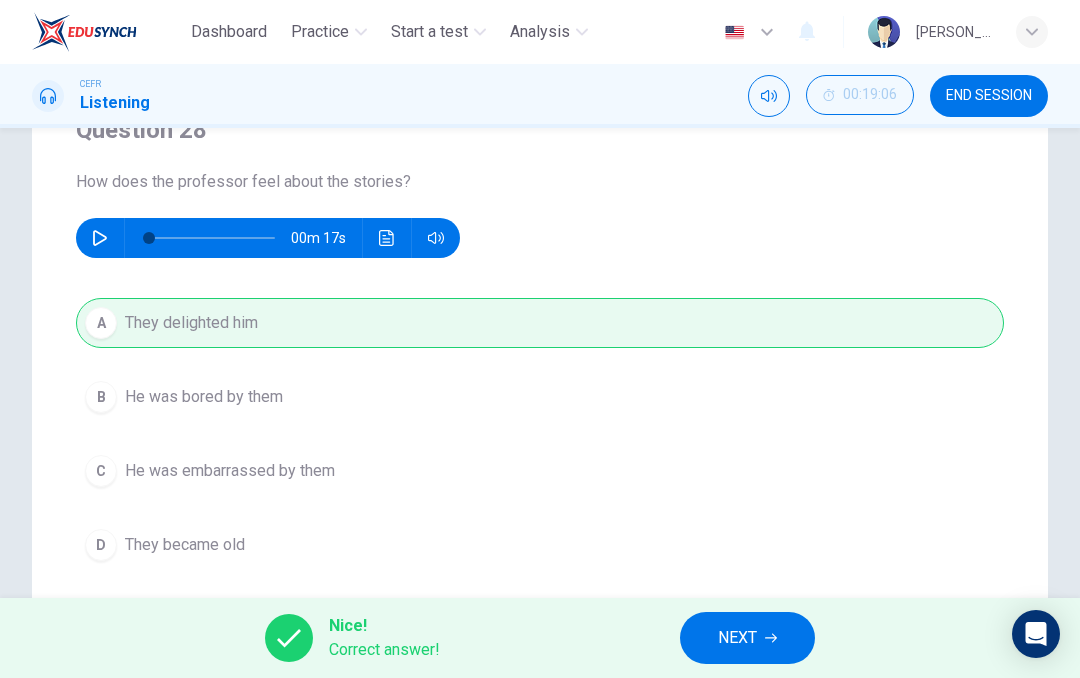 click 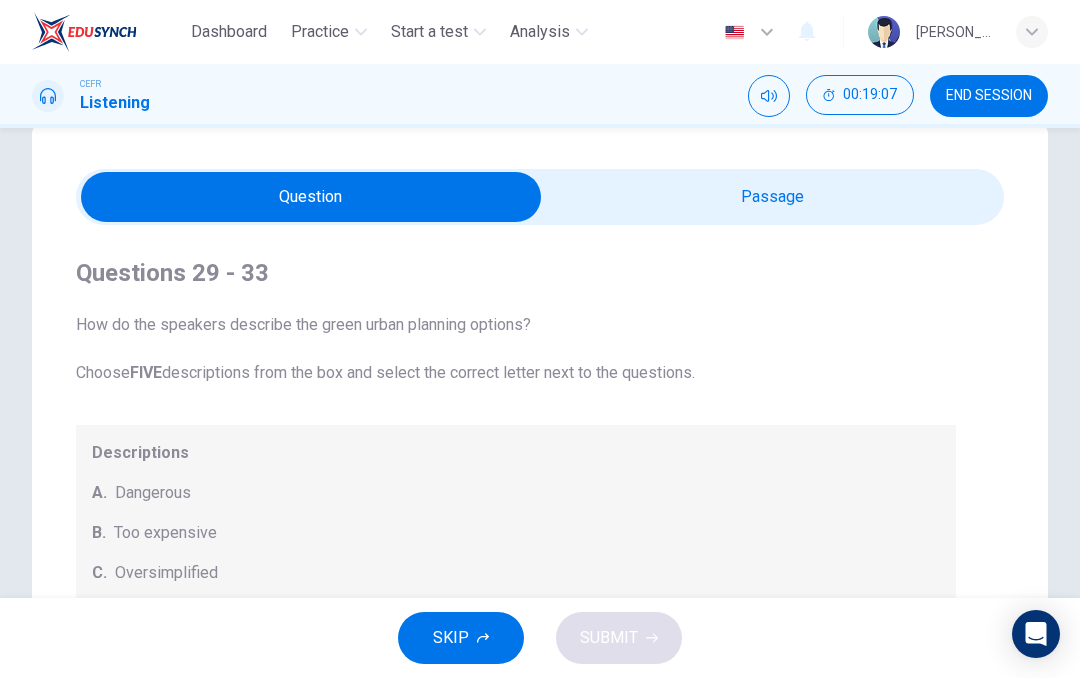 scroll, scrollTop: 46, scrollLeft: 0, axis: vertical 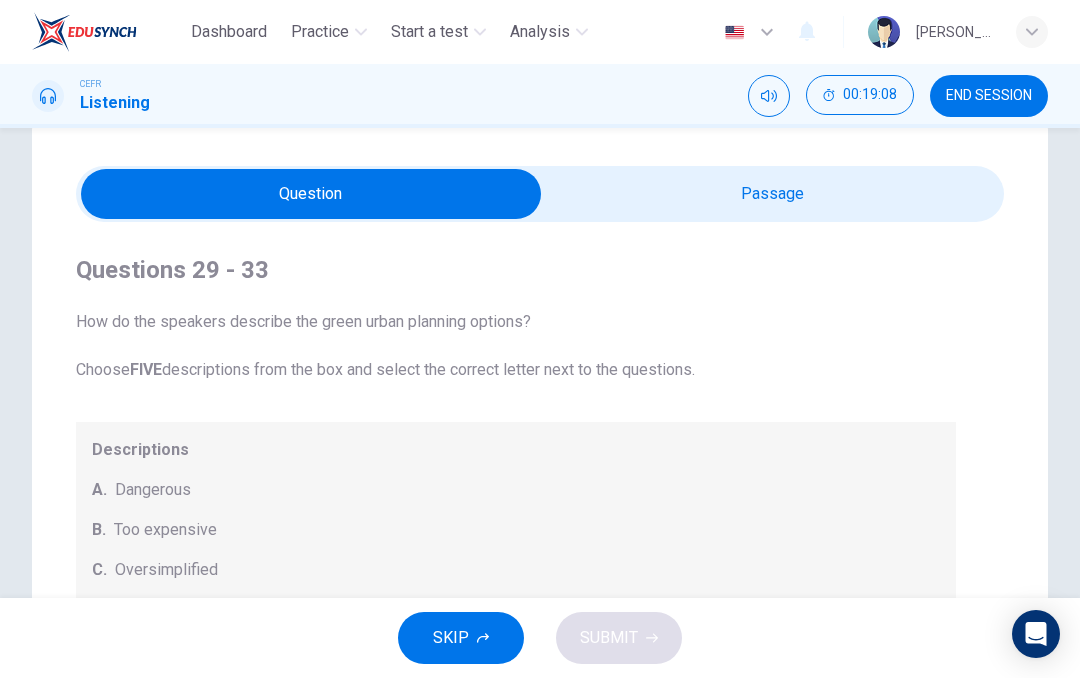 click at bounding box center [311, 194] 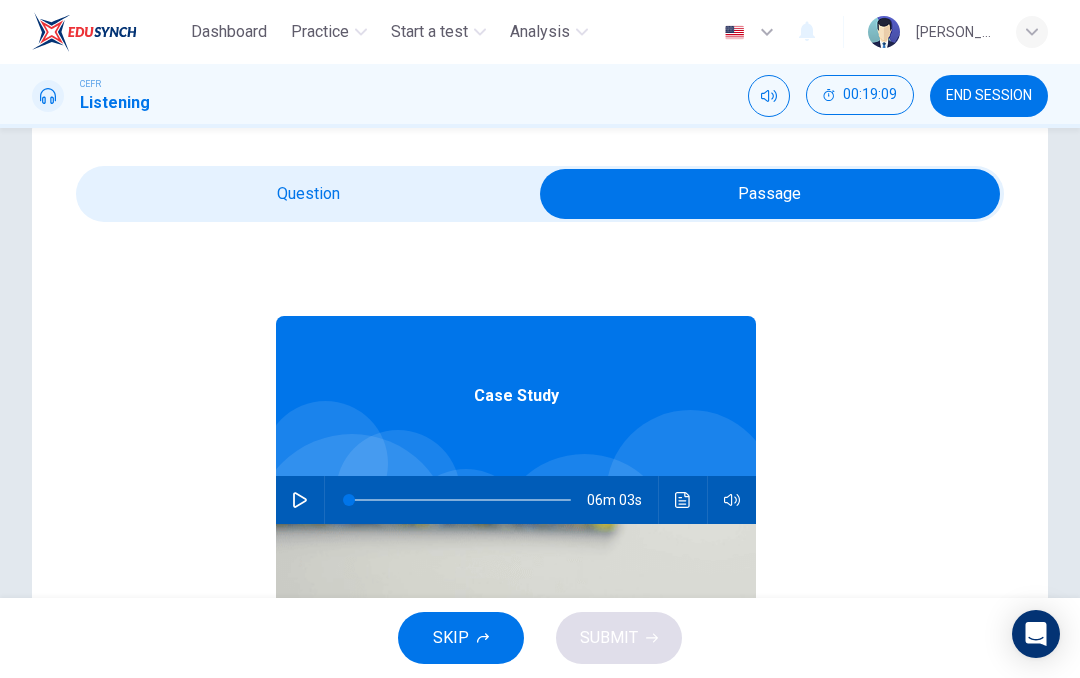 click at bounding box center [770, 194] 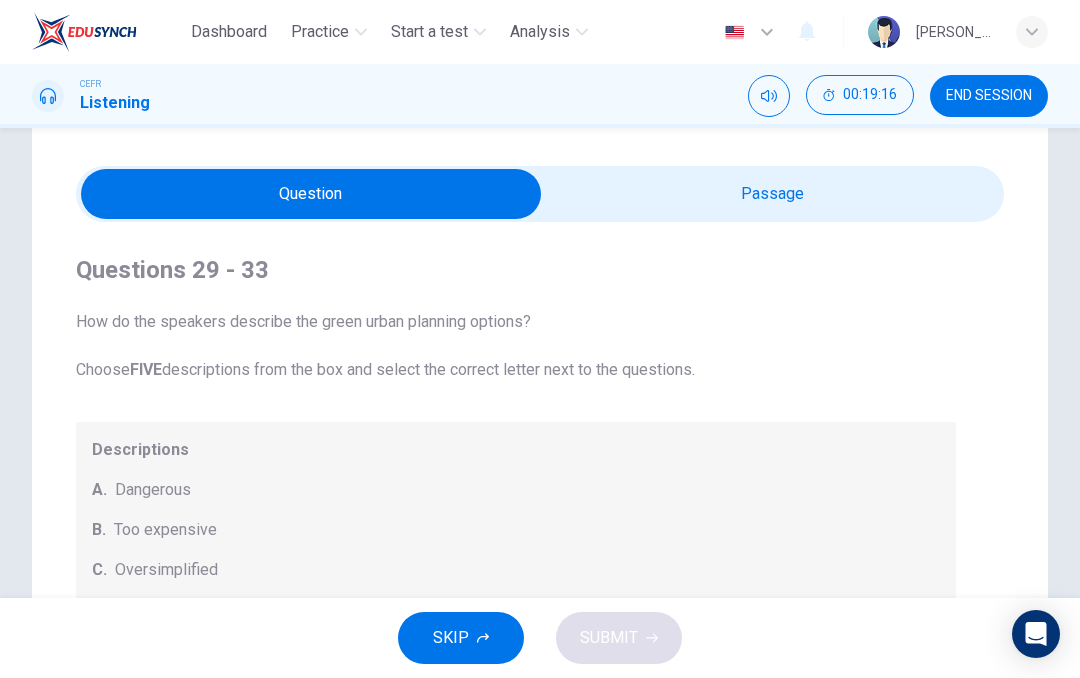 scroll, scrollTop: 0, scrollLeft: 0, axis: both 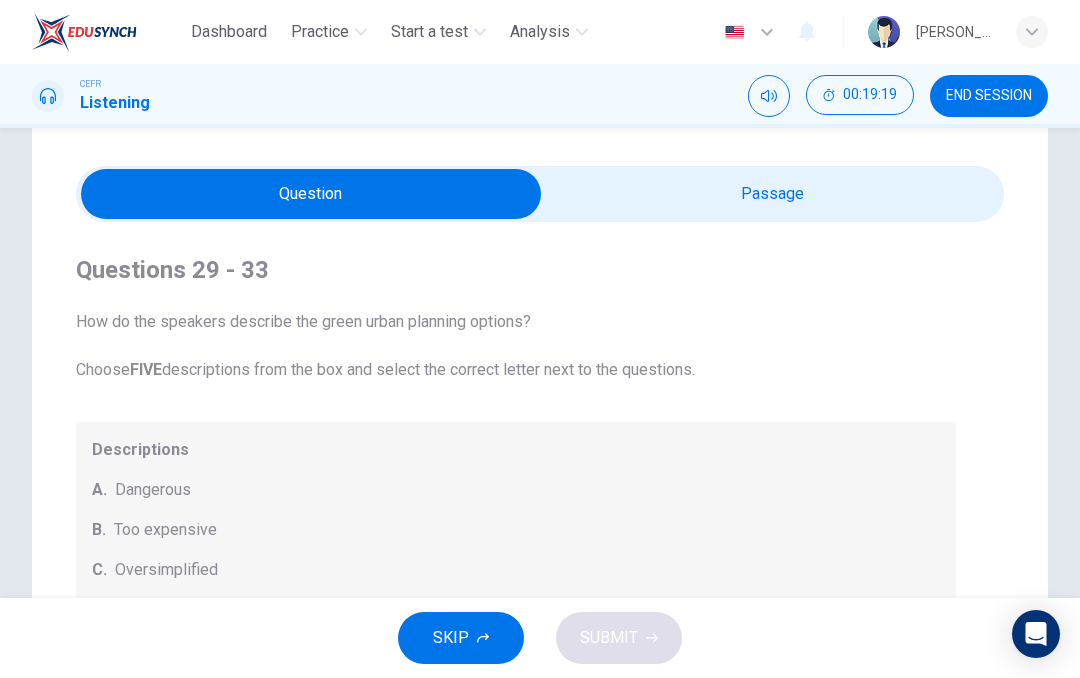 click at bounding box center (311, 194) 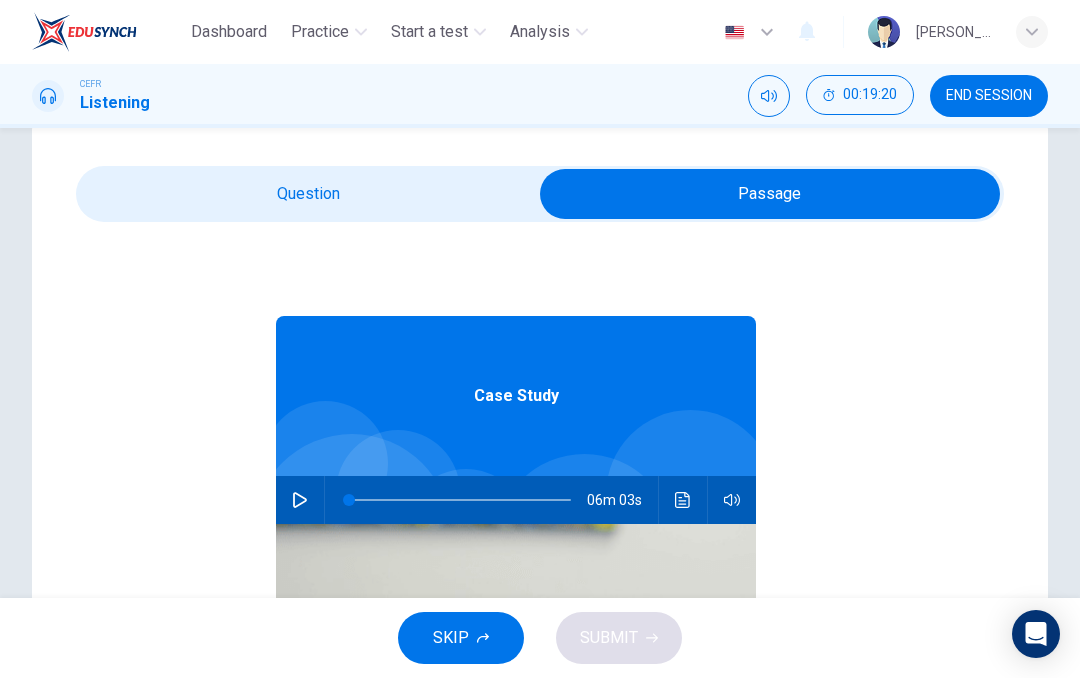 click at bounding box center [300, 500] 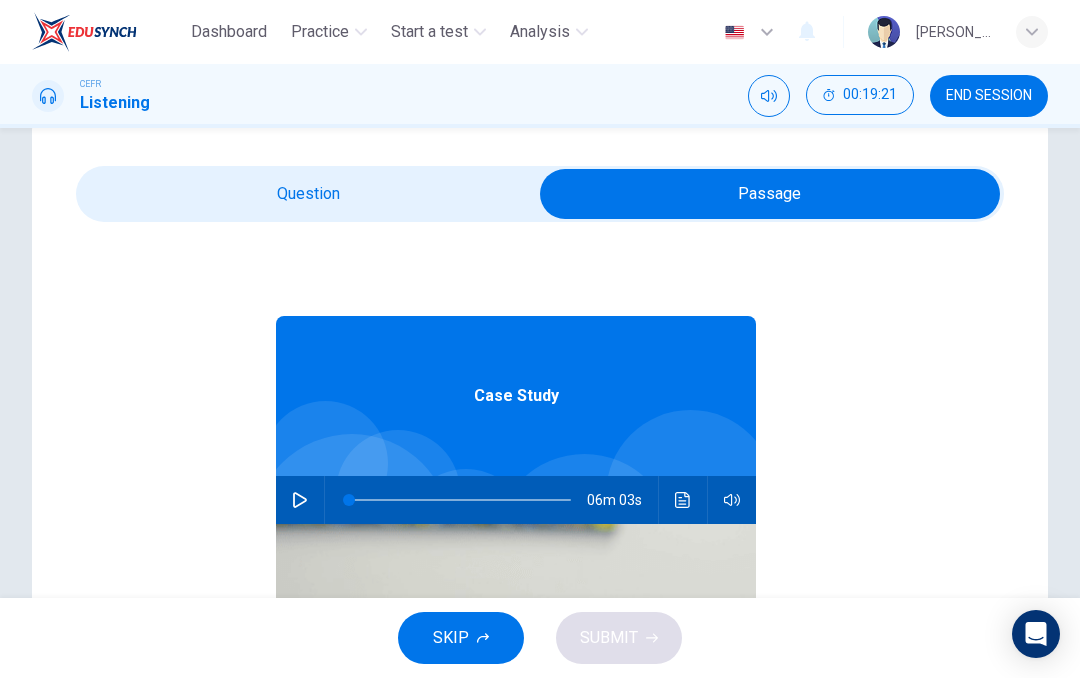 type on "0" 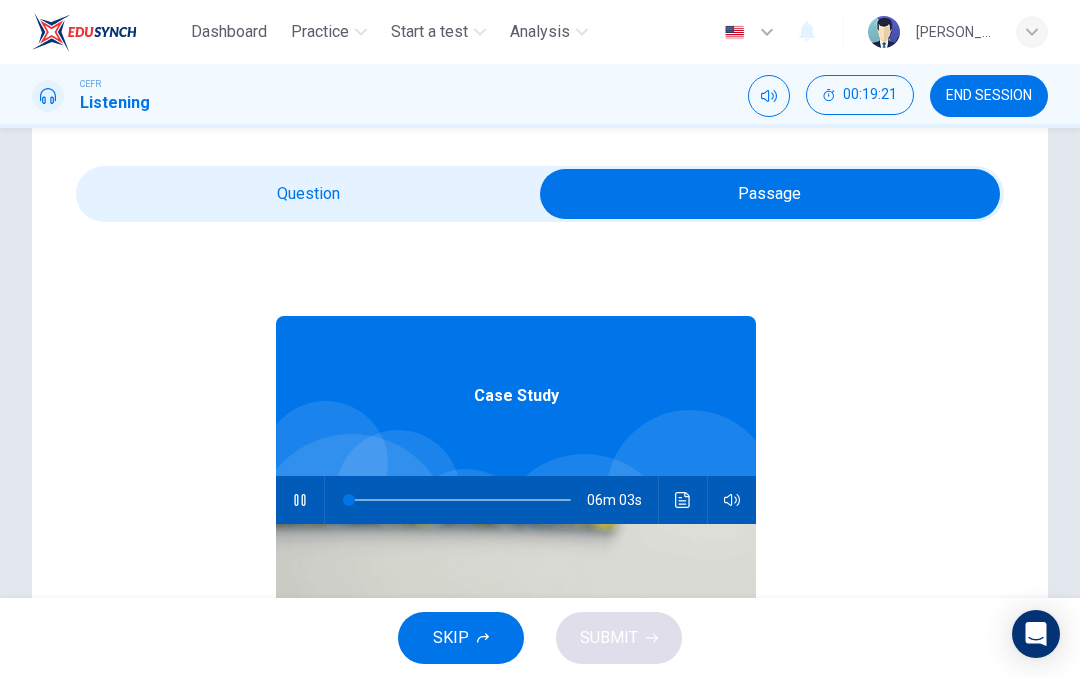 click at bounding box center [770, 194] 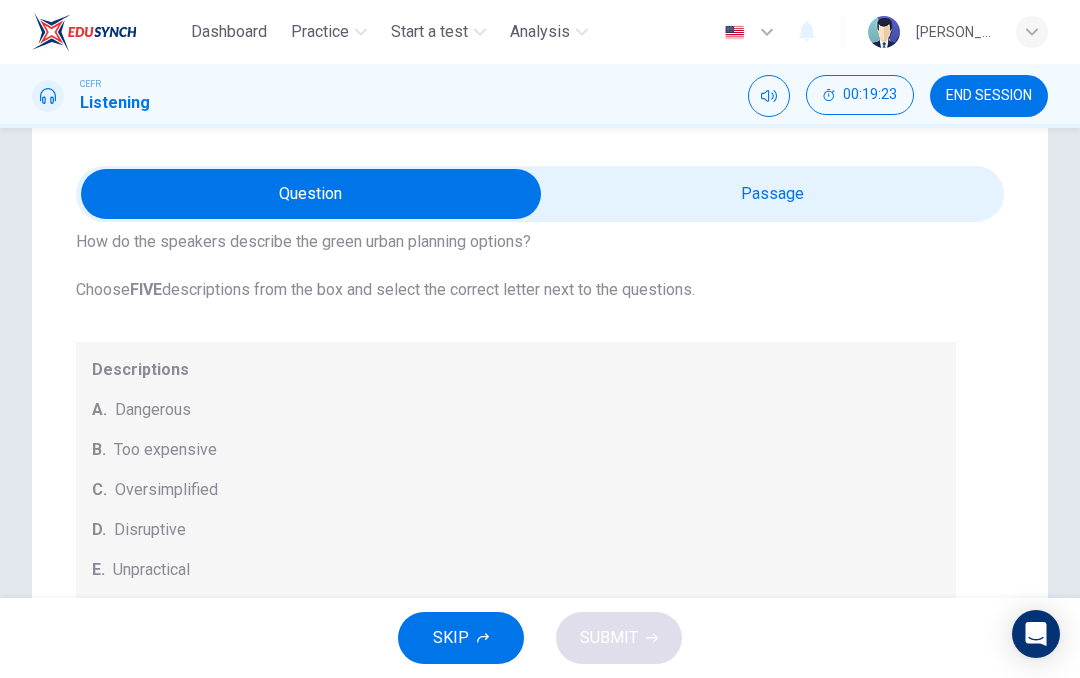 scroll, scrollTop: 58, scrollLeft: 0, axis: vertical 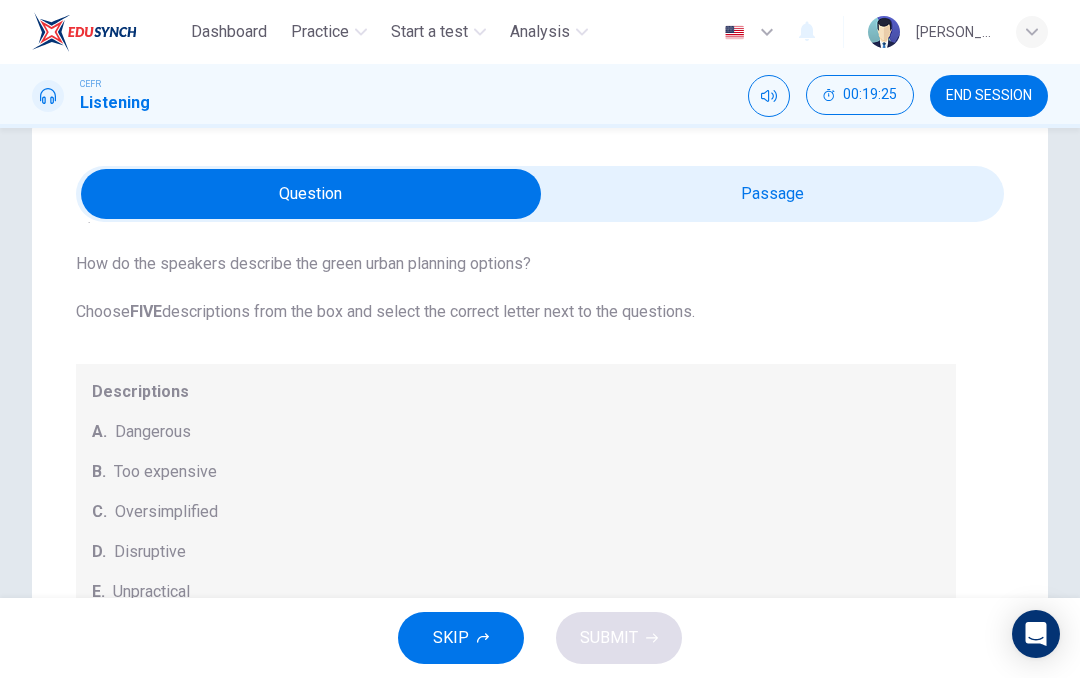 click on "Dangerous" at bounding box center [153, 432] 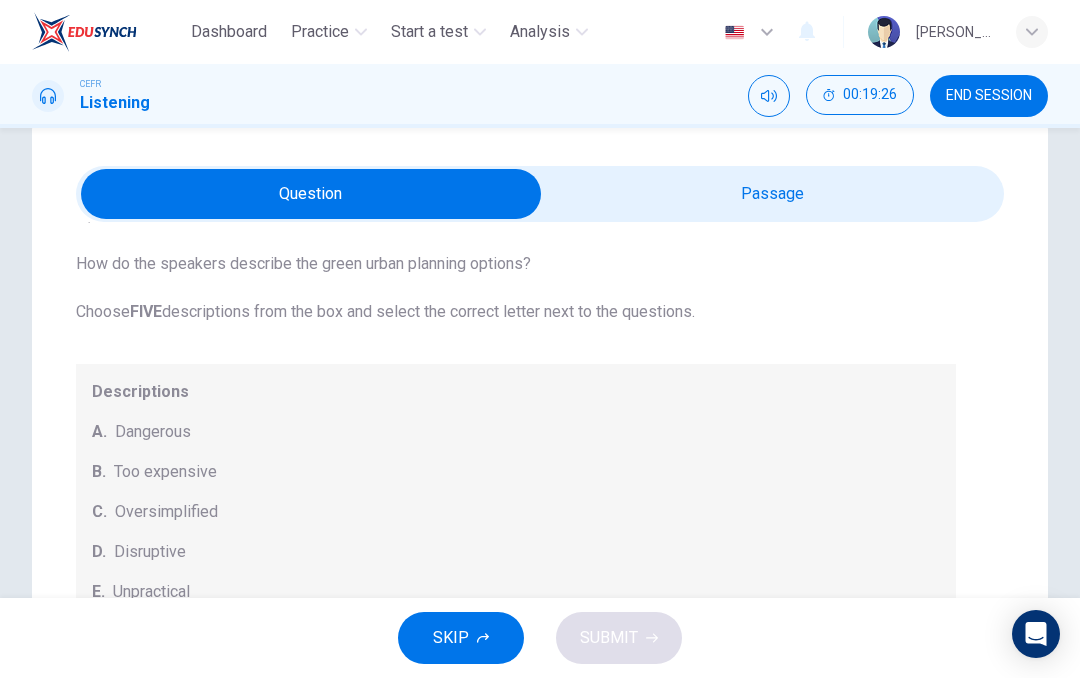 click on "Dangerous" at bounding box center [153, 432] 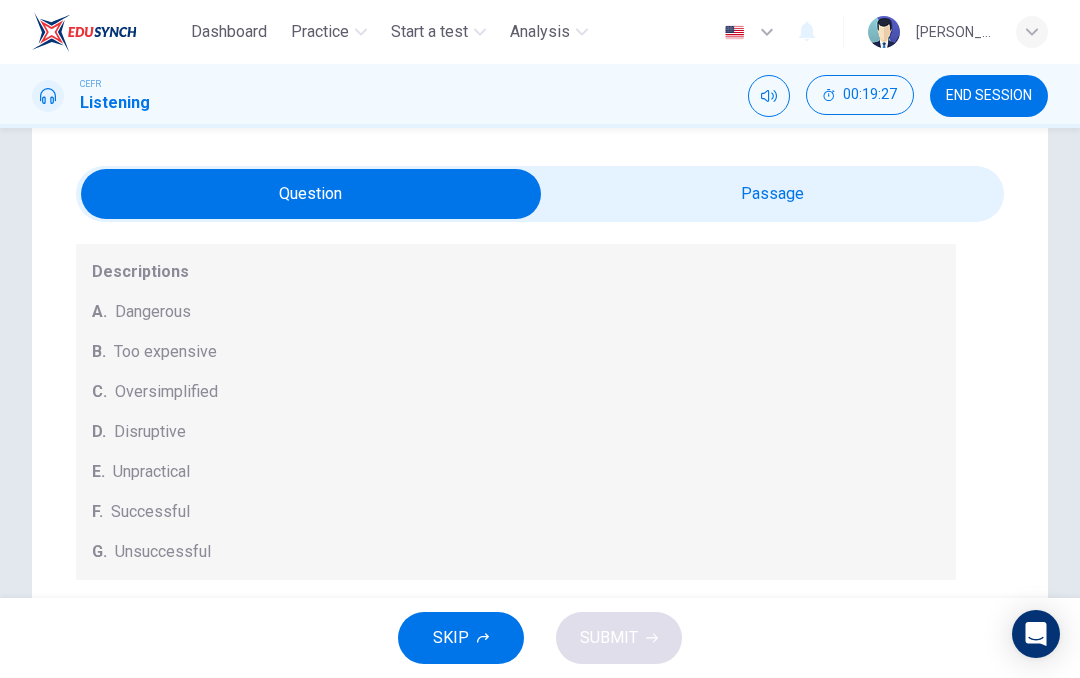 scroll, scrollTop: 177, scrollLeft: 0, axis: vertical 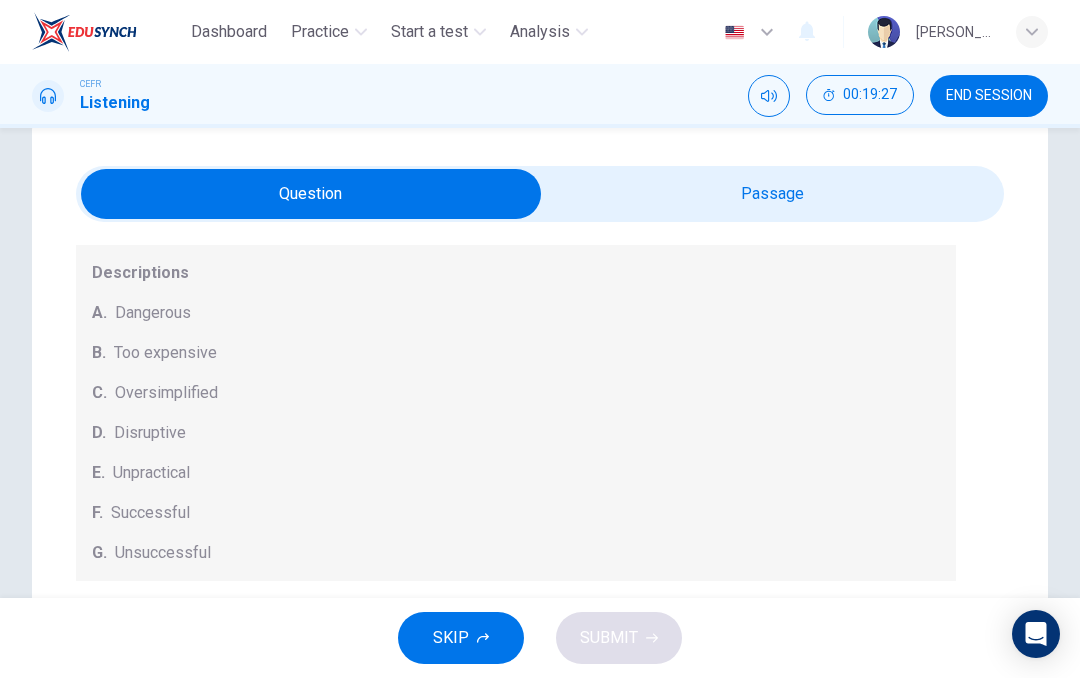 click on "Oversimplified" at bounding box center (166, 393) 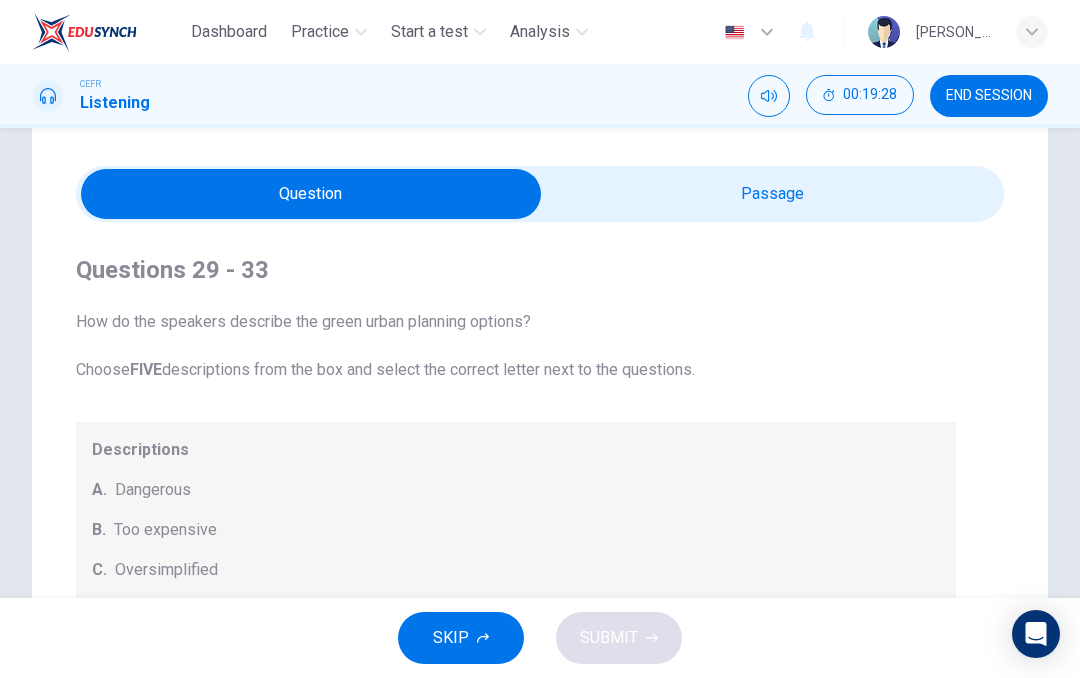scroll, scrollTop: 0, scrollLeft: 0, axis: both 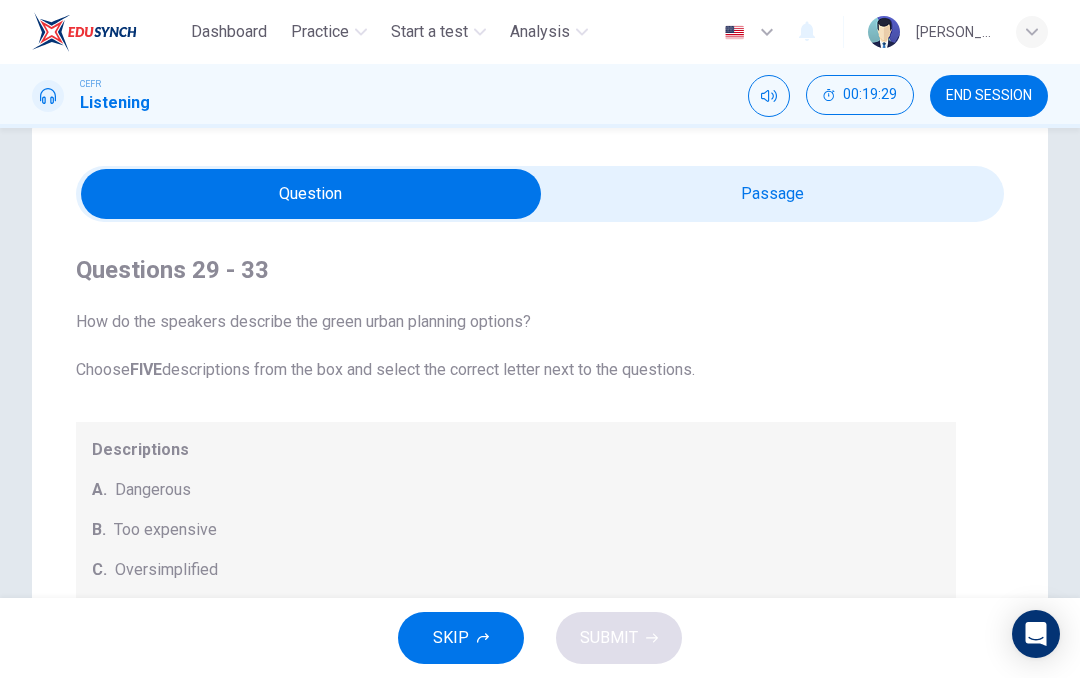 type on "2" 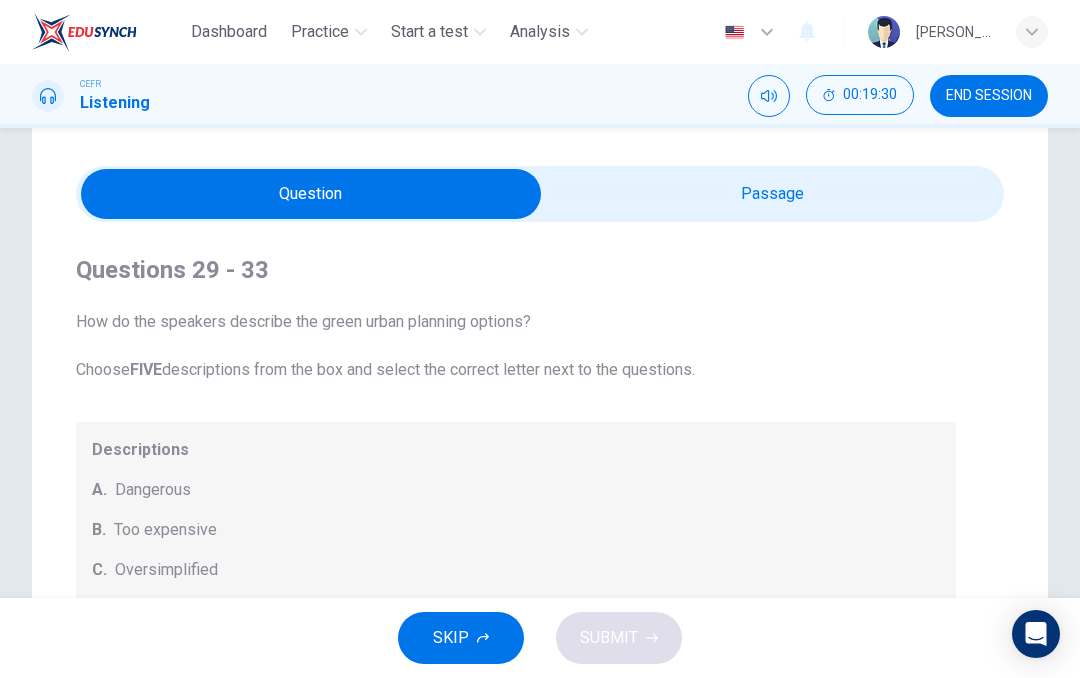 click at bounding box center (311, 194) 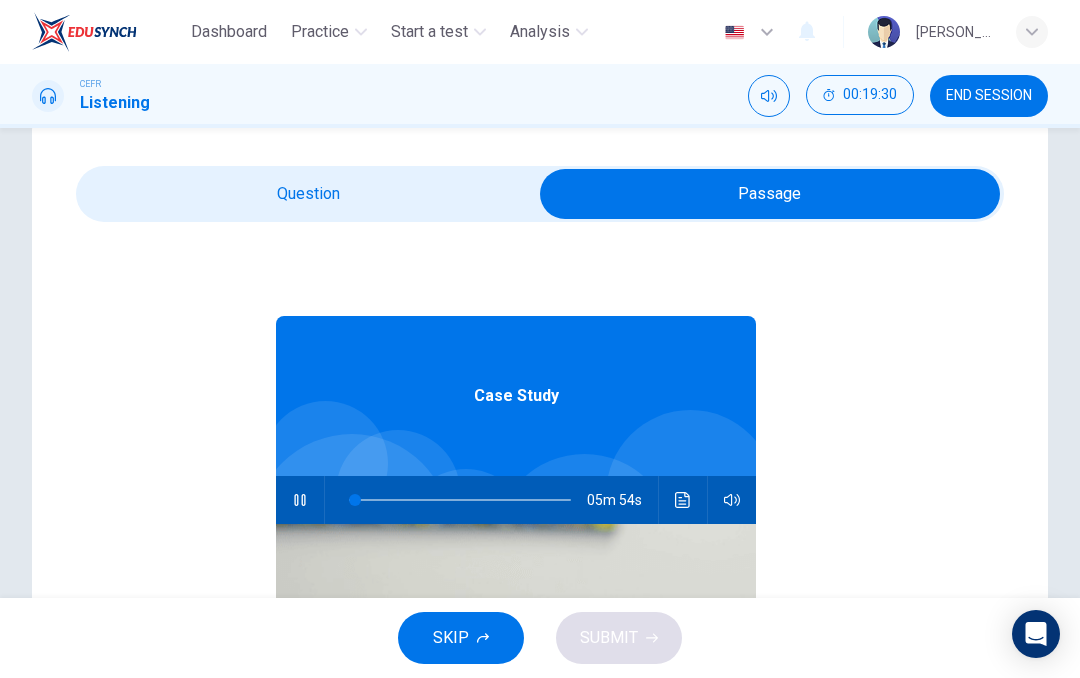 click at bounding box center (770, 194) 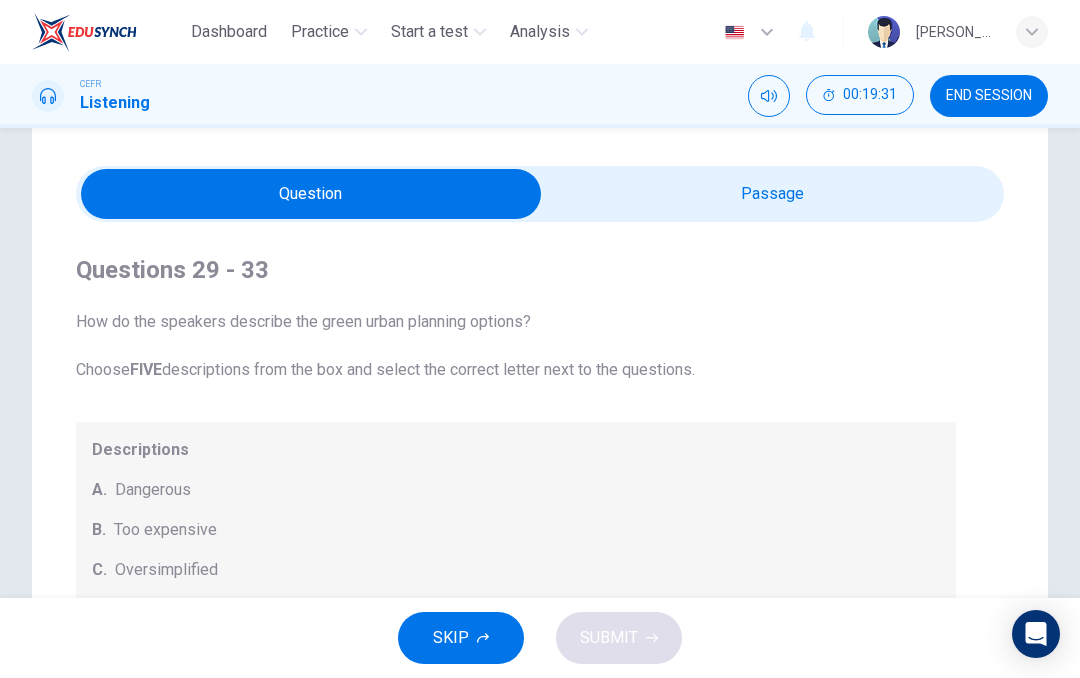 click on "Descriptions A. Dangerous B. Too expensive C. Oversimplified  D. Disruptive E. Unpractical F. Successful G. Unsuccessful" at bounding box center (516, 590) 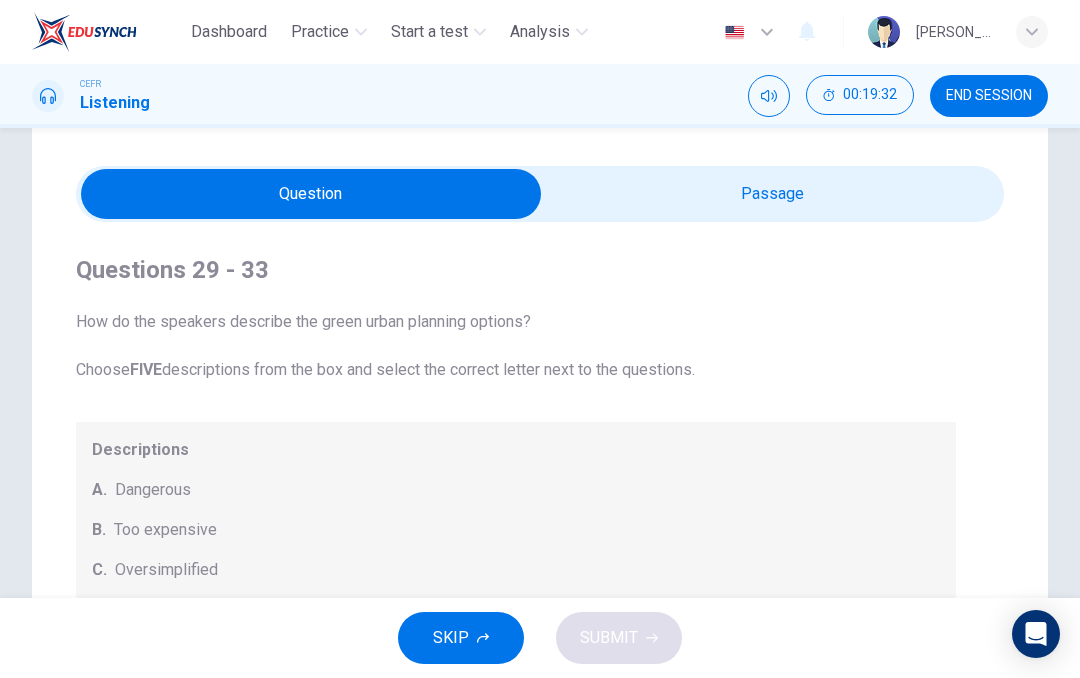 click on "A. Dangerous" at bounding box center (516, 490) 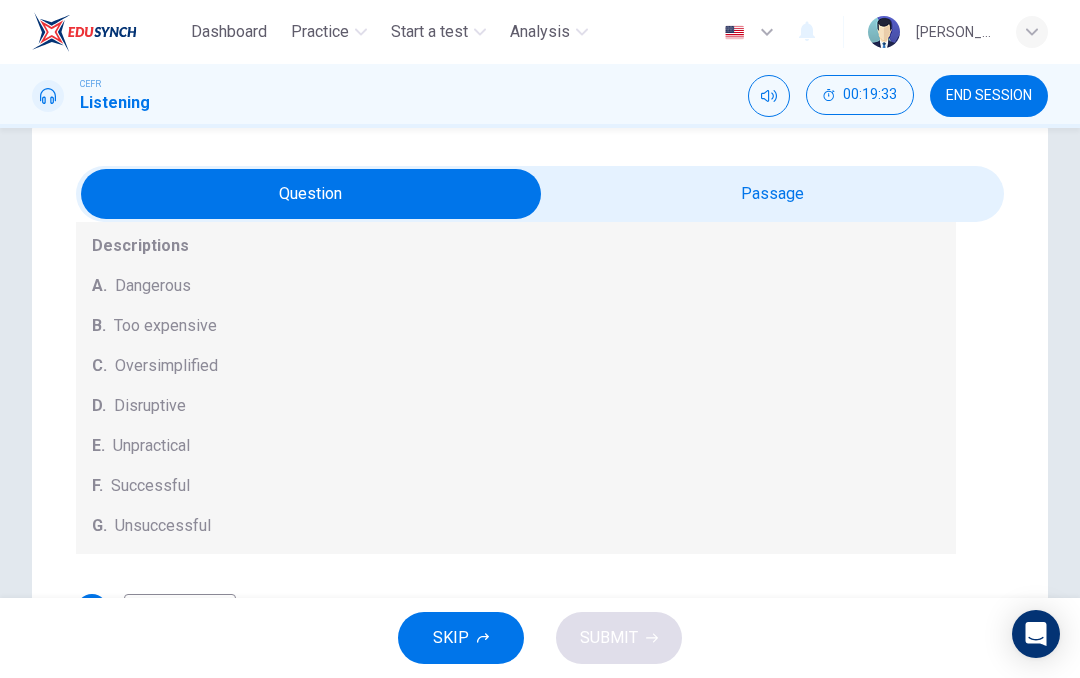 scroll, scrollTop: 204, scrollLeft: 0, axis: vertical 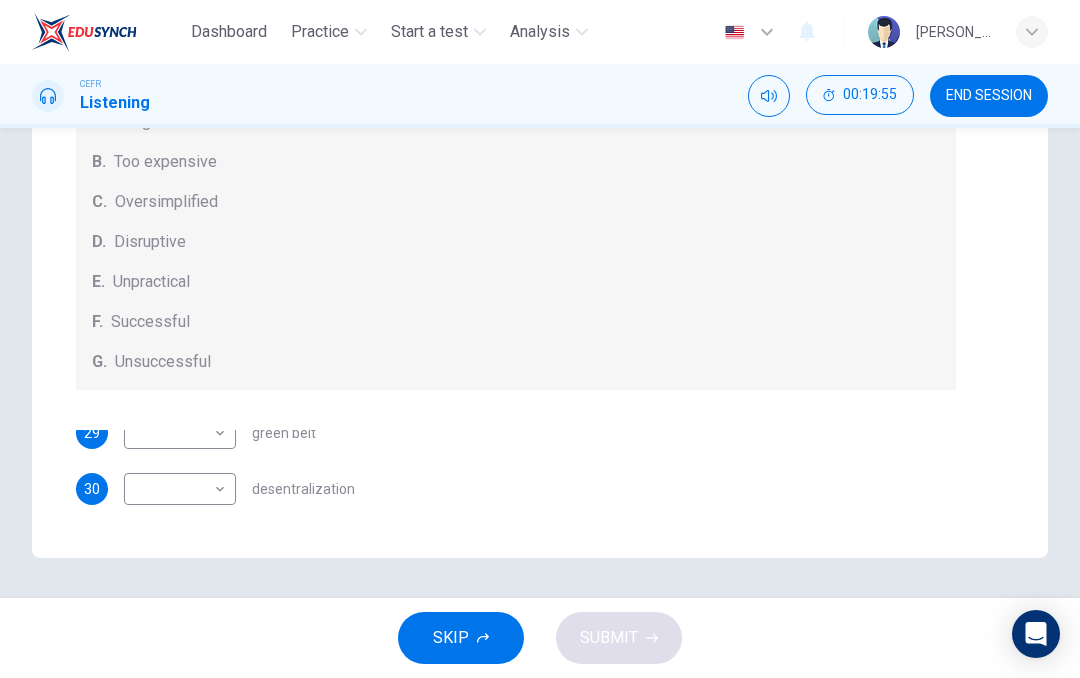 click on "Dashboard Practice Start a test Analysis English en ​ HANI ADIBA MAISARA BINTI HALIM CEFR Listening 00:19:55 END SESSION Question Passage Questions 29 - 33 How do the speakers describe the green urban planning options? Choose  FIVE  descriptions from the box and select the correct letter next to the questions. Descriptions A. Dangerous B. Too expensive C. Oversimplified  D. Disruptive E. Unpractical F. Successful G. Unsuccessful 29 ​ ​ green belt 30 ​ ​ desentralization 31 ​ ​ new towns 32 ​ ​ brownfield sites 33 ​ ​ pedestrianized zones Case Study 05m 29s SKIP SUBMIT EduSynch - Online Language Proficiency Testing
Dashboard Practice Start a test Analysis Notifications © Copyright  2025" at bounding box center [540, 339] 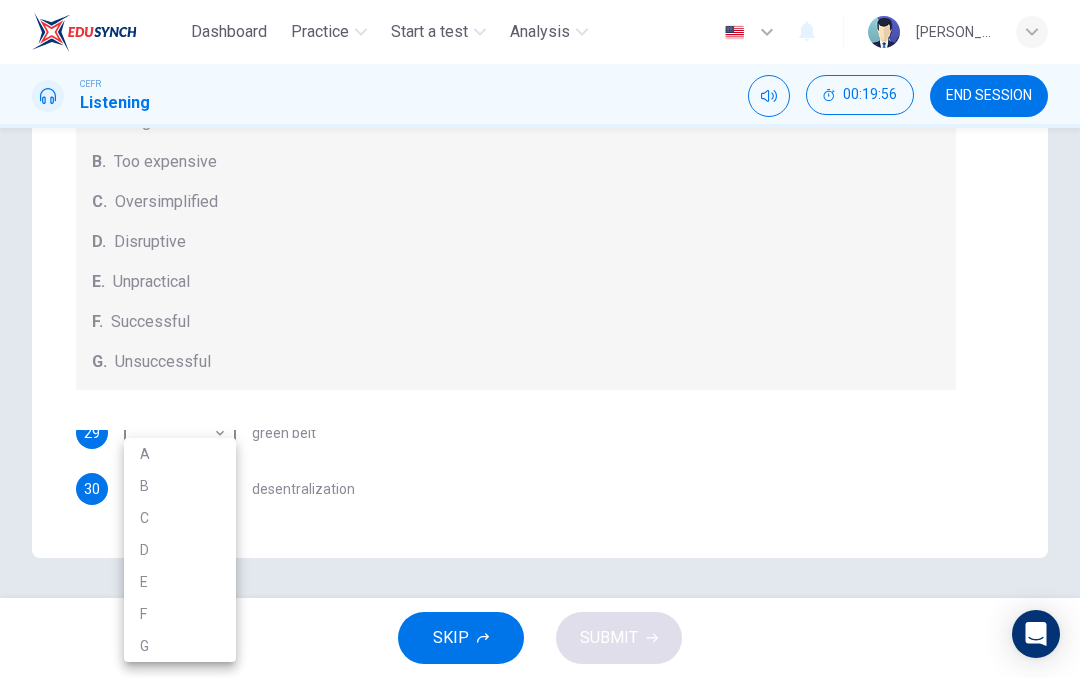 click at bounding box center [540, 339] 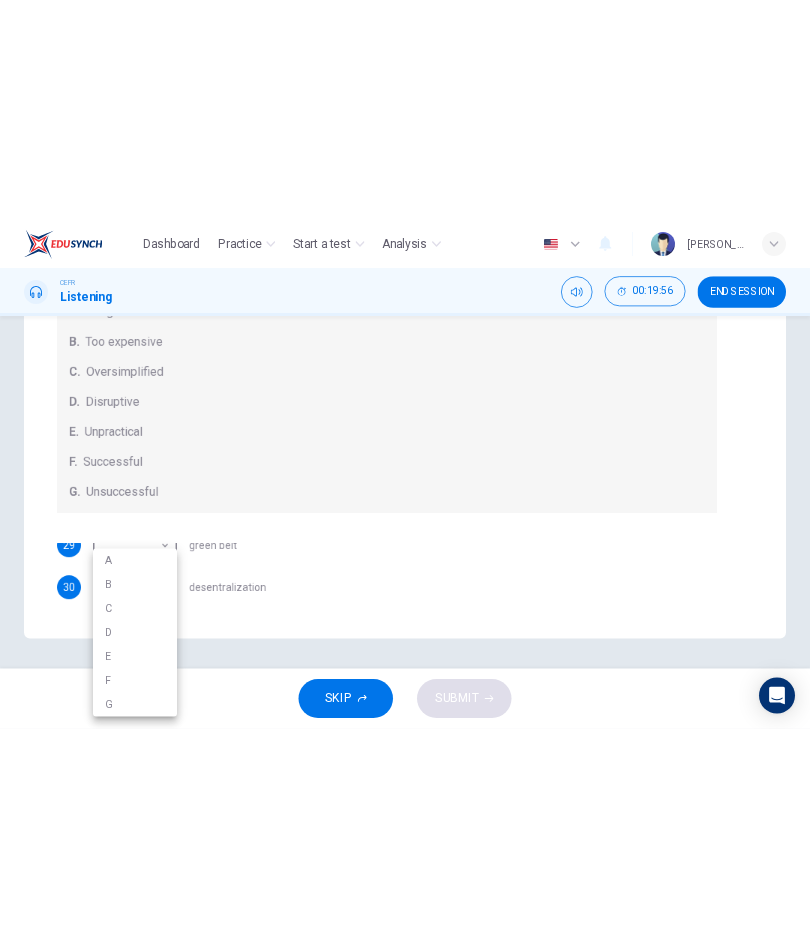 scroll, scrollTop: 0, scrollLeft: 0, axis: both 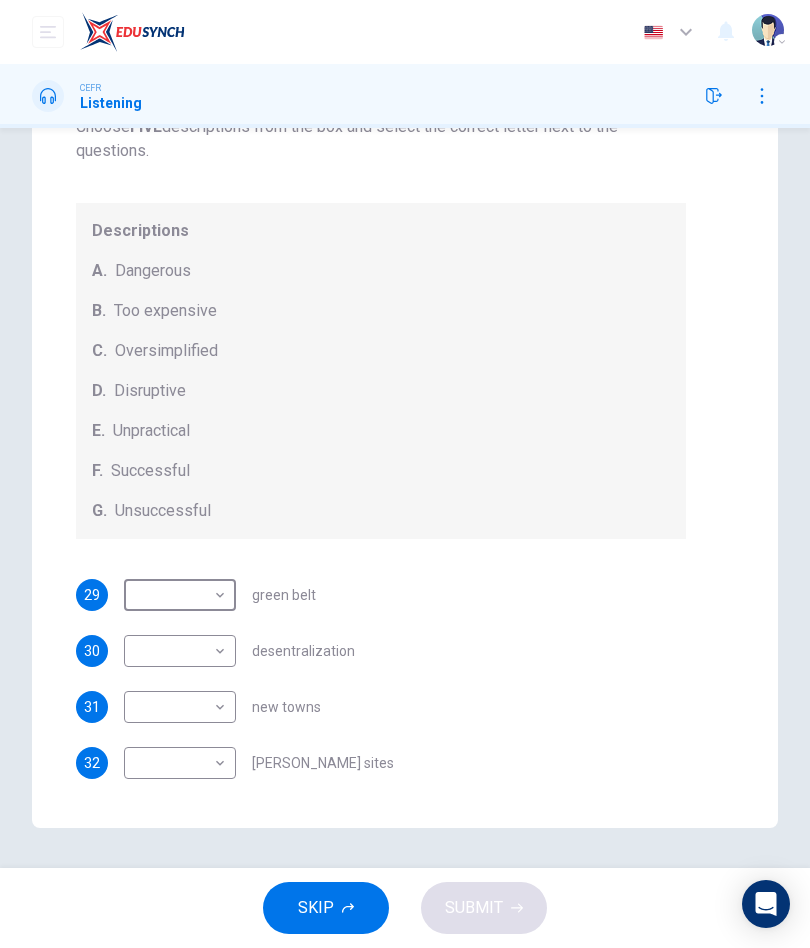 click on "Dashboard Practice Start a test Analysis English en ​ HANI ADIBA MAISARA BINTI HALIM CEFR Listening Question Passage Questions 29 - 33 How do the speakers describe the green urban planning options? Choose  FIVE  descriptions from the box and select the correct letter next to the questions. Descriptions A. Dangerous B. Too expensive C. Oversimplified  D. Disruptive E. Unpractical F. Successful G. Unsuccessful 29 ​ ​ green belt 30 ​ ​ desentralization 31 ​ ​ new towns 32 ​ ​ brownfield sites 33 ​ ​ pedestrianized zones Case Study 05m 19s SKIP SUBMIT EduSynch - Online Language Proficiency Testing
Dashboard Practice Start a test Analysis Notifications © Copyright  2025 Audio Timer 00:20:05 END SESSION" at bounding box center (405, 474) 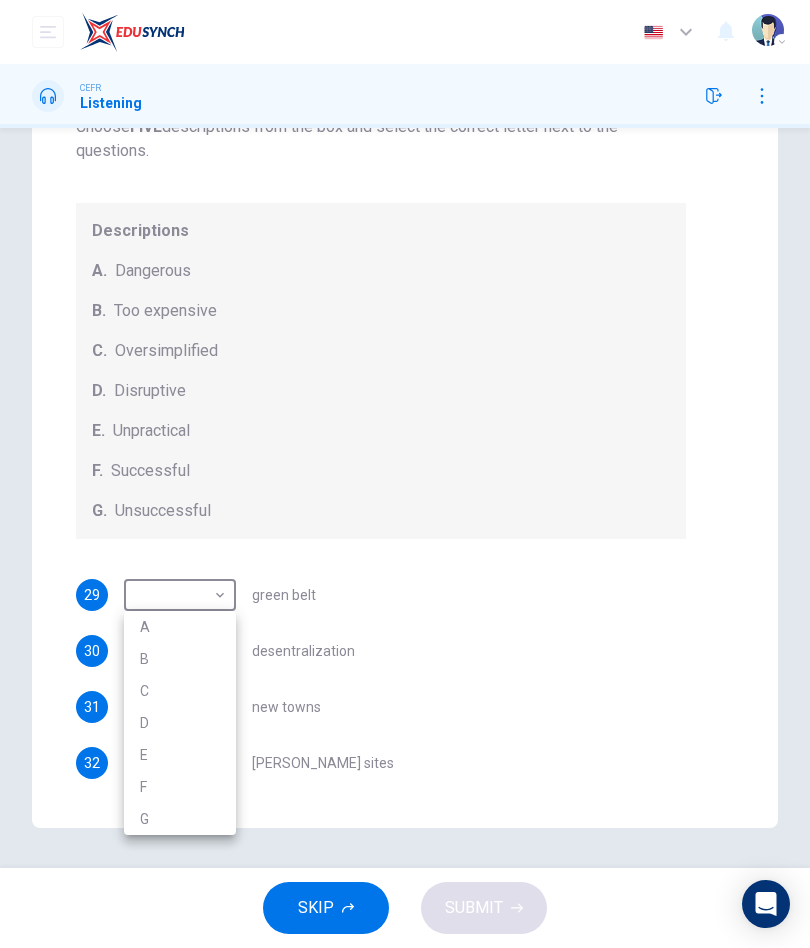 click at bounding box center (405, 474) 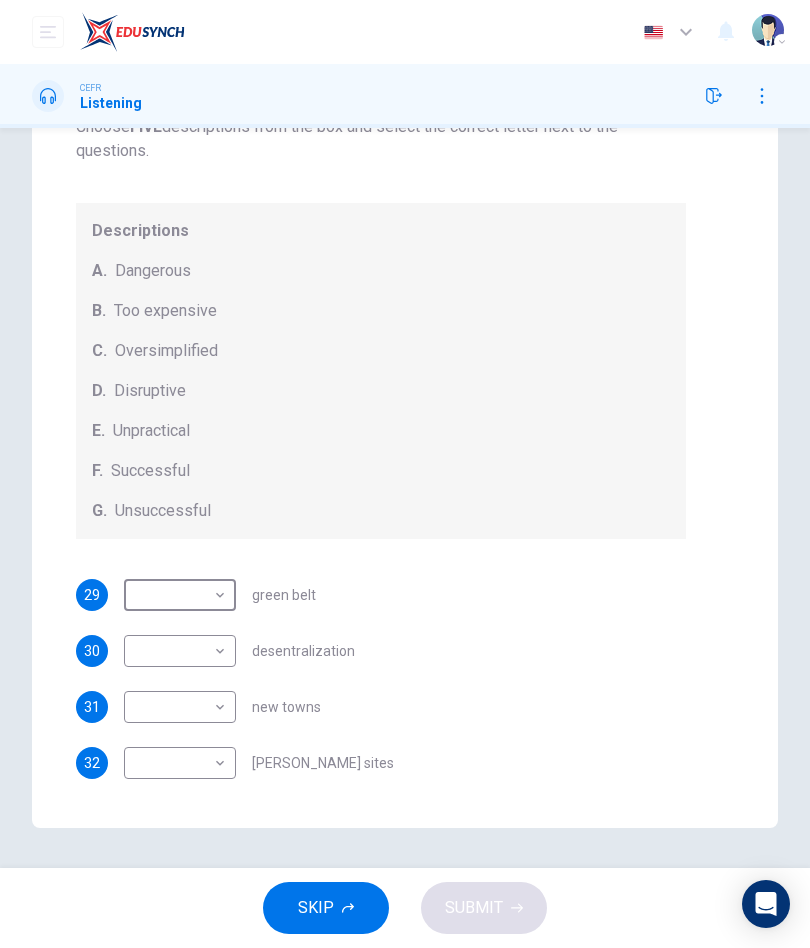 scroll, scrollTop: 0, scrollLeft: 0, axis: both 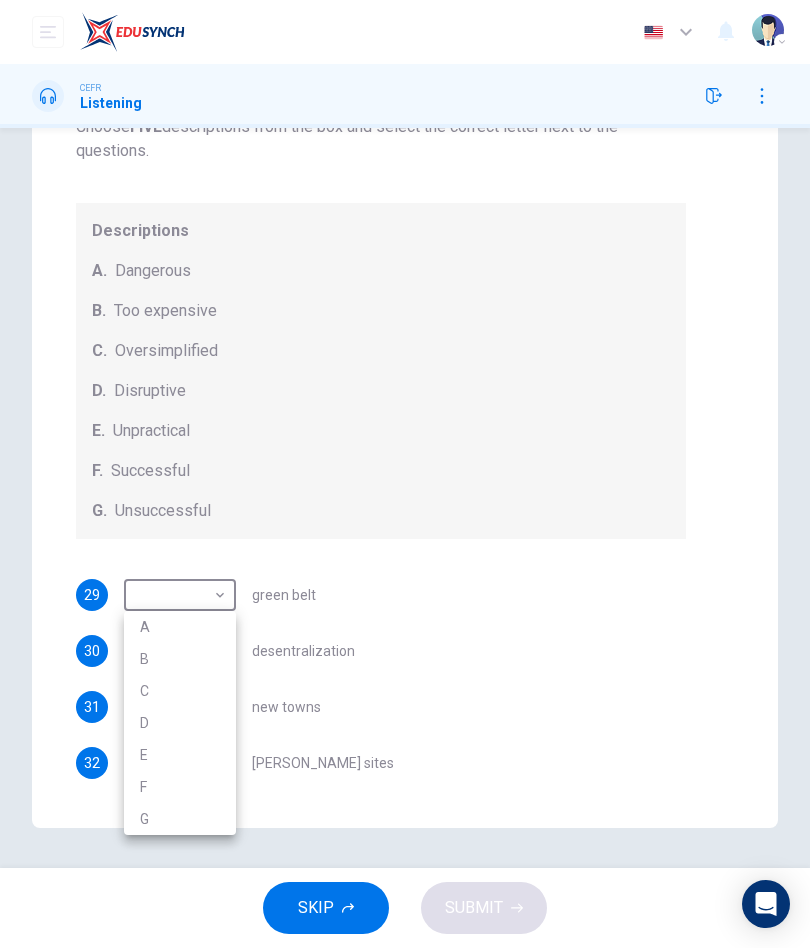 click on "F" at bounding box center [180, 787] 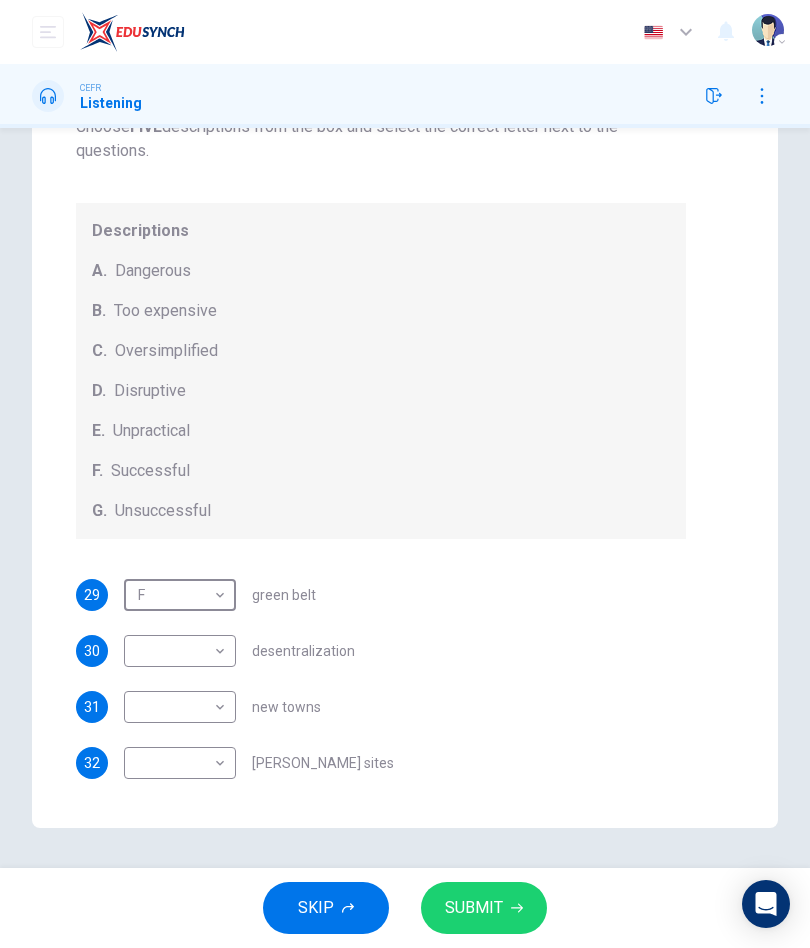 scroll, scrollTop: 0, scrollLeft: 0, axis: both 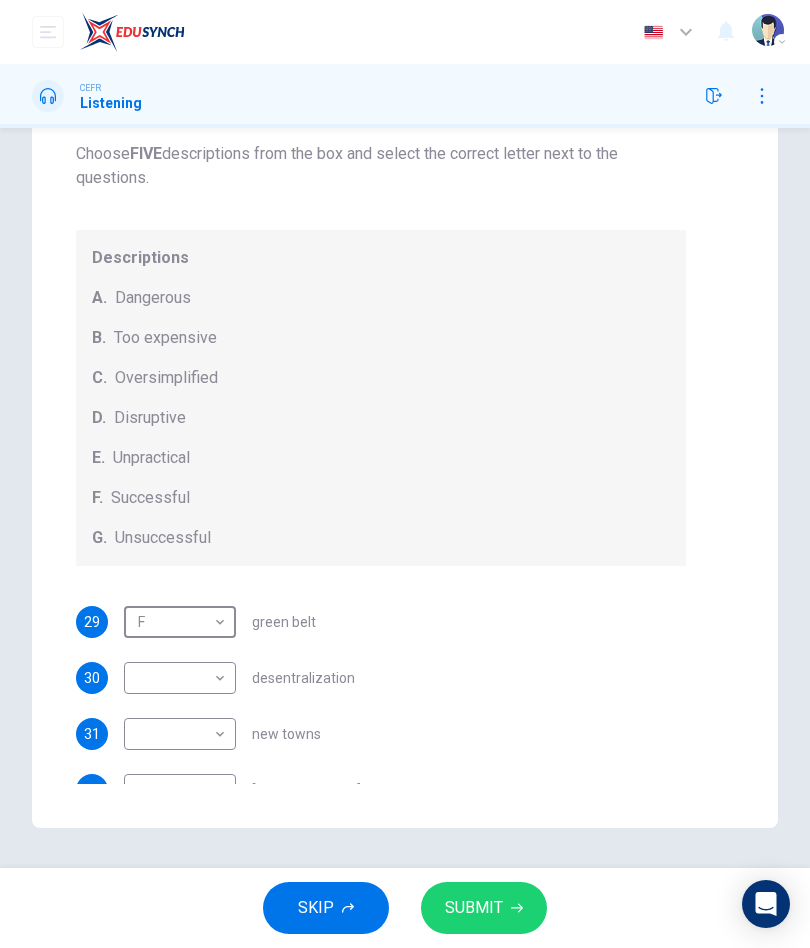 click on "Dashboard Practice Start a test Analysis English en ​ HANI ADIBA MAISARA BINTI HALIM CEFR Listening Question Passage Questions 29 - 33 How do the speakers describe the green urban planning options? Choose  FIVE  descriptions from the box and select the correct letter next to the questions. Descriptions A. Dangerous B. Too expensive C. Oversimplified  D. Disruptive E. Unpractical F. Successful G. Unsuccessful 29 F F ​ green belt 30 ​ ​ desentralization 31 ​ ​ new towns 32 ​ ​ brownfield sites 33 ​ ​ pedestrianized zones Case Study 04m 47s SKIP SUBMIT EduSynch - Online Language Proficiency Testing
Dashboard Practice Start a test Analysis Notifications © Copyright  2025 Audio Timer 00:20:37 END SESSION" at bounding box center [405, 474] 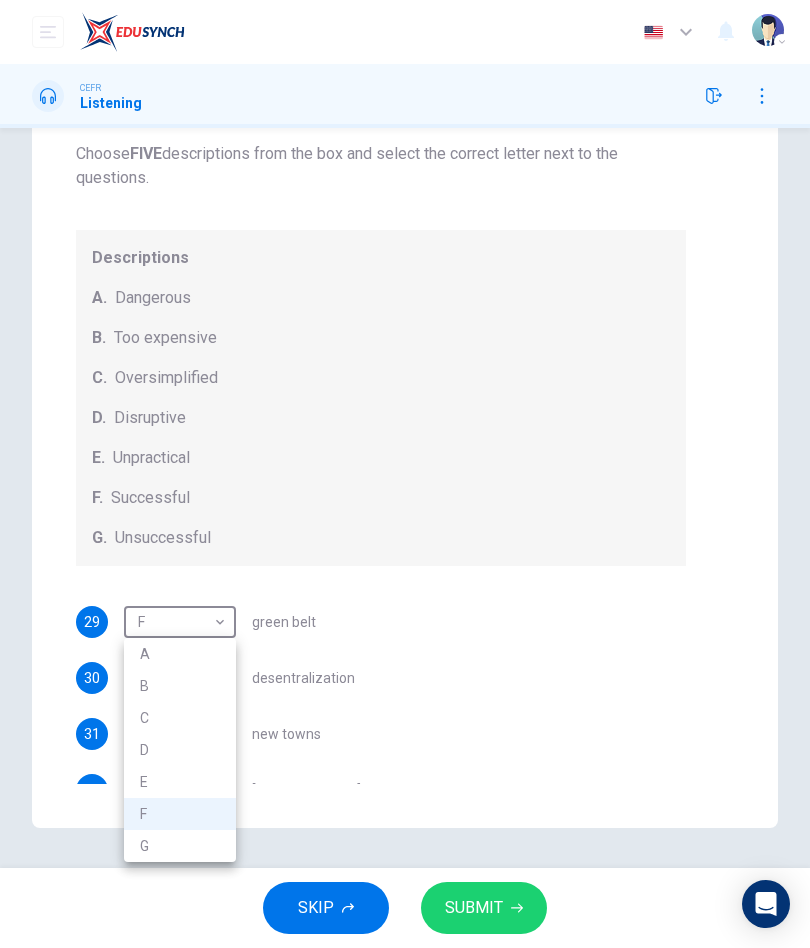 click at bounding box center [405, 474] 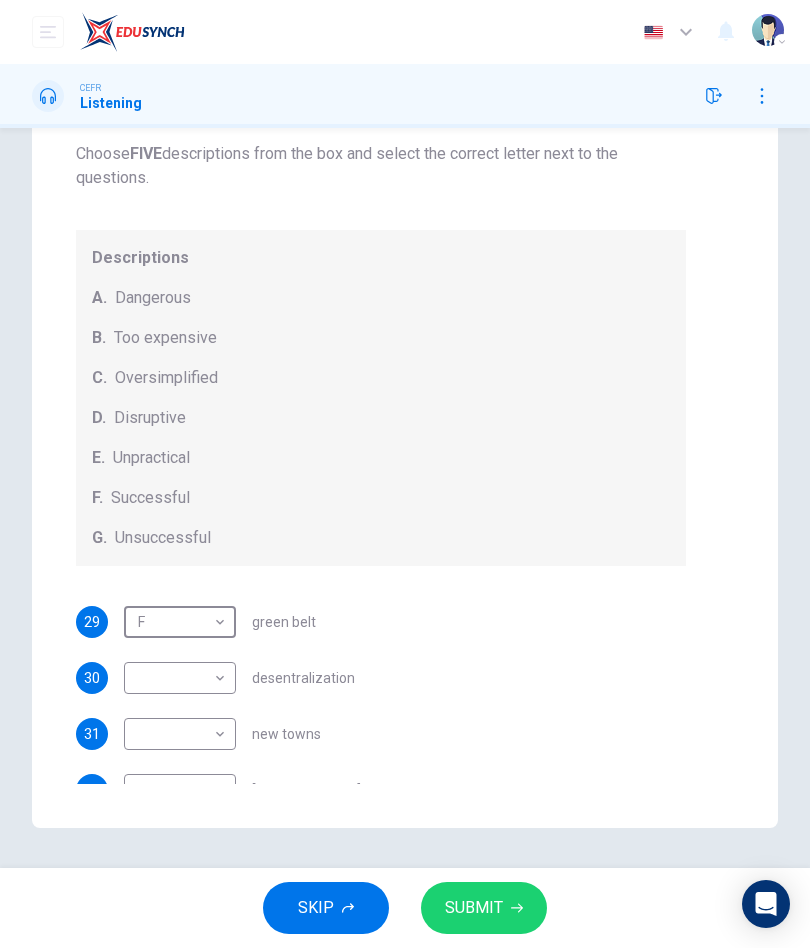 click on "Dashboard Practice Start a test Analysis English en ​ HANI ADIBA MAISARA BINTI HALIM CEFR Listening Question Passage Questions 29 - 33 How do the speakers describe the green urban planning options? Choose  FIVE  descriptions from the box and select the correct letter next to the questions. Descriptions A. Dangerous B. Too expensive C. Oversimplified  D. Disruptive E. Unpractical F. Successful G. Unsuccessful 29 F F ​ green belt 30 ​ ​ desentralization 31 ​ ​ new towns 32 ​ ​ brownfield sites 33 ​ ​ pedestrianized zones Case Study 04m 45s SKIP SUBMIT EduSynch - Online Language Proficiency Testing
Dashboard Practice Start a test Analysis Notifications © Copyright  2025 Audio Timer 00:20:39 END SESSION" at bounding box center [405, 474] 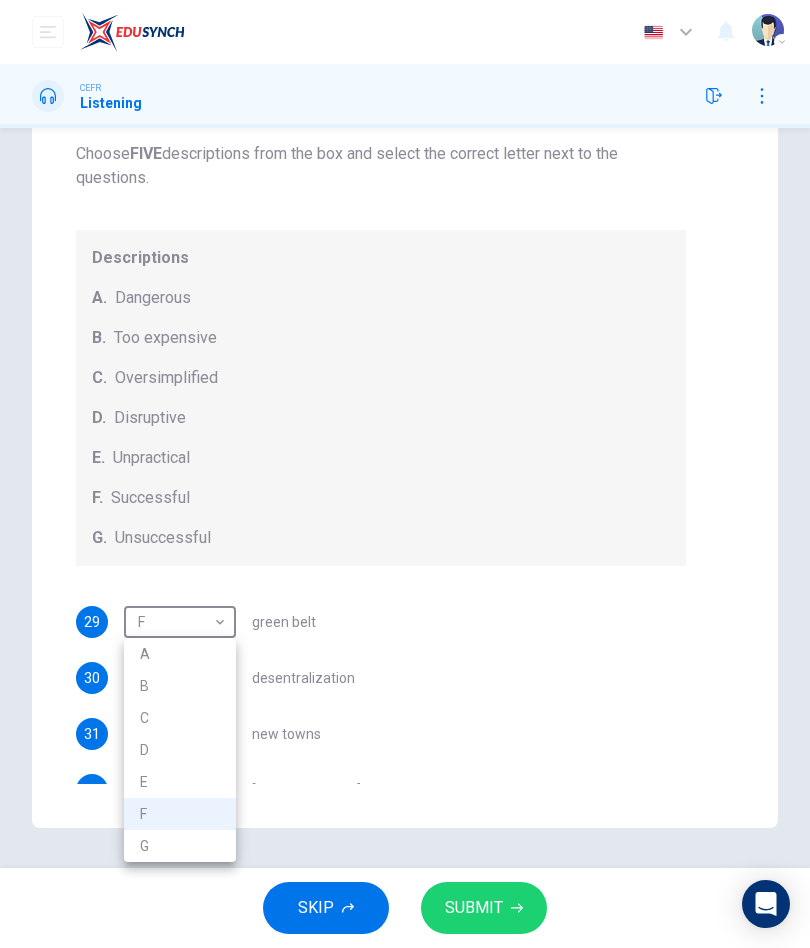 click on "C" at bounding box center (180, 718) 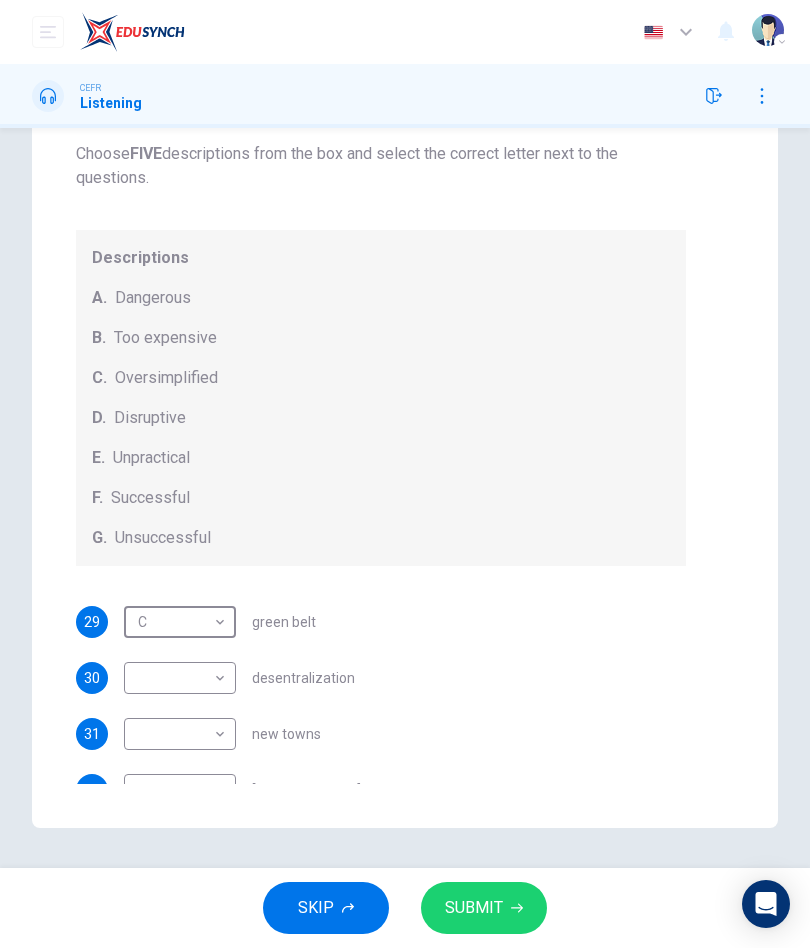 type on "C" 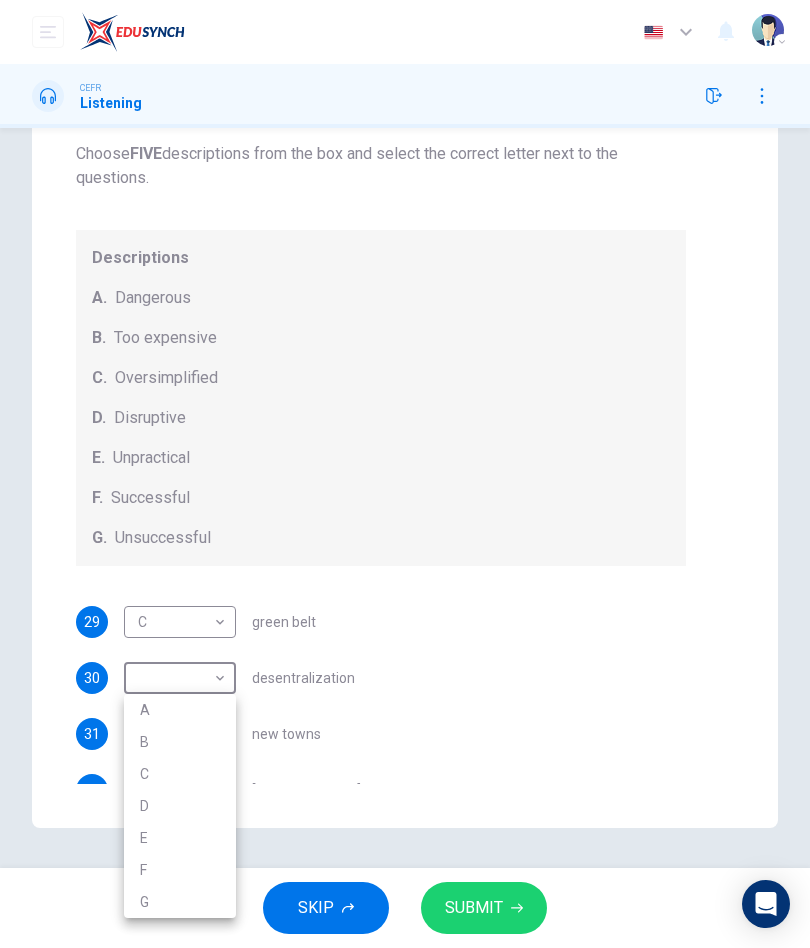 click on "E" at bounding box center (180, 838) 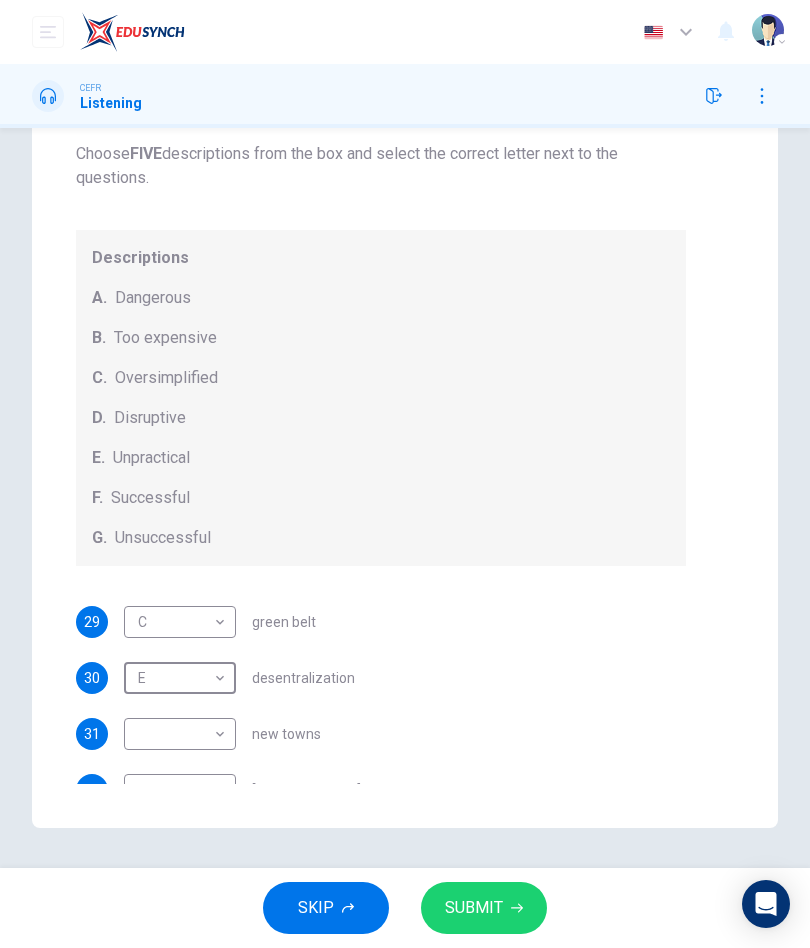 type on "E" 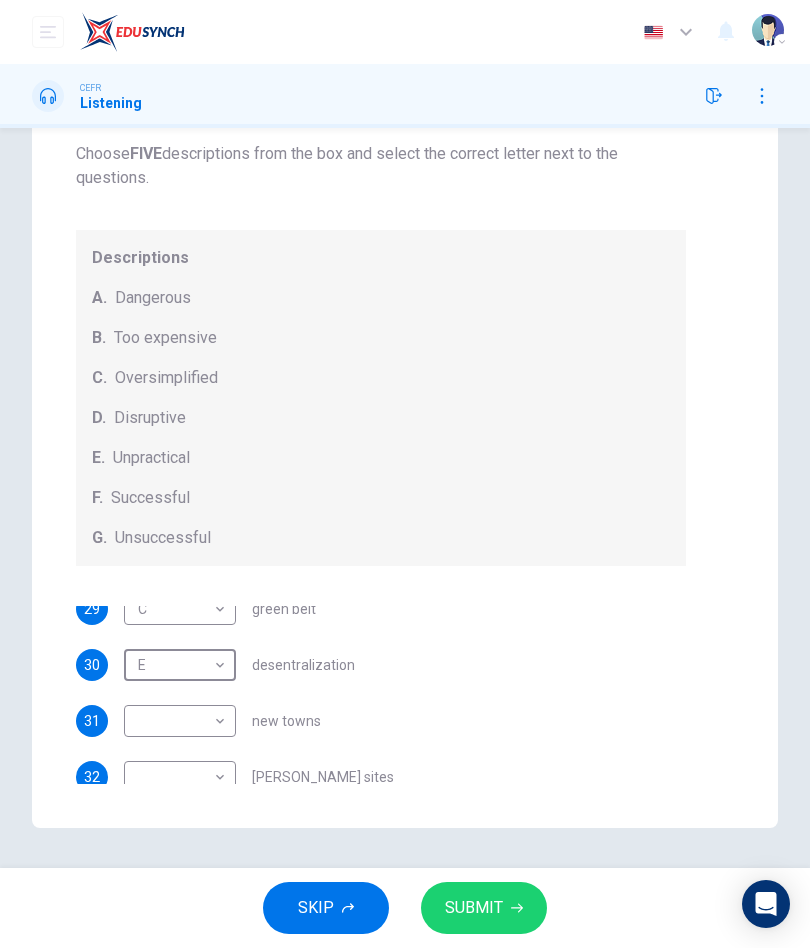 scroll, scrollTop: 13, scrollLeft: 0, axis: vertical 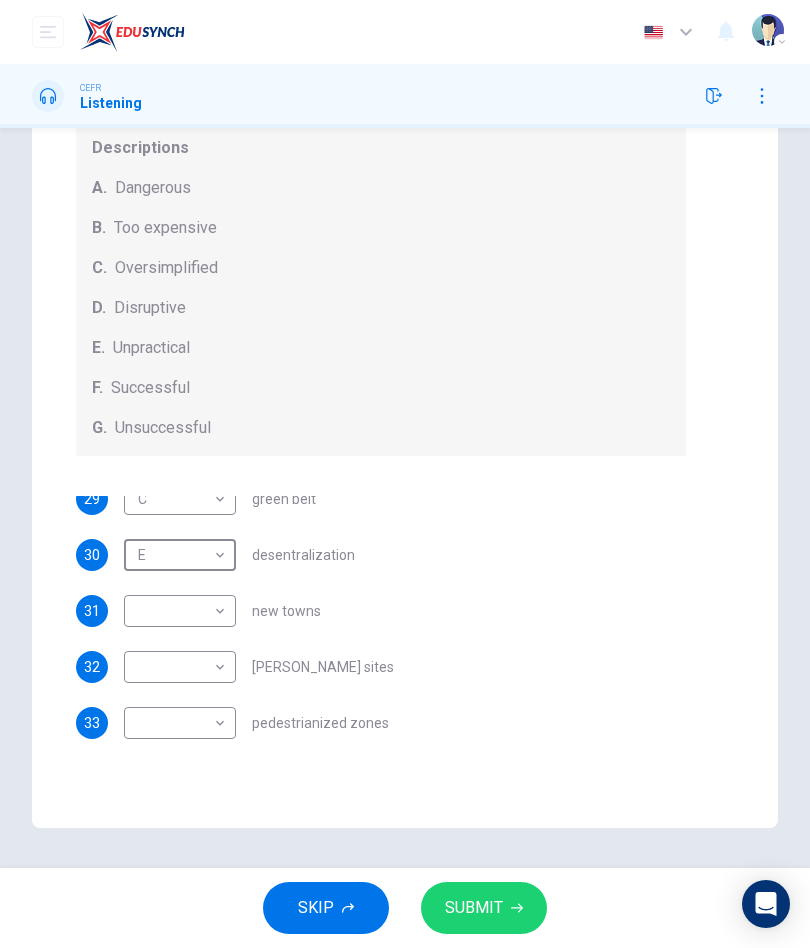 click on "Dashboard Practice Start a test Analysis English en ​ HANI ADIBA MAISARA BINTI HALIM CEFR Listening Question Passage Questions 29 - 33 How do the speakers describe the green urban planning options? Choose  FIVE  descriptions from the box and select the correct letter next to the questions. Descriptions A. Dangerous B. Too expensive C. Oversimplified  D. Disruptive E. Unpractical F. Successful G. Unsuccessful 29 C C ​ green belt 30 E E ​ desentralization 31 ​ ​ new towns 32 ​ ​ brownfield sites 33 ​ ​ pedestrianized zones Case Study 03m 58s SKIP SUBMIT EduSynch - Online Language Proficiency Testing
Dashboard Practice Start a test Analysis Notifications © Copyright  2025 Audio Timer 00:21:26 END SESSION" at bounding box center [405, 474] 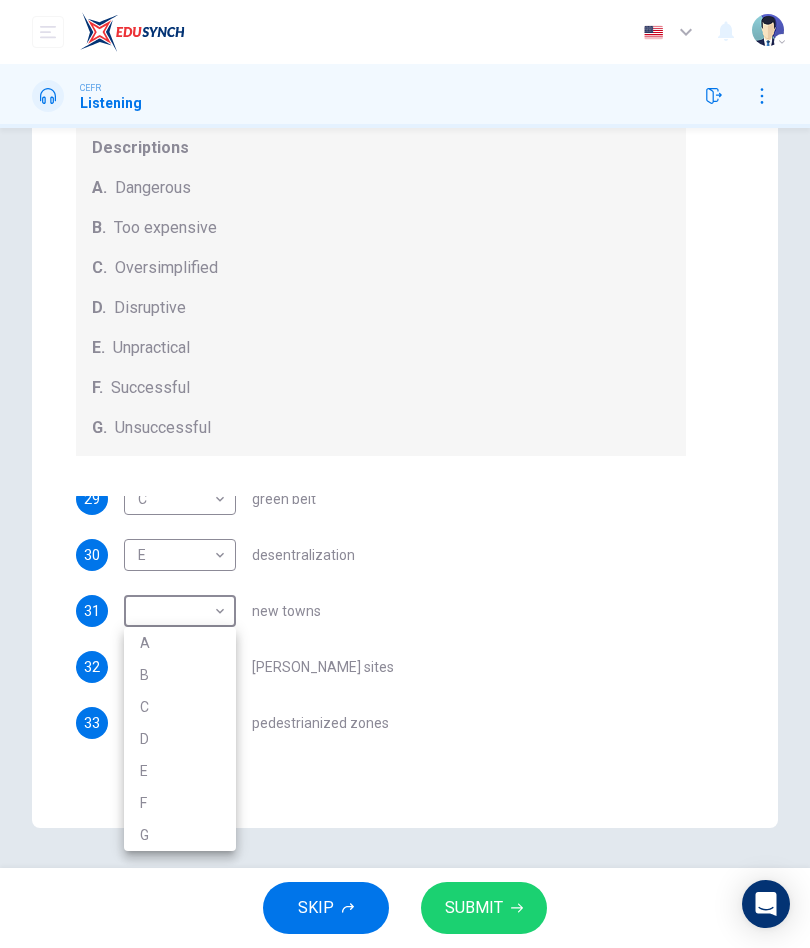 click on "B" at bounding box center [180, 675] 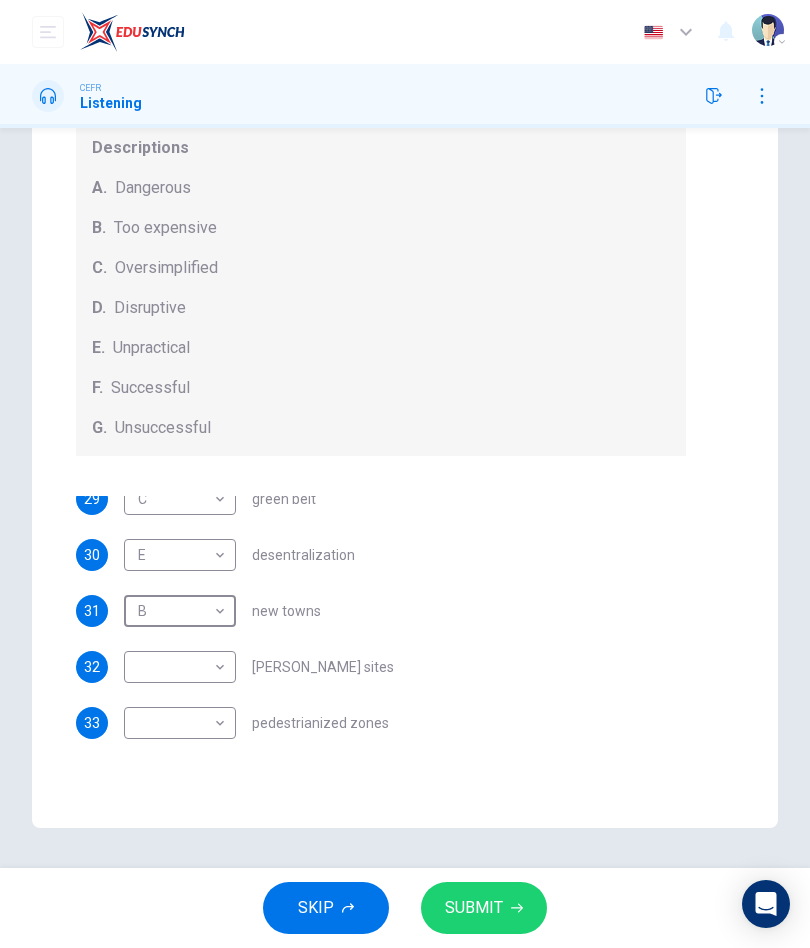 scroll, scrollTop: 13, scrollLeft: 0, axis: vertical 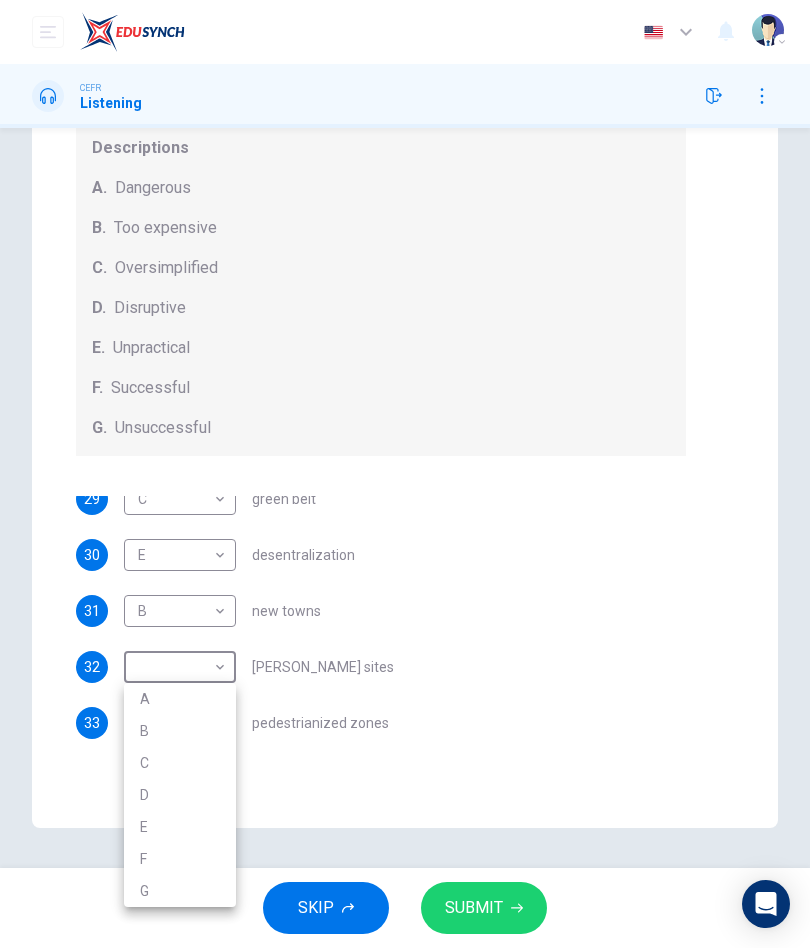 click on "G" at bounding box center (180, 891) 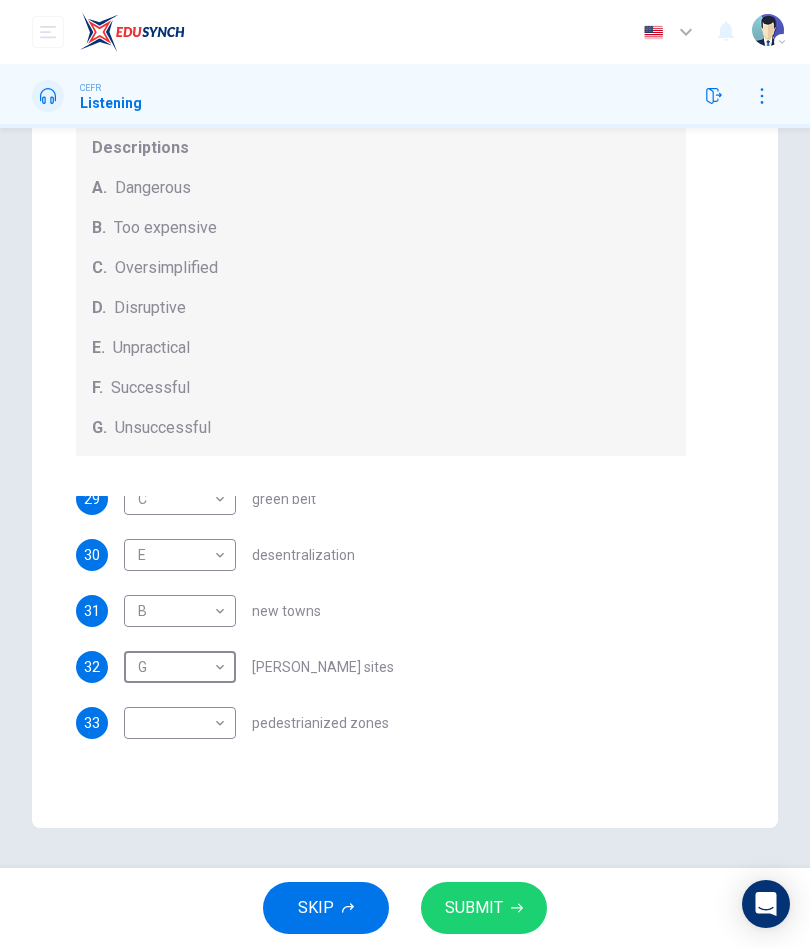 scroll, scrollTop: 13, scrollLeft: 0, axis: vertical 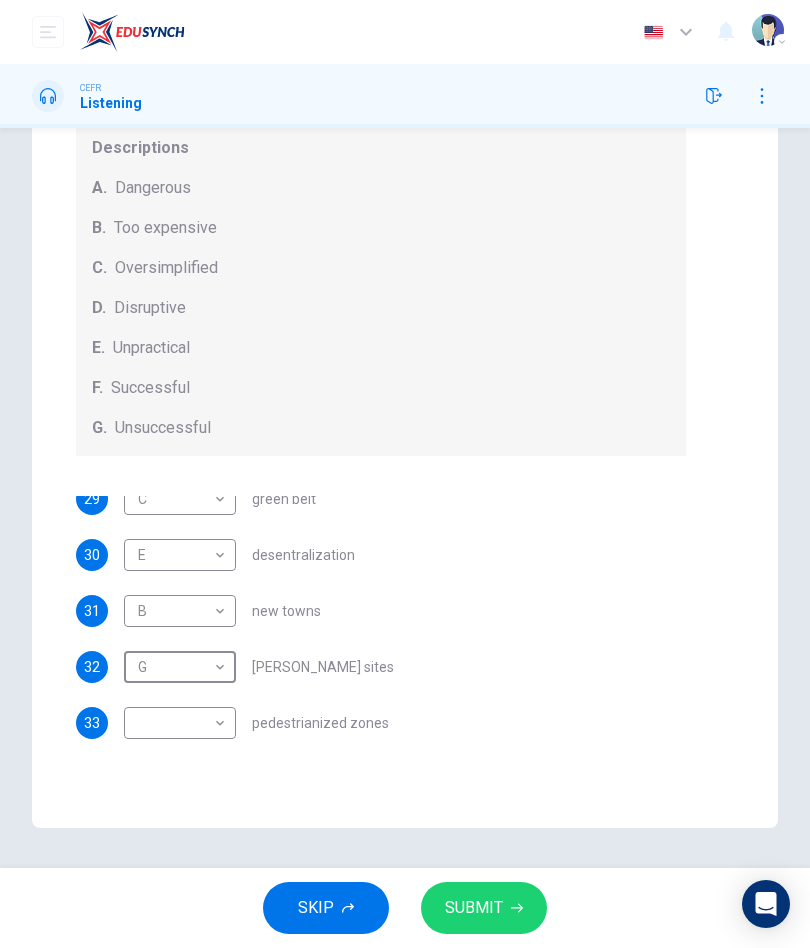 click on "Dashboard Practice Start a test Analysis English en ​ HANI ADIBA MAISARA BINTI HALIM CEFR Listening Question Passage Questions 29 - 33 How do the speakers describe the green urban planning options? Choose  FIVE  descriptions from the box and select the correct letter next to the questions. Descriptions A. Dangerous B. Too expensive C. Oversimplified  D. Disruptive E. Unpractical F. Successful G. Unsuccessful 29 C C ​ green belt 30 E E ​ desentralization 31 B B ​ new towns 32 G G ​ brownfield sites 33 ​ ​ pedestrianized zones Case Study 03m 06s SKIP SUBMIT EduSynch - Online Language Proficiency Testing
Dashboard Practice Start a test Analysis Notifications © Copyright  2025 Audio Timer 00:22:18 END SESSION" at bounding box center (405, 474) 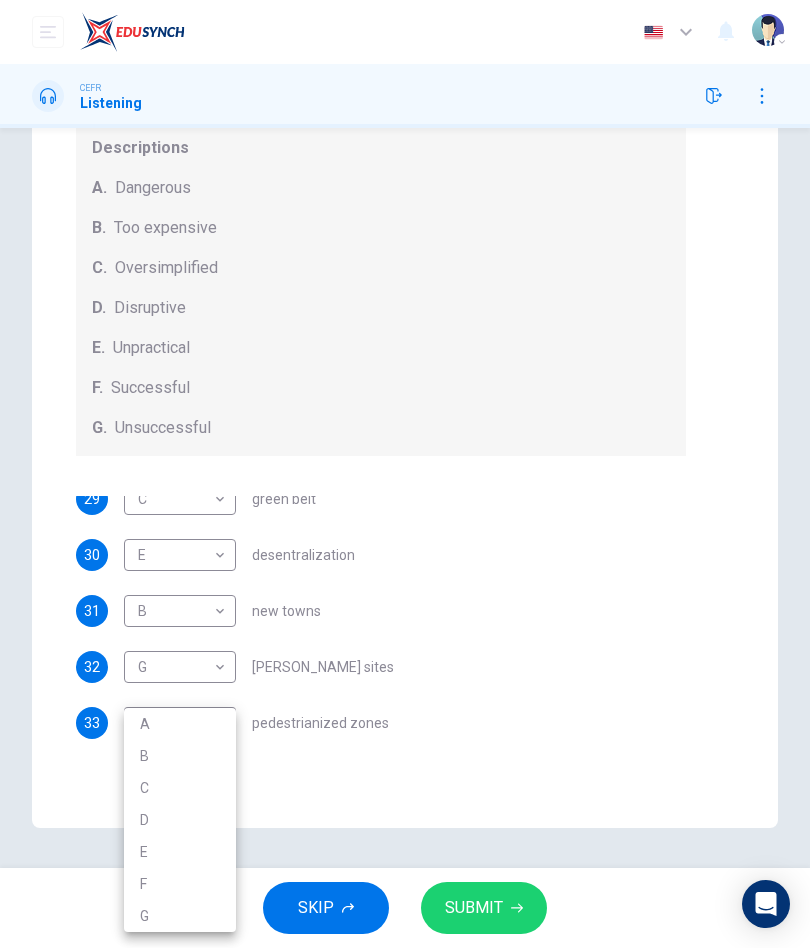 click on "A" at bounding box center (180, 724) 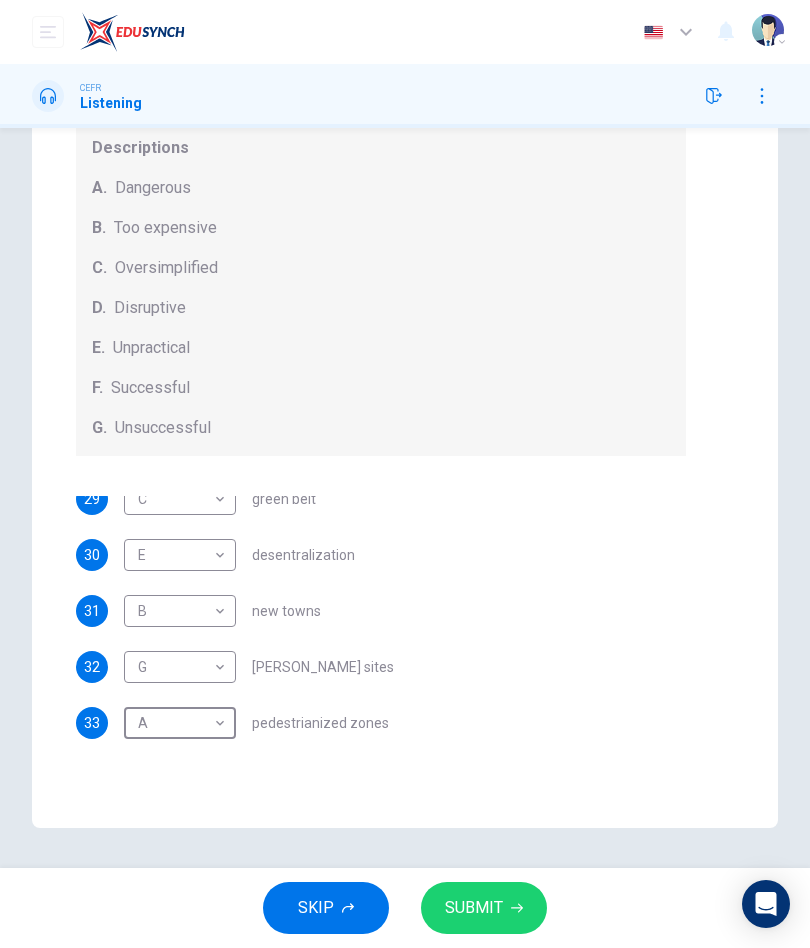 click on "Dashboard Practice Start a test Analysis English en ​ HANI ADIBA MAISARA BINTI HALIM CEFR Listening Question Passage Questions 29 - 33 How do the speakers describe the green urban planning options? Choose  FIVE  descriptions from the box and select the correct letter next to the questions. Descriptions A. Dangerous B. Too expensive C. Oversimplified  D. Disruptive E. Unpractical F. Successful G. Unsuccessful 29 C C ​ green belt 30 E E ​ desentralization 31 B B ​ new towns 32 G G ​ brownfield sites 33 A A ​ pedestrianized zones Case Study 02m 55s SKIP SUBMIT EduSynch - Online Language Proficiency Testing
Dashboard Practice Start a test Analysis Notifications © Copyright  2025 Audio Timer 00:22:29 END SESSION" at bounding box center (405, 474) 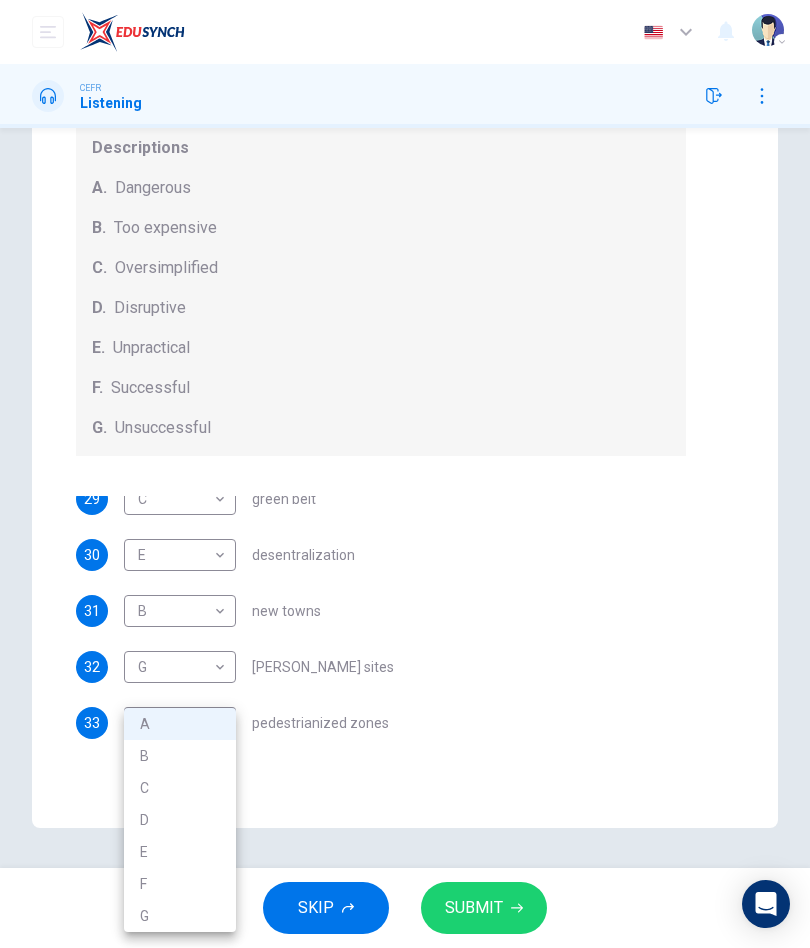 click on "D" at bounding box center [180, 820] 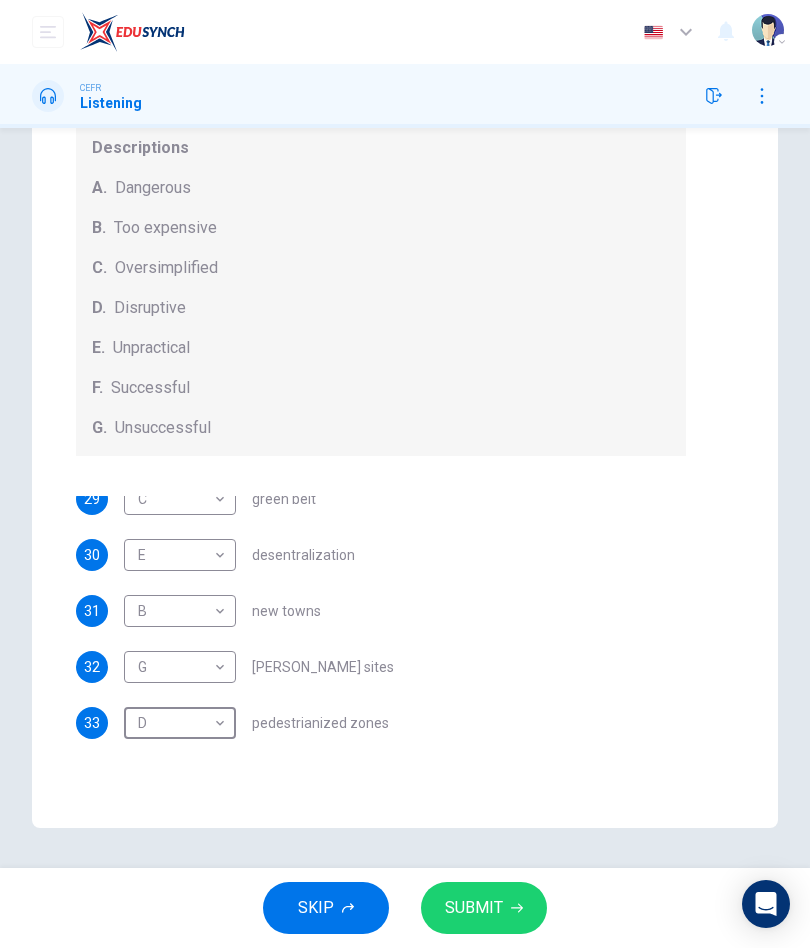 scroll, scrollTop: 13, scrollLeft: 0, axis: vertical 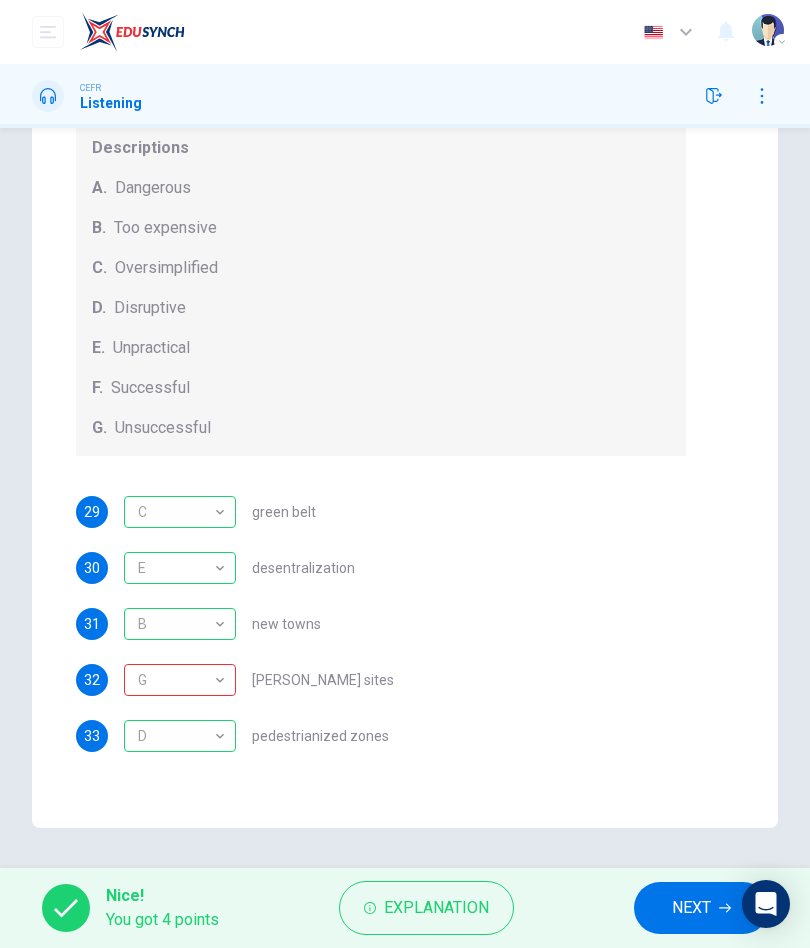 click on "Explanation" at bounding box center [436, 908] 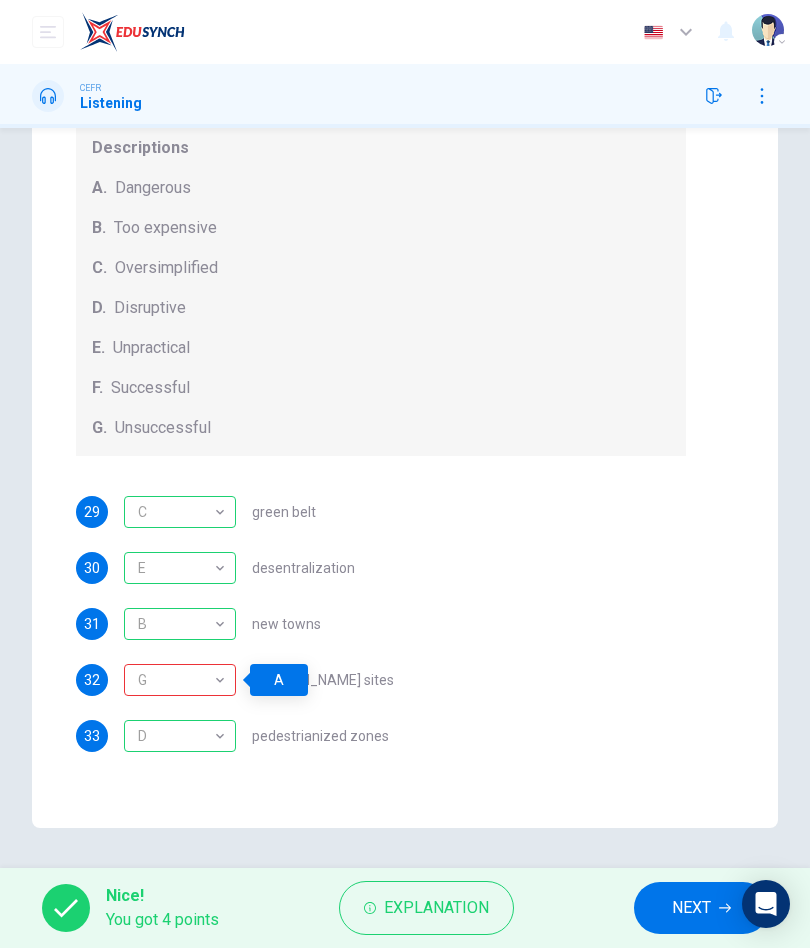 click on "Explanation" at bounding box center [436, 908] 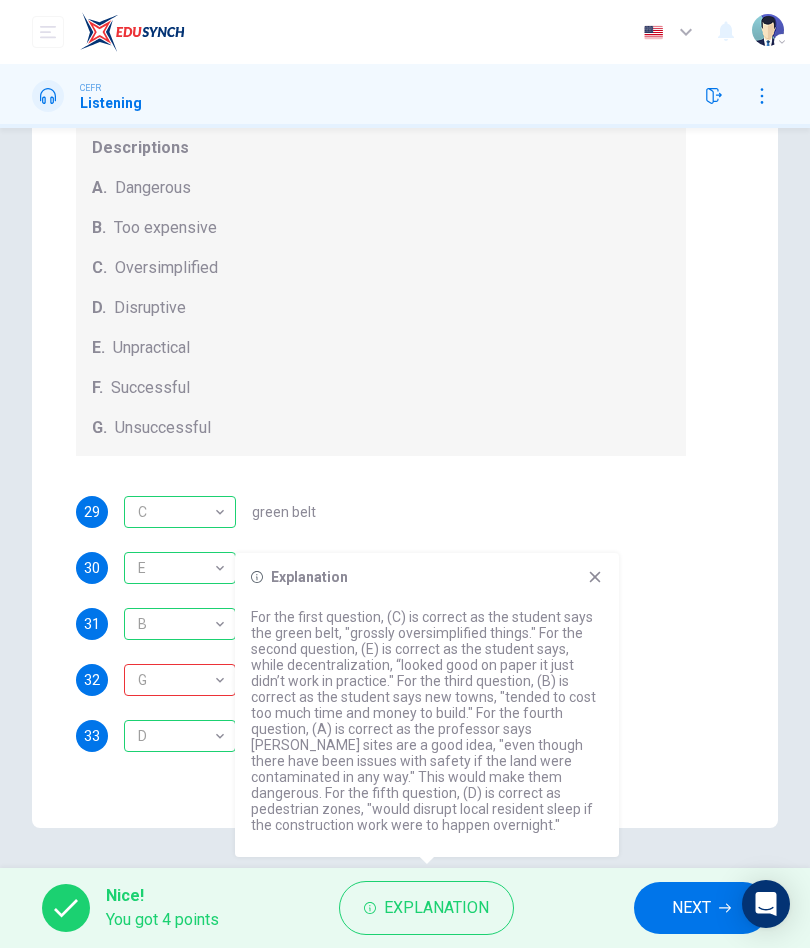 click on "33 D D ​ pedestrianized zones" at bounding box center (381, 736) 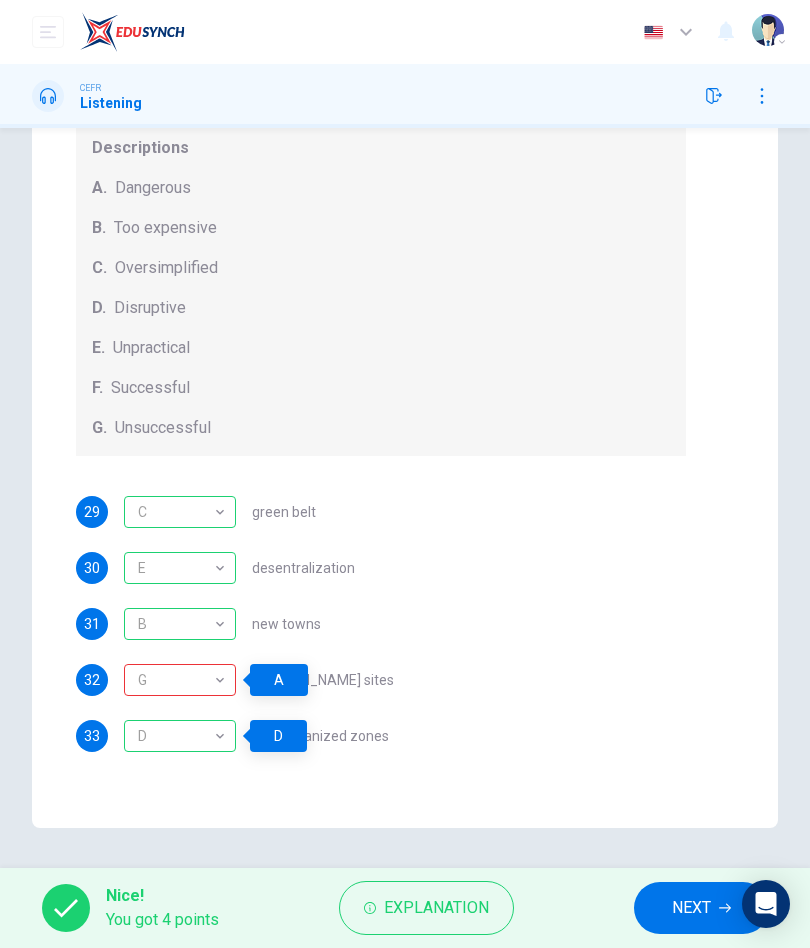 click on "NEXT" at bounding box center (691, 908) 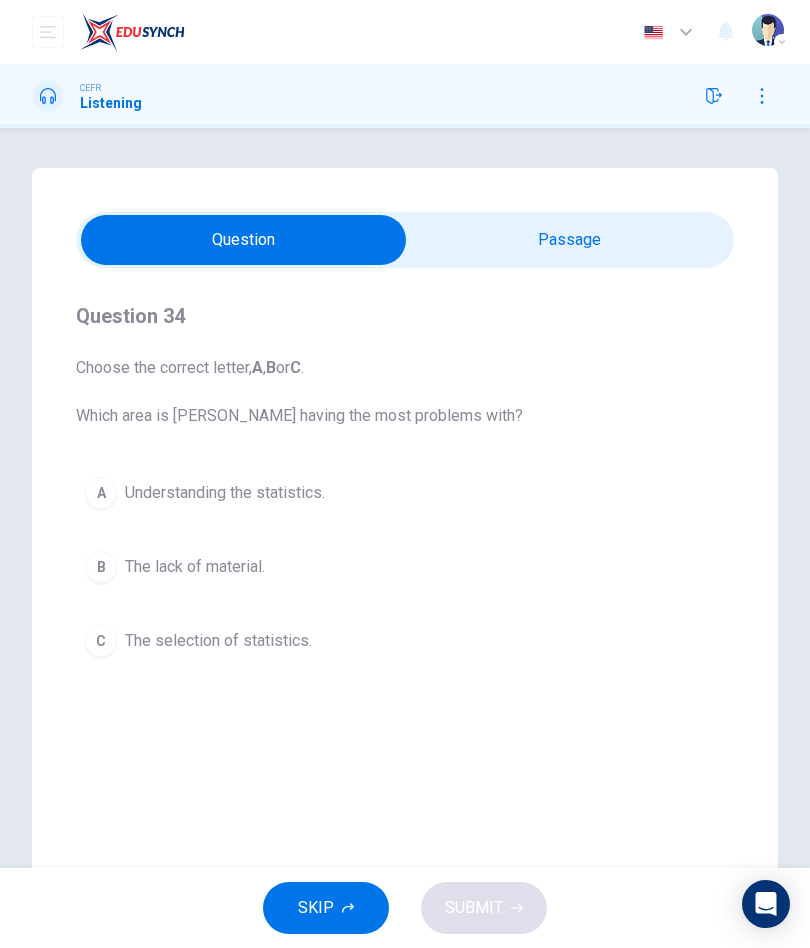 scroll, scrollTop: 0, scrollLeft: 0, axis: both 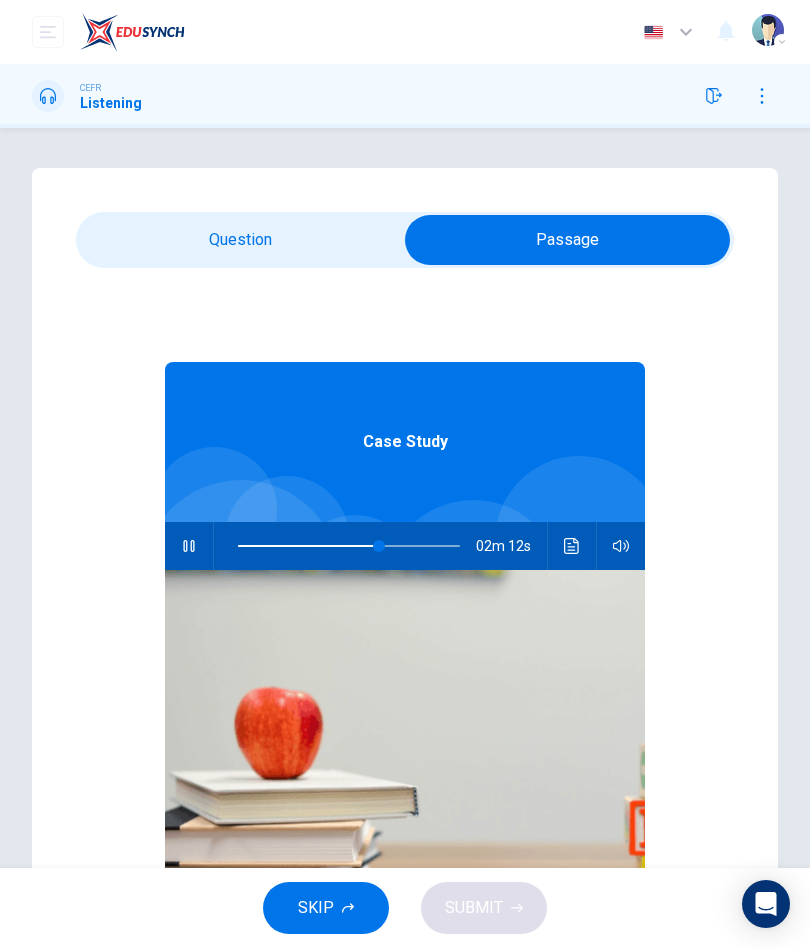 type on "64" 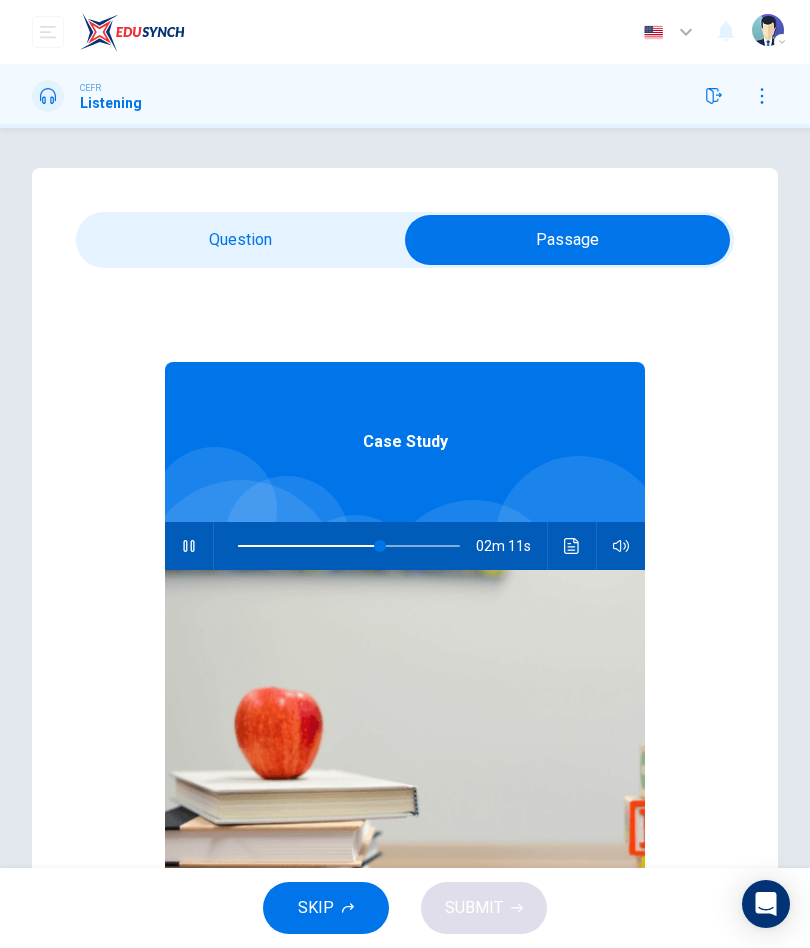 click at bounding box center (567, 240) 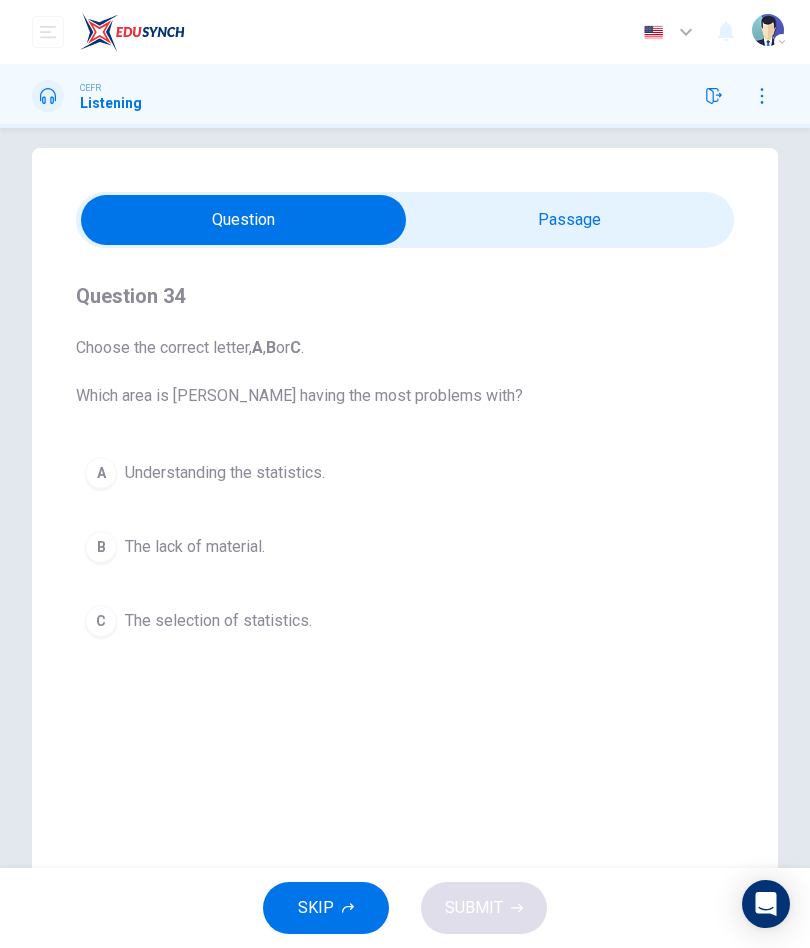 scroll, scrollTop: 24, scrollLeft: 0, axis: vertical 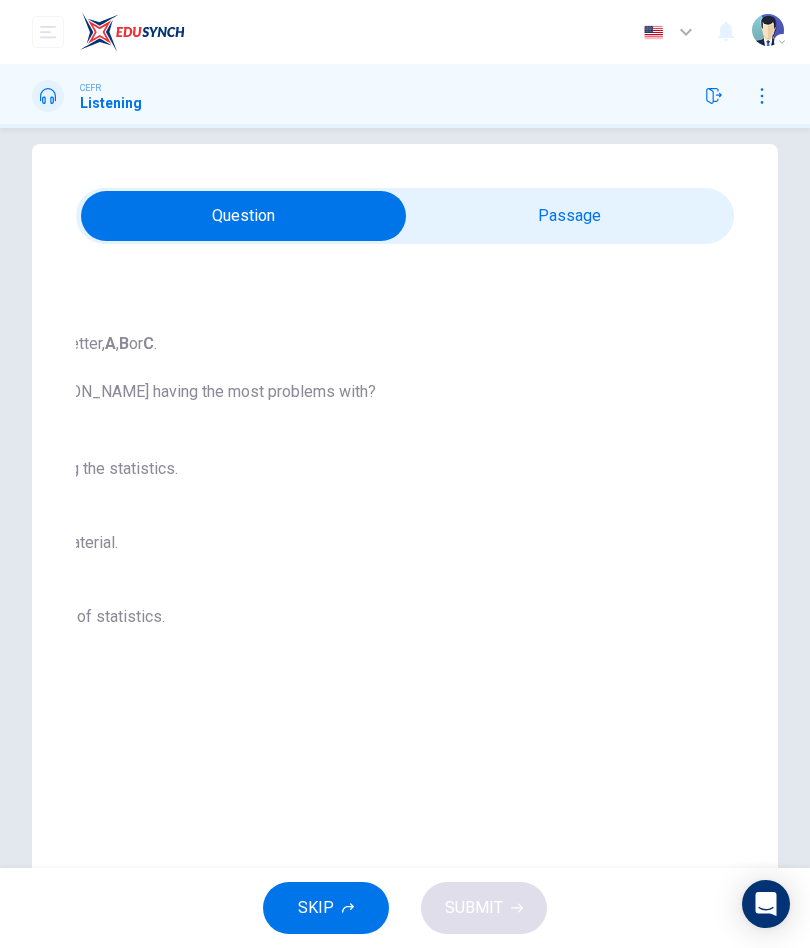 checkbox on "true" 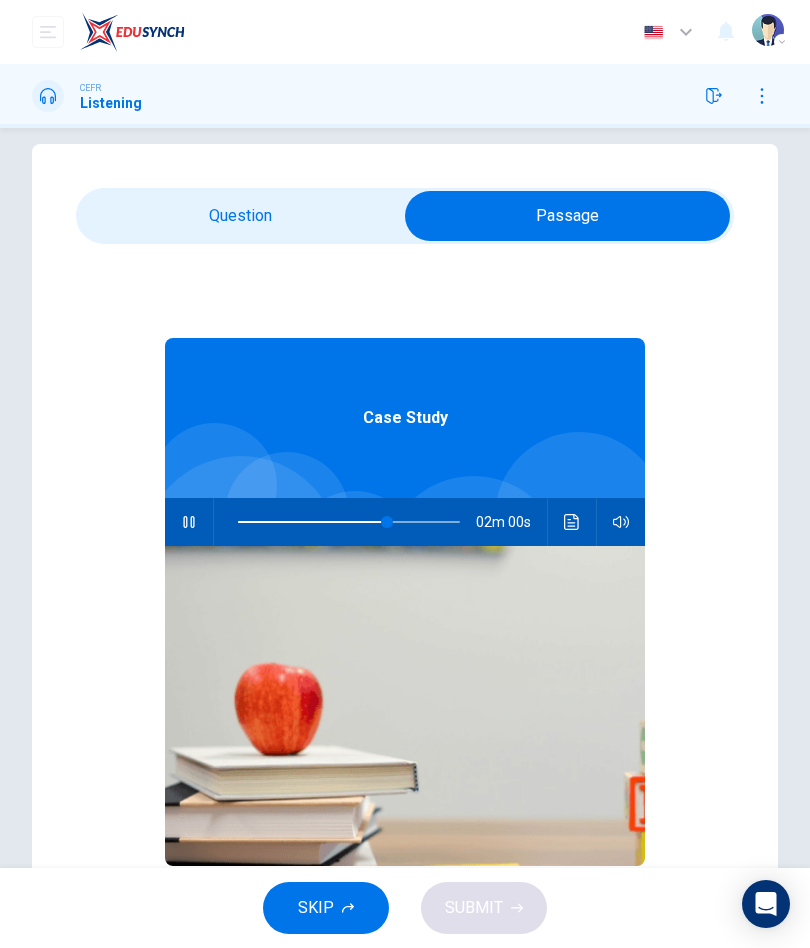 type on "67" 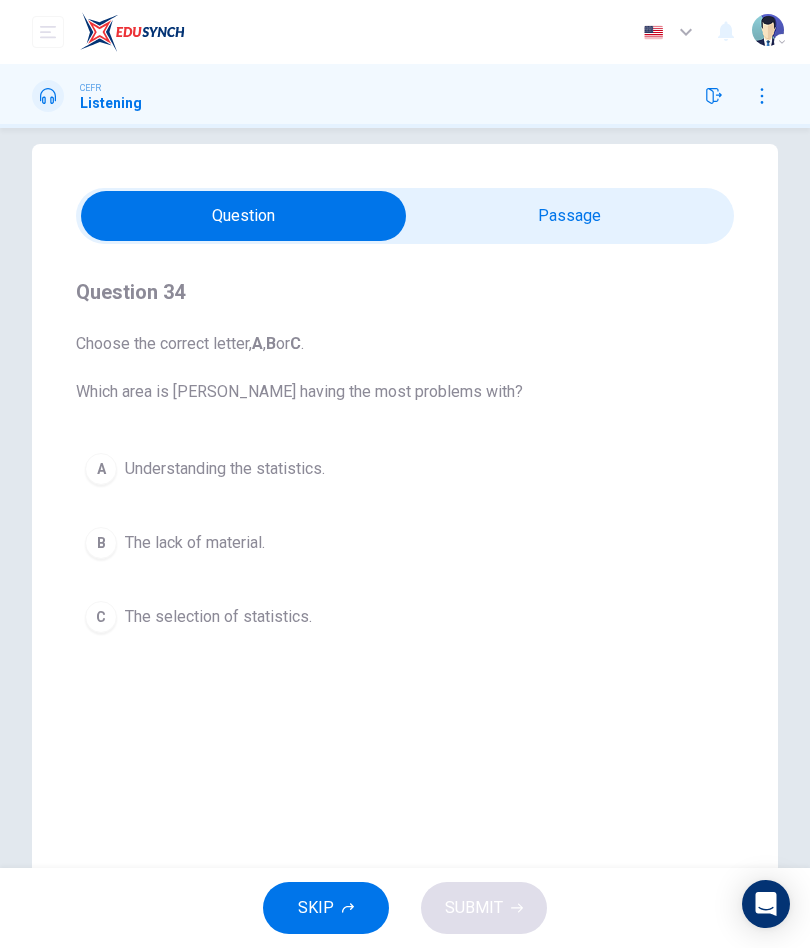 checkbox on "true" 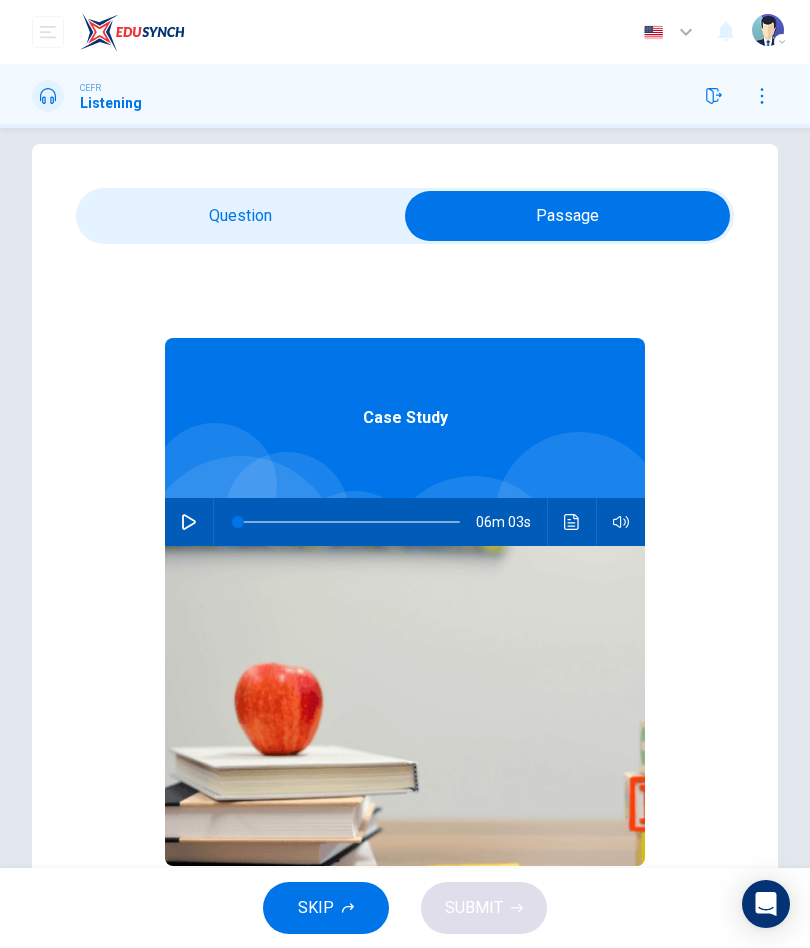 click at bounding box center (189, 522) 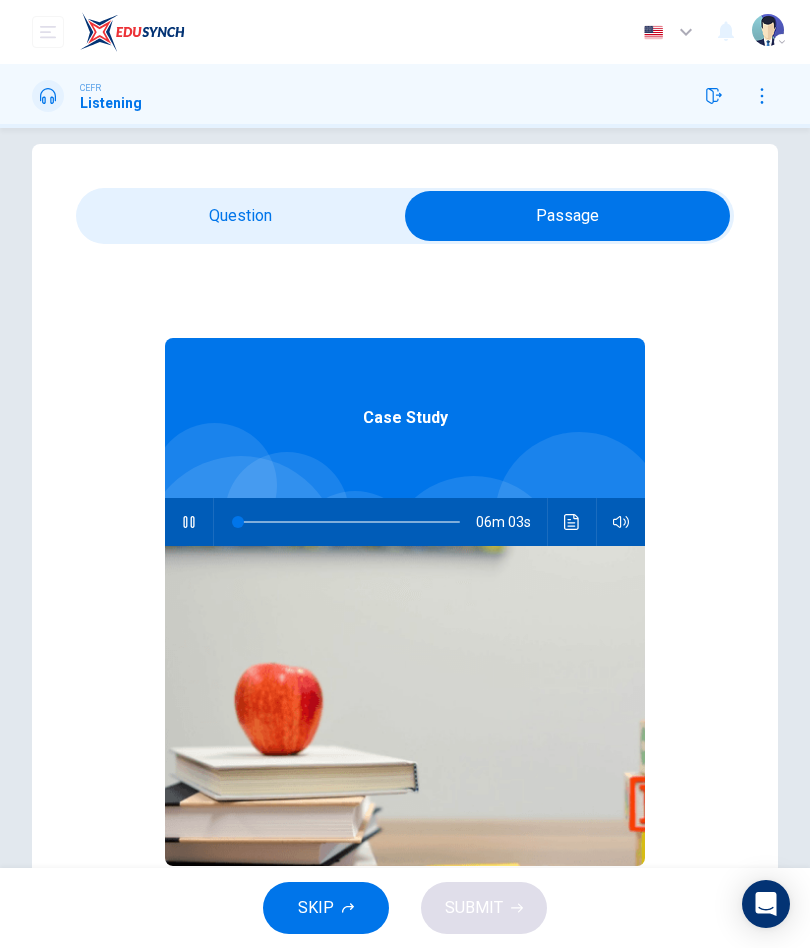 click 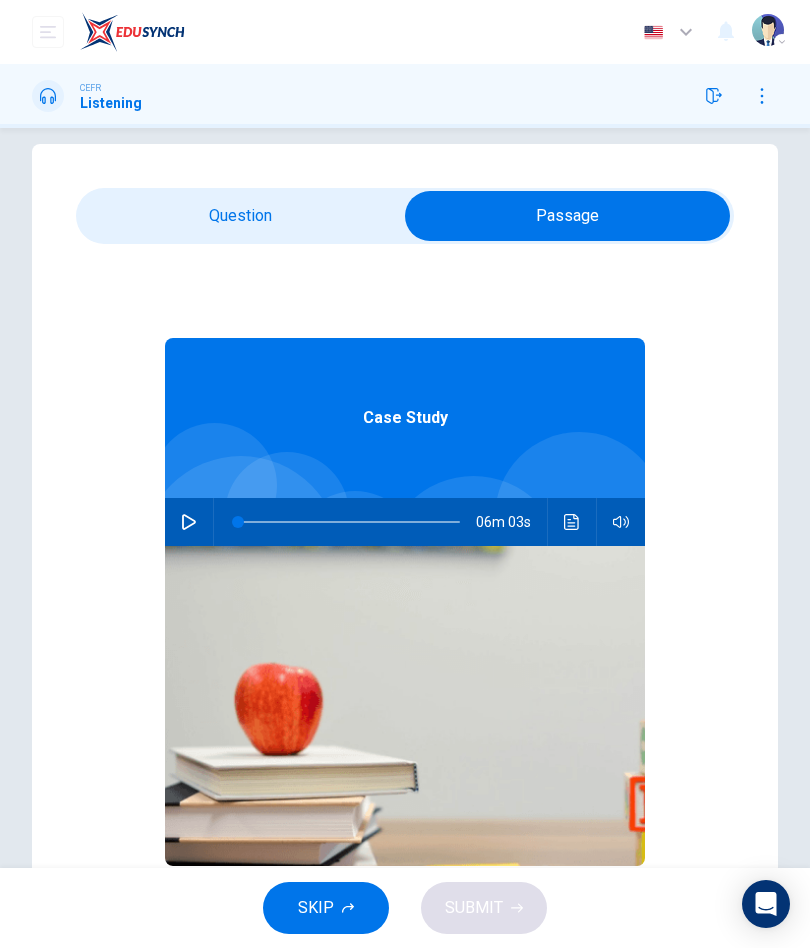 click at bounding box center (189, 522) 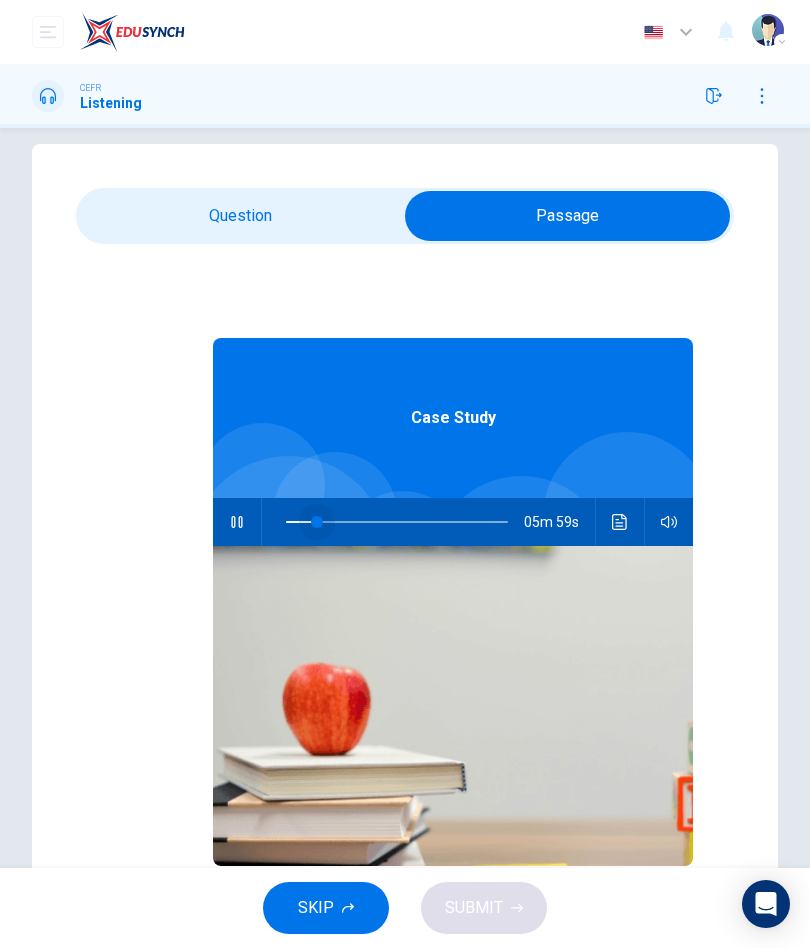 type on "5" 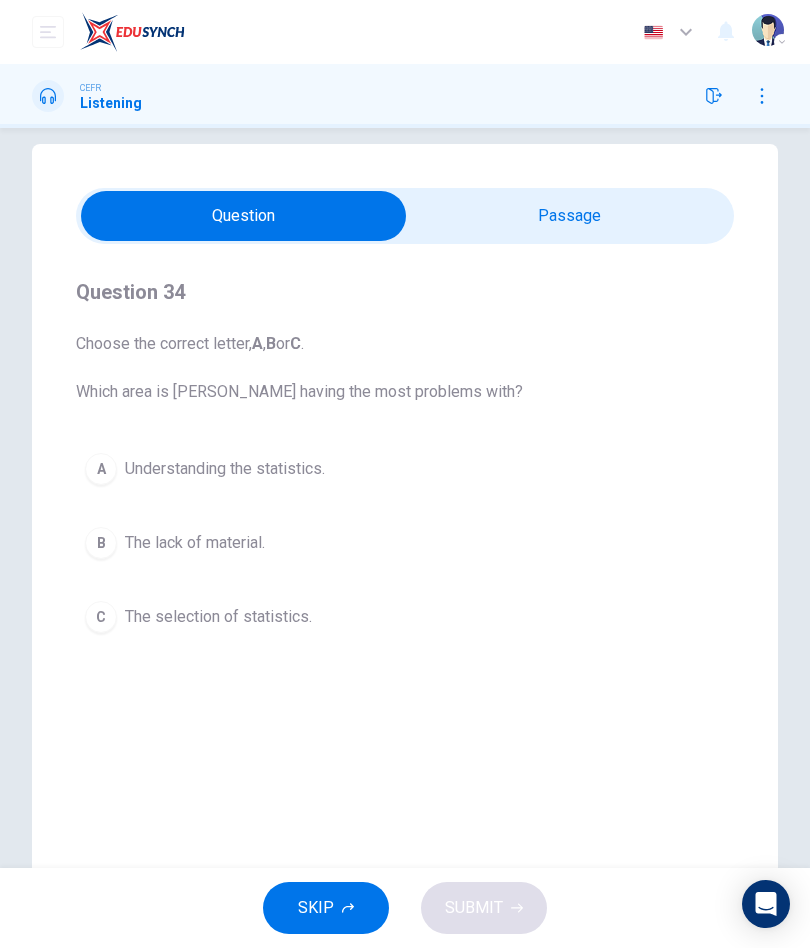 type on "5" 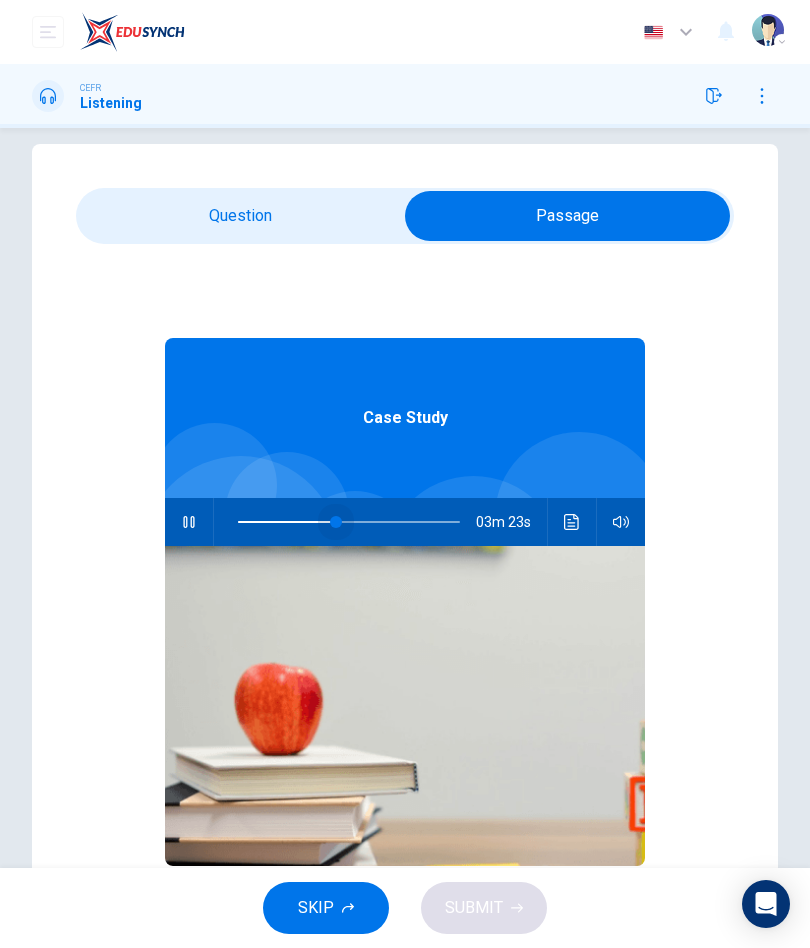 click at bounding box center [336, 522] 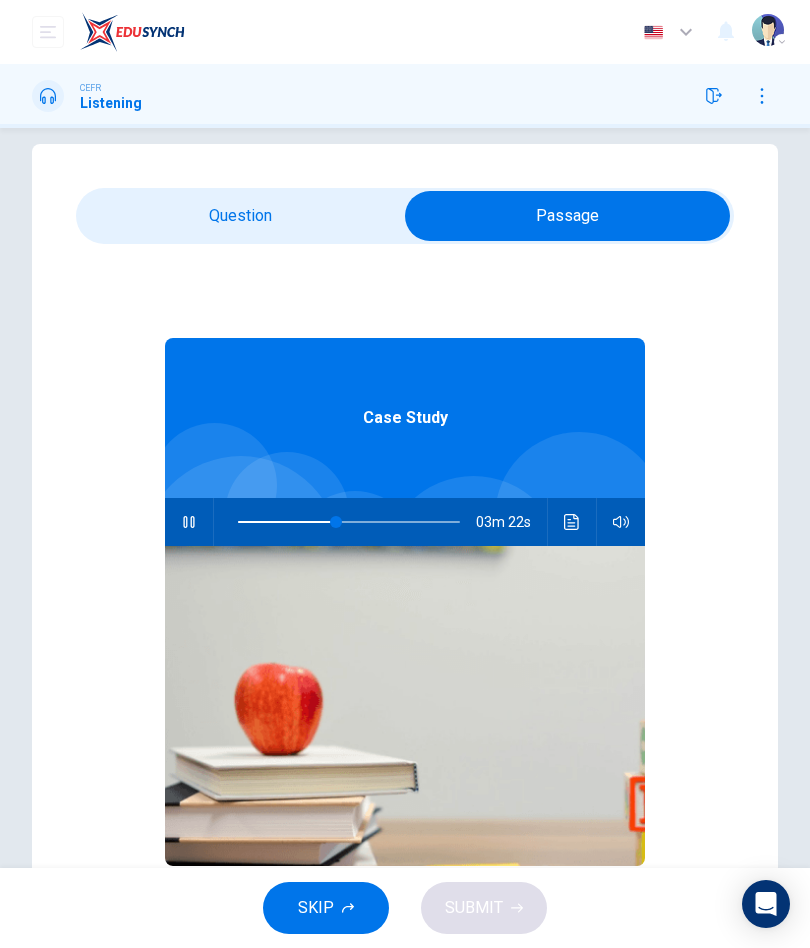 type on "44" 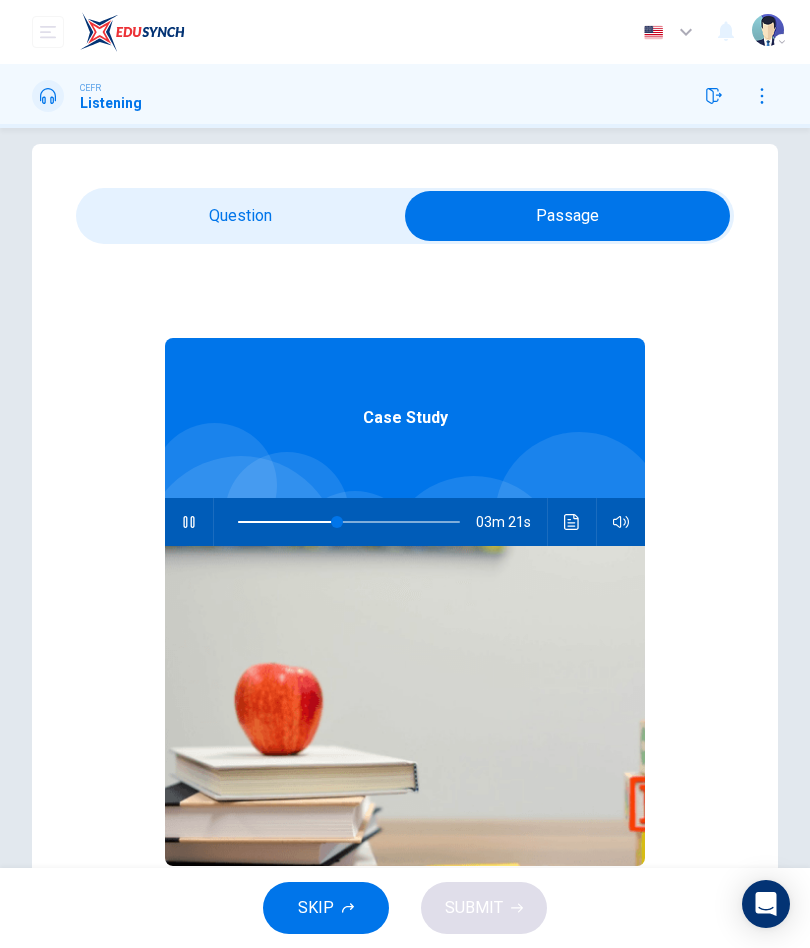 click at bounding box center [567, 216] 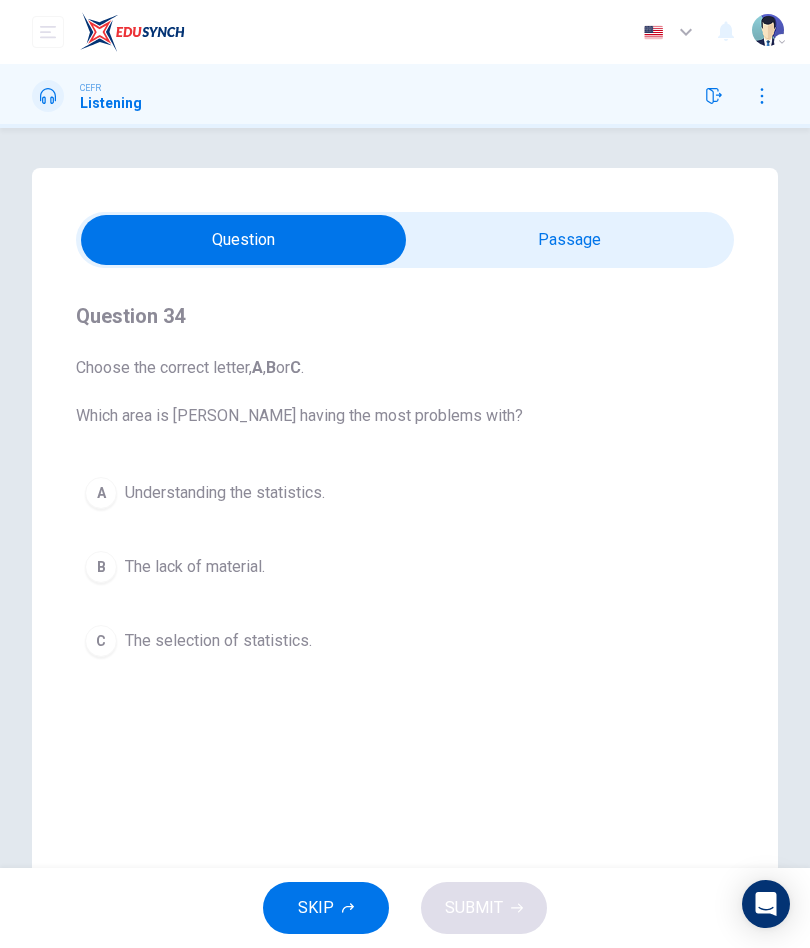 scroll, scrollTop: 0, scrollLeft: 0, axis: both 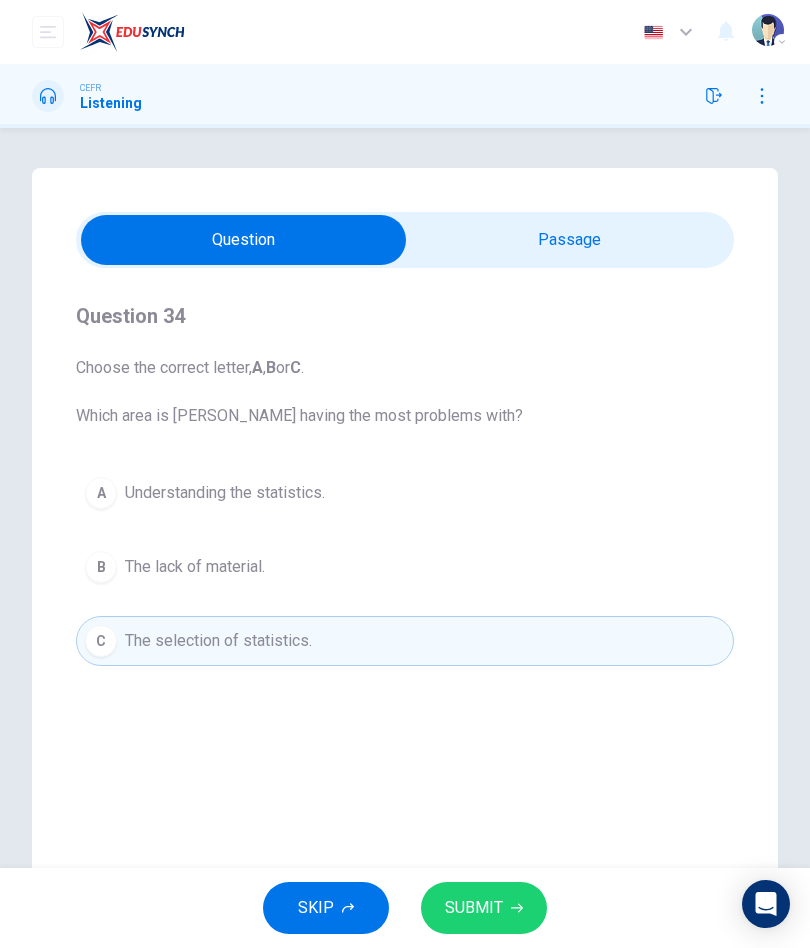 click on "SUBMIT" at bounding box center [484, 908] 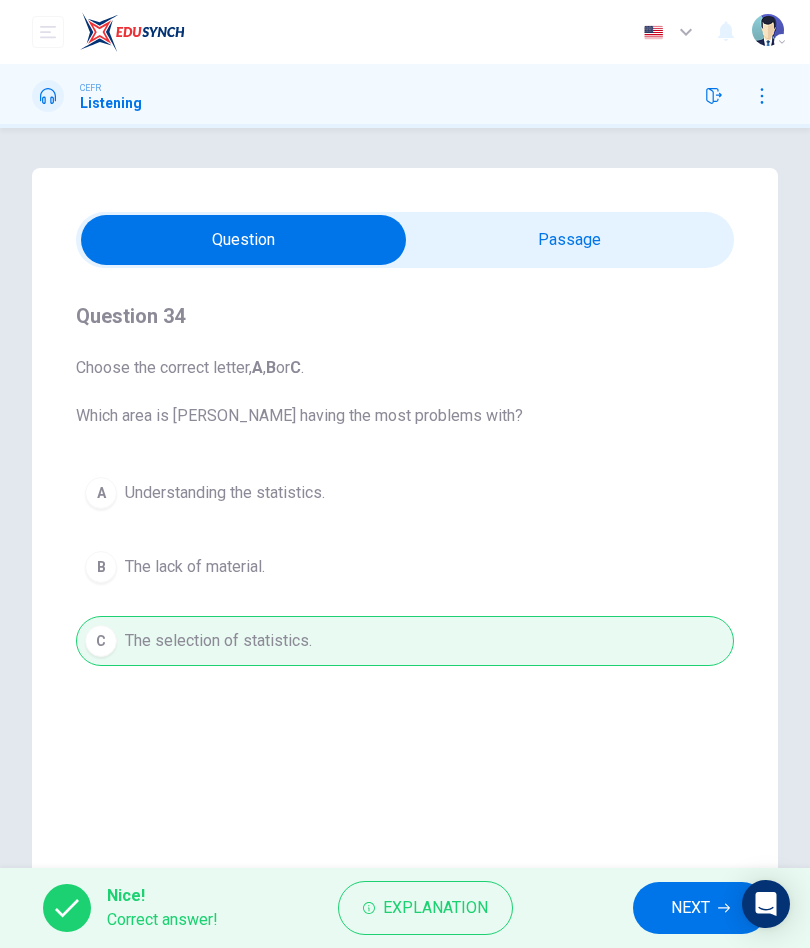 click on "Explanation" at bounding box center [435, 908] 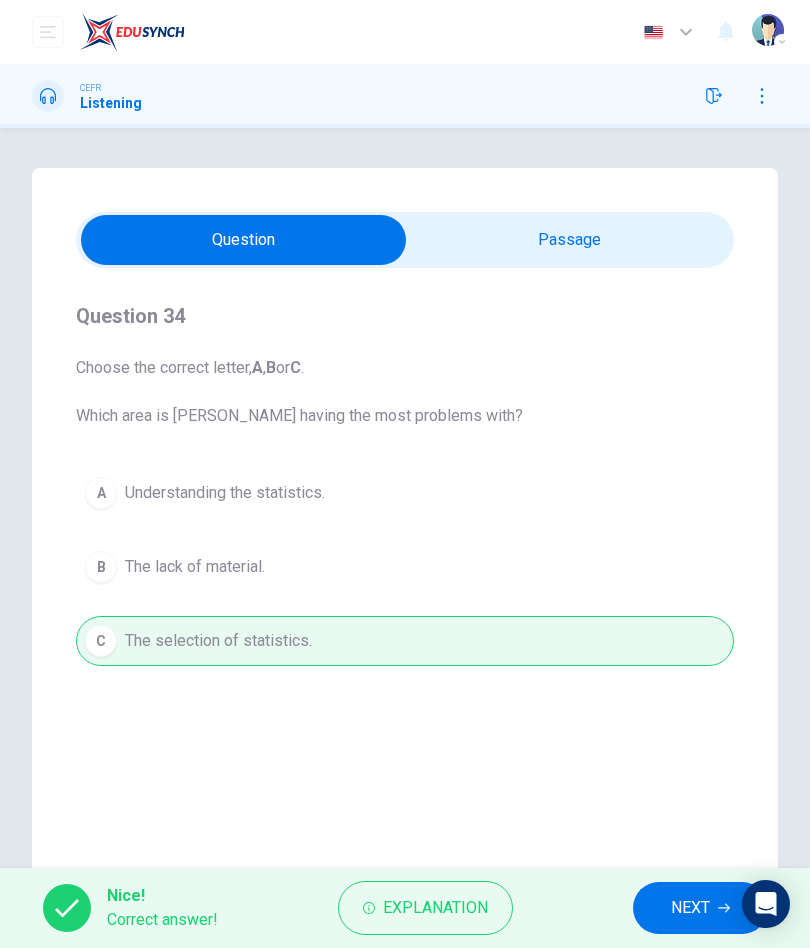 click on "Question Passage Question 34 Choose the correct letter,  A ,  B  or  C . Which area is Jack having the most problems with? A Understanding the statistics. B The lack of material. C The selection of statistics. Case Study 02m 58s" at bounding box center (405, 570) 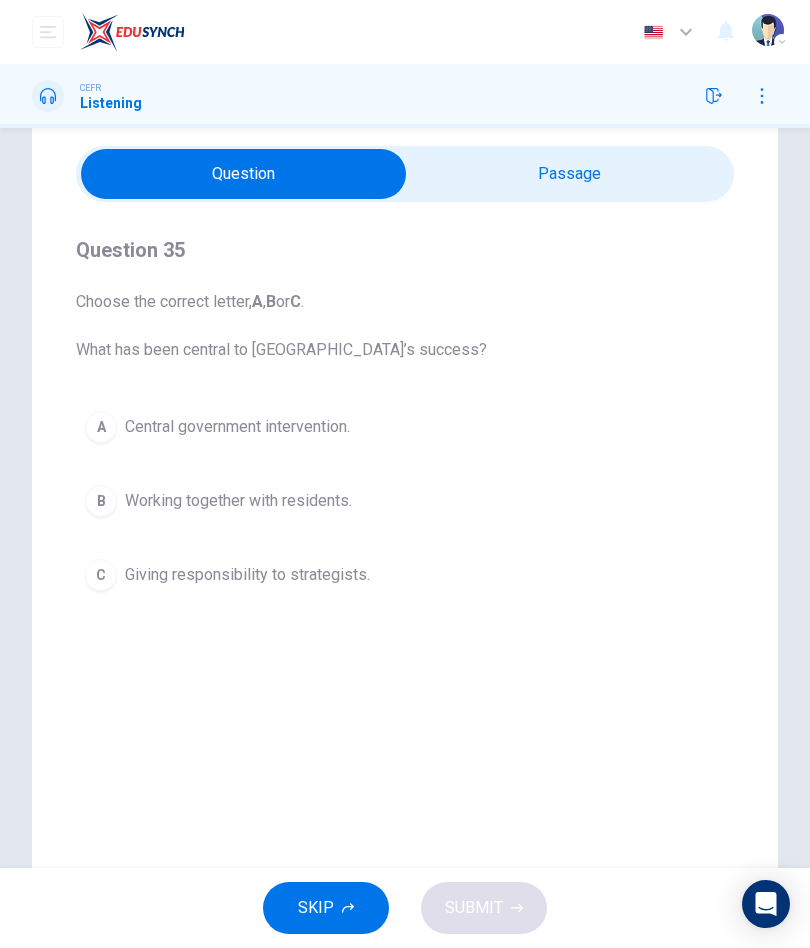scroll, scrollTop: 66, scrollLeft: 0, axis: vertical 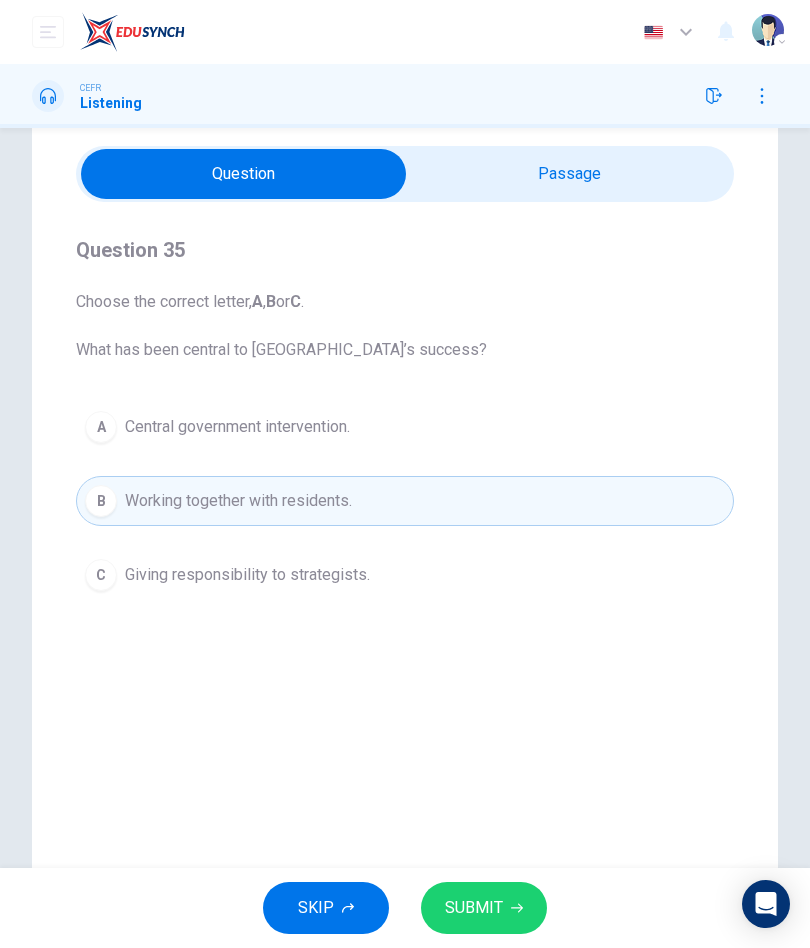 click on "Giving responsibility to strategists." at bounding box center (247, 575) 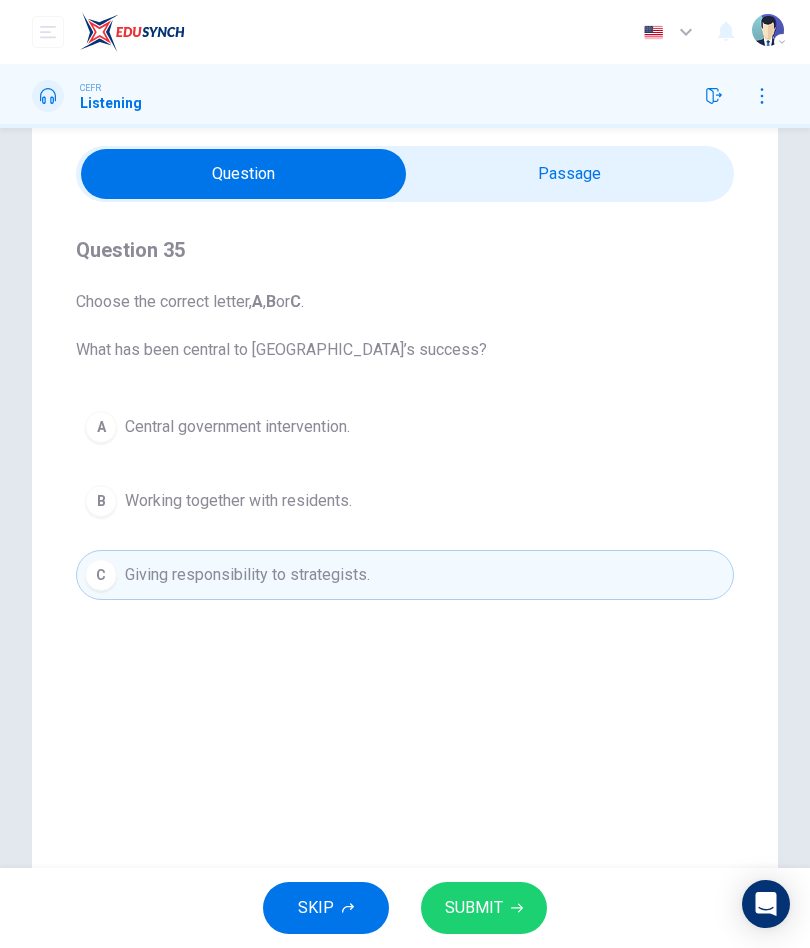 click 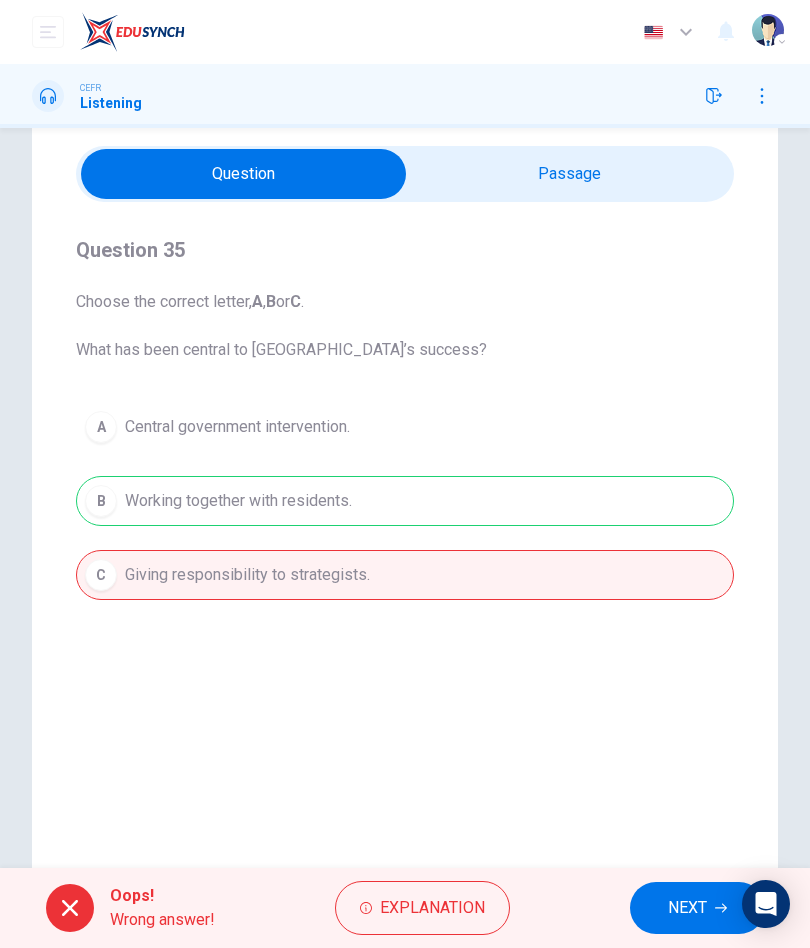 click on "Explanation" at bounding box center (432, 908) 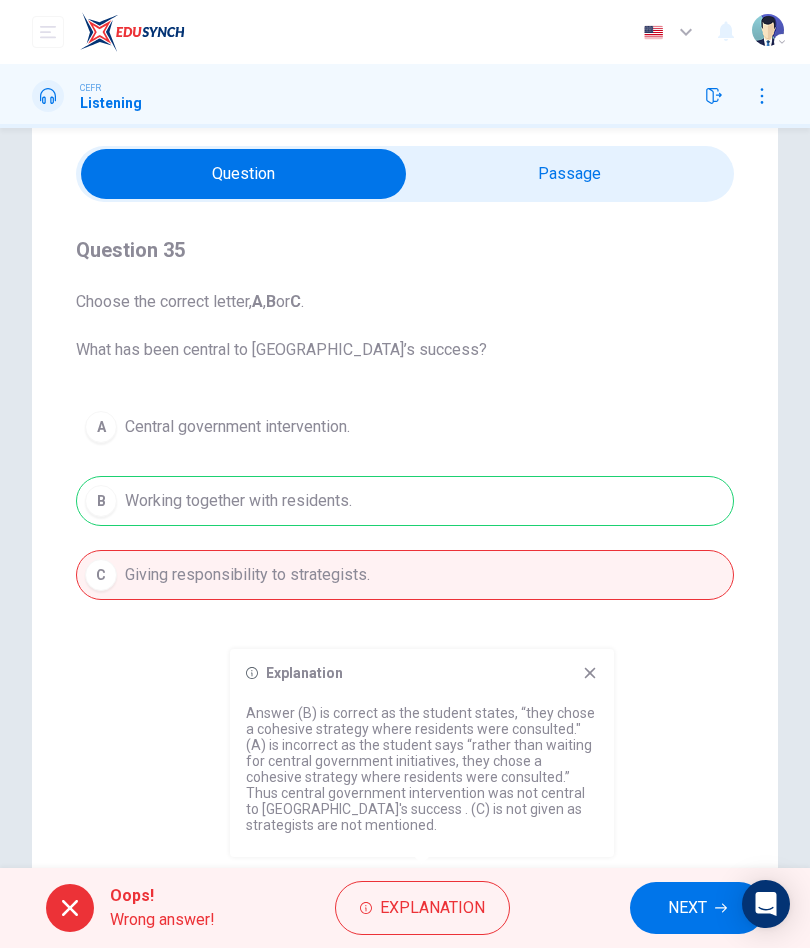 click on "NEXT" at bounding box center (687, 908) 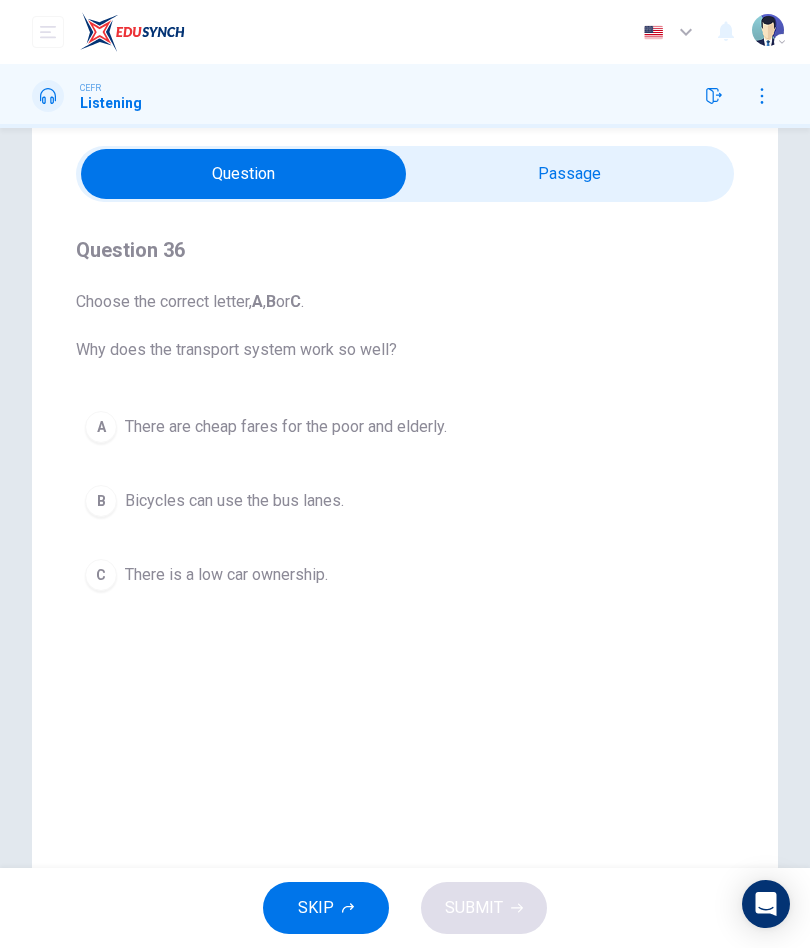 click on "A" at bounding box center [101, 427] 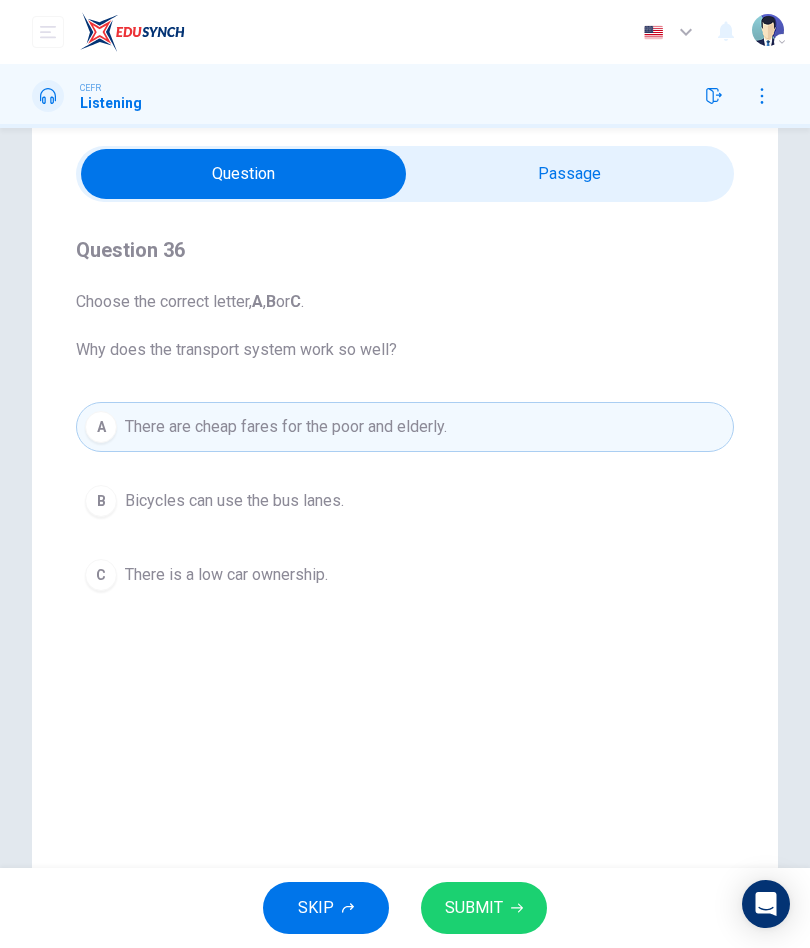 click on "SUBMIT" at bounding box center (474, 908) 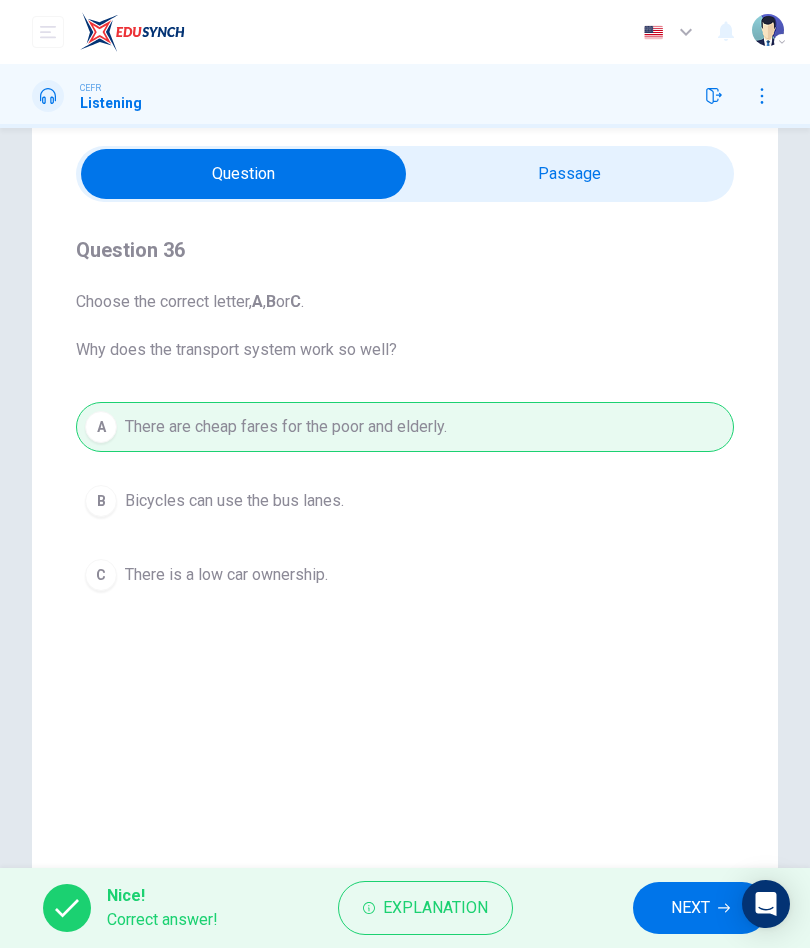 click on "NEXT" at bounding box center (690, 908) 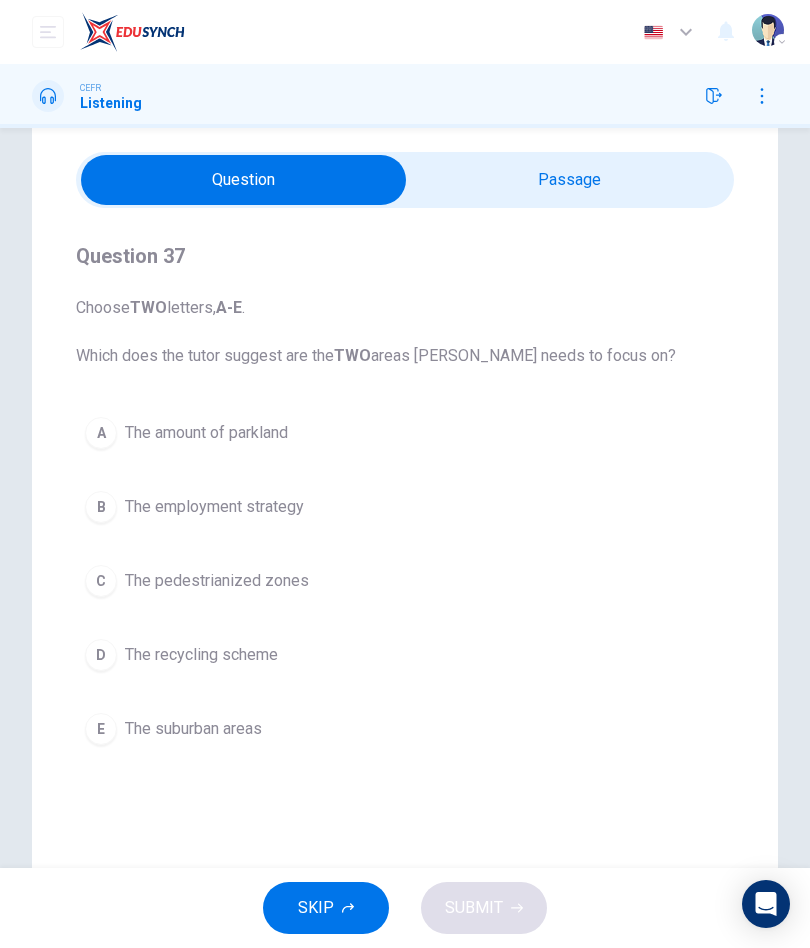 scroll, scrollTop: 57, scrollLeft: 0, axis: vertical 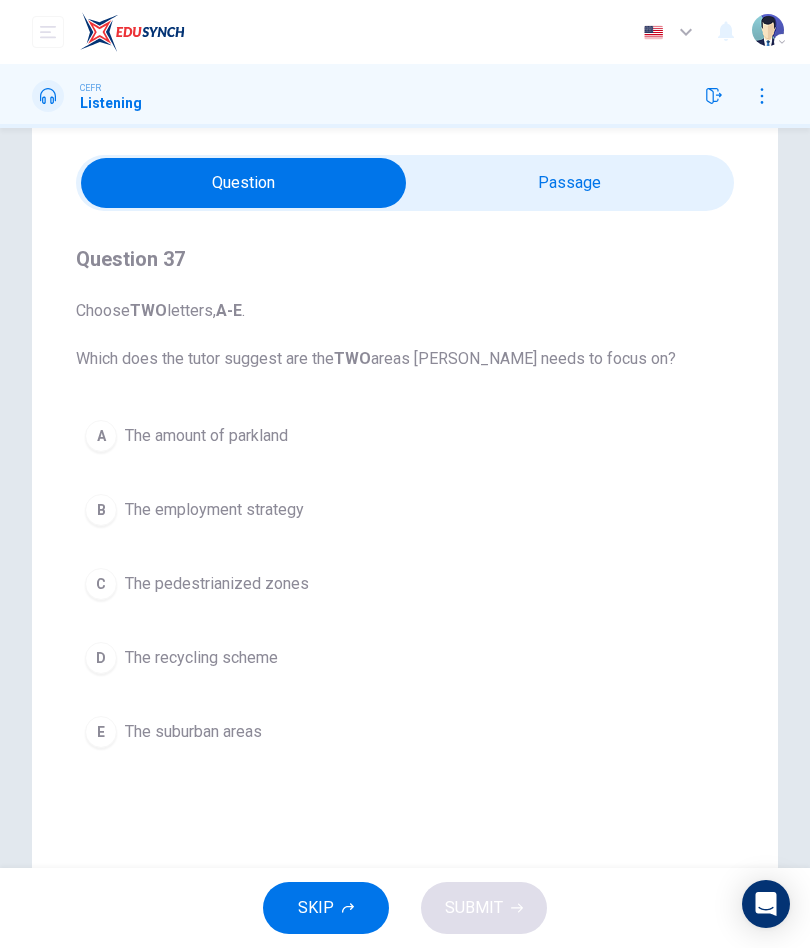 click on "C" at bounding box center (101, 584) 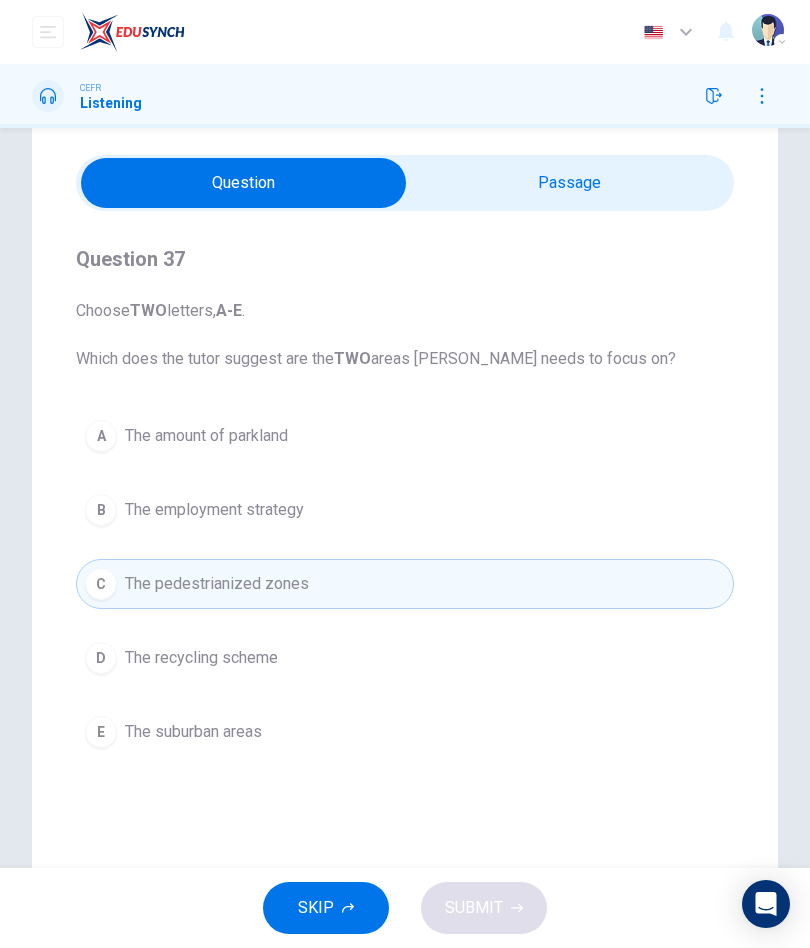 click on "A" at bounding box center [101, 436] 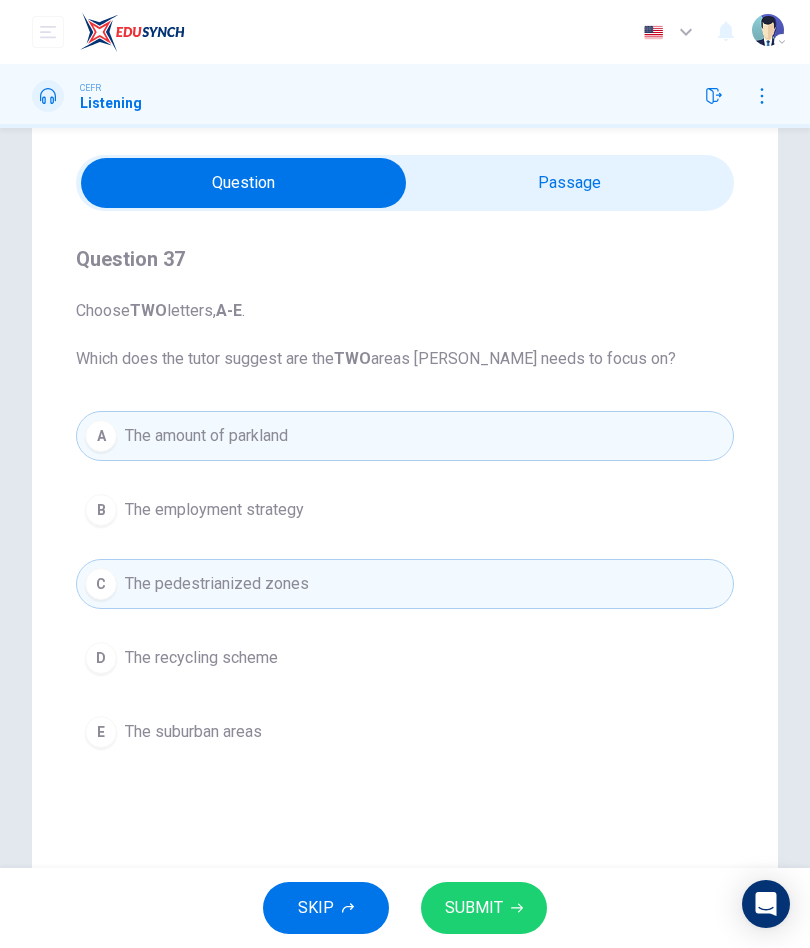 click on "SUBMIT" at bounding box center (484, 908) 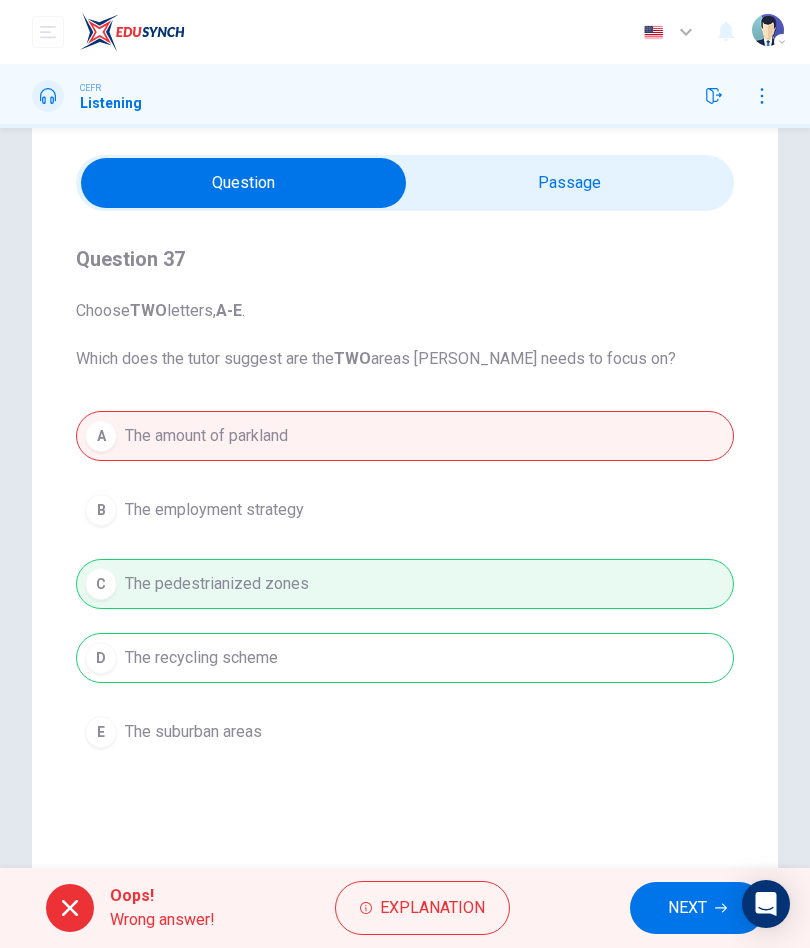 click on "NEXT" at bounding box center (687, 908) 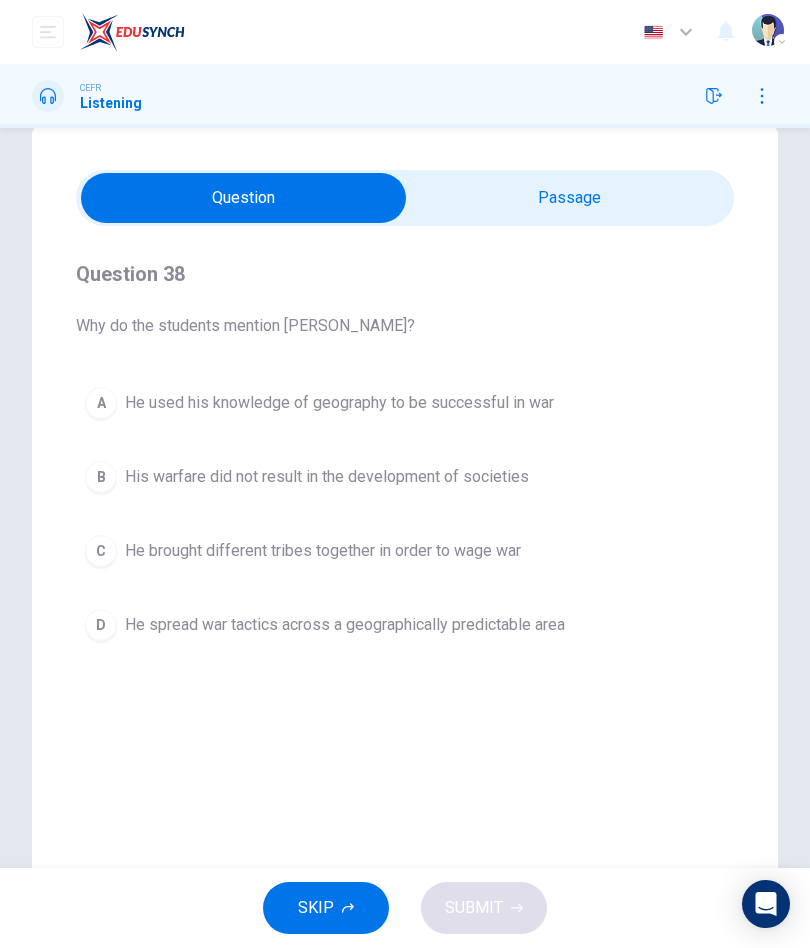 scroll, scrollTop: 46, scrollLeft: 0, axis: vertical 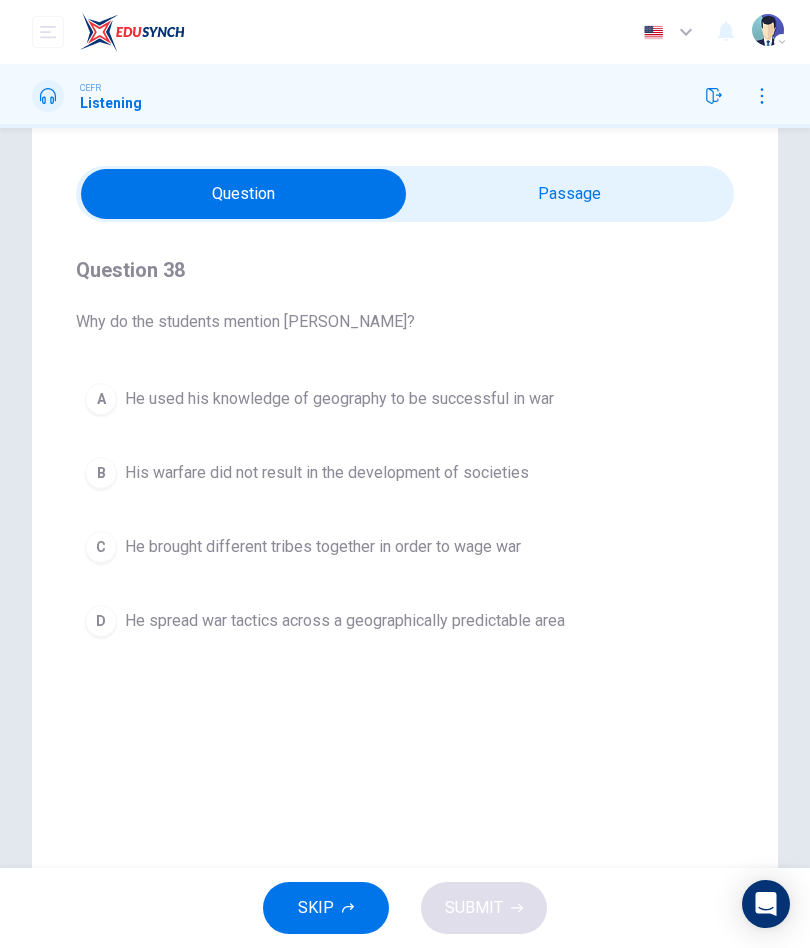 click at bounding box center (243, 194) 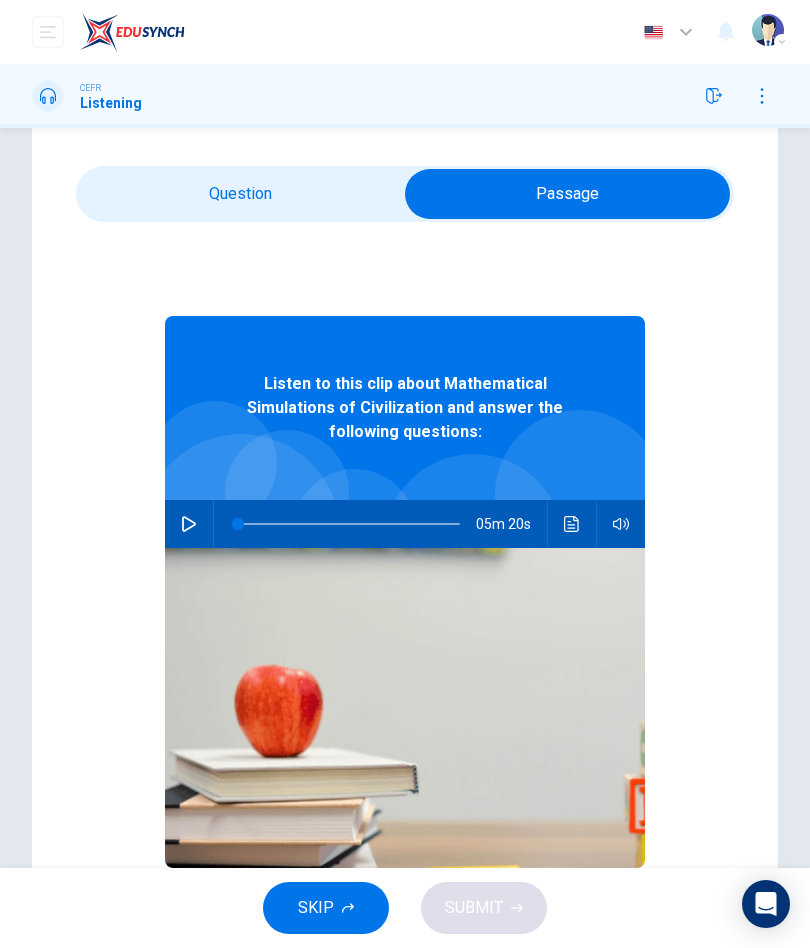 click at bounding box center (189, 524) 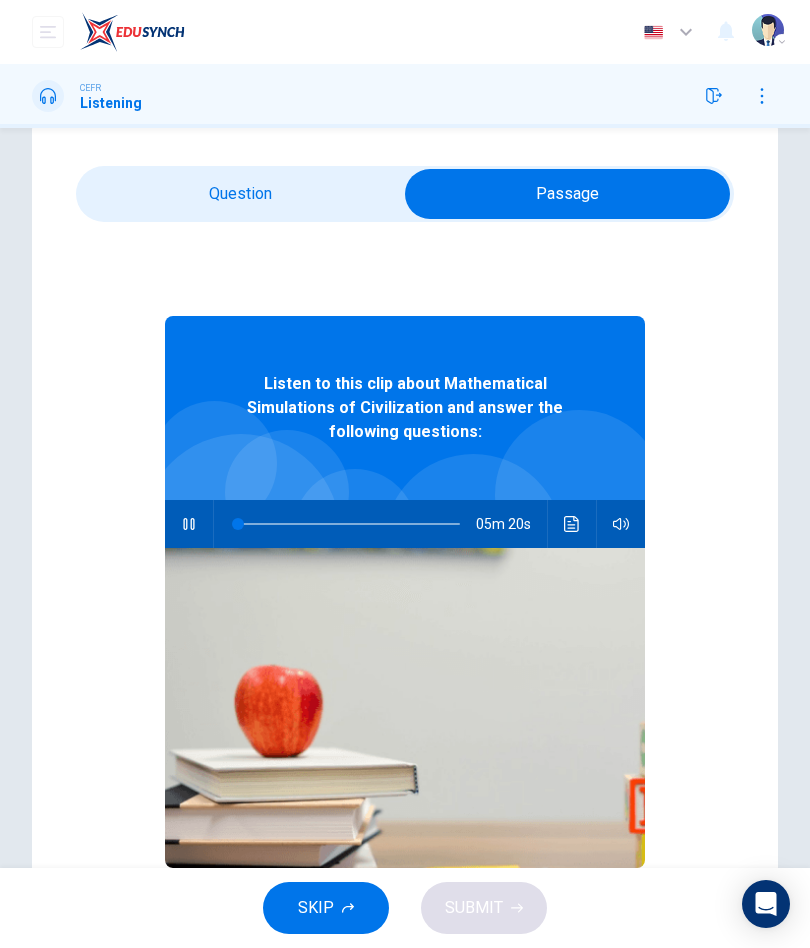 type on "0" 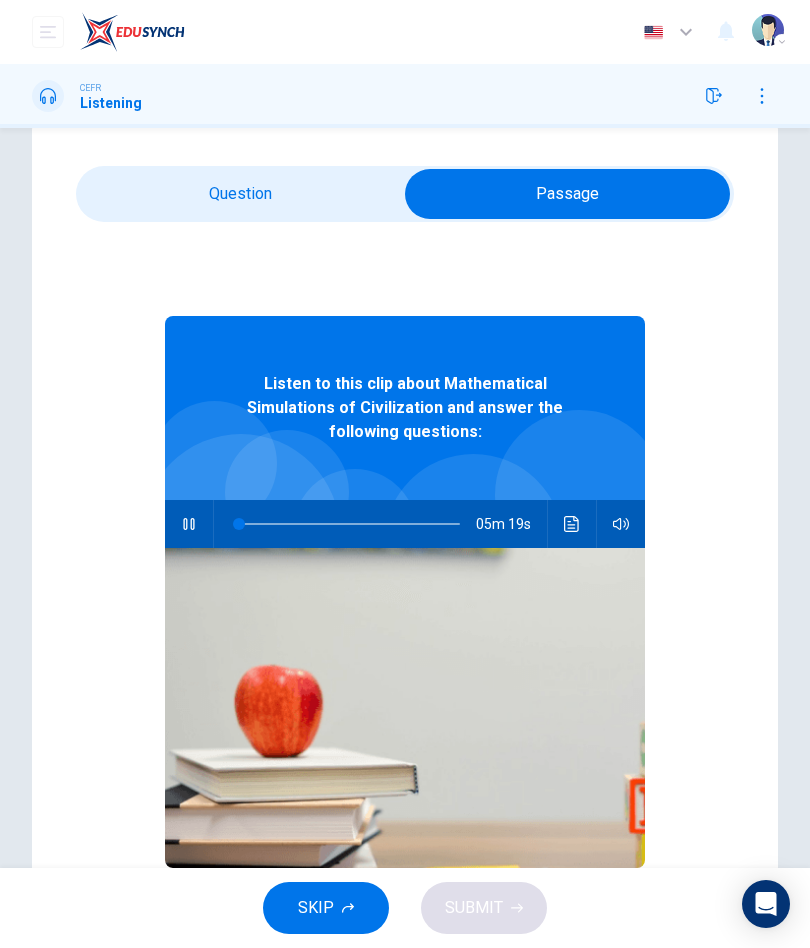 click at bounding box center [567, 194] 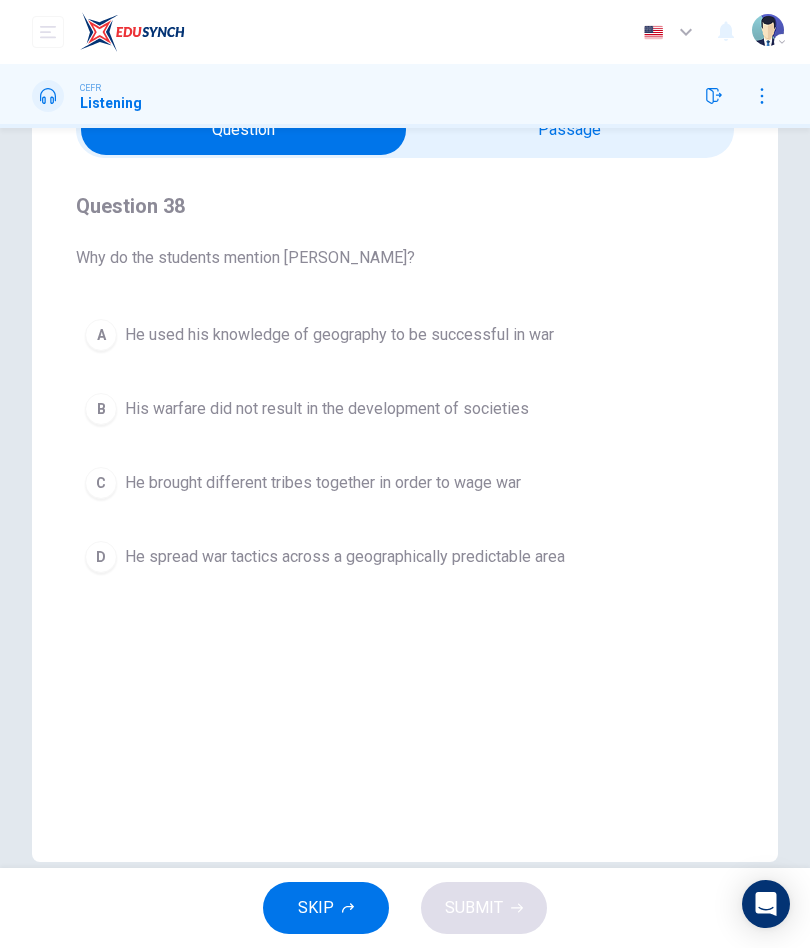 scroll, scrollTop: 117, scrollLeft: 0, axis: vertical 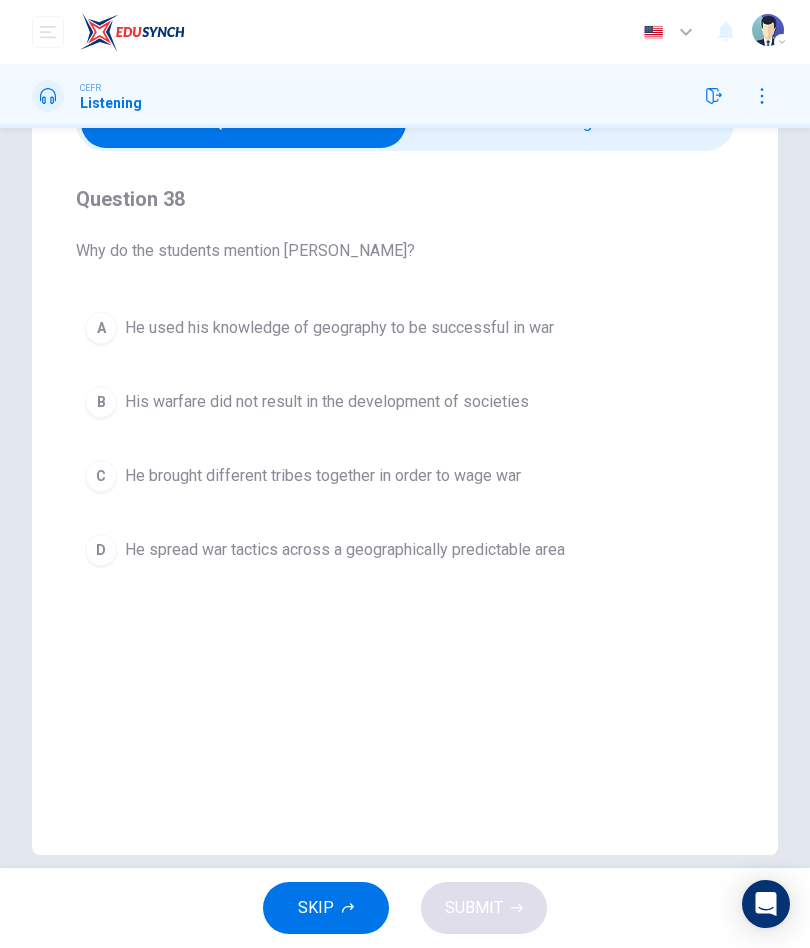 click on "D" at bounding box center [101, 550] 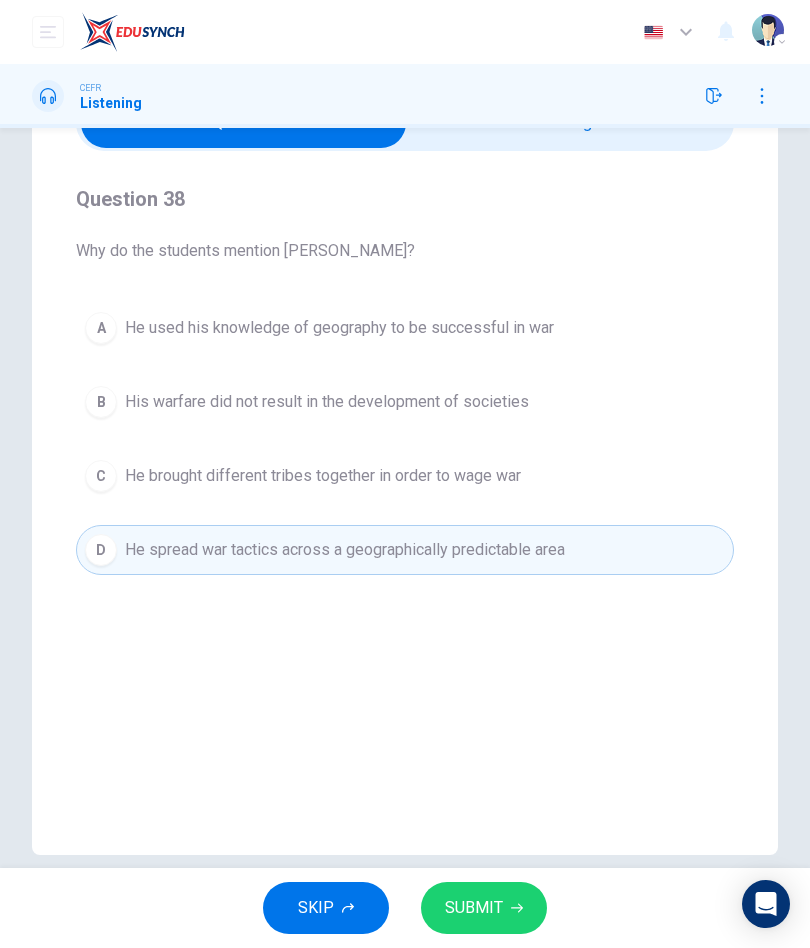 click on "SUBMIT" at bounding box center [484, 908] 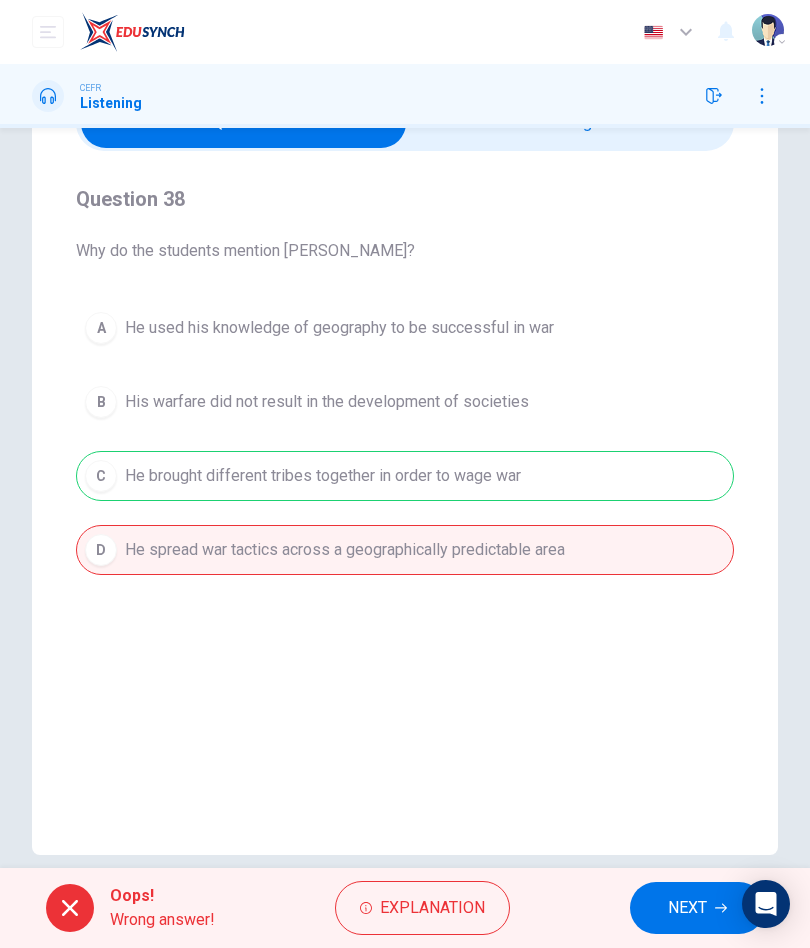 click on "NEXT" at bounding box center [687, 908] 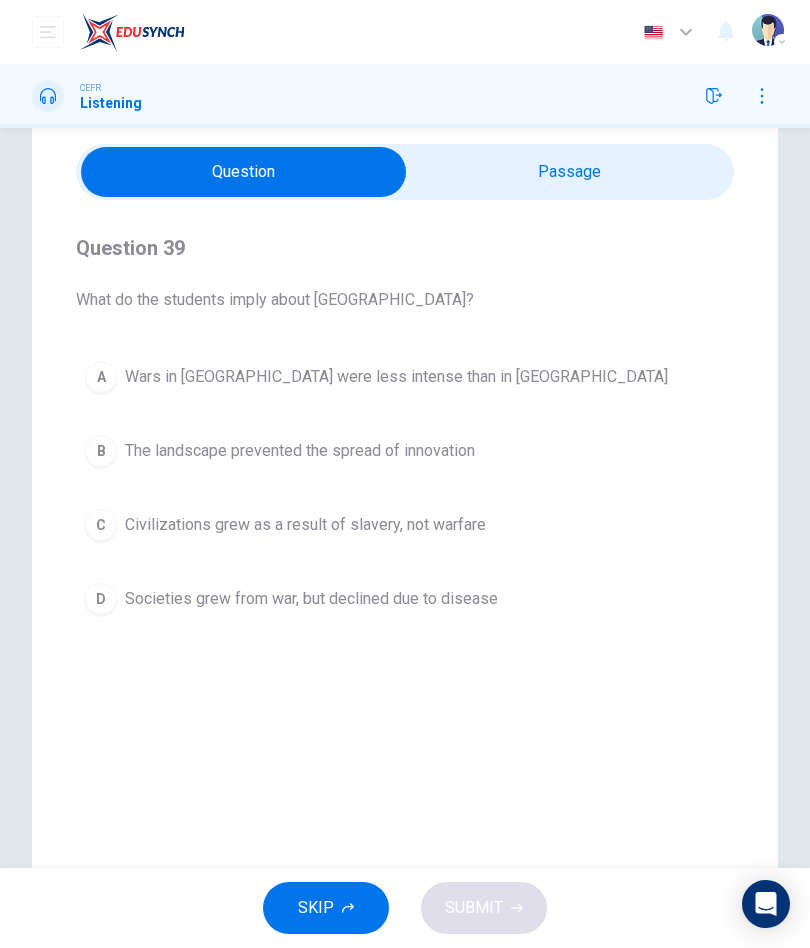 scroll, scrollTop: 62, scrollLeft: 0, axis: vertical 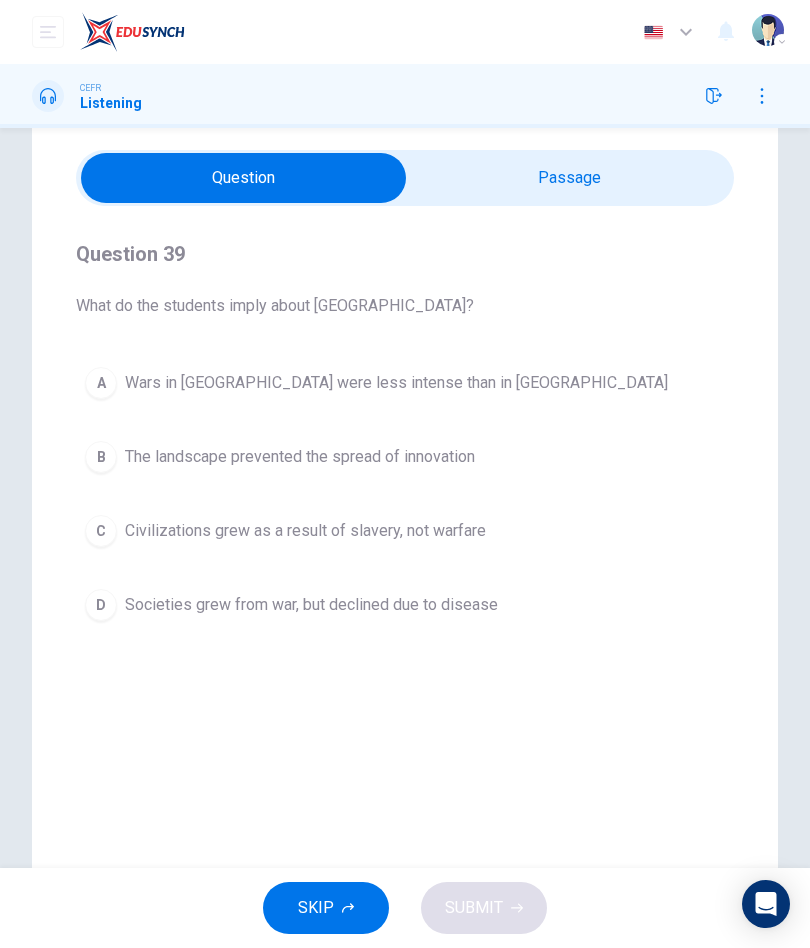 type on "28" 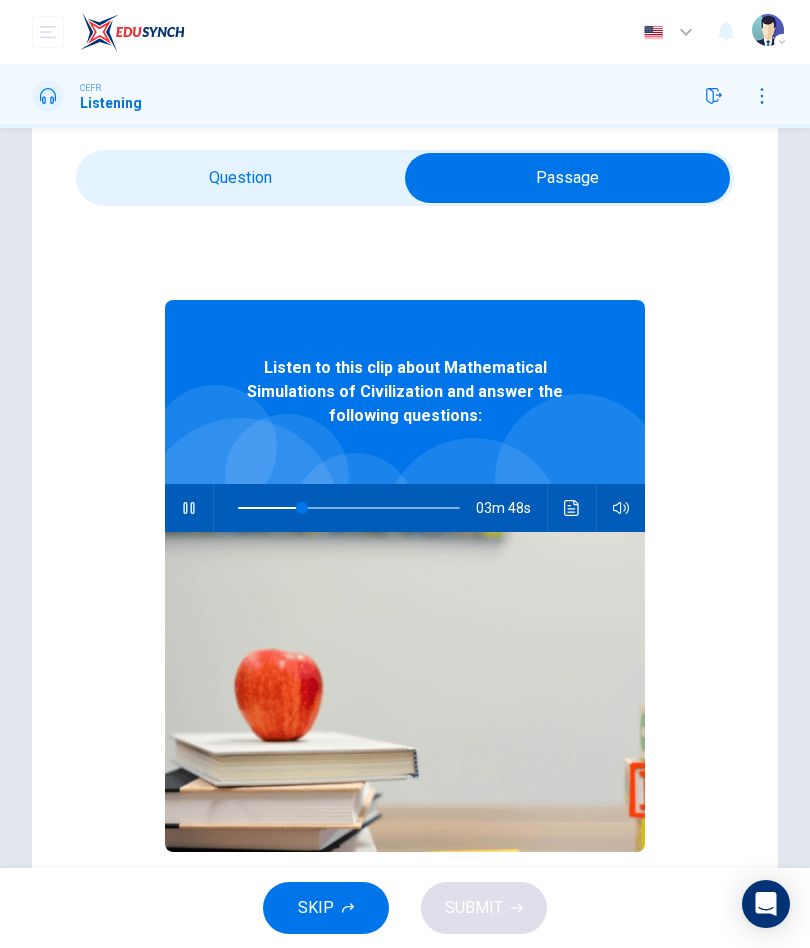type on "29" 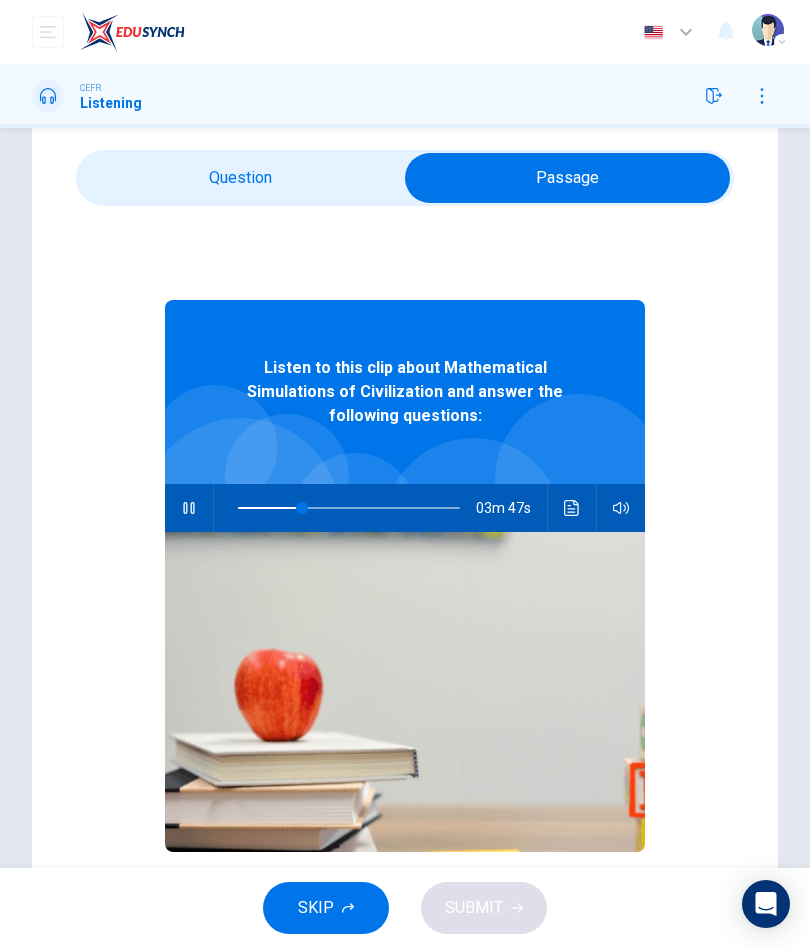 click at bounding box center [567, 178] 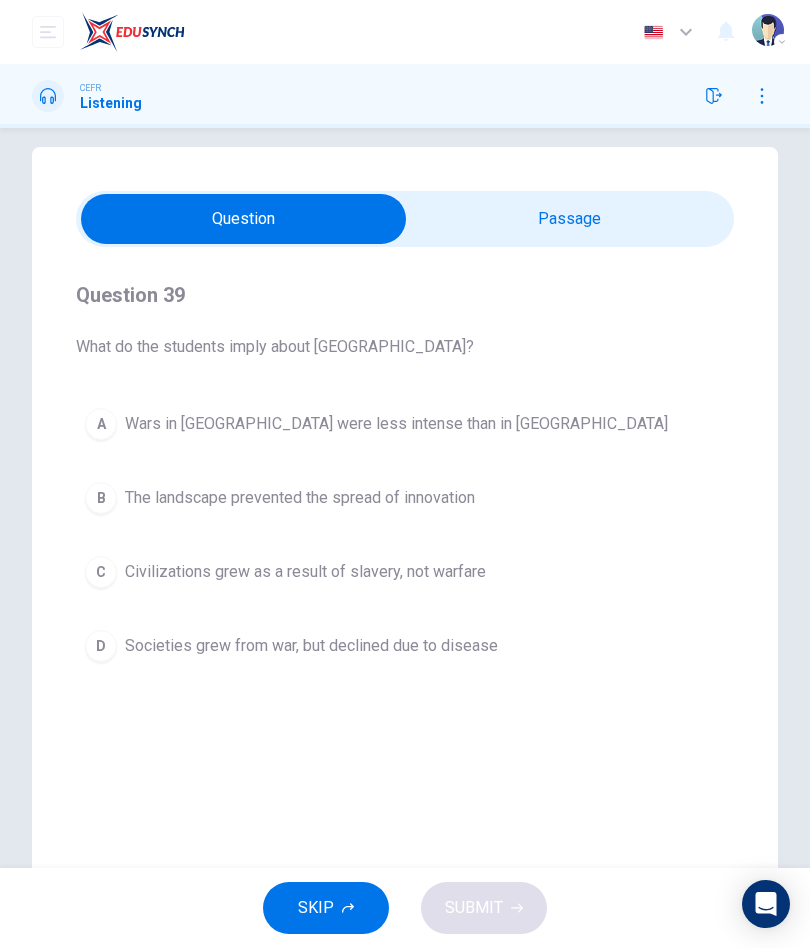 scroll, scrollTop: 22, scrollLeft: 0, axis: vertical 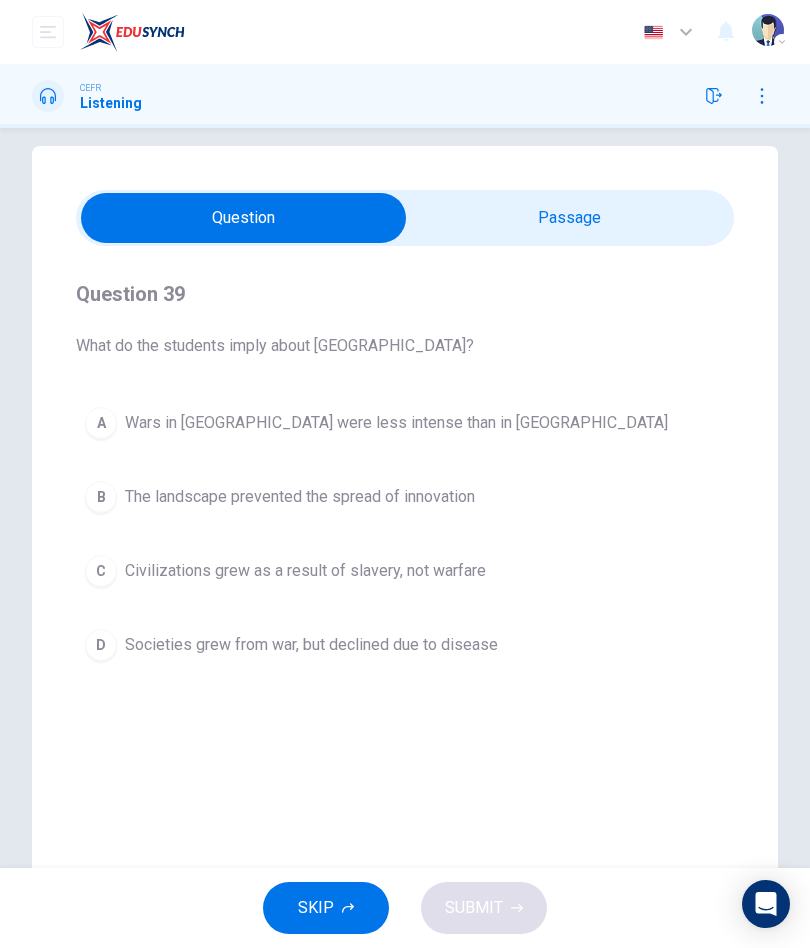 click on "D" at bounding box center (101, 645) 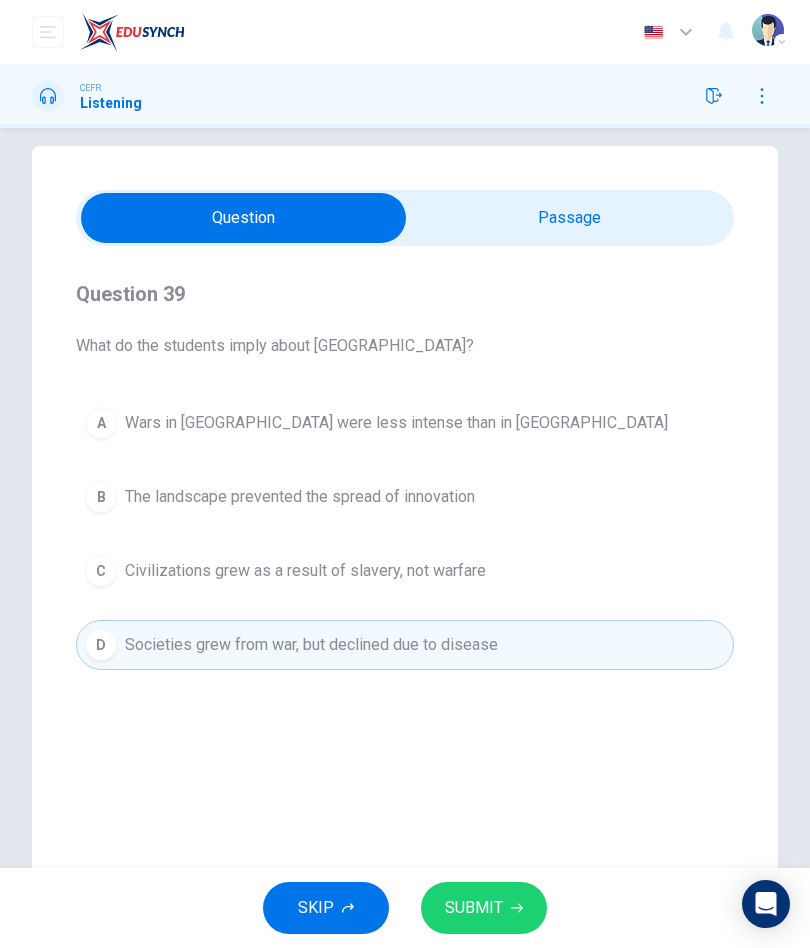 click on "SUBMIT" at bounding box center [484, 908] 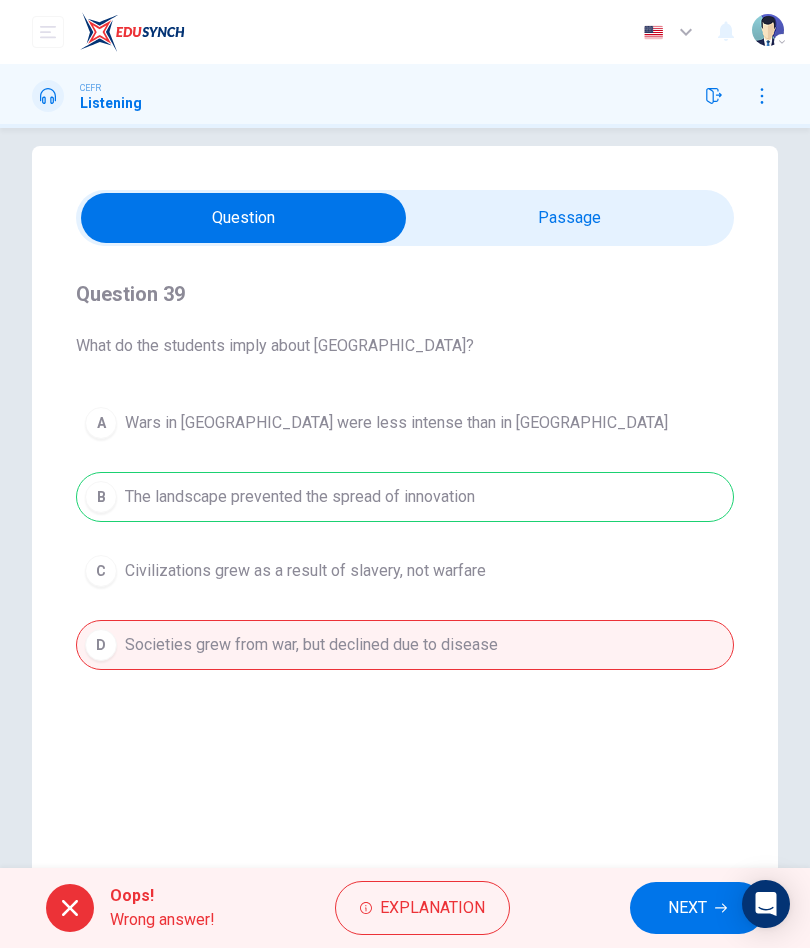 click on "NEXT" at bounding box center [687, 908] 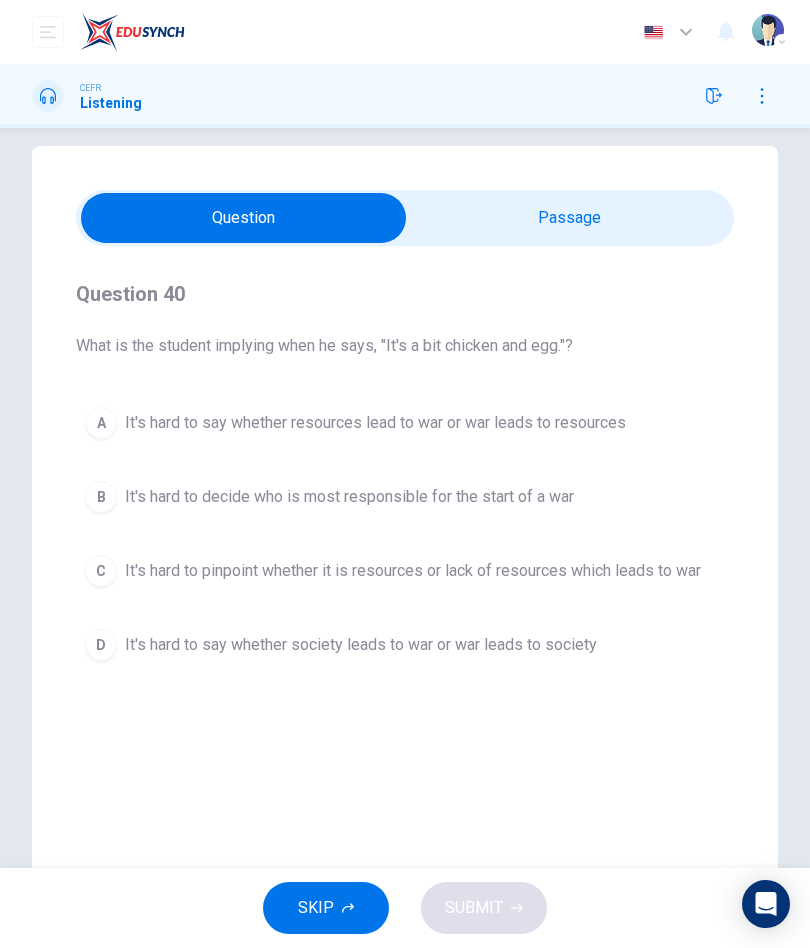 click on "B It's hard to decide who is most responsible for the start of a war" at bounding box center (405, 497) 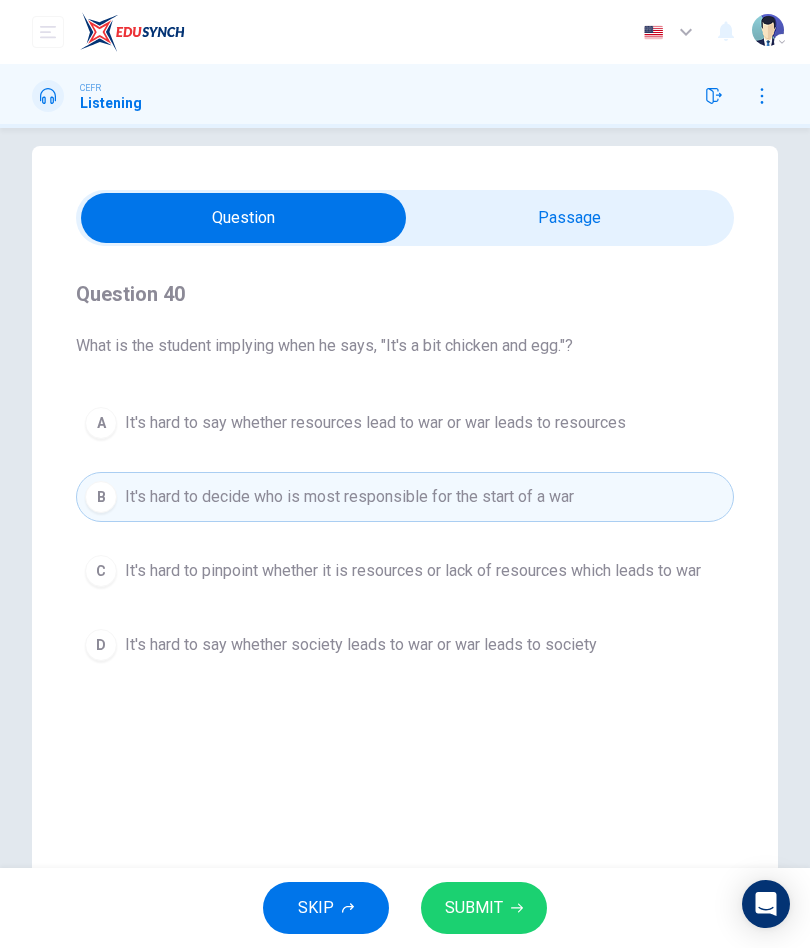click on "SUBMIT" at bounding box center (484, 908) 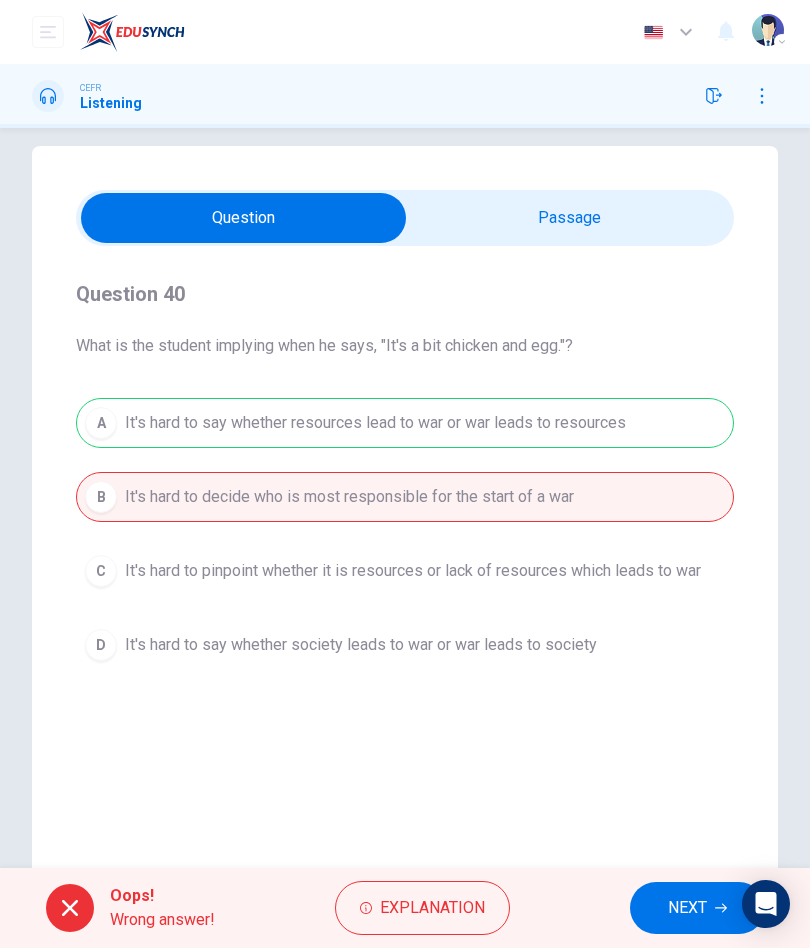 click on "NEXT" at bounding box center [687, 908] 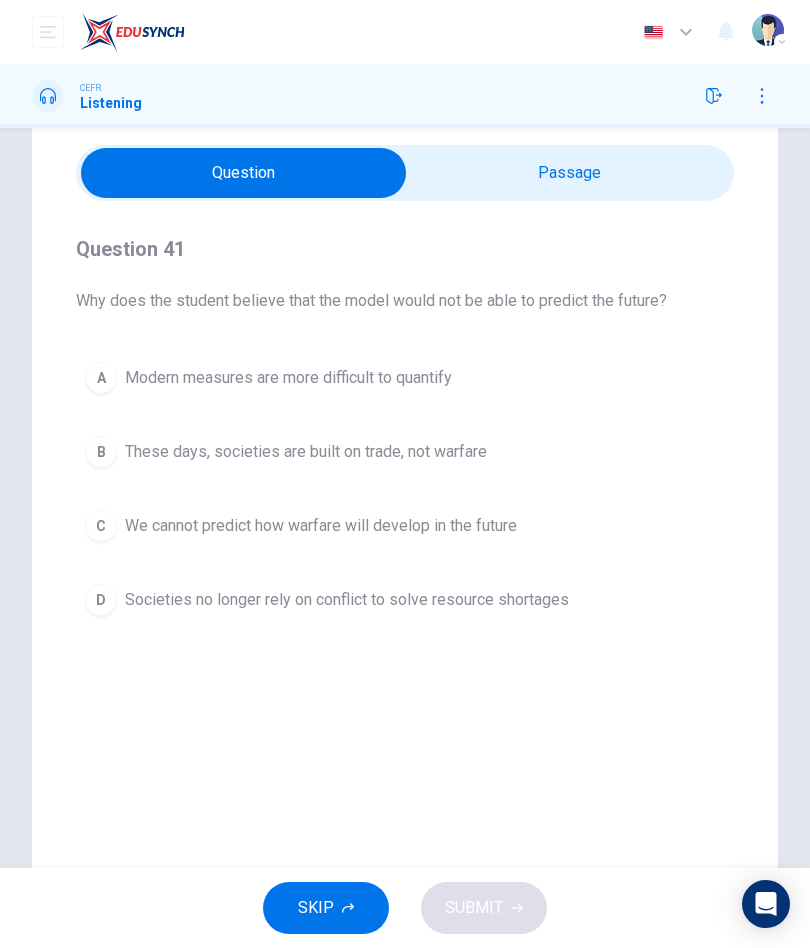 scroll, scrollTop: 80, scrollLeft: 0, axis: vertical 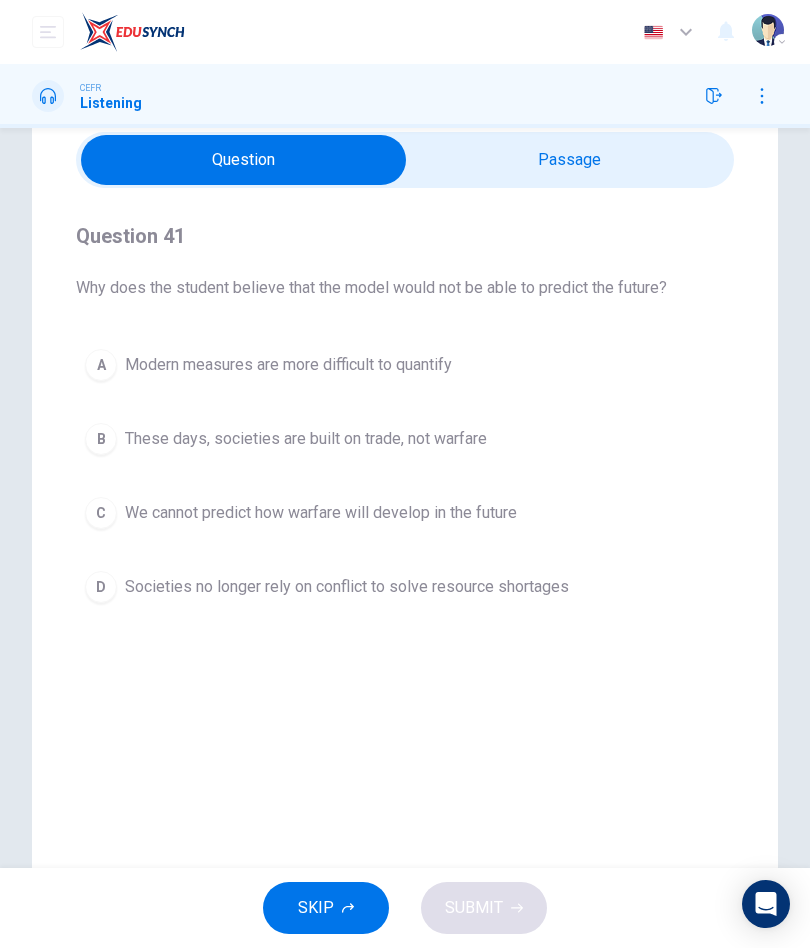 click on "C" at bounding box center (101, 513) 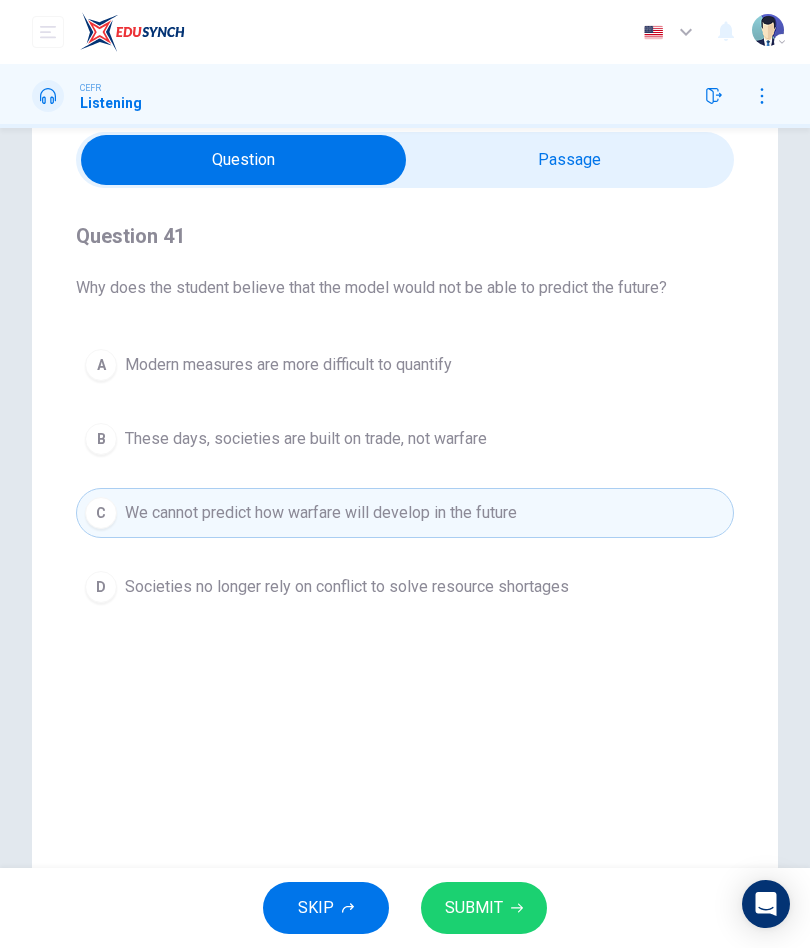 click on "SUBMIT" at bounding box center (484, 908) 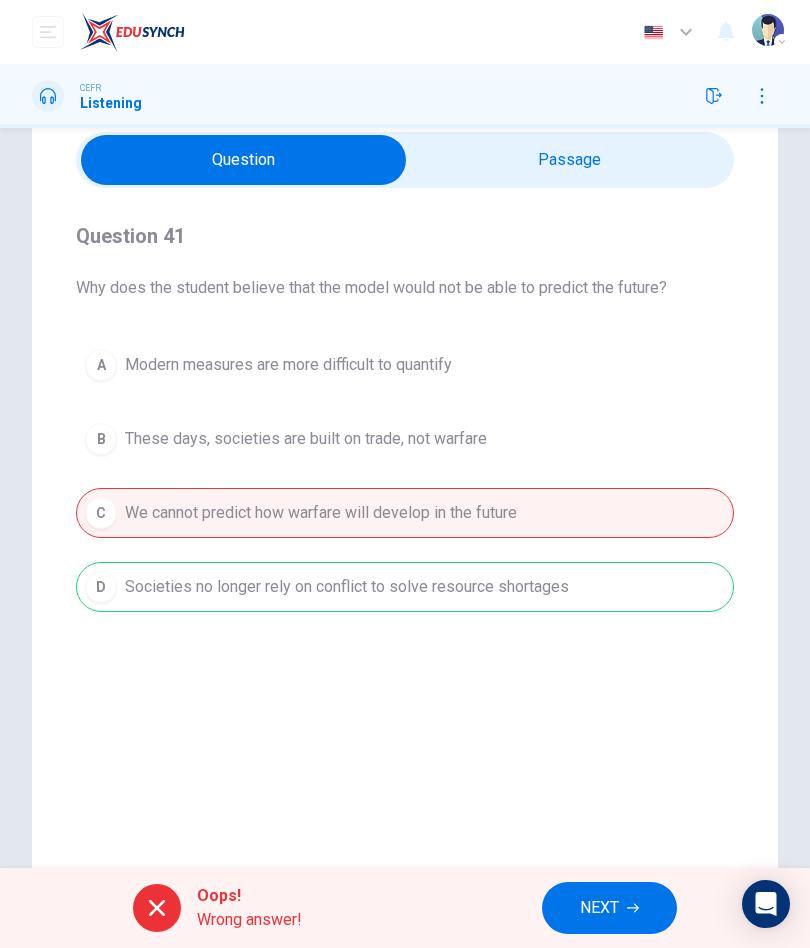 click on "NEXT" at bounding box center [609, 908] 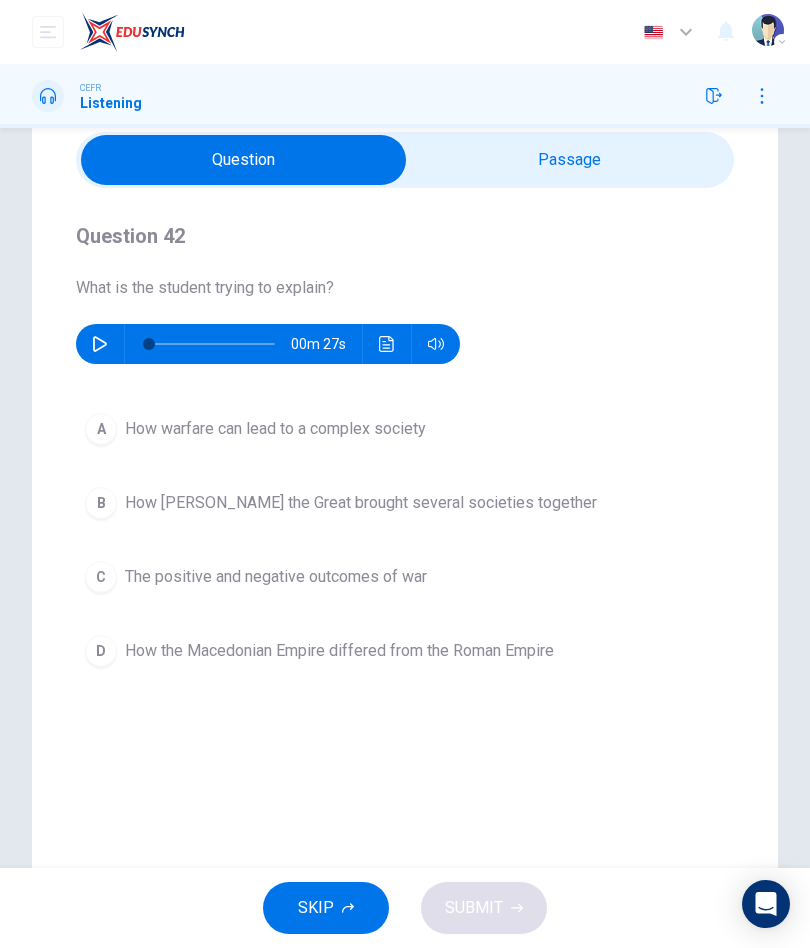 click at bounding box center [100, 344] 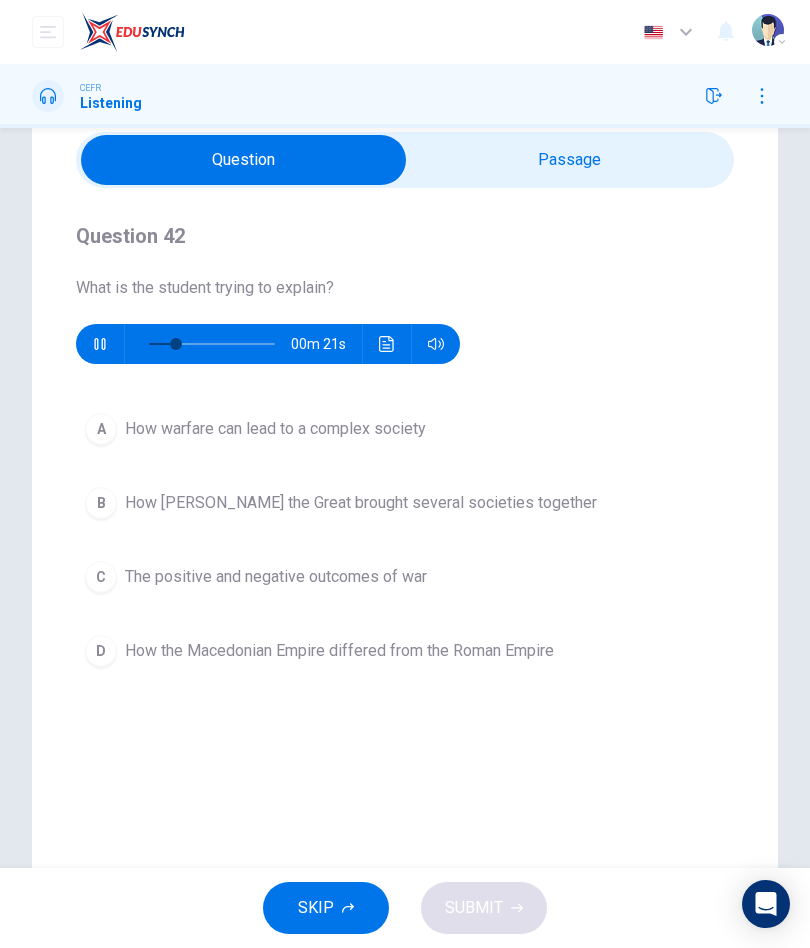click on "B" at bounding box center (101, 503) 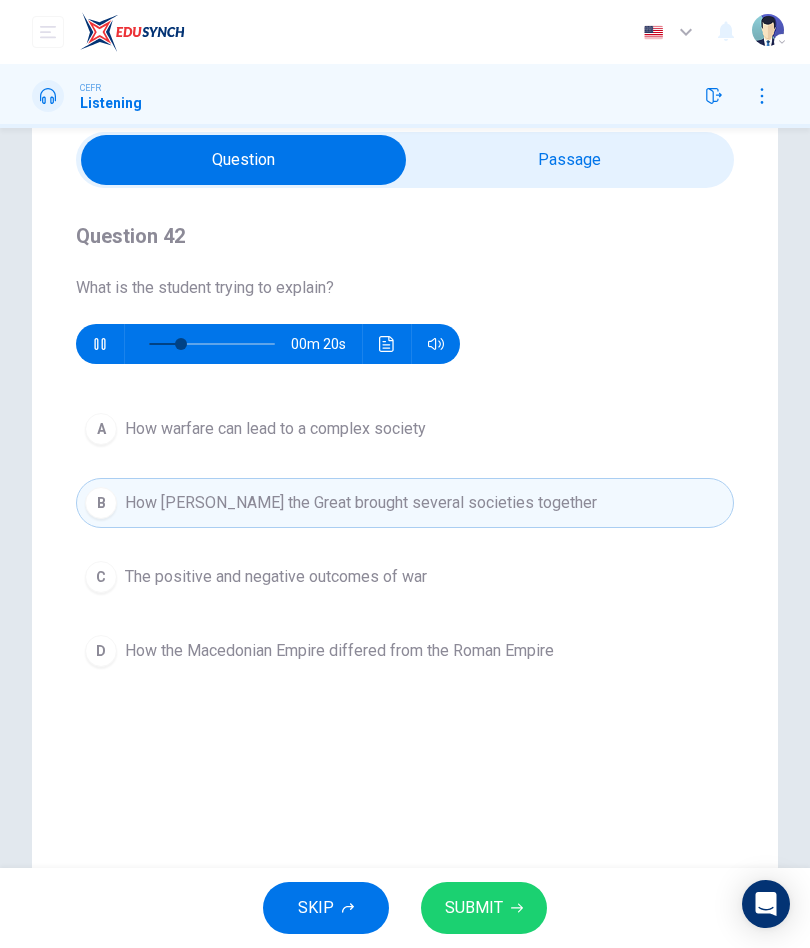 click on "SUBMIT" at bounding box center (484, 908) 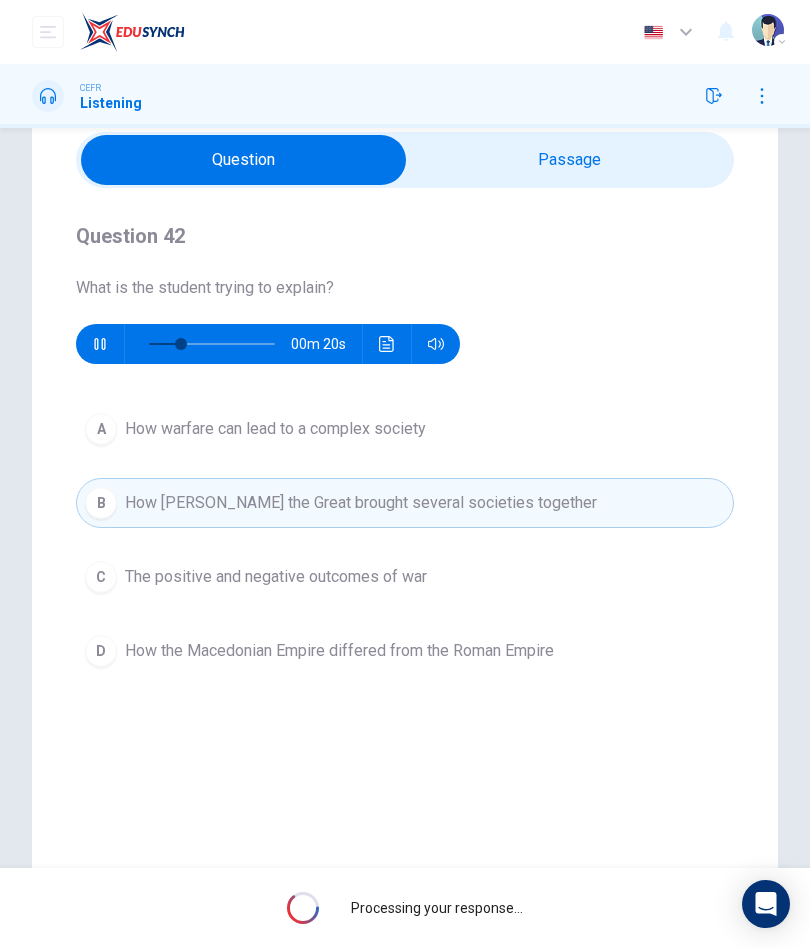 type on "29" 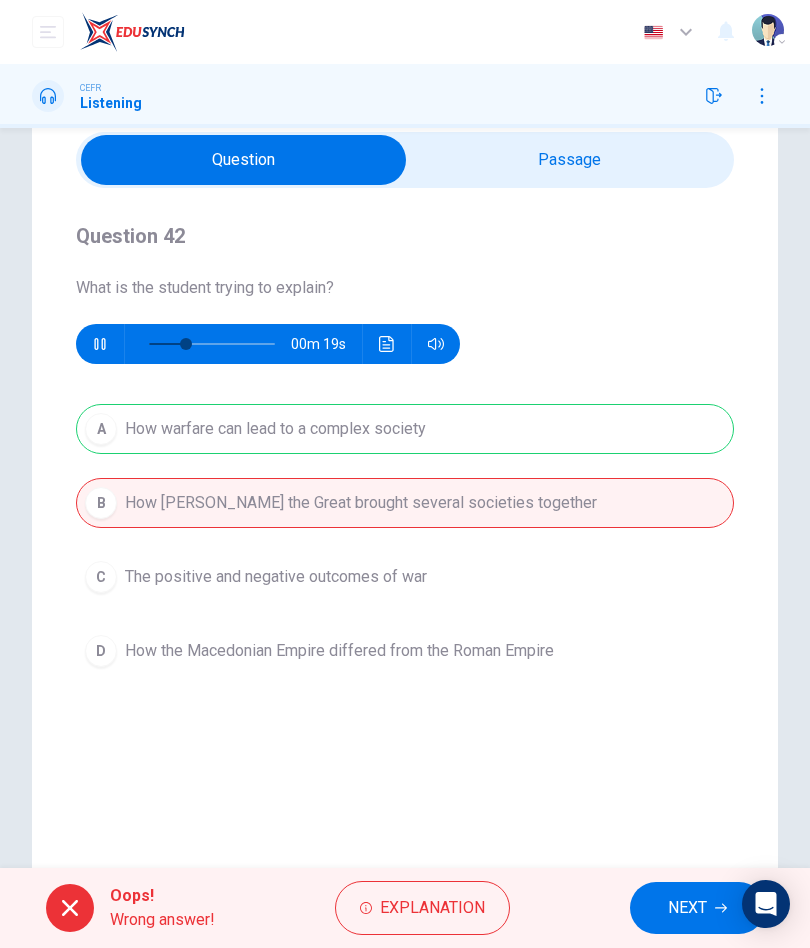 click on "NEXT" at bounding box center (687, 908) 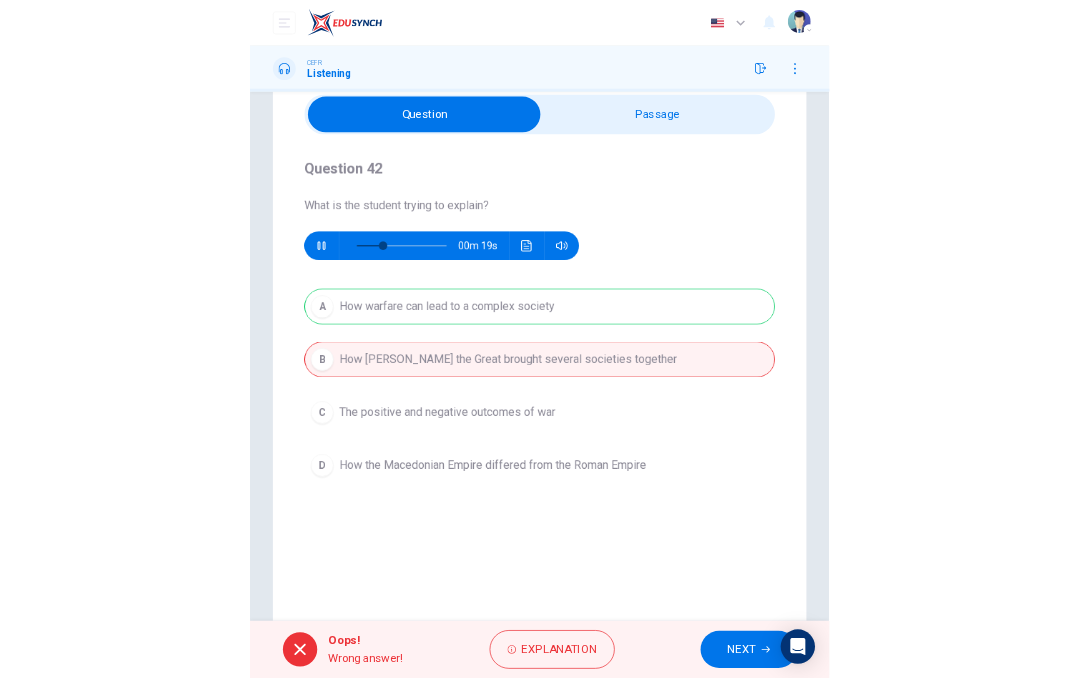 scroll, scrollTop: 0, scrollLeft: 0, axis: both 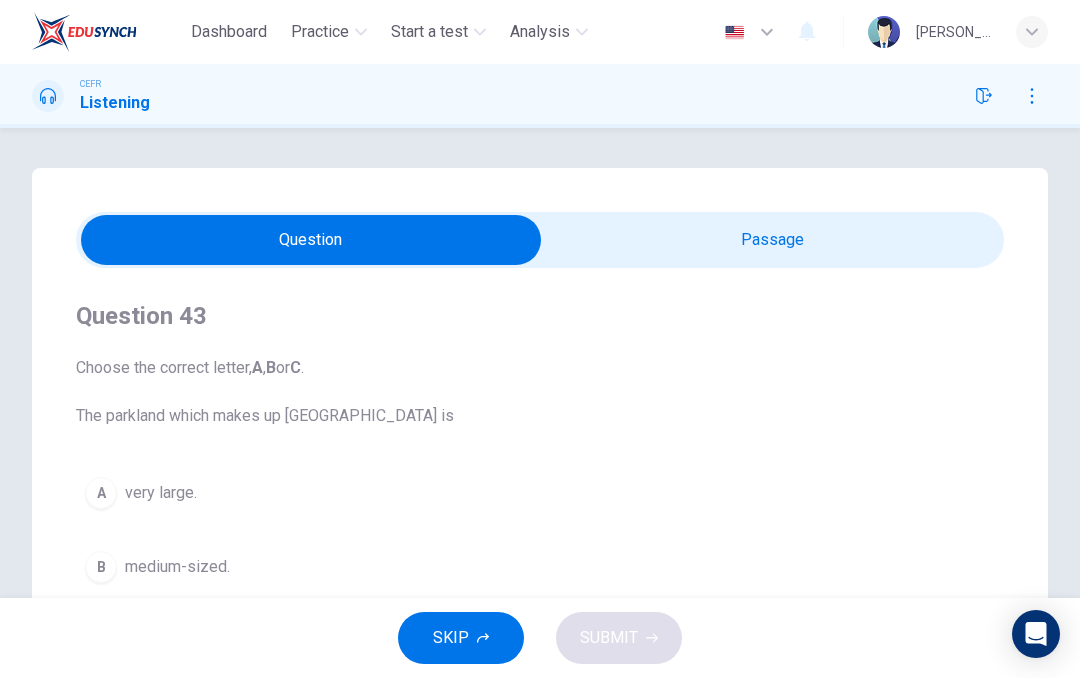 click on "CEFR Listening" at bounding box center (540, 96) 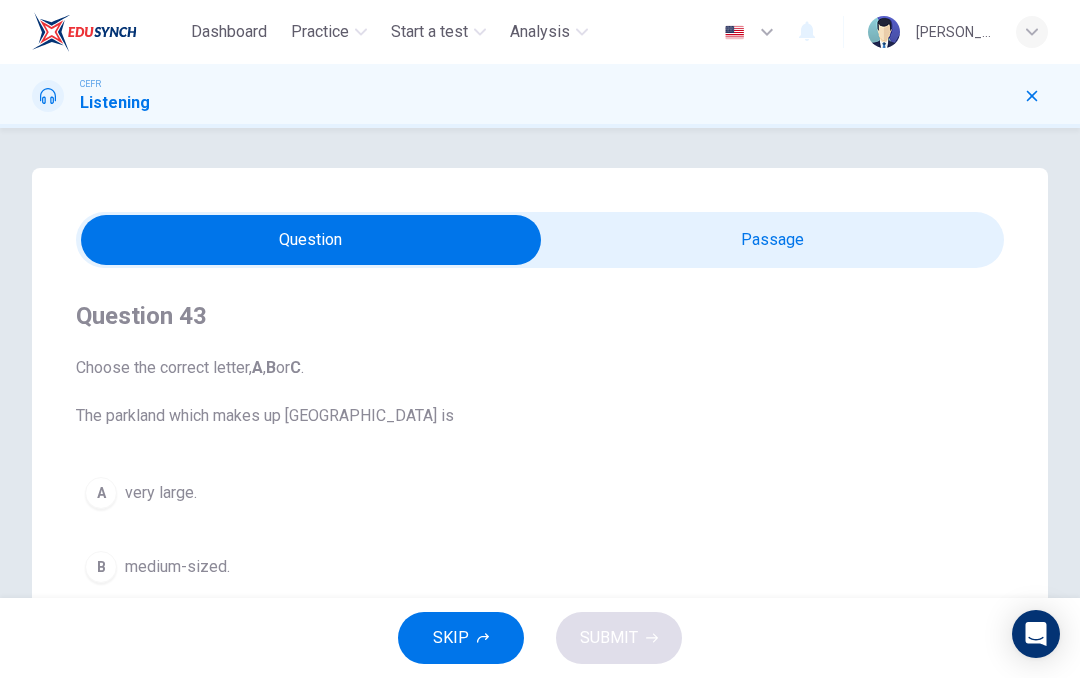 click 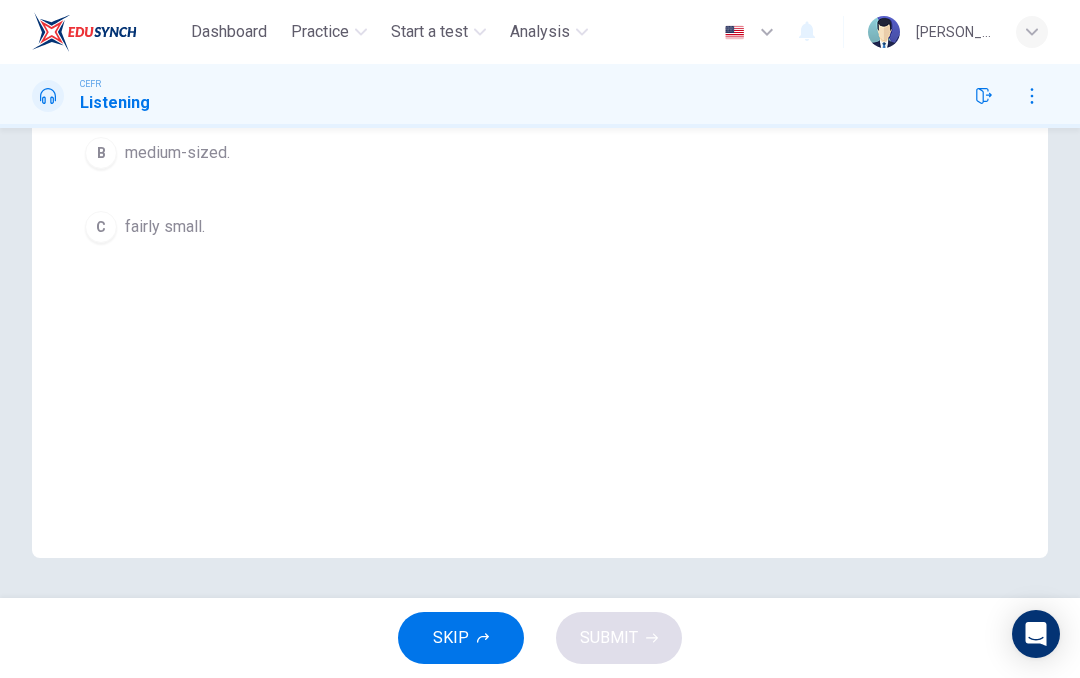 scroll, scrollTop: 414, scrollLeft: 0, axis: vertical 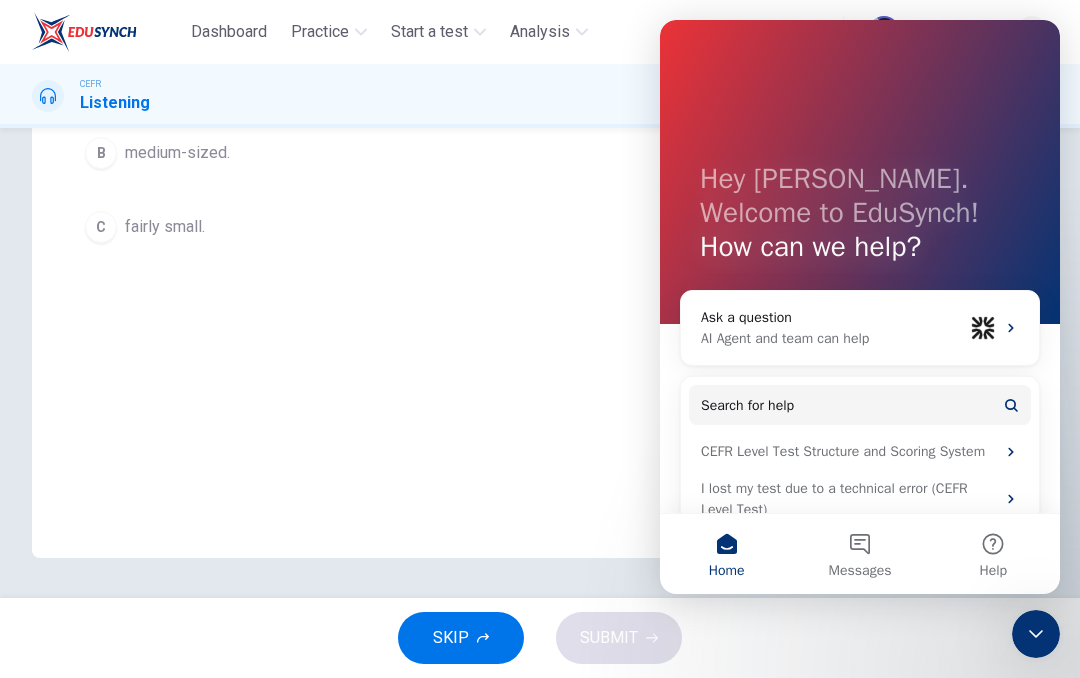 click on "CEFR Listening" at bounding box center [540, 96] 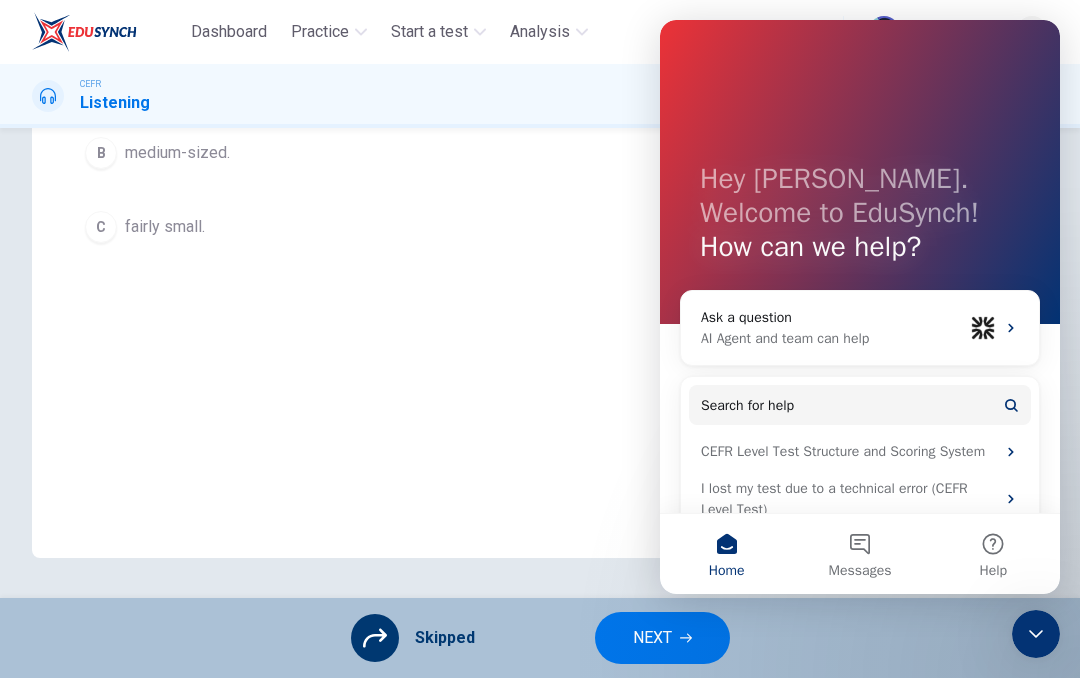 click on "Question Passage Question 43 Choose the correct letter,  A ,  B  or  C . The parkland which makes up Hampstead Heath is A very large. B medium-sized. C fairly small. Hampstead Audio Tour 05m 13s" at bounding box center [540, 156] 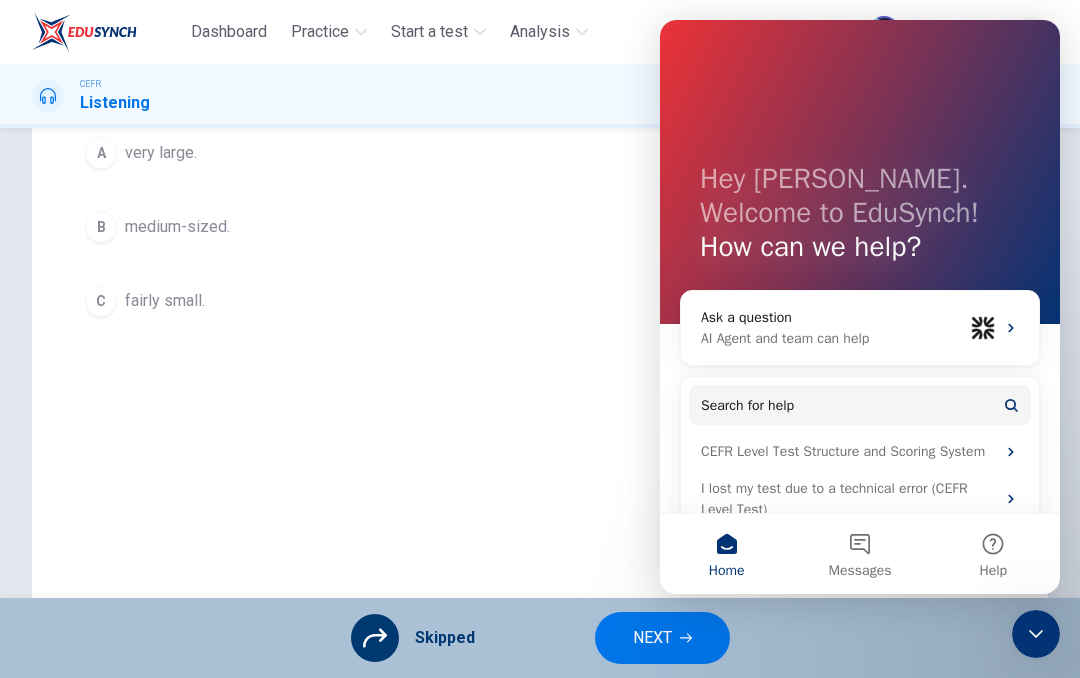 click on "NEXT" at bounding box center [662, 638] 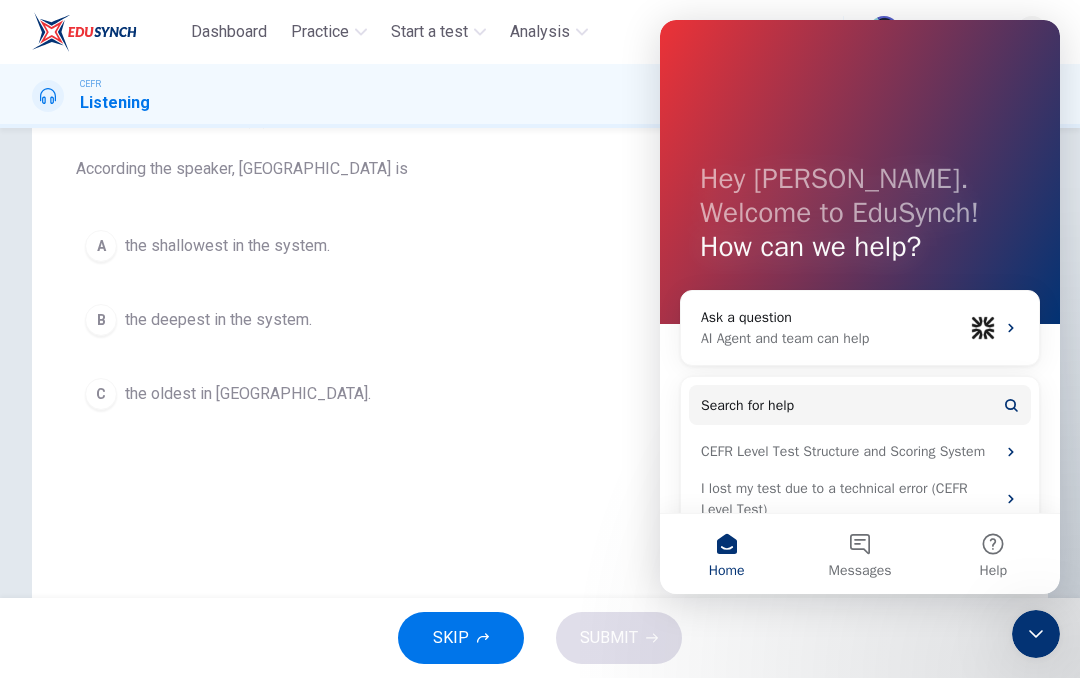 scroll, scrollTop: 236, scrollLeft: 0, axis: vertical 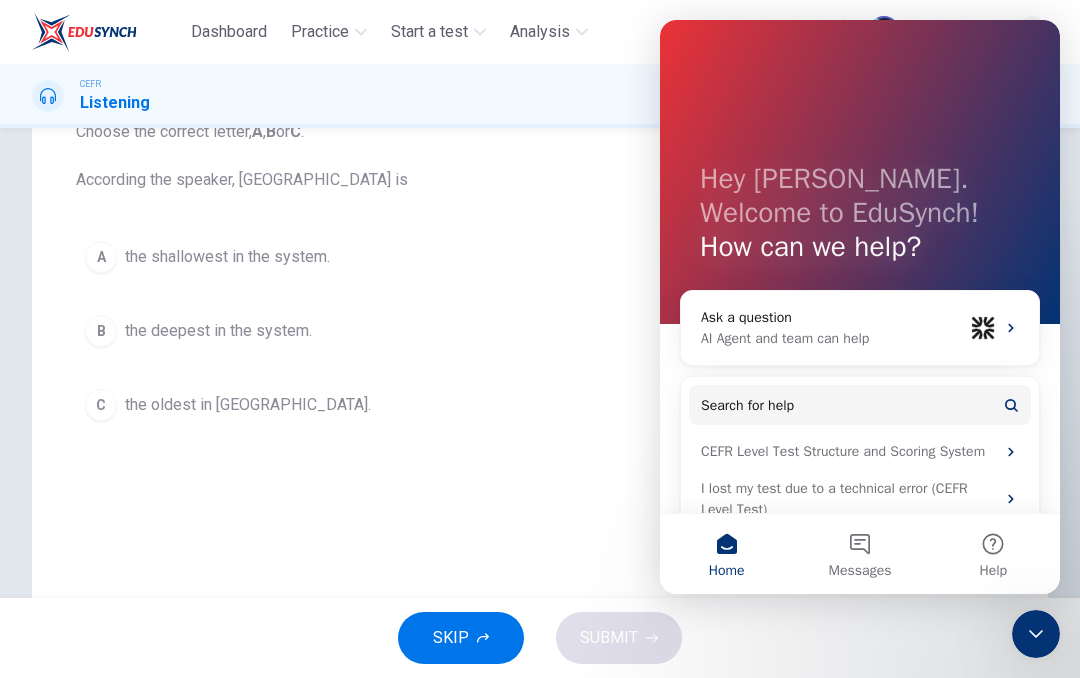 click on "Home" at bounding box center [726, 554] 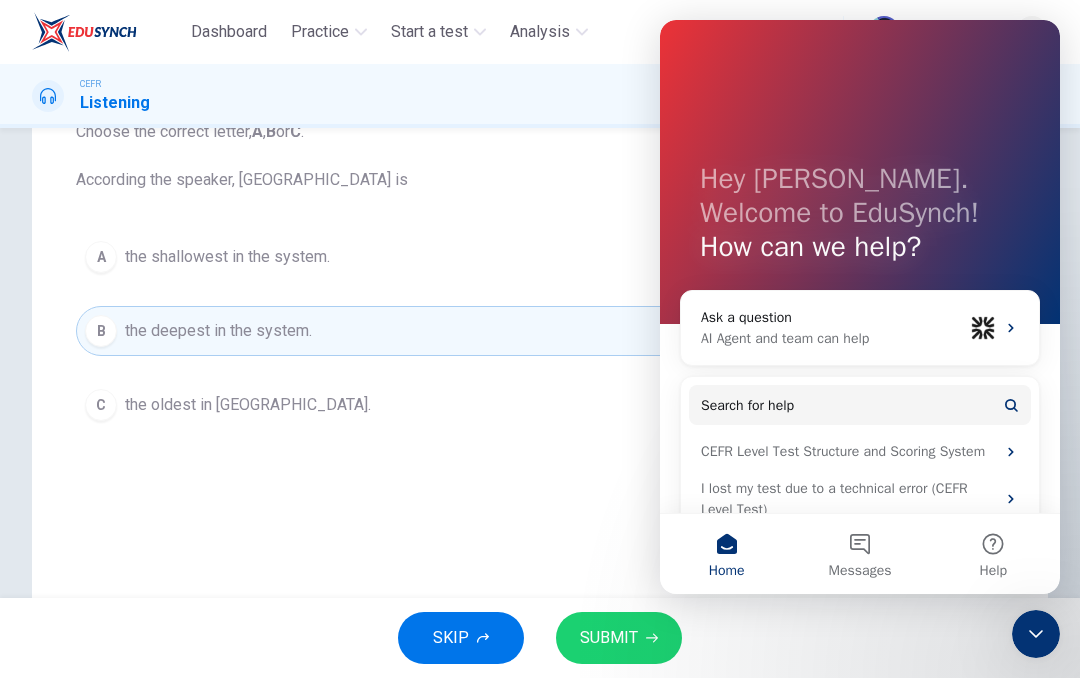 click on "Question Passage Question 44 Choose the correct letter,  A ,  B  or  C . According the speaker, Hampstead underground station is A the shallowest in the system. B the deepest in the system. C the oldest in London. Hampstead Audio Tour 05m 13s" at bounding box center [540, 334] 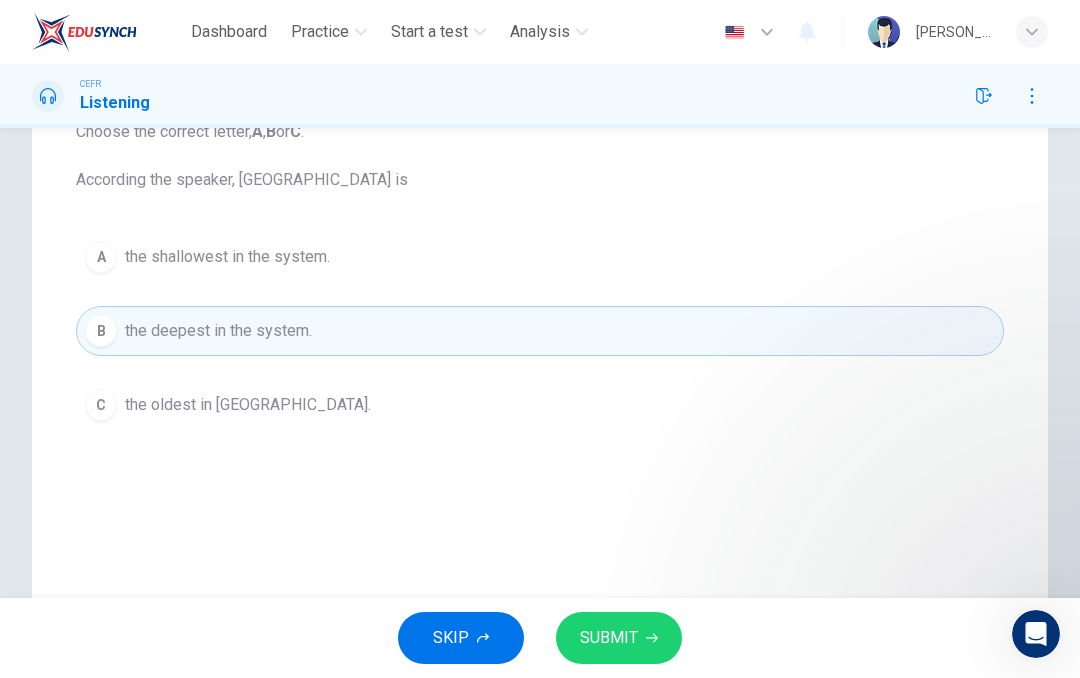 scroll, scrollTop: 0, scrollLeft: 0, axis: both 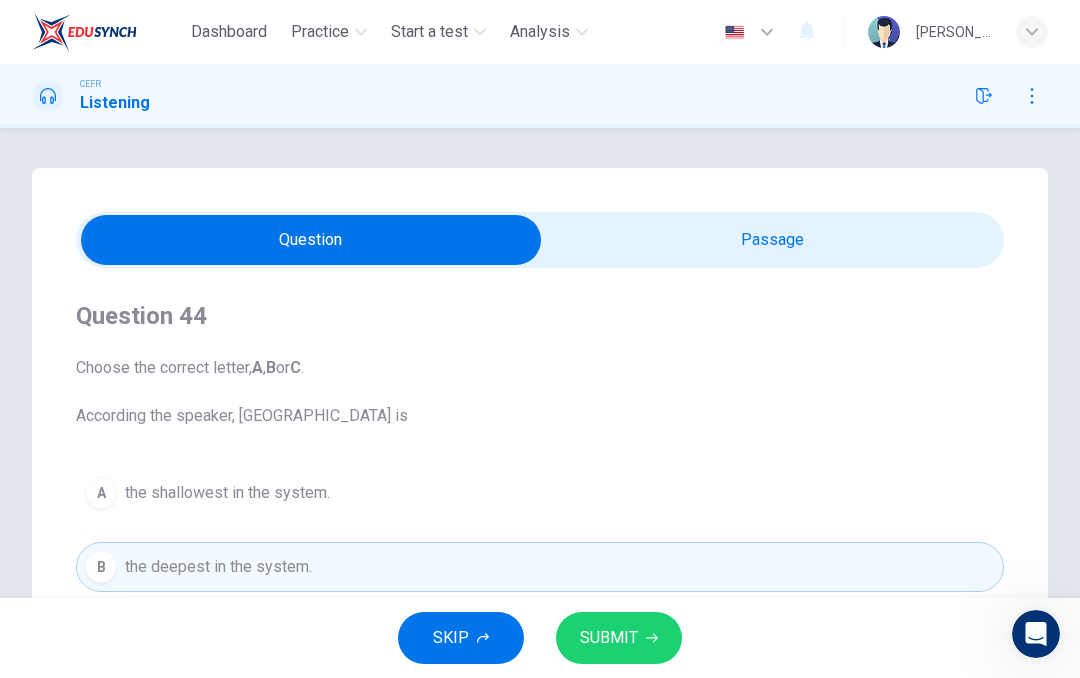 click at bounding box center [311, 240] 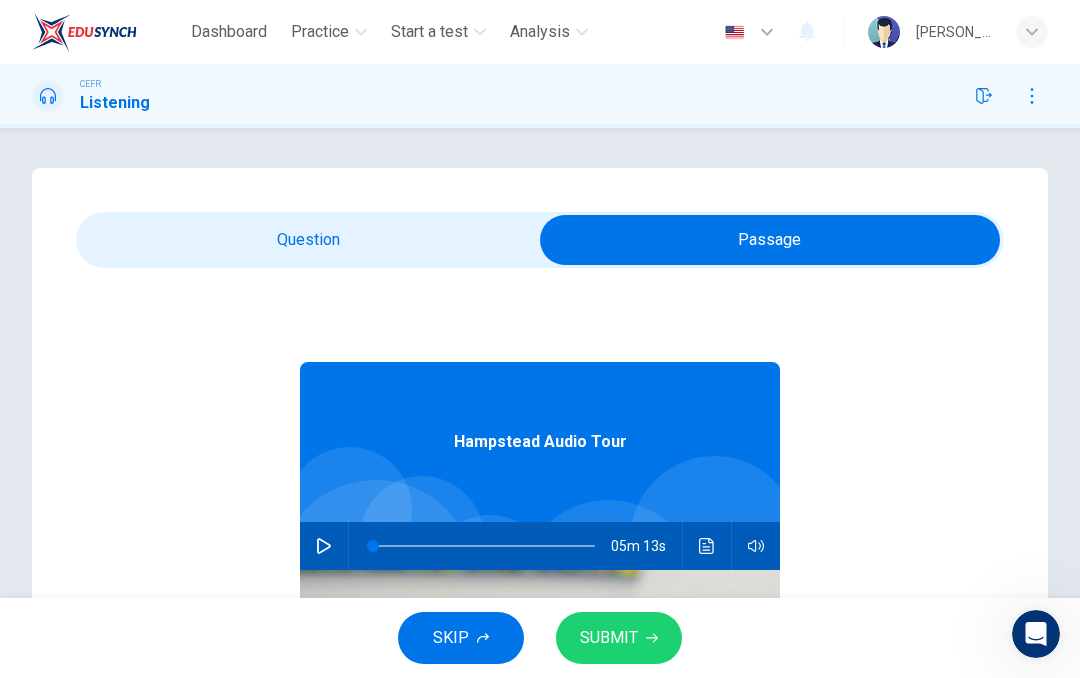 click on "Hampstead Audio Tour 05m 13s" at bounding box center [540, 654] 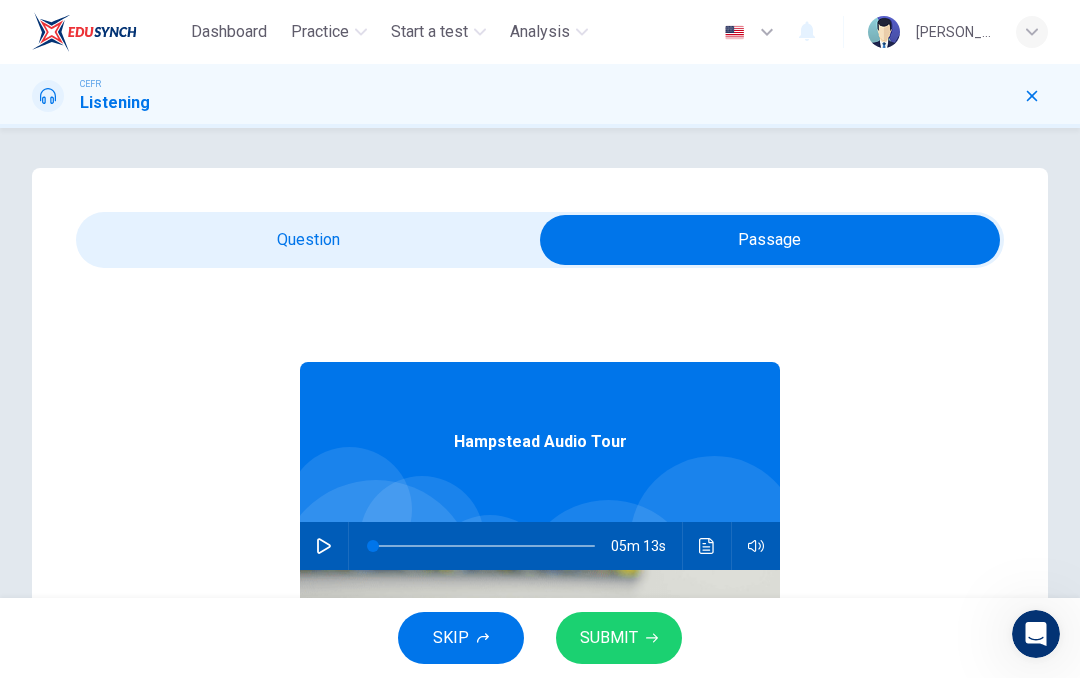 click 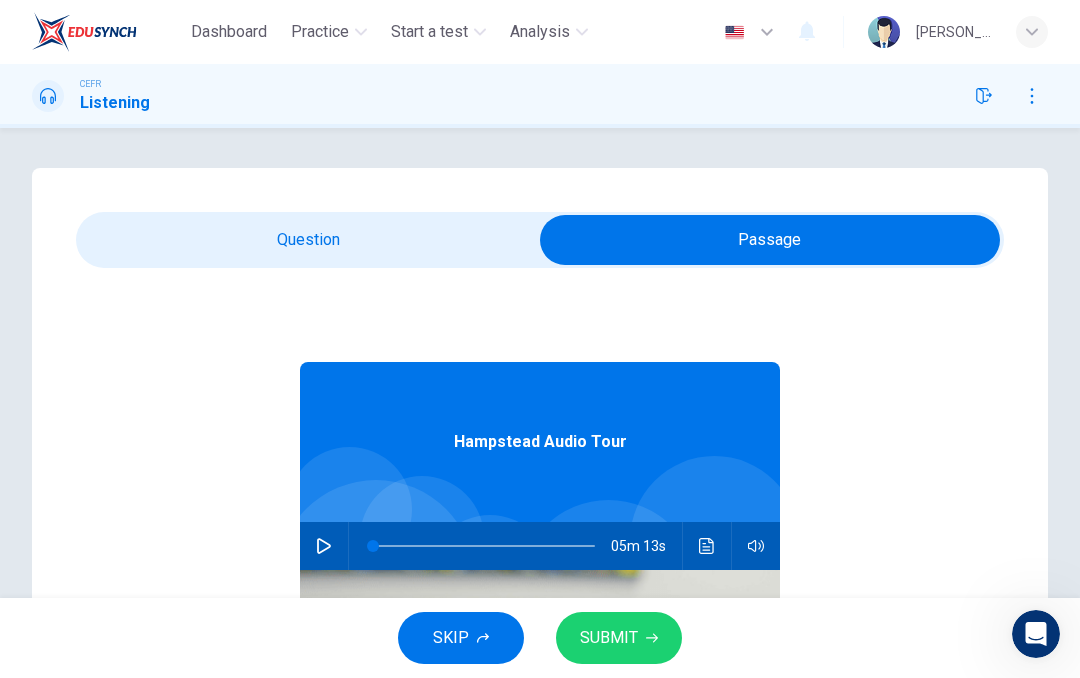 click 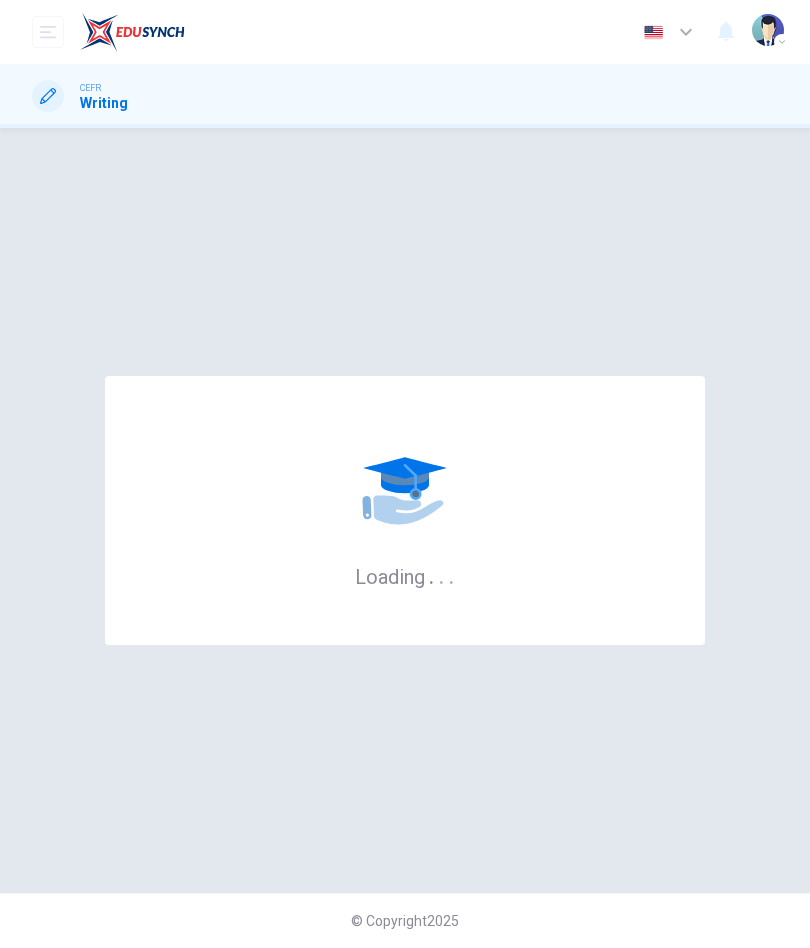 scroll, scrollTop: 0, scrollLeft: 0, axis: both 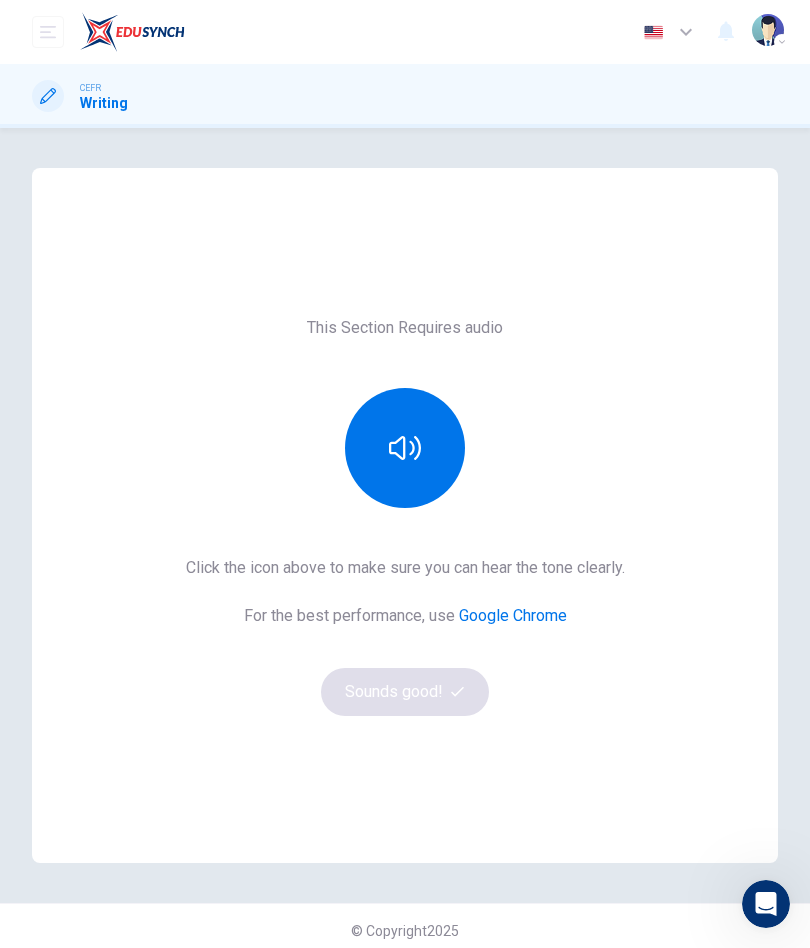 click at bounding box center (405, 448) 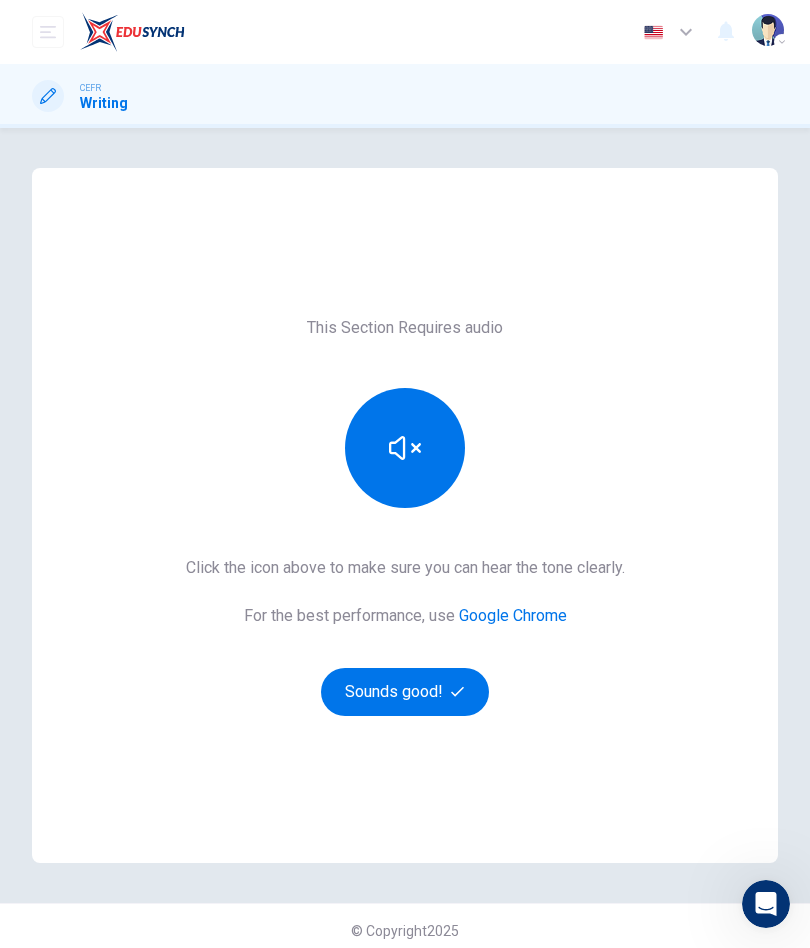 click on "Sounds good!" at bounding box center (405, 692) 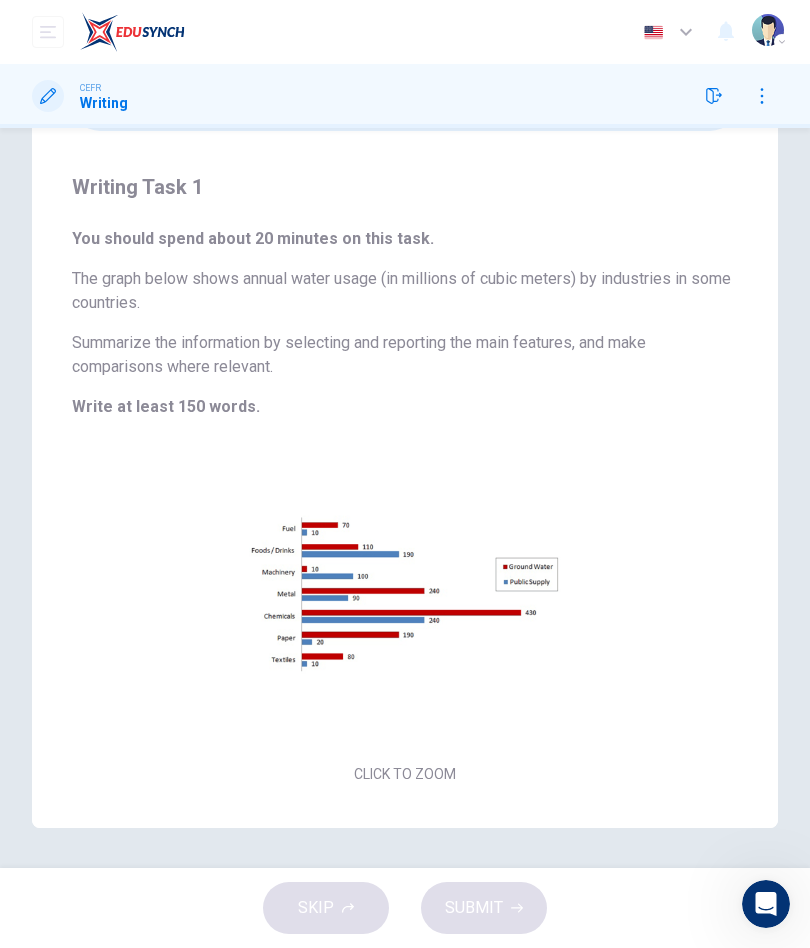 scroll, scrollTop: 133, scrollLeft: 0, axis: vertical 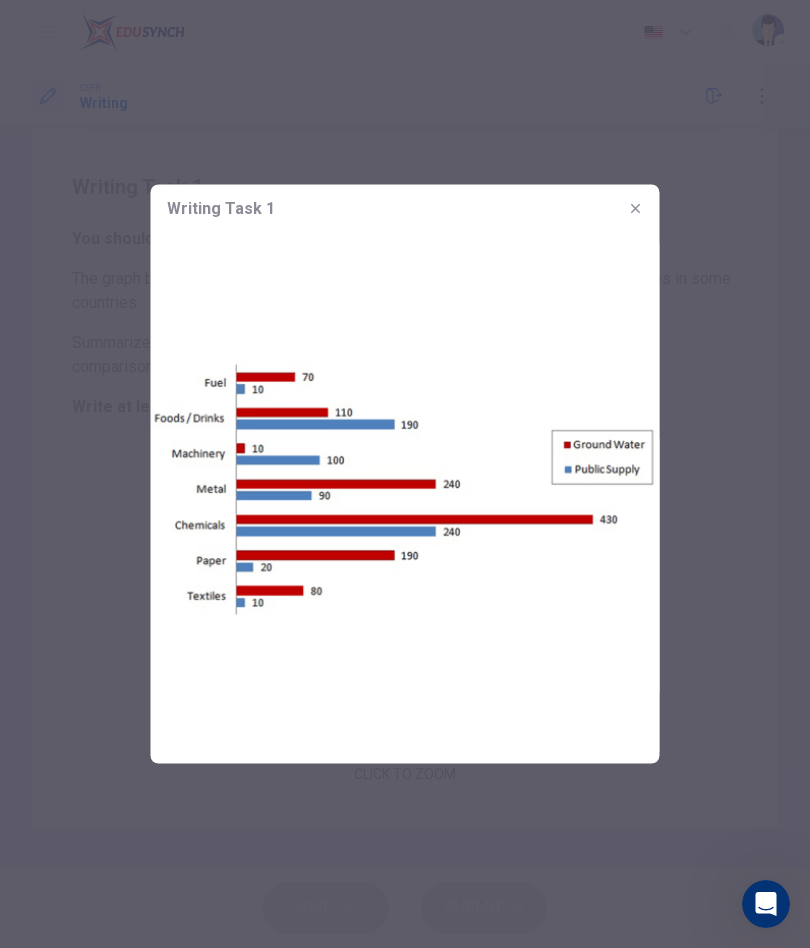 click at bounding box center [636, 209] 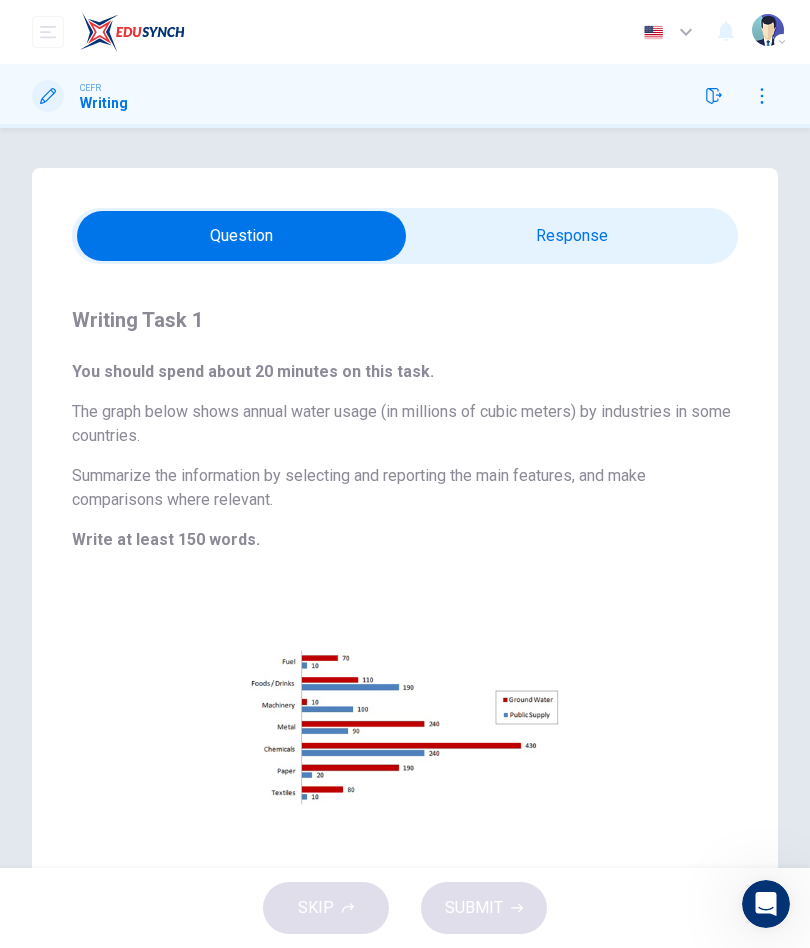 scroll, scrollTop: 0, scrollLeft: 0, axis: both 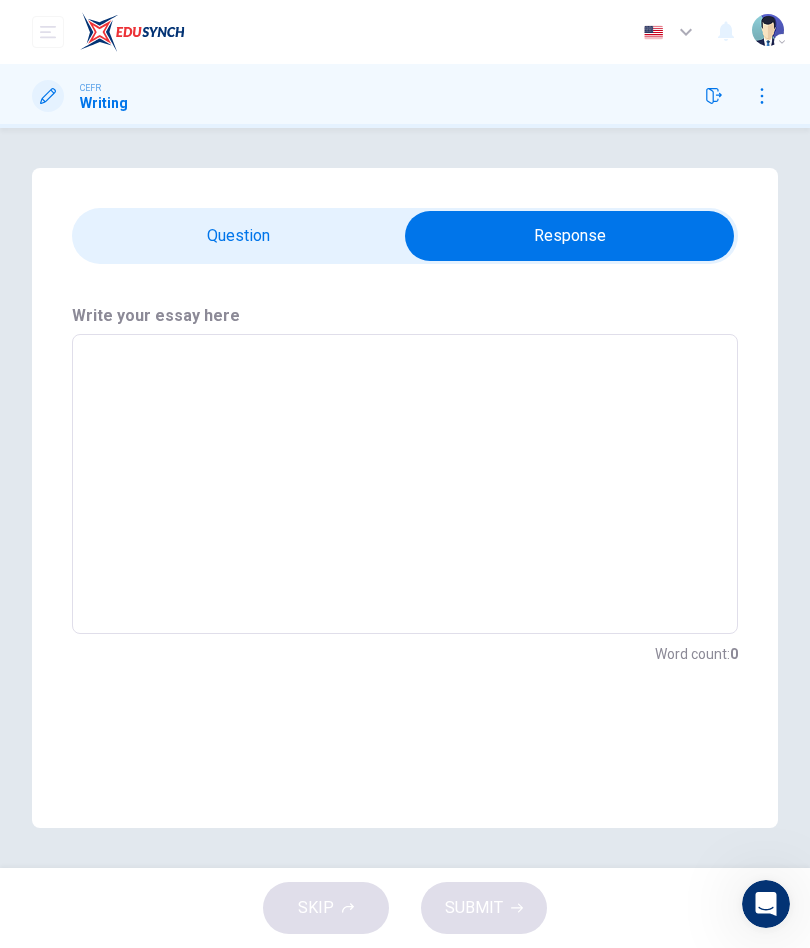 click at bounding box center [569, 236] 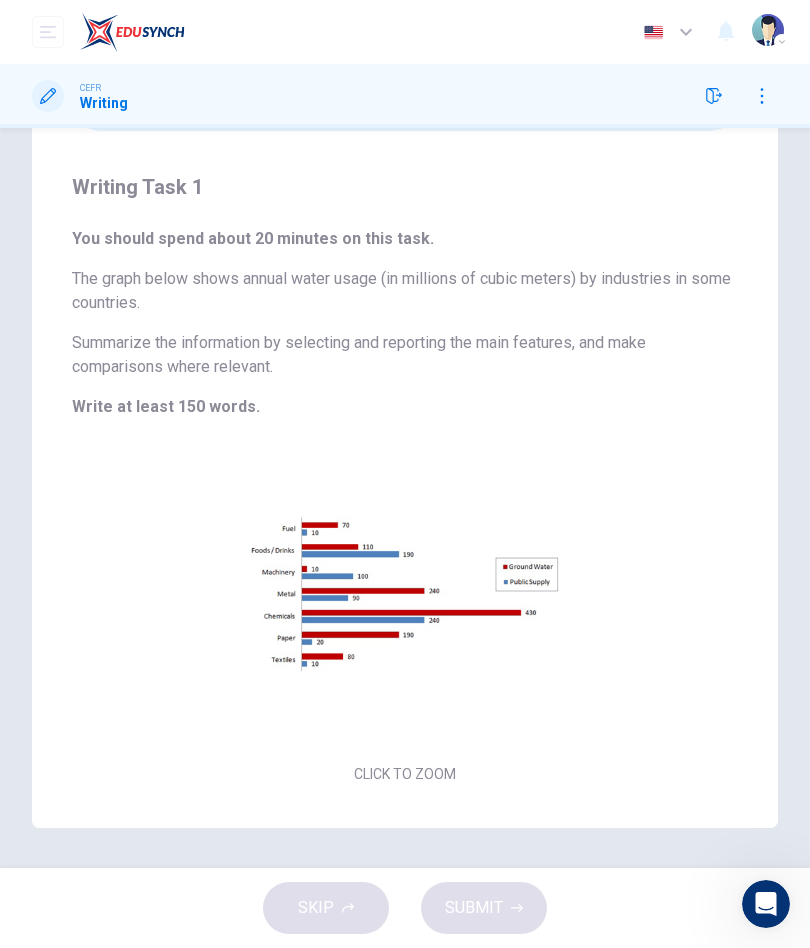 scroll, scrollTop: 0, scrollLeft: 0, axis: both 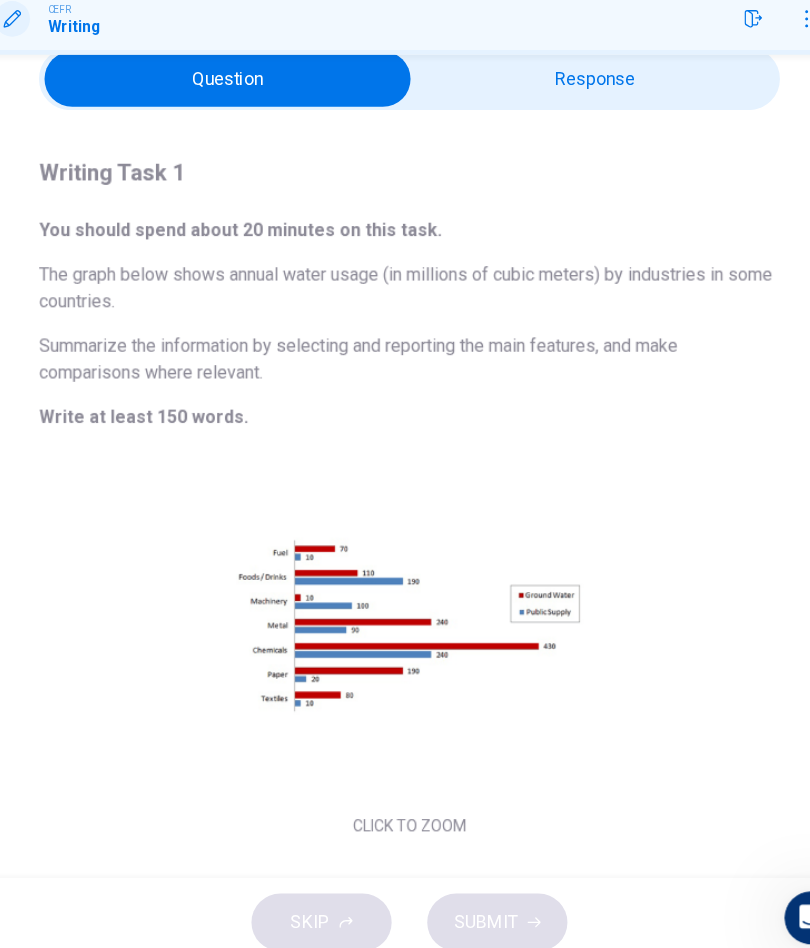 click on "Click to Zoom" at bounding box center [405, 662] 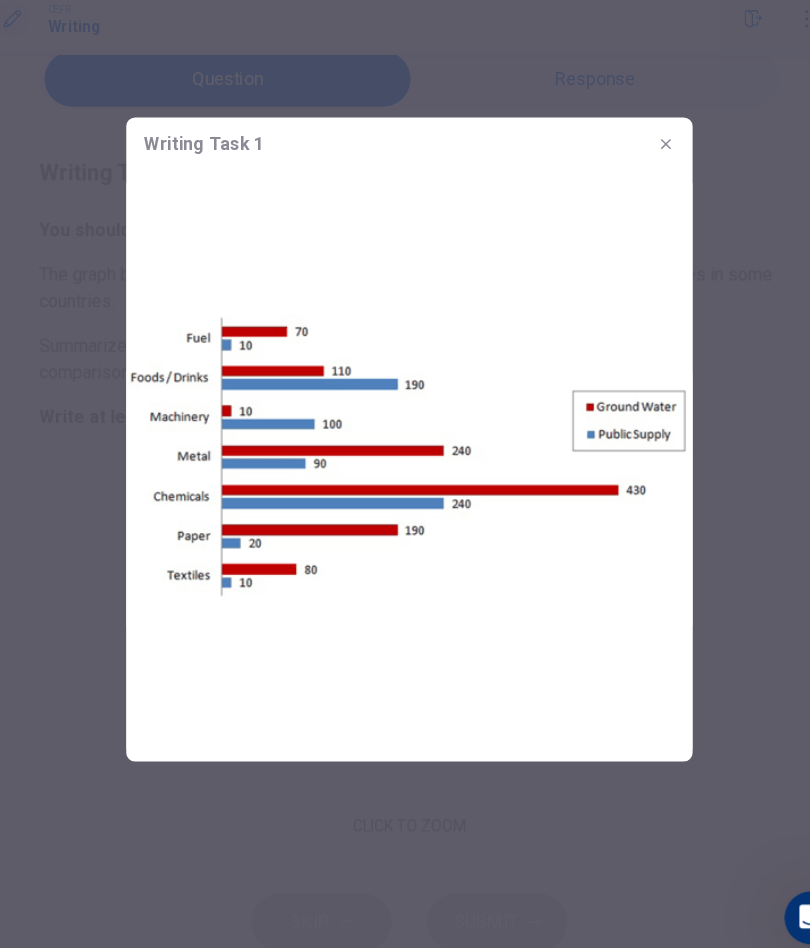 click at bounding box center [636, 209] 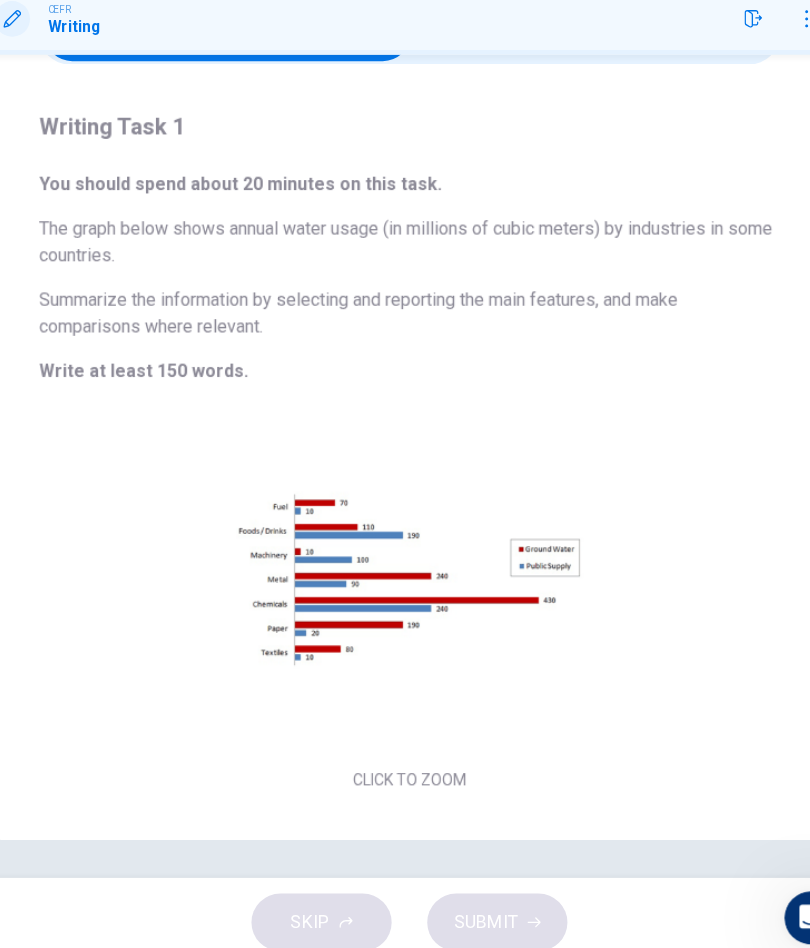 scroll, scrollTop: 126, scrollLeft: 0, axis: vertical 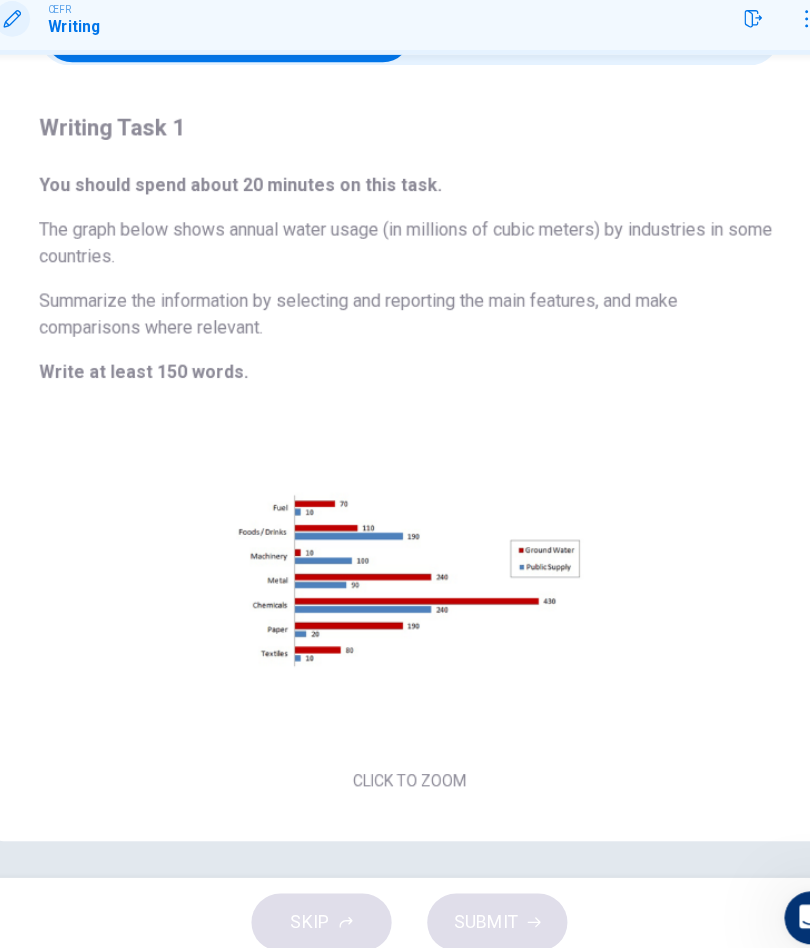 click on "Click to Zoom" at bounding box center [405, 622] 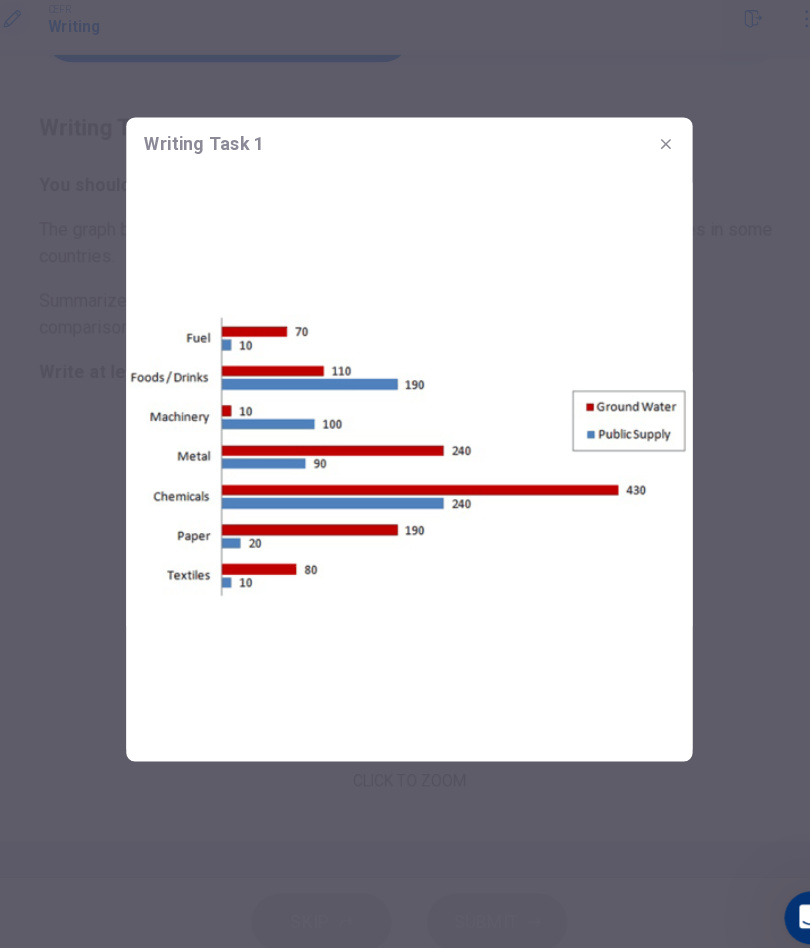 click at bounding box center (405, 474) 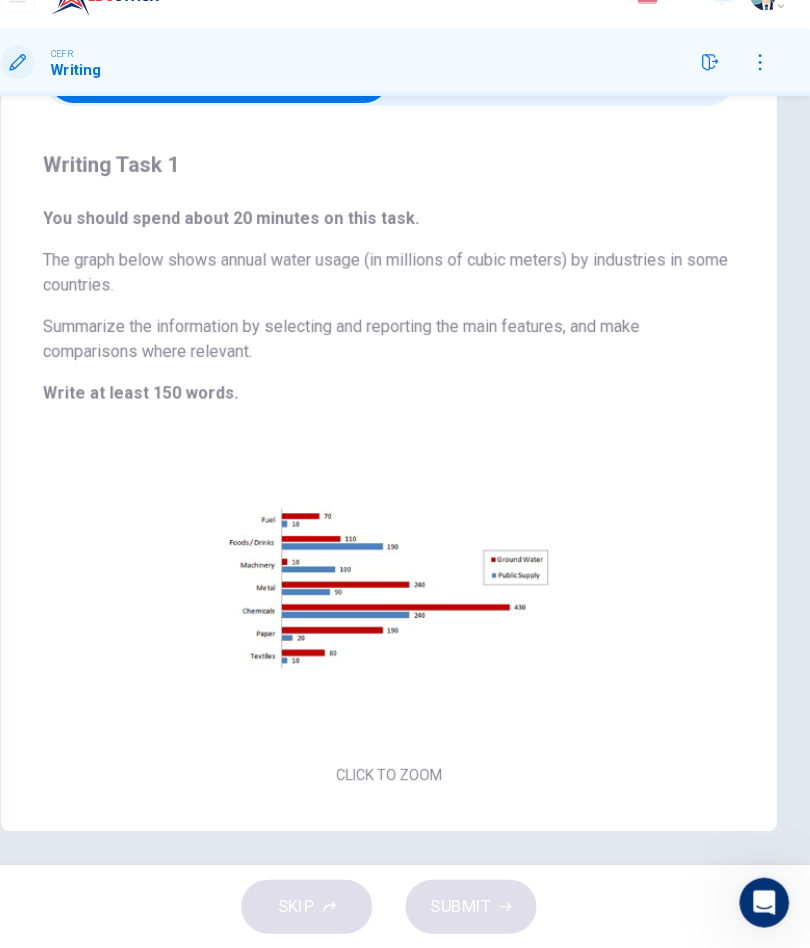 click on "Click to Zoom" at bounding box center [405, 622] 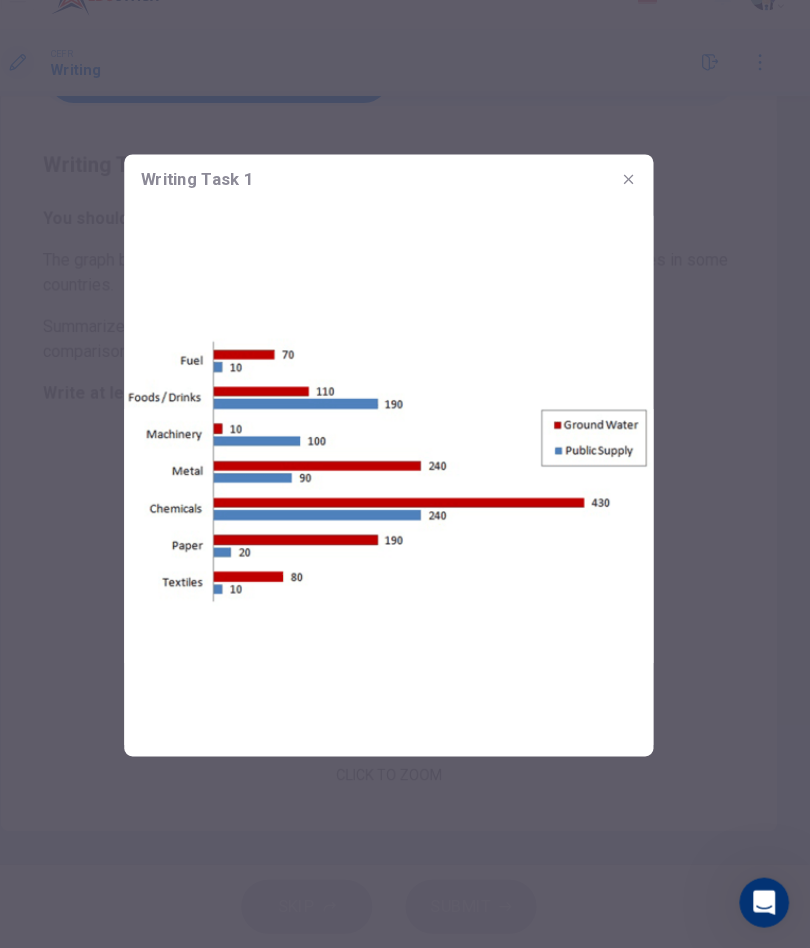 click at bounding box center [636, 209] 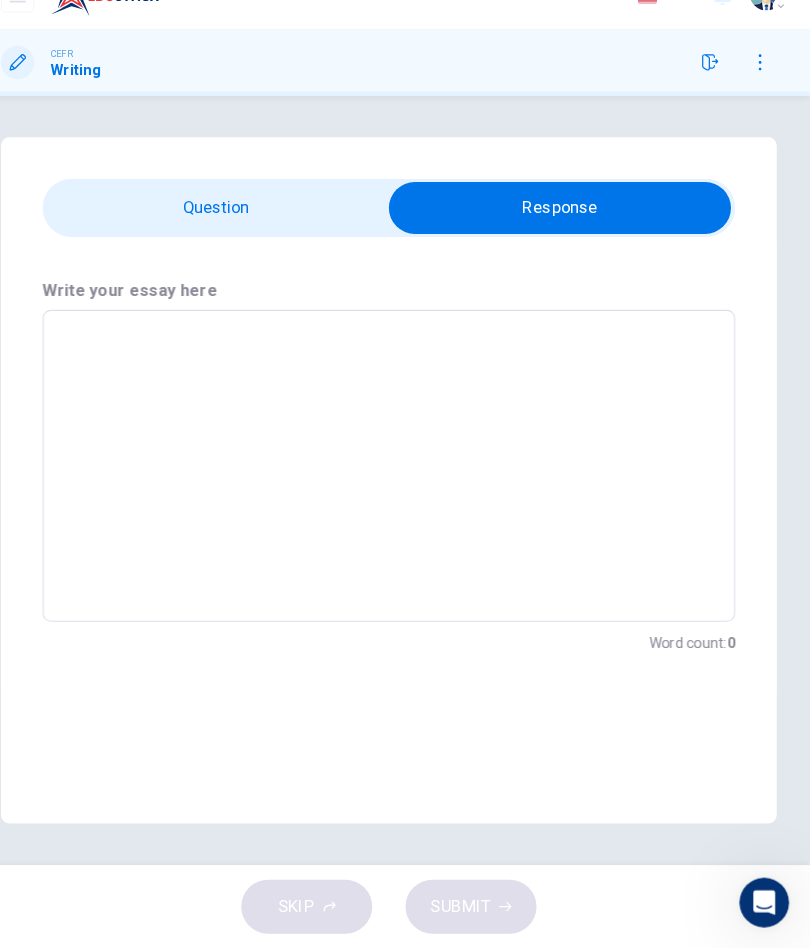 scroll, scrollTop: 0, scrollLeft: 0, axis: both 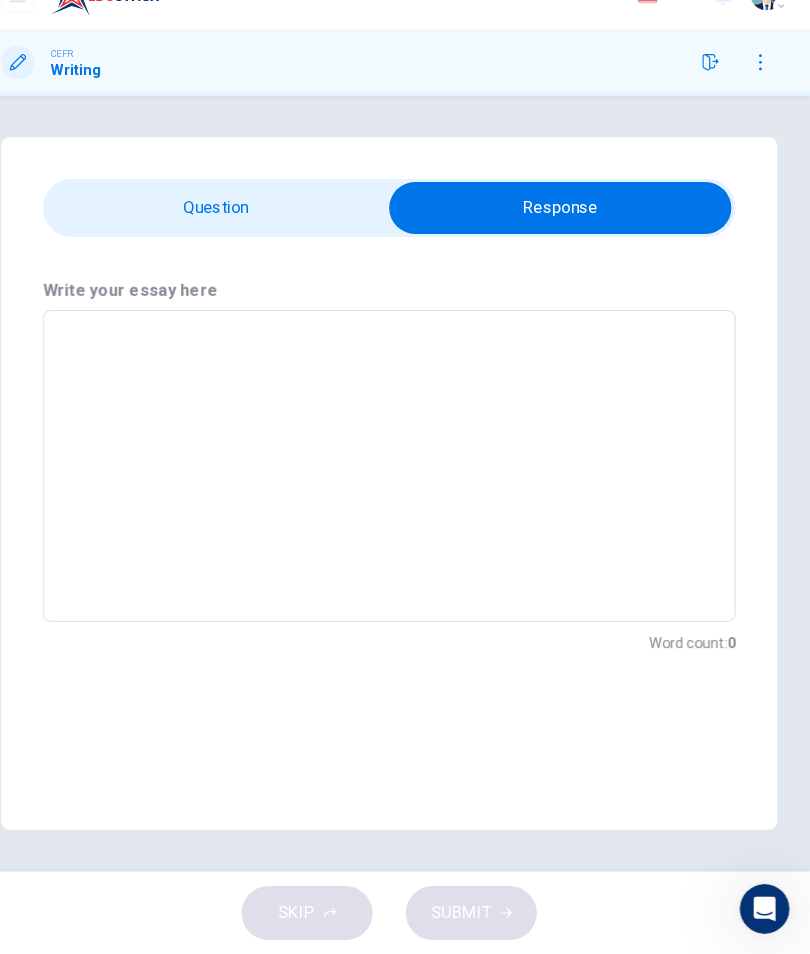 click at bounding box center [569, 236] 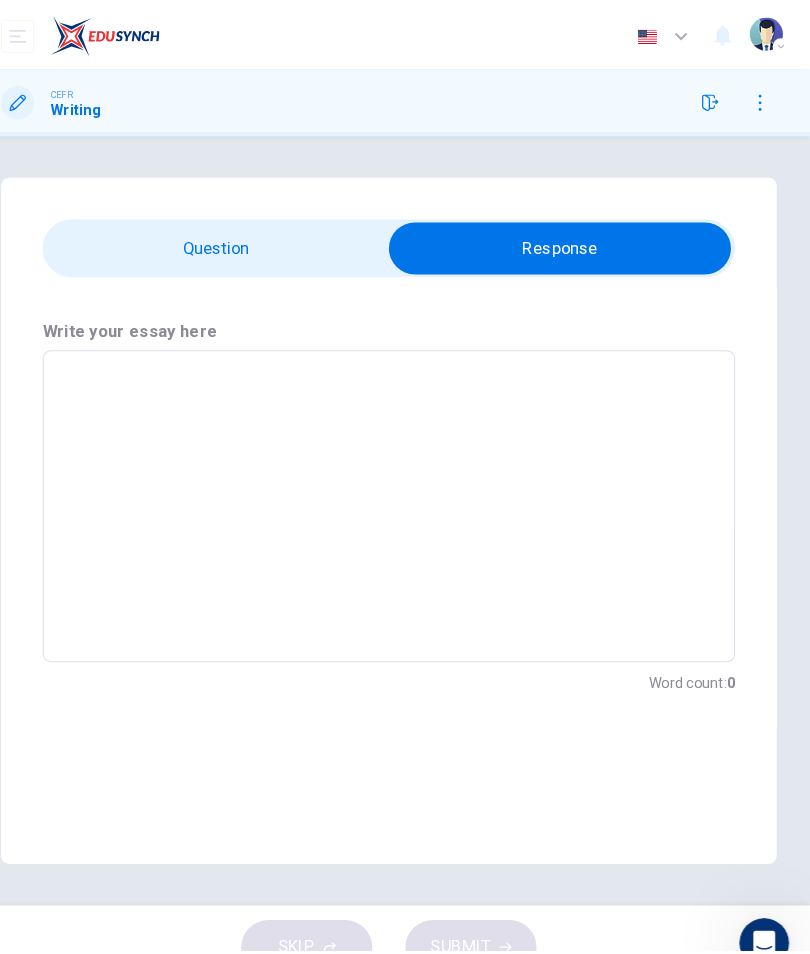 scroll, scrollTop: 0, scrollLeft: 0, axis: both 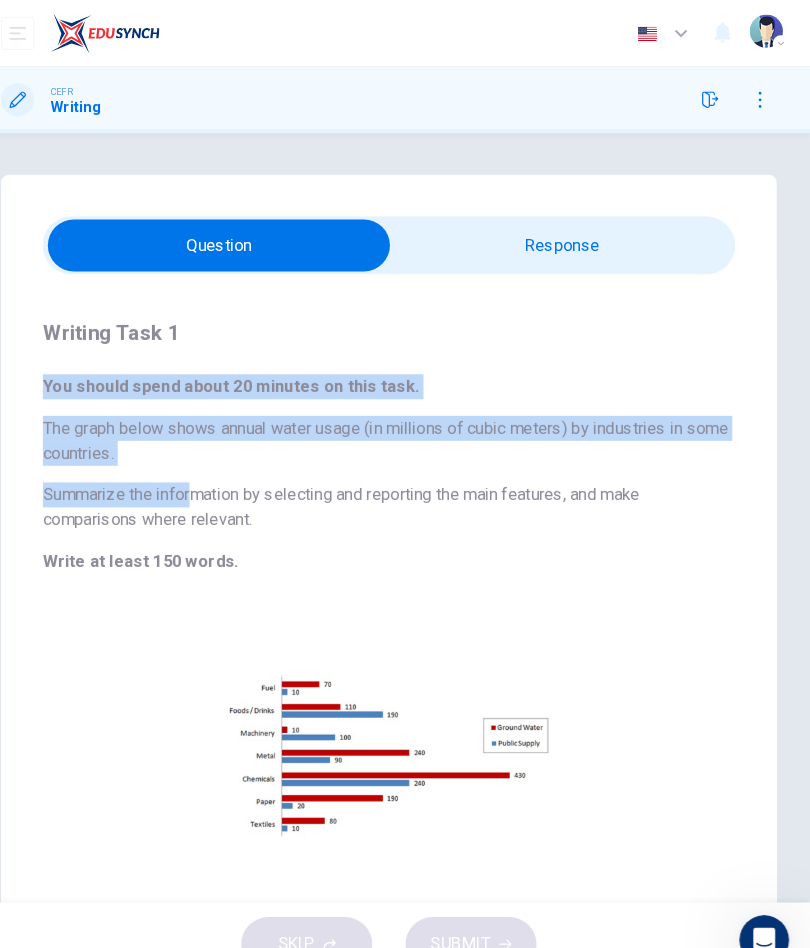 click at bounding box center (241, 236) 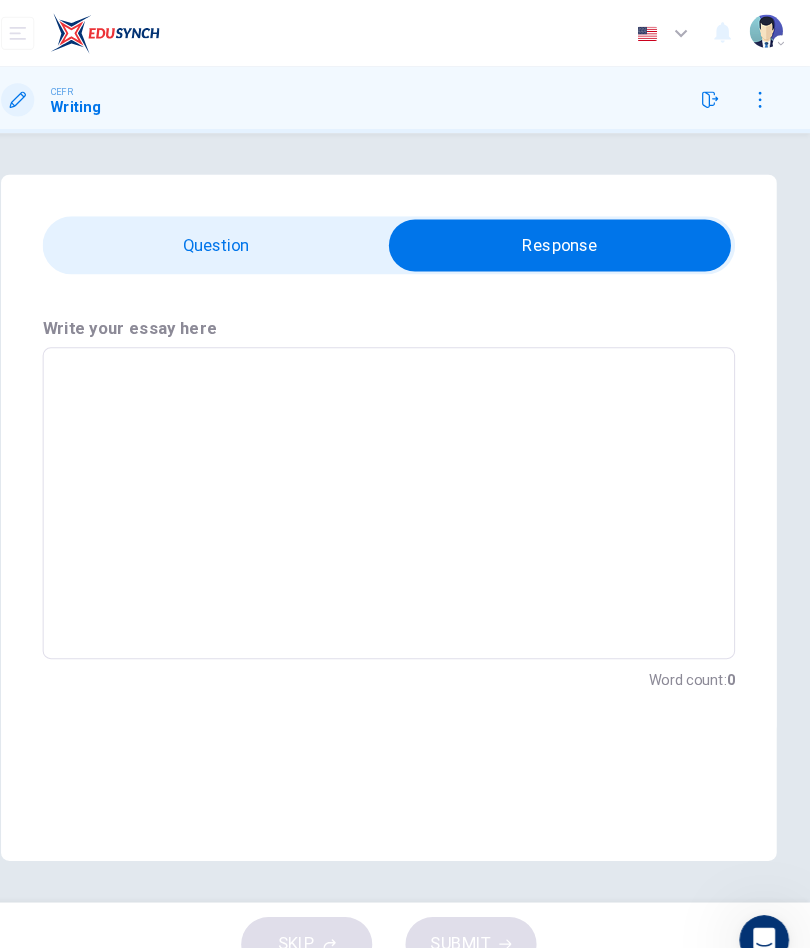 click at bounding box center [405, 484] 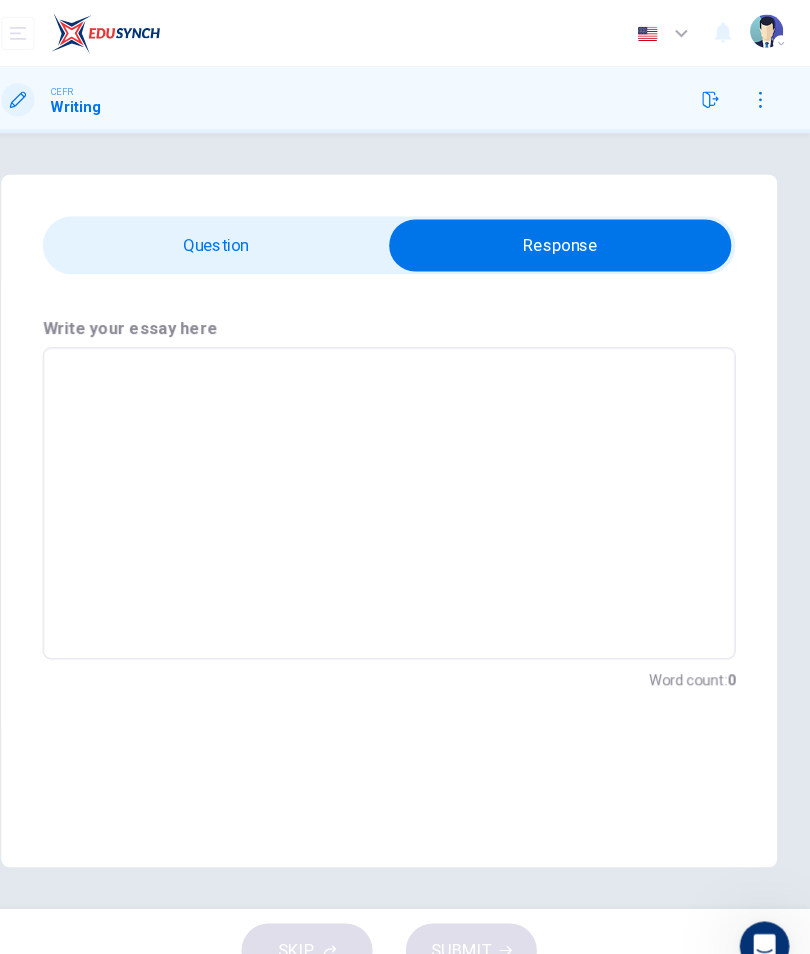 type on "T" 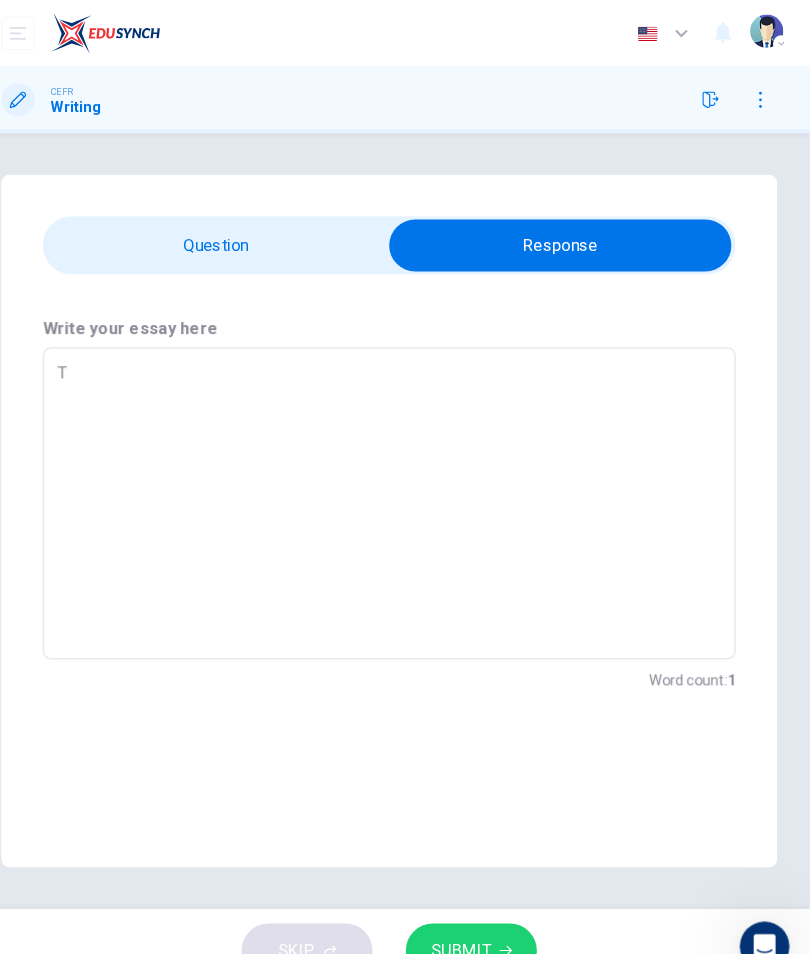 type on "x" 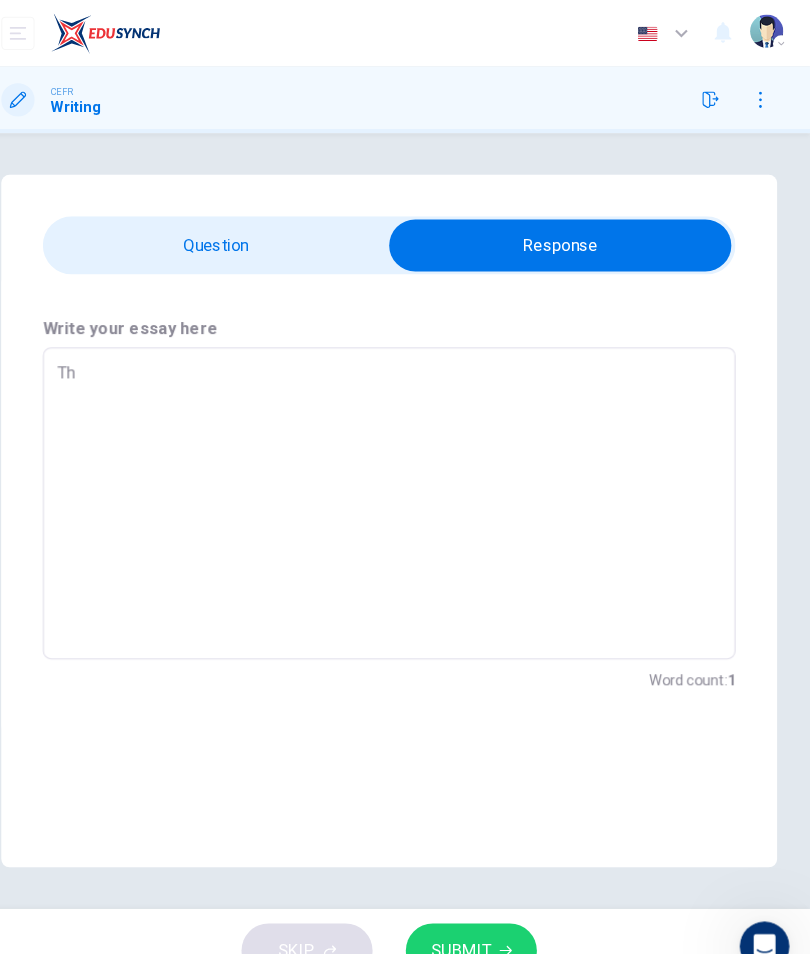 type on "x" 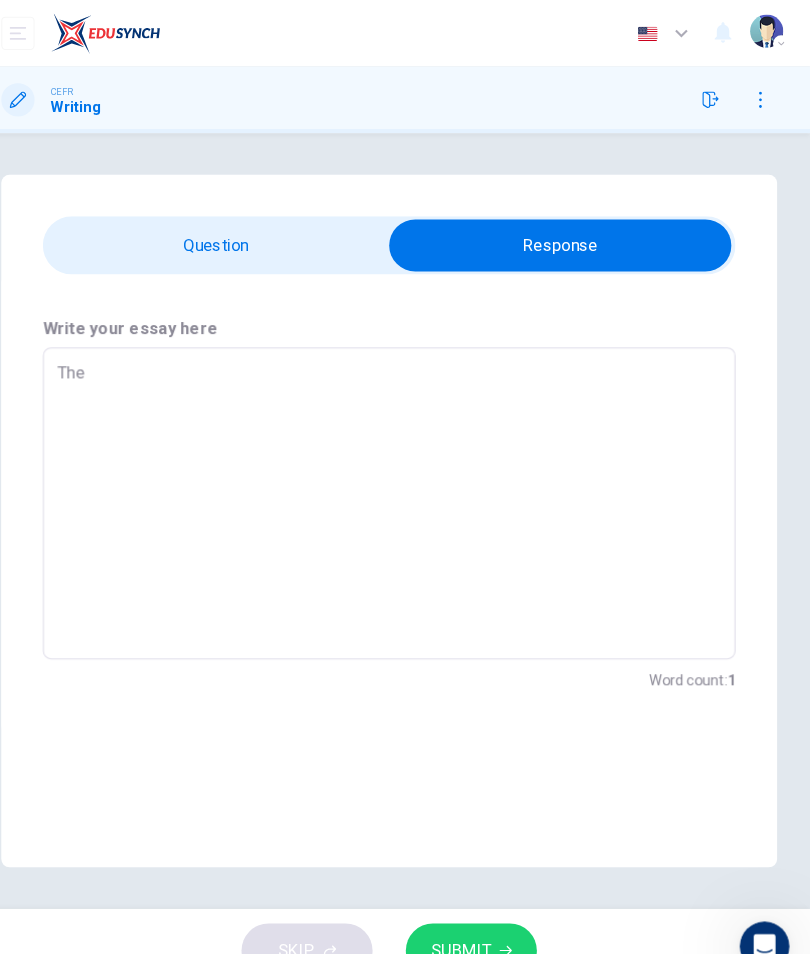 type on "x" 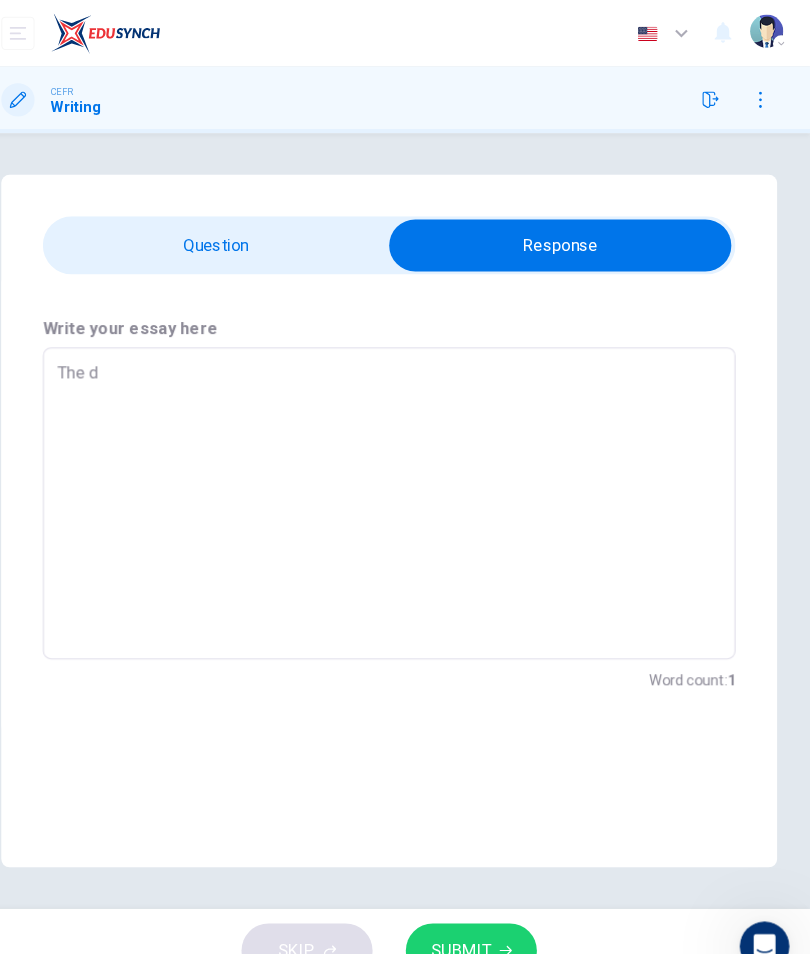 type on "x" 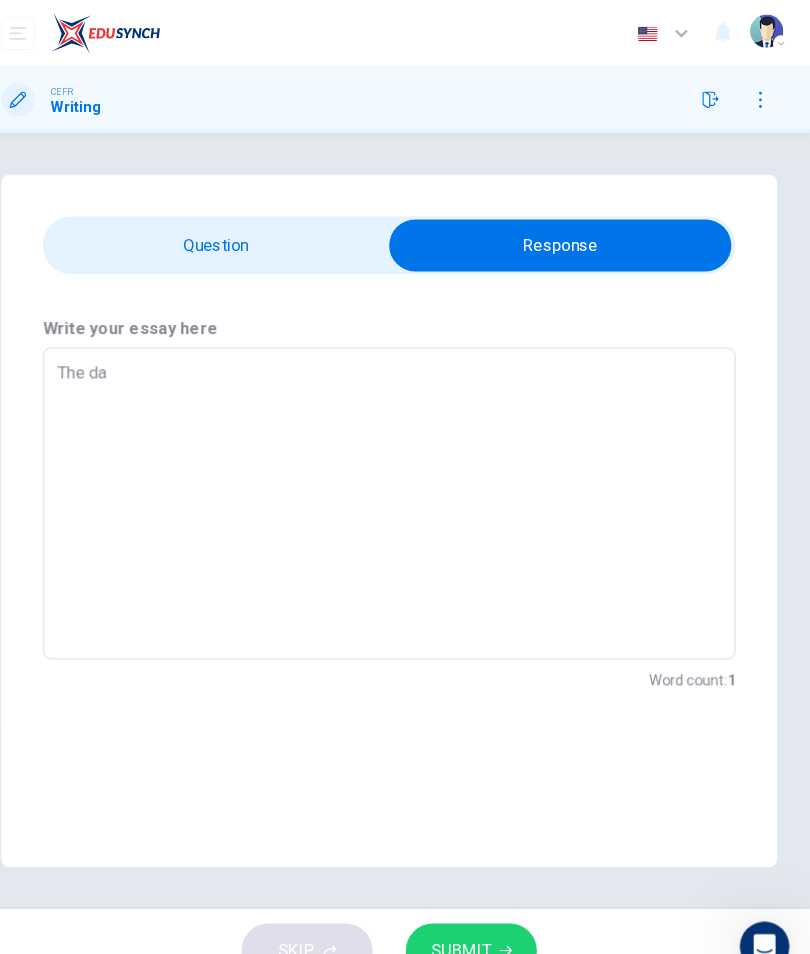 type on "x" 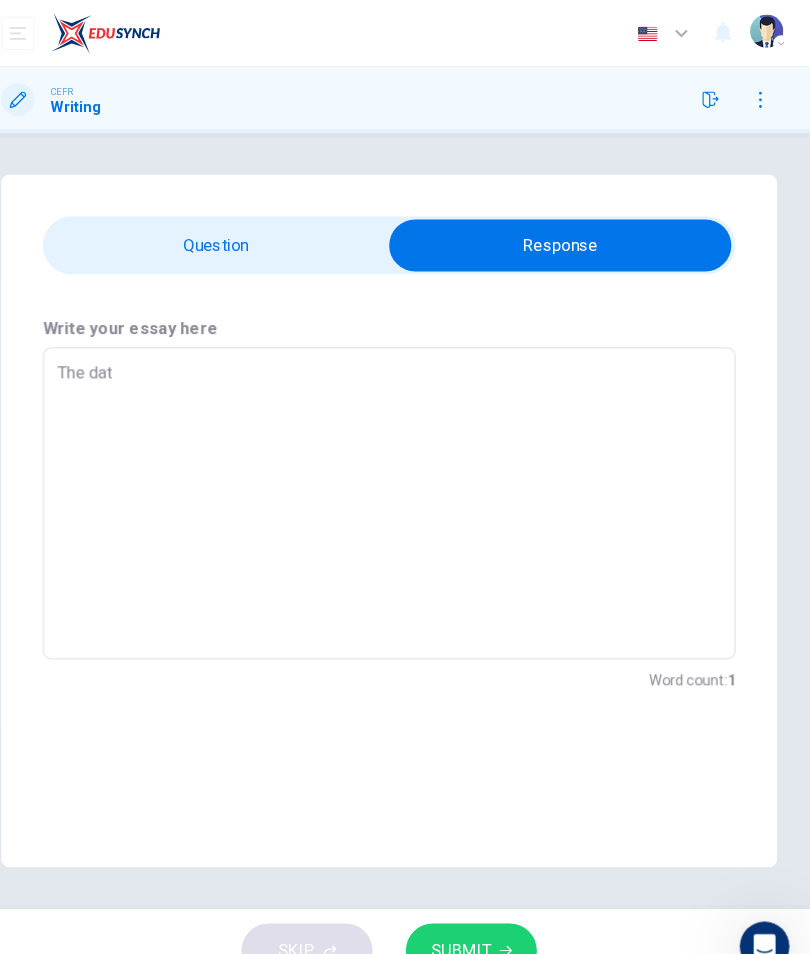 type on "x" 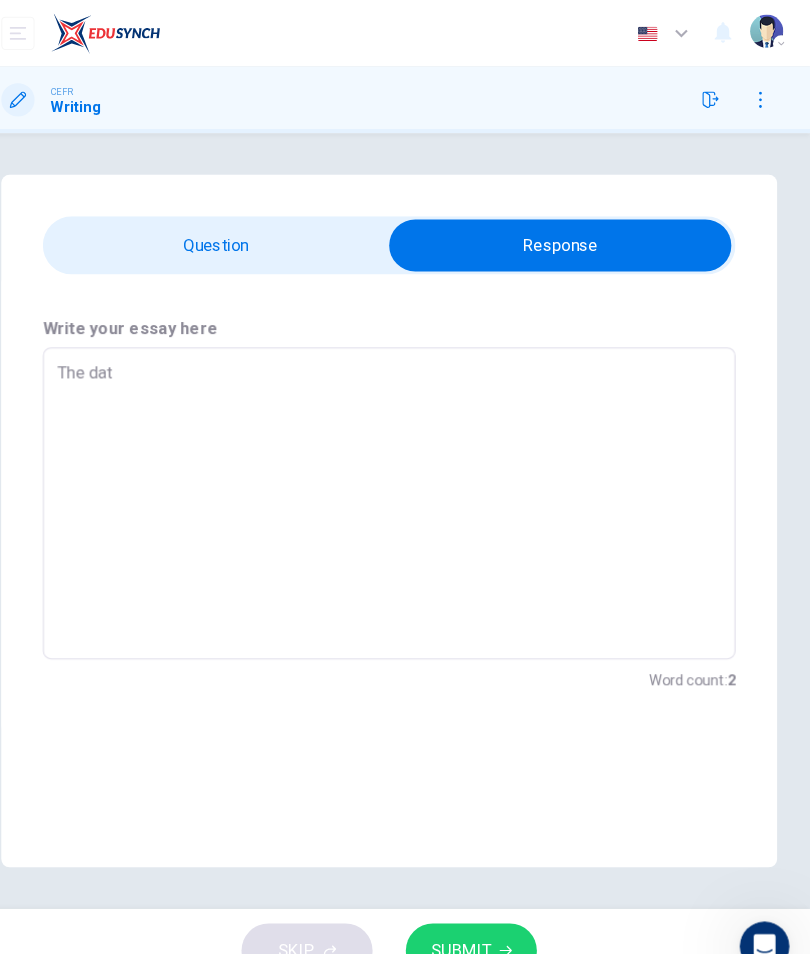 type on "The data" 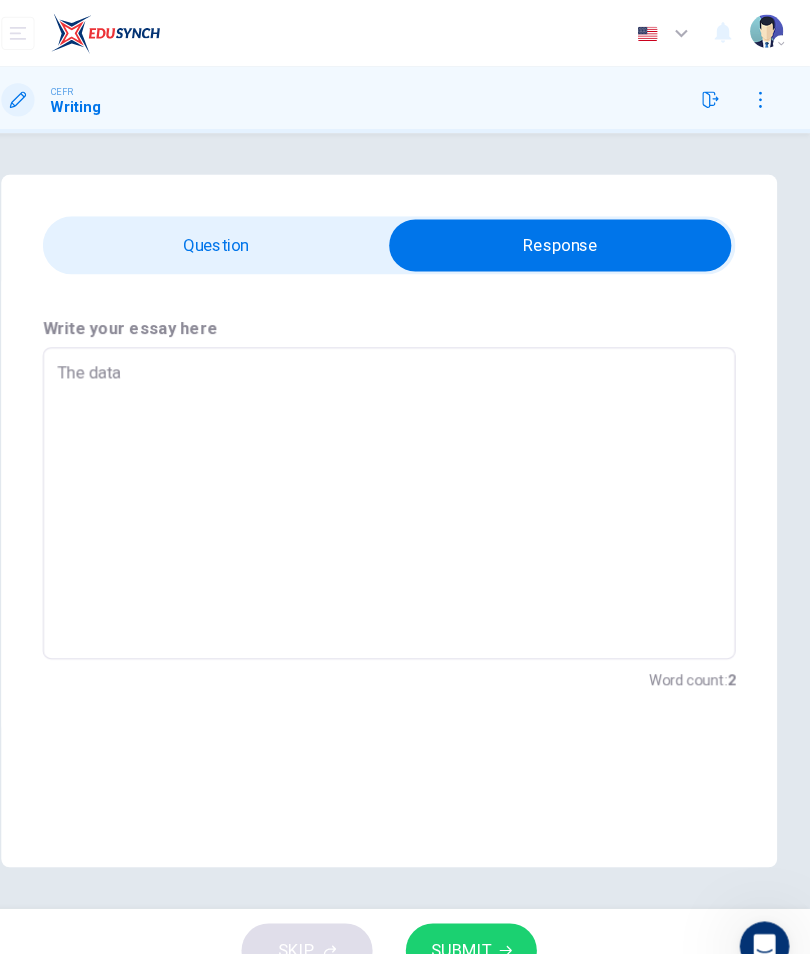 type on "x" 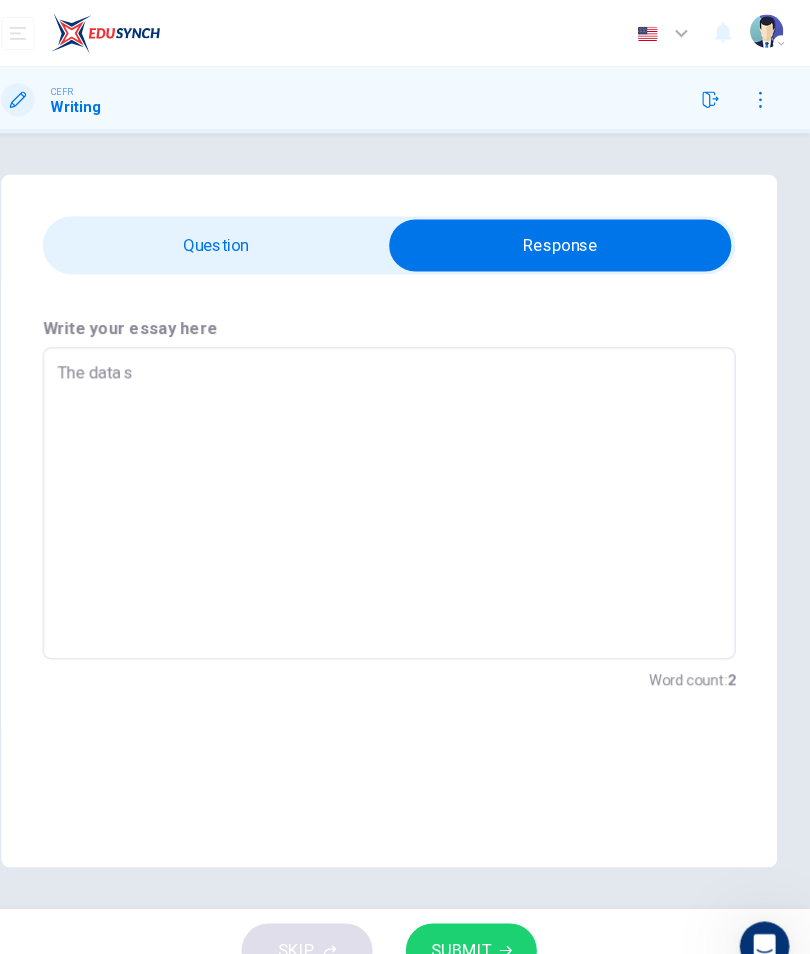 type on "x" 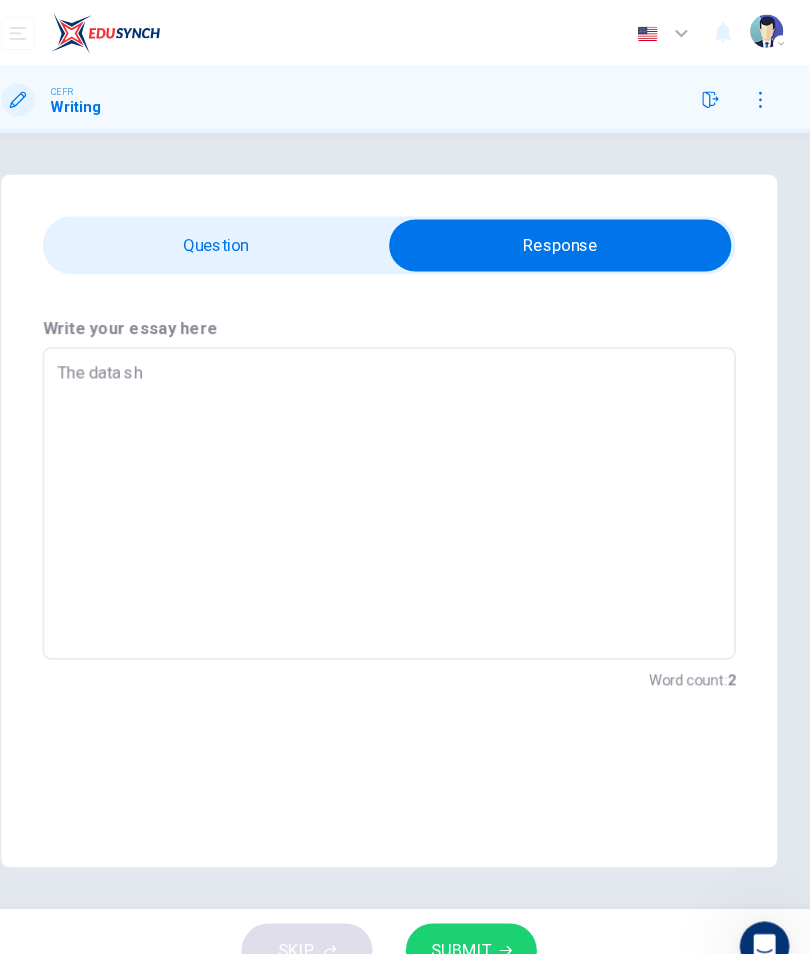 type on "x" 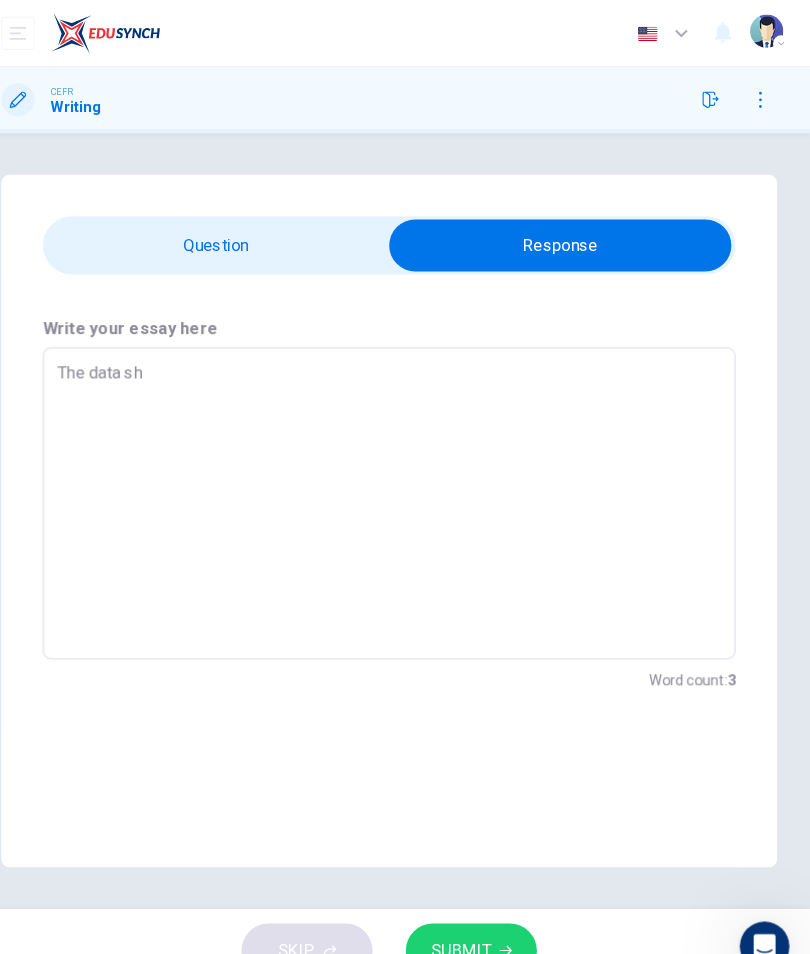 type on "The data sho" 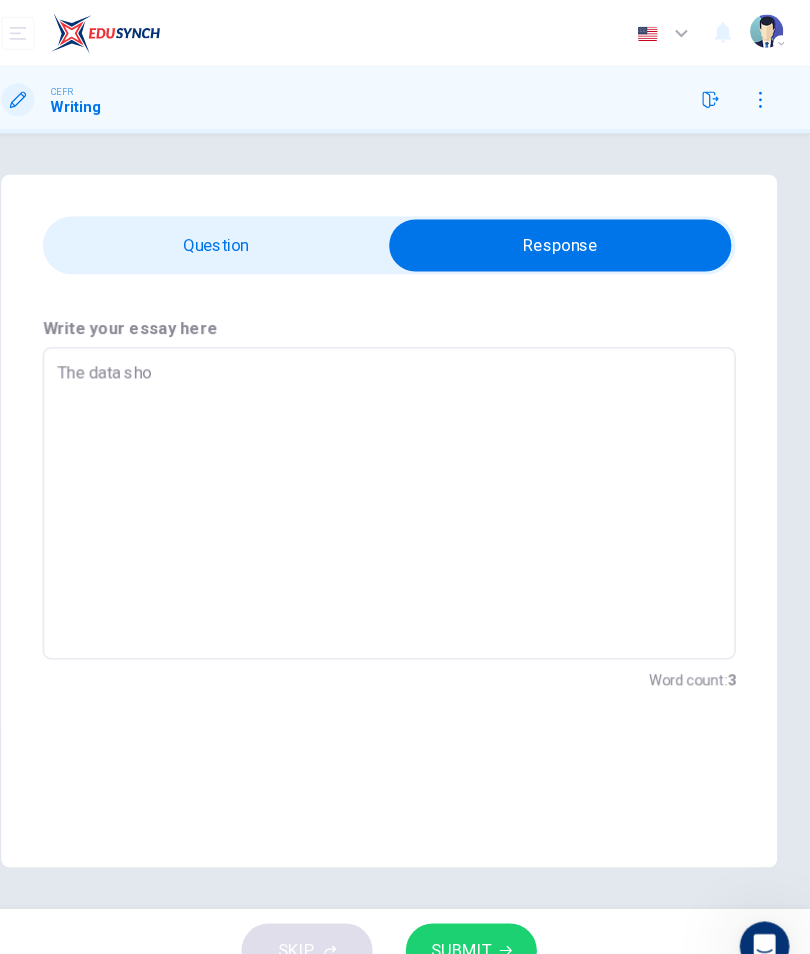 type on "x" 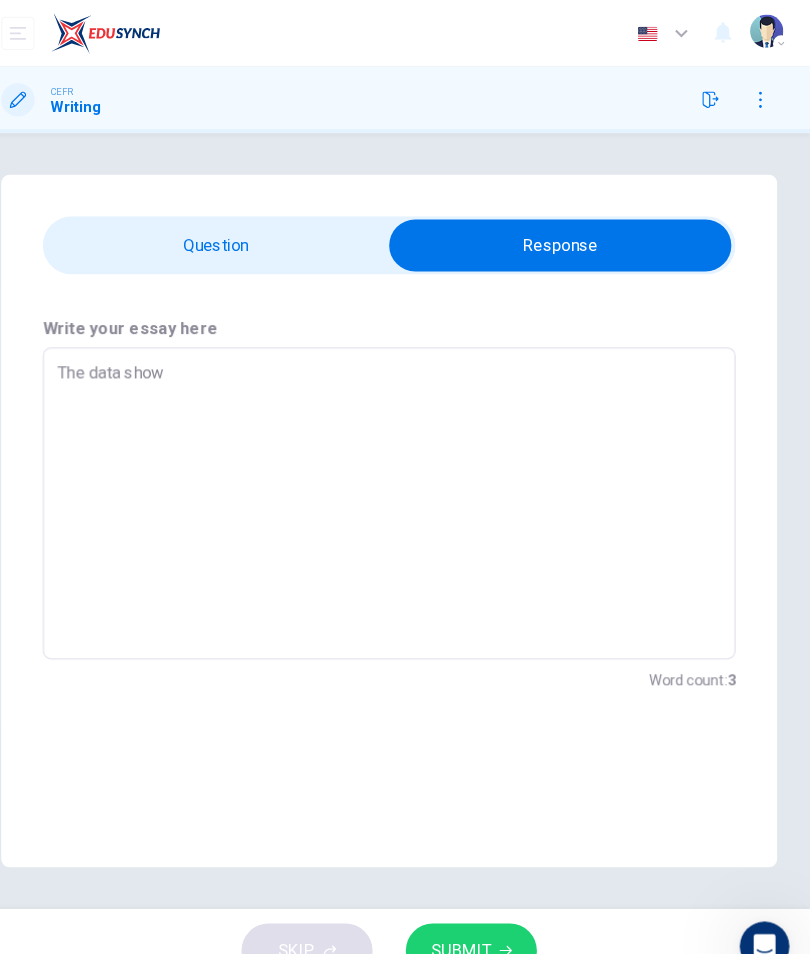 type on "x" 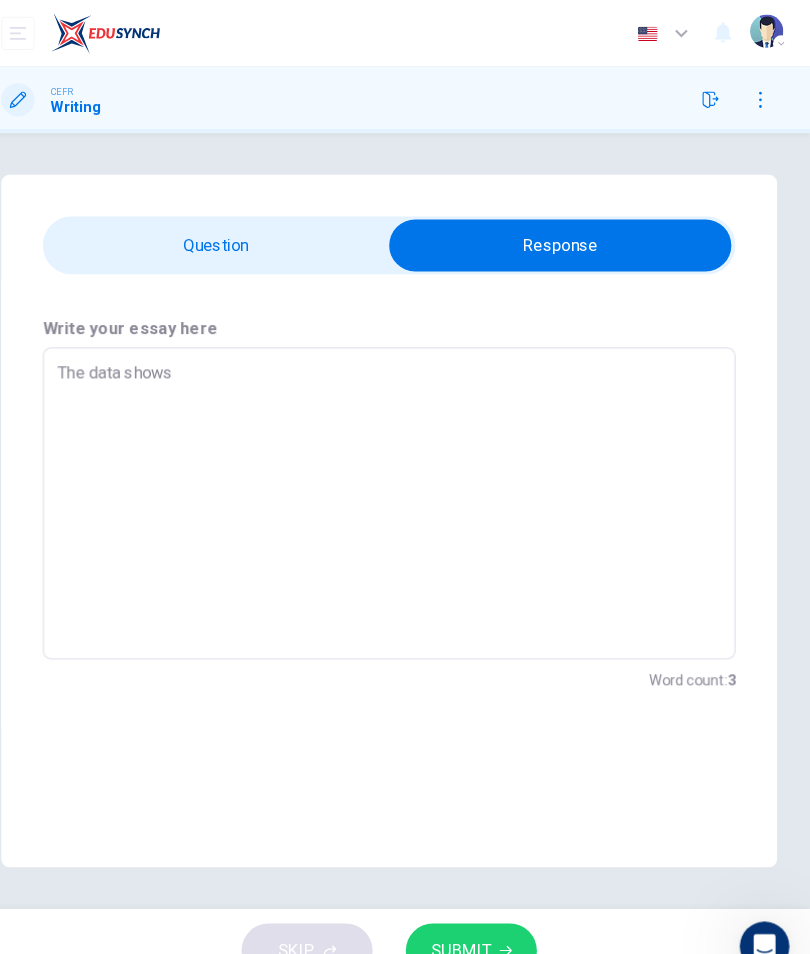 type on "x" 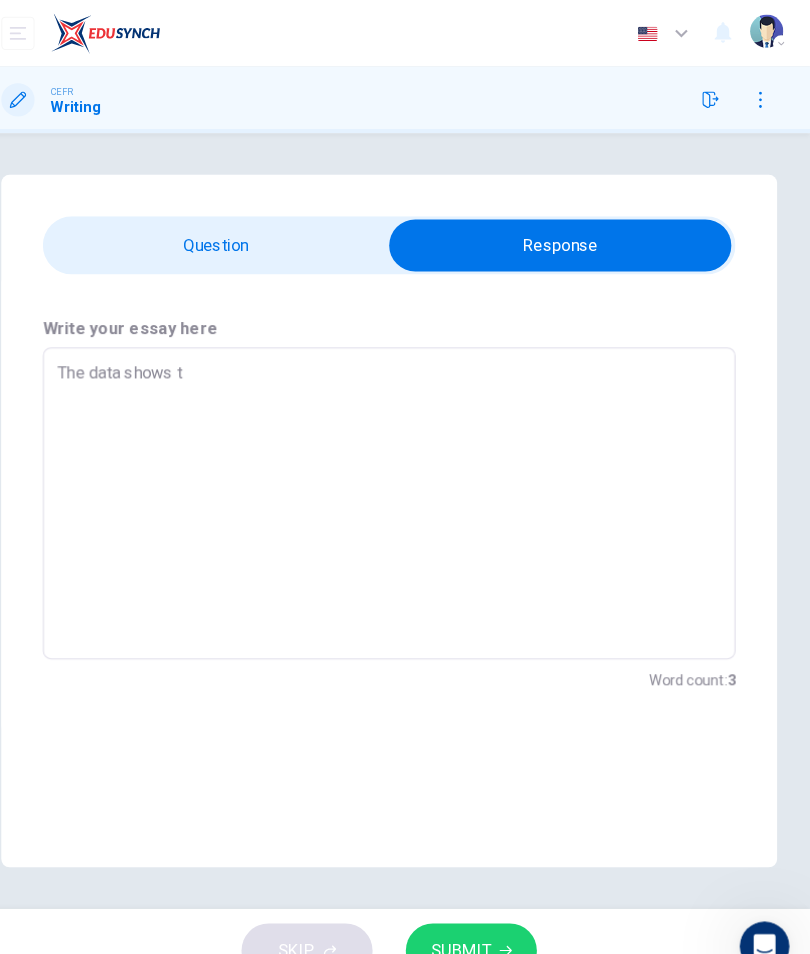 type on "x" 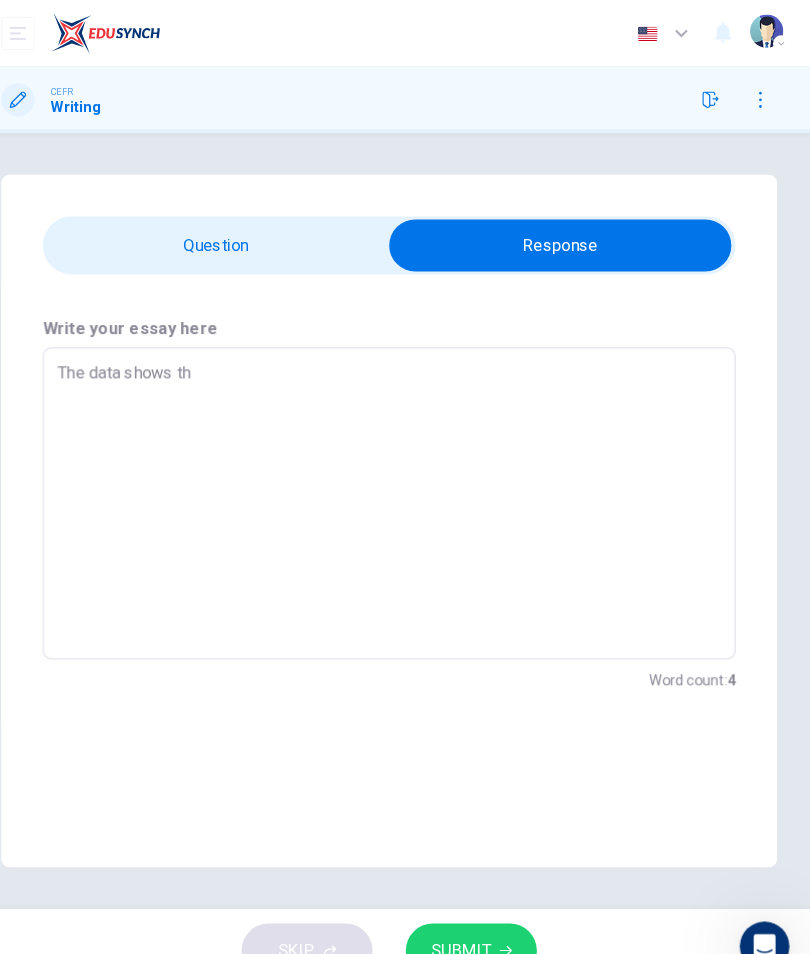 type on "x" 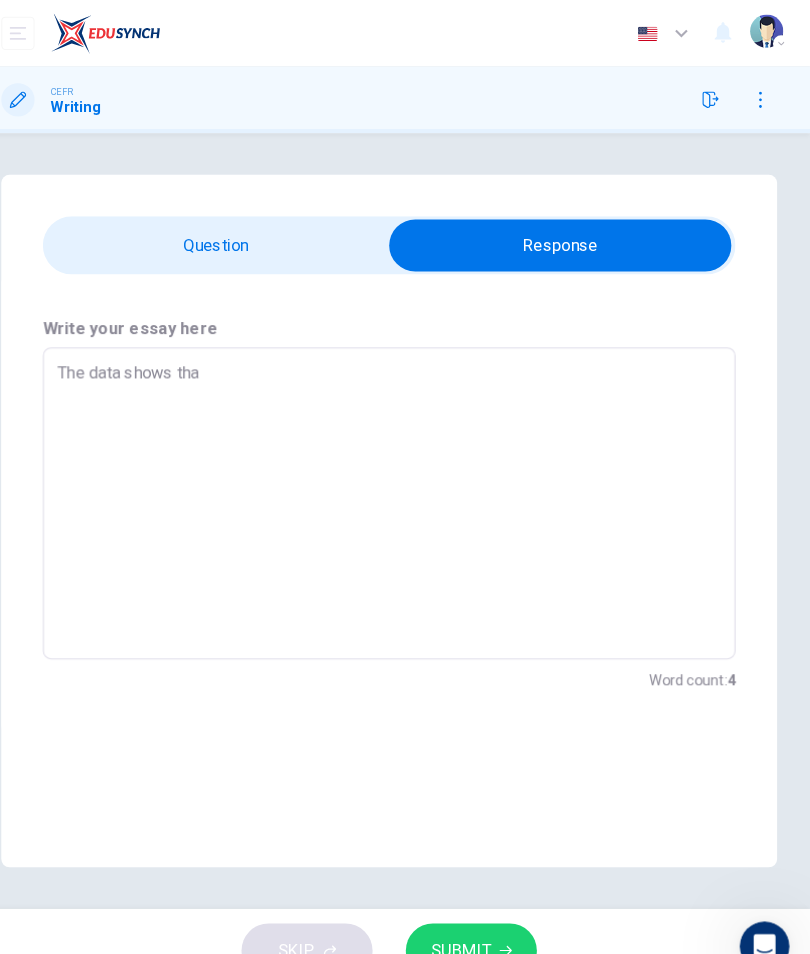 type on "x" 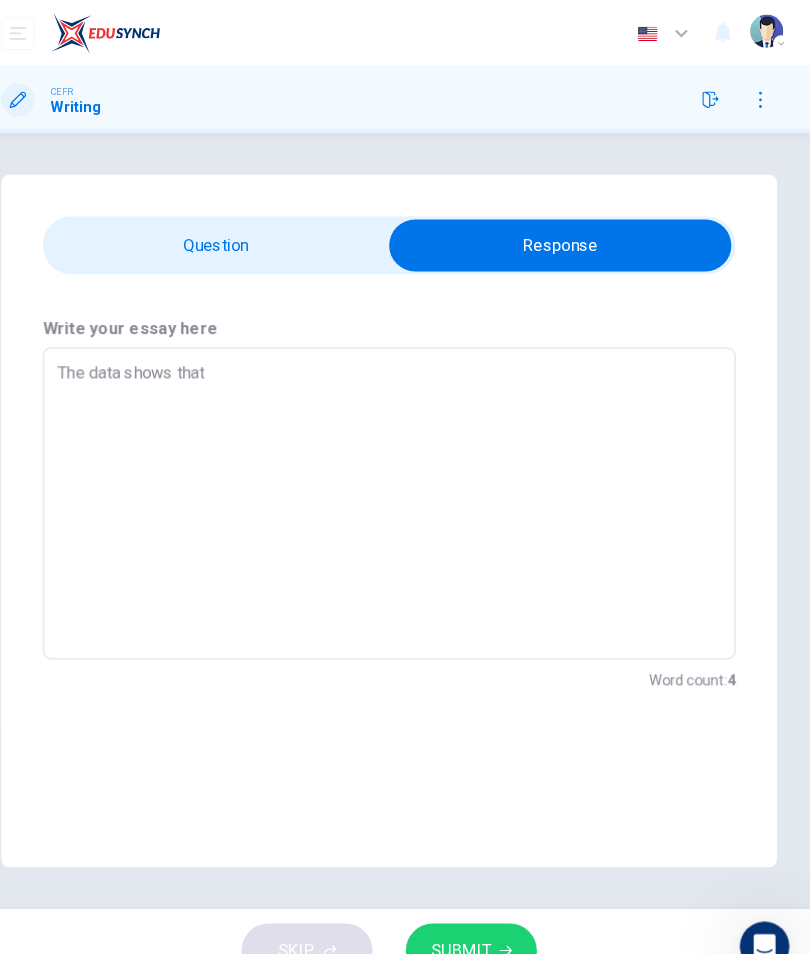 type on "x" 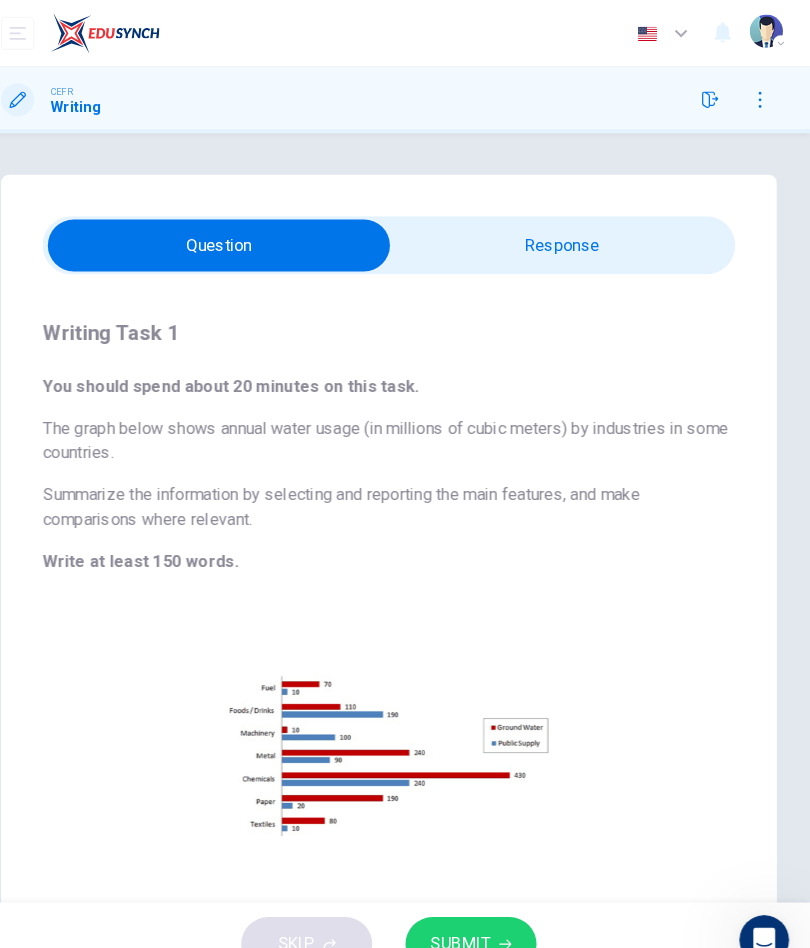 checkbox on "true" 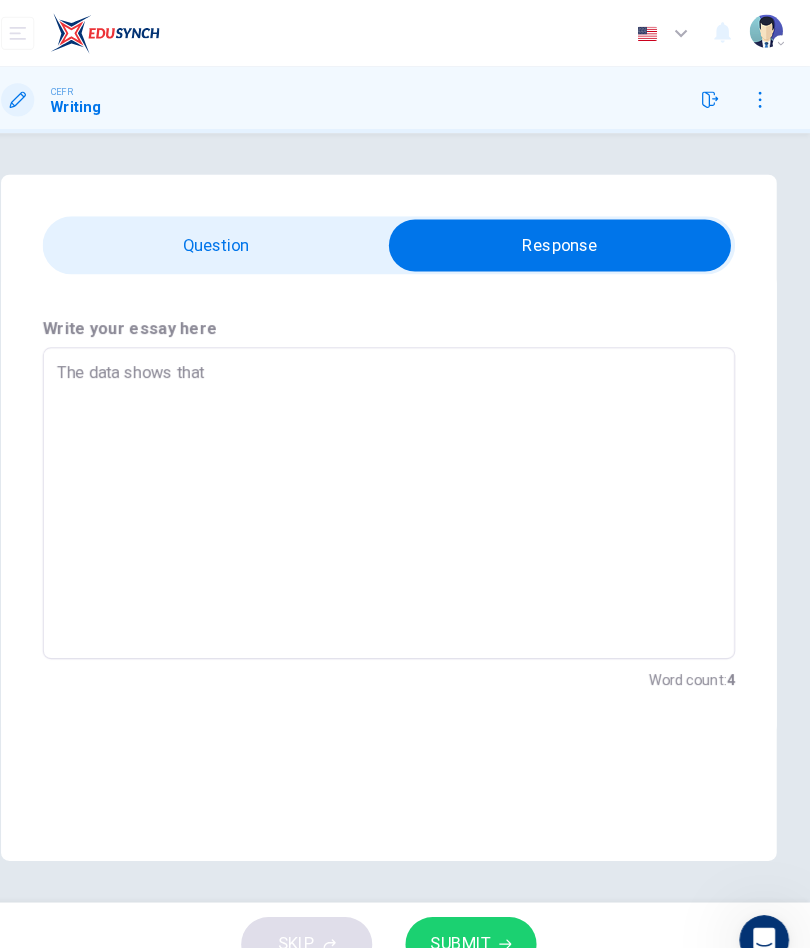 click on "The data shows that" at bounding box center [405, 484] 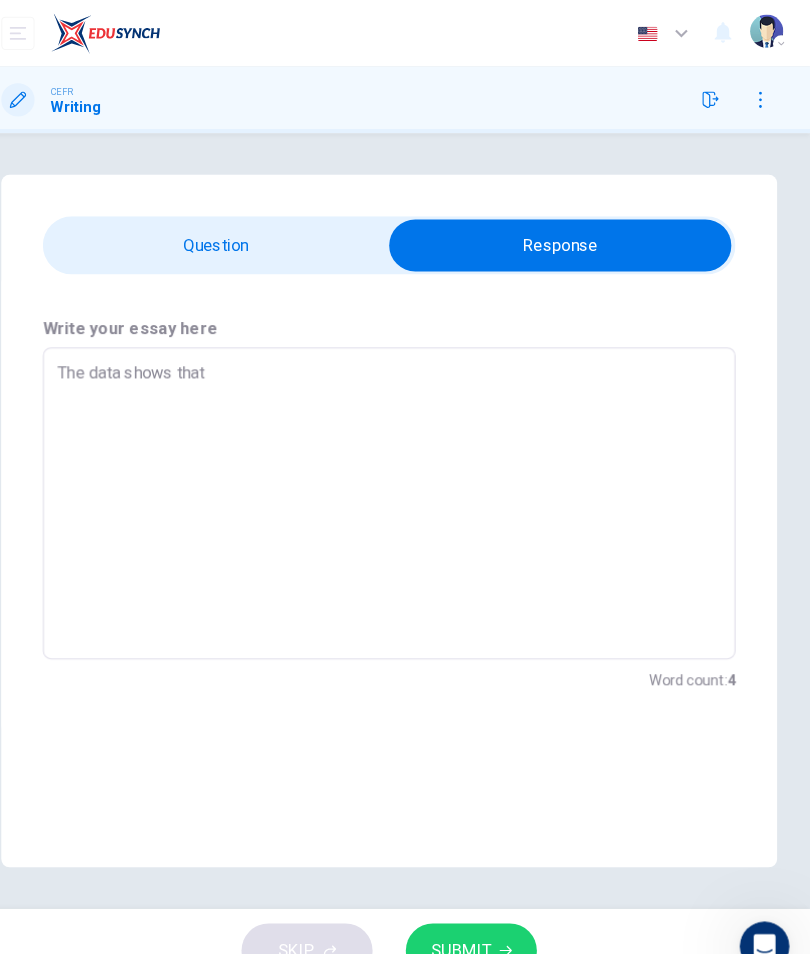 type on "x" 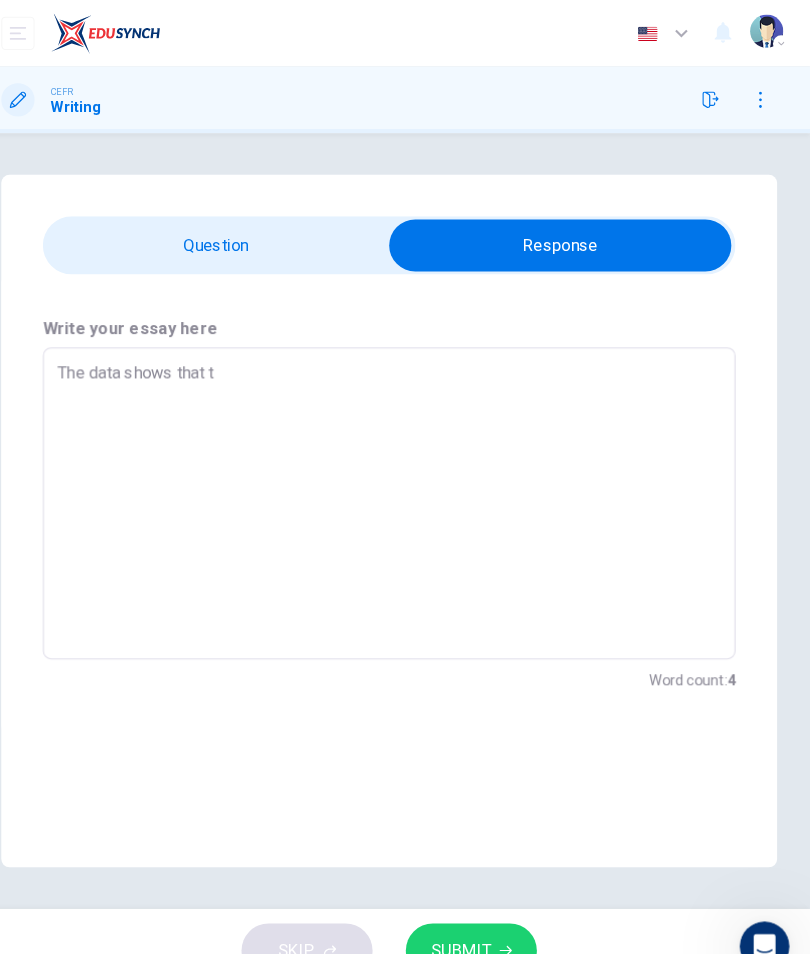 type on "x" 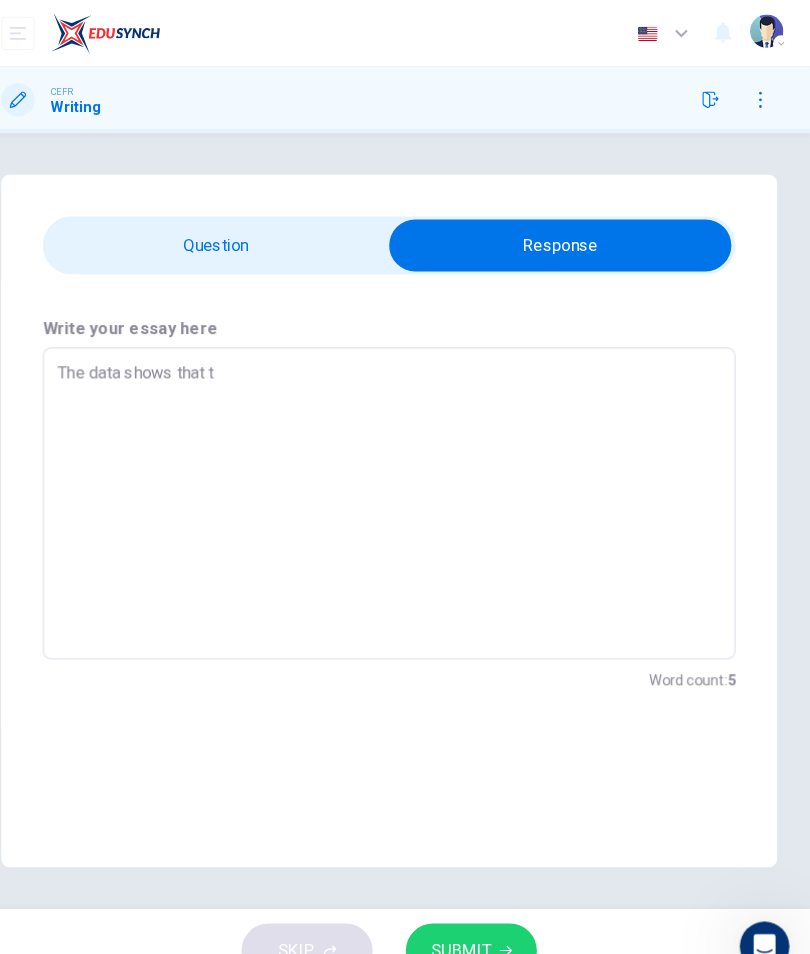 type on "The data shows that to" 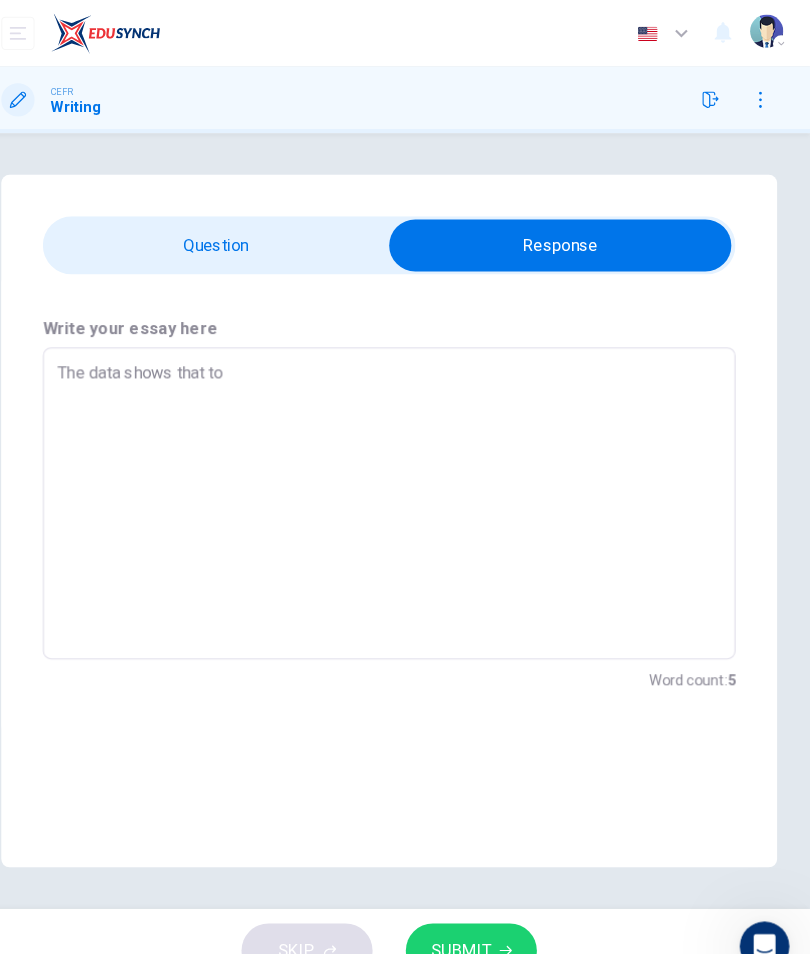 type on "x" 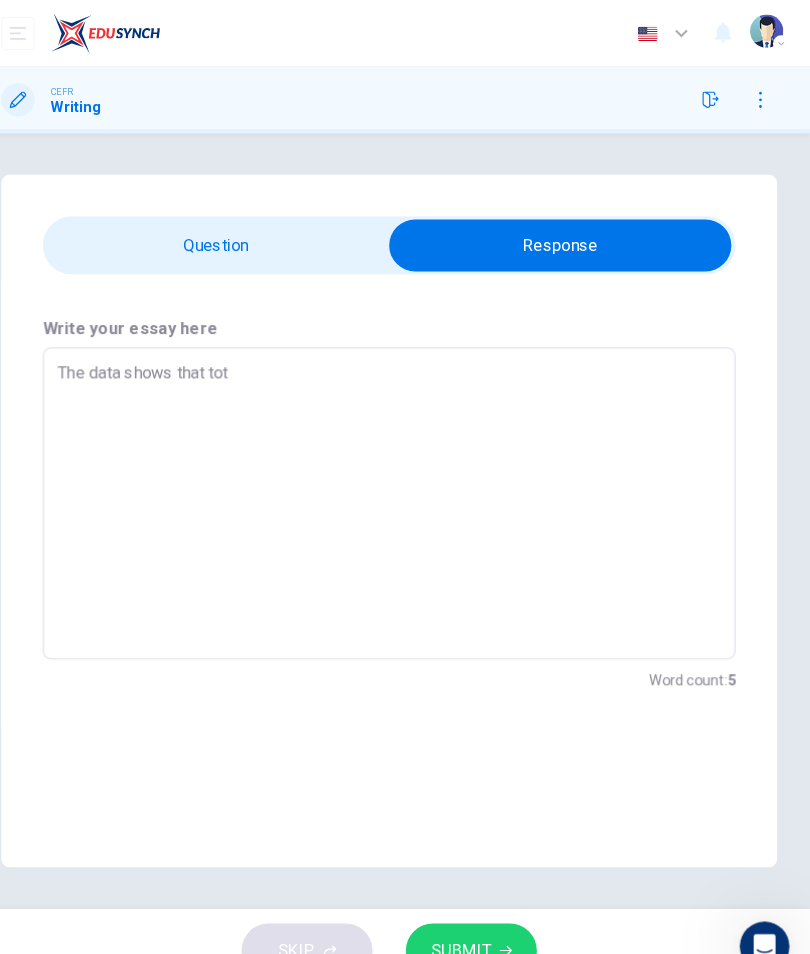 type on "x" 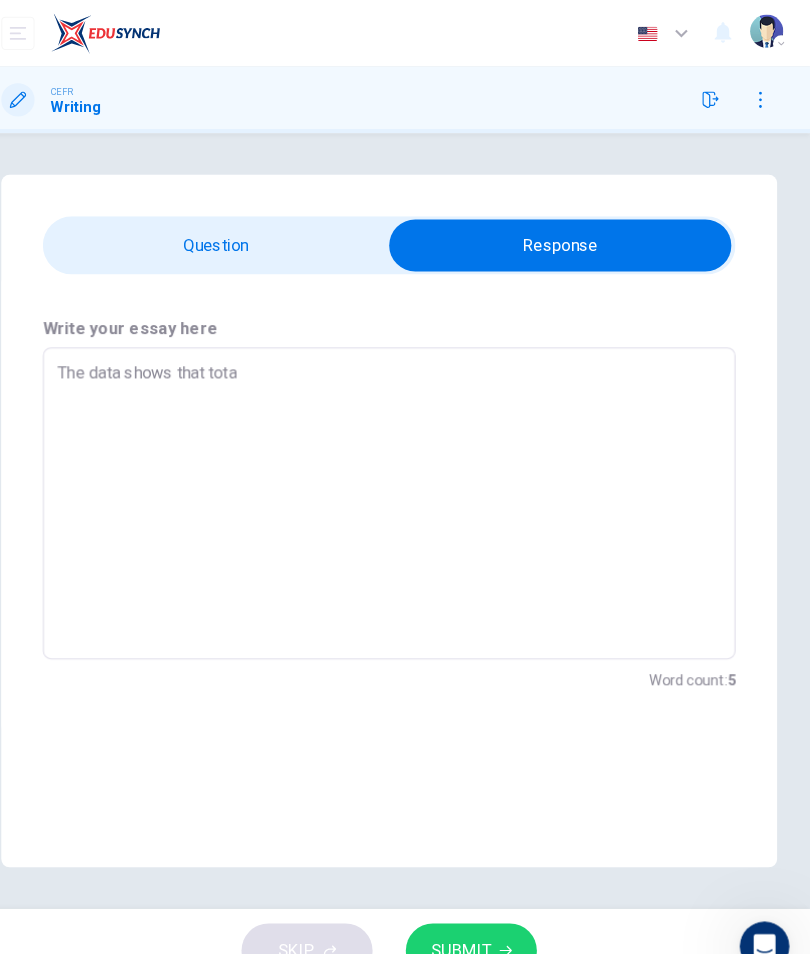 type on "x" 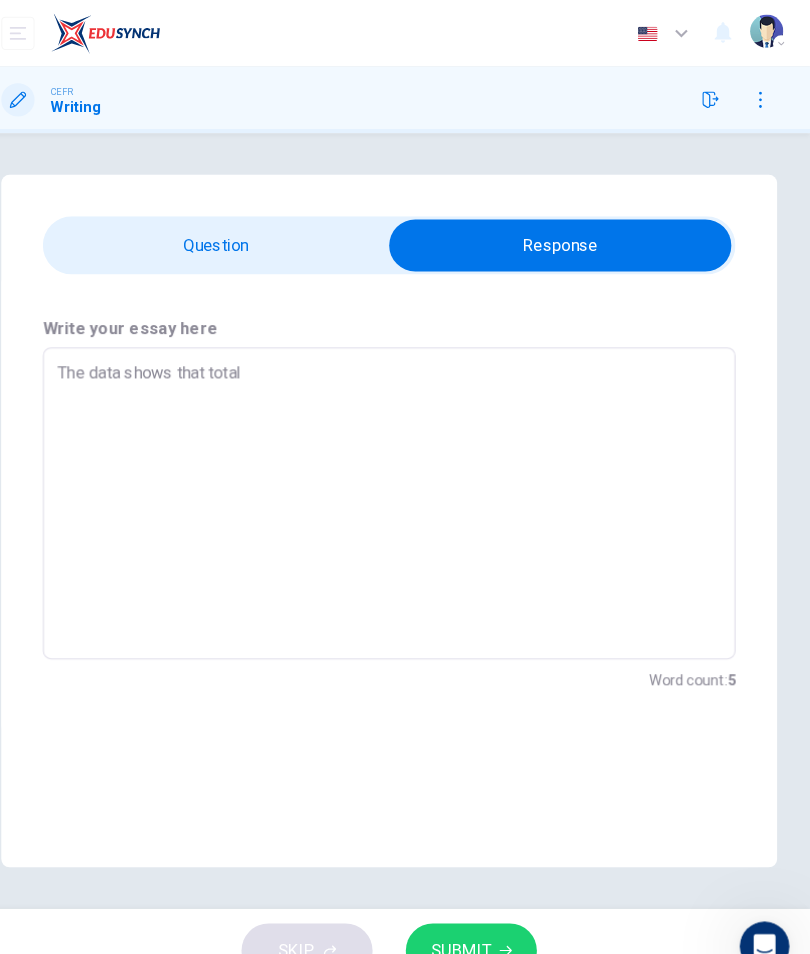 type on "x" 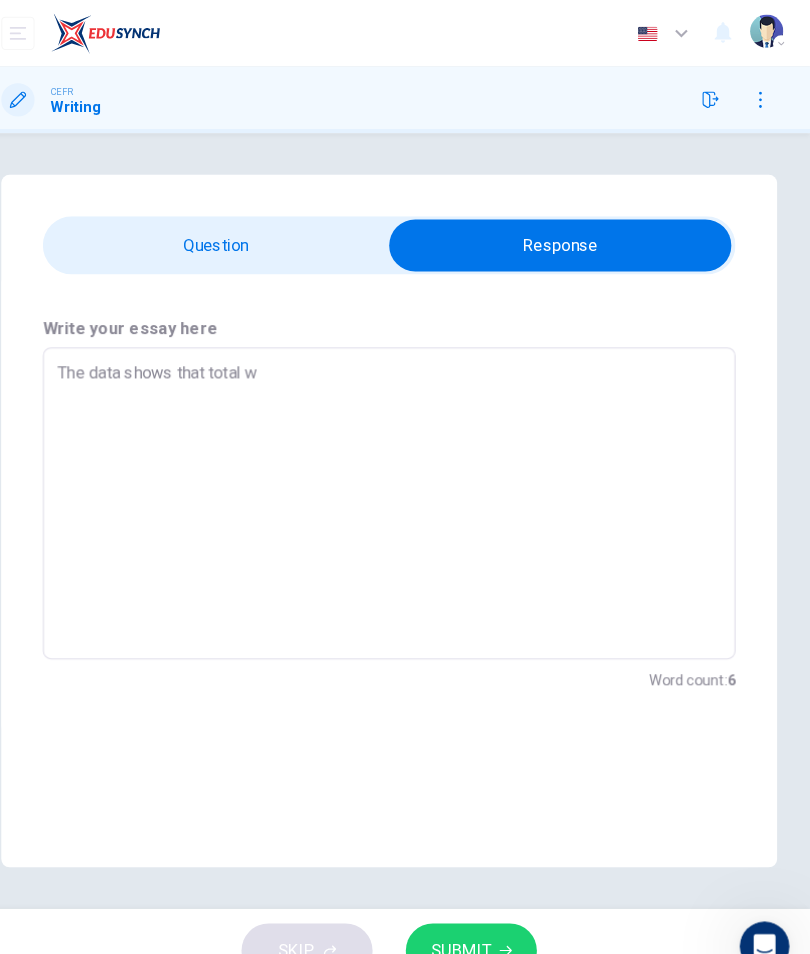 type on "x" 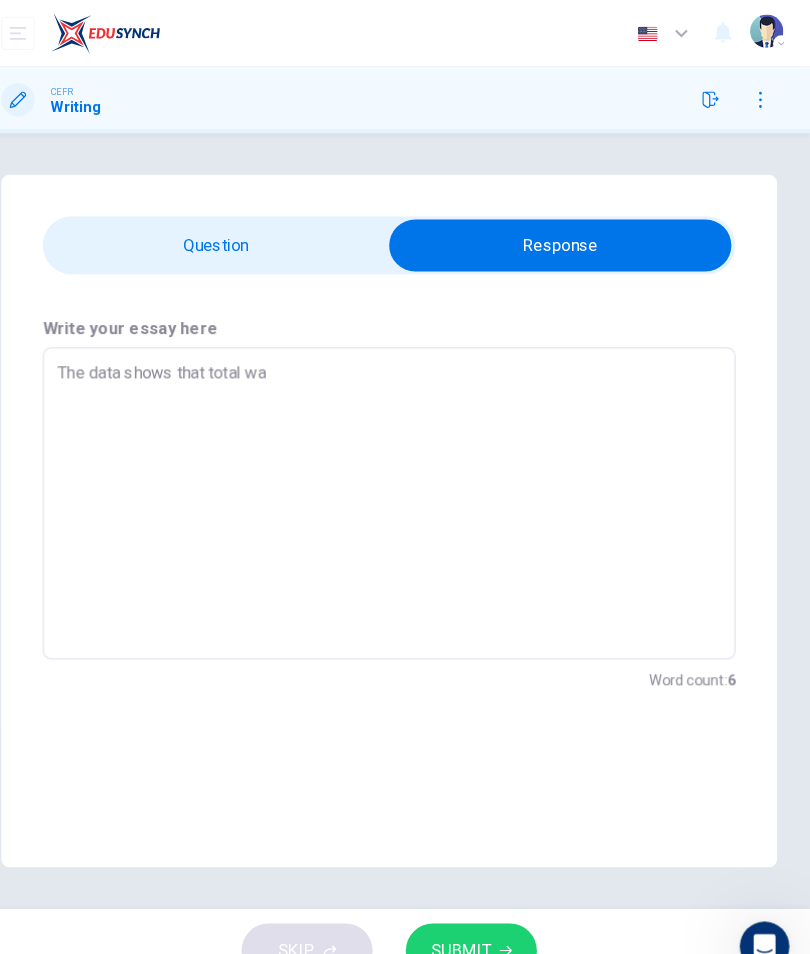type on "x" 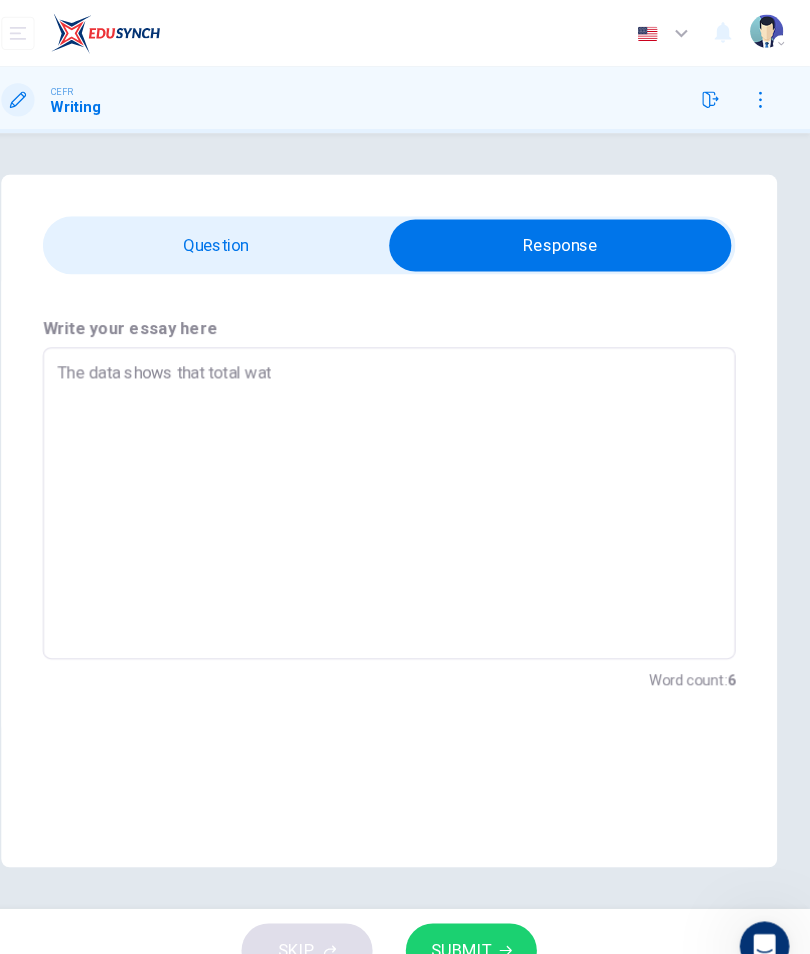 type on "x" 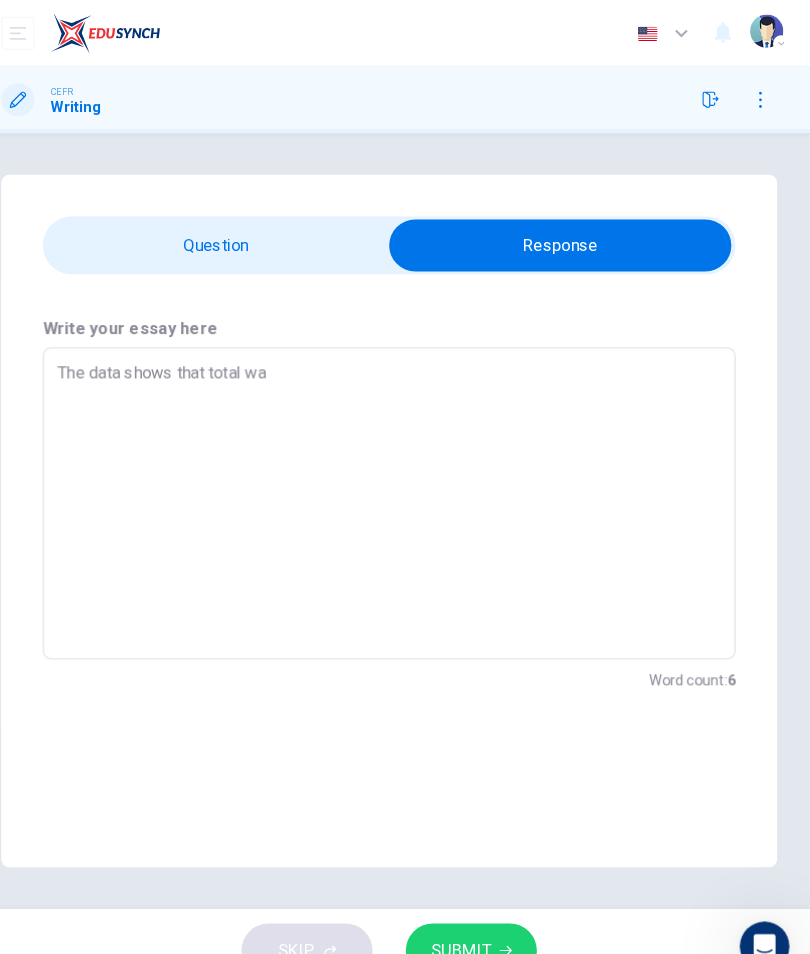 type on "x" 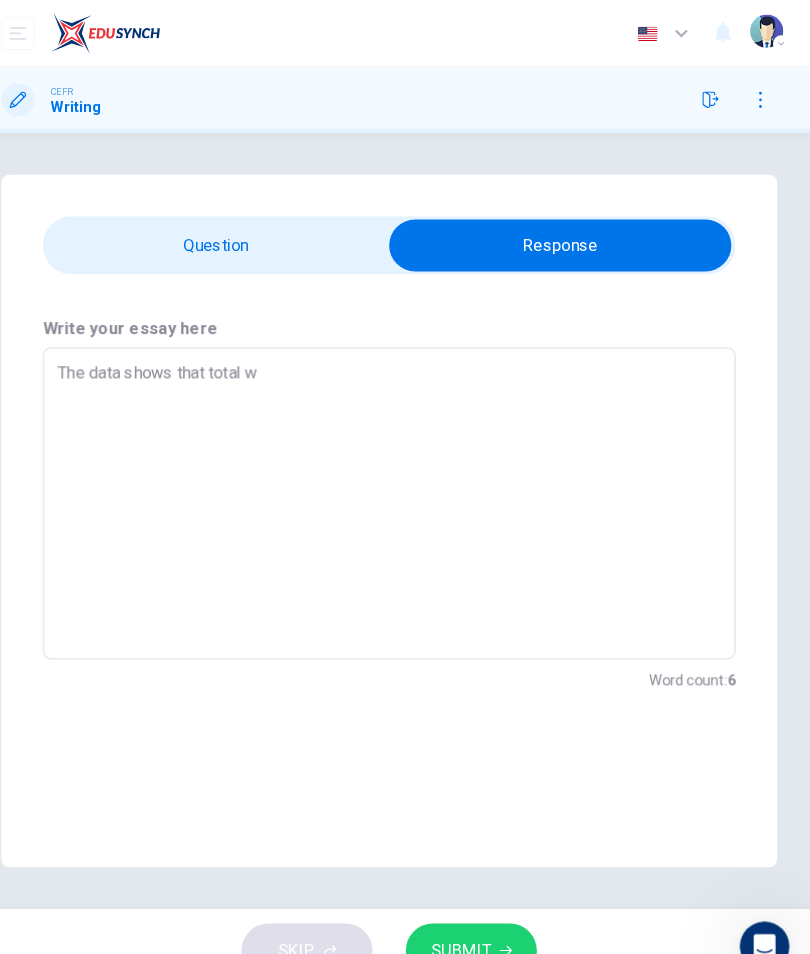 type on "x" 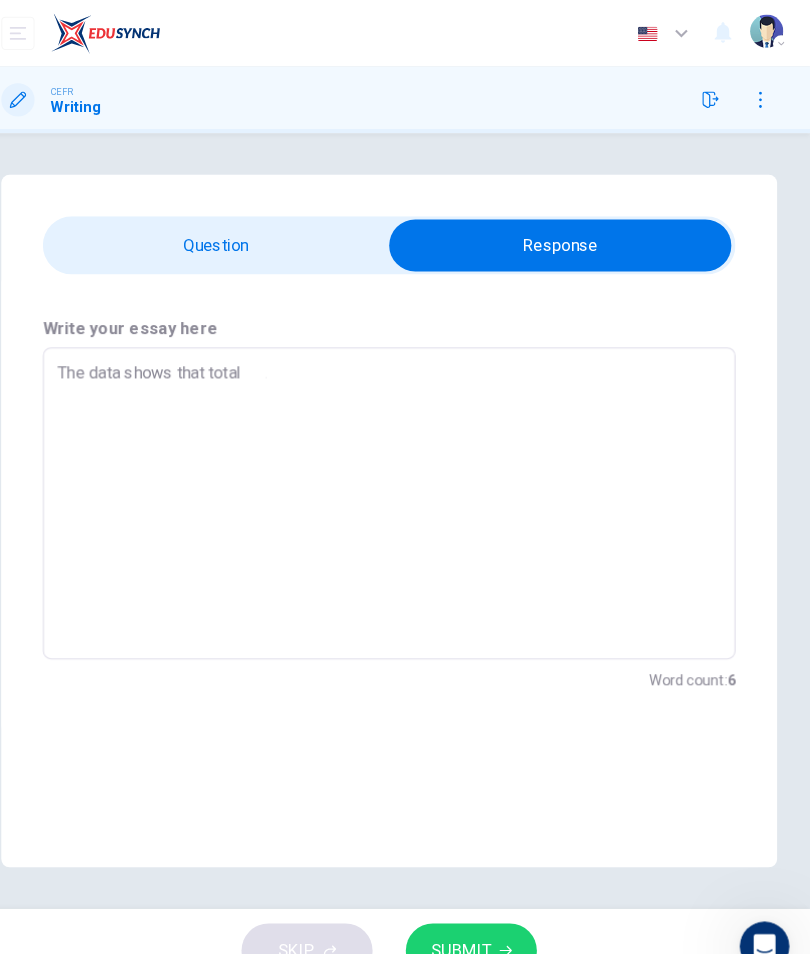 type on "x" 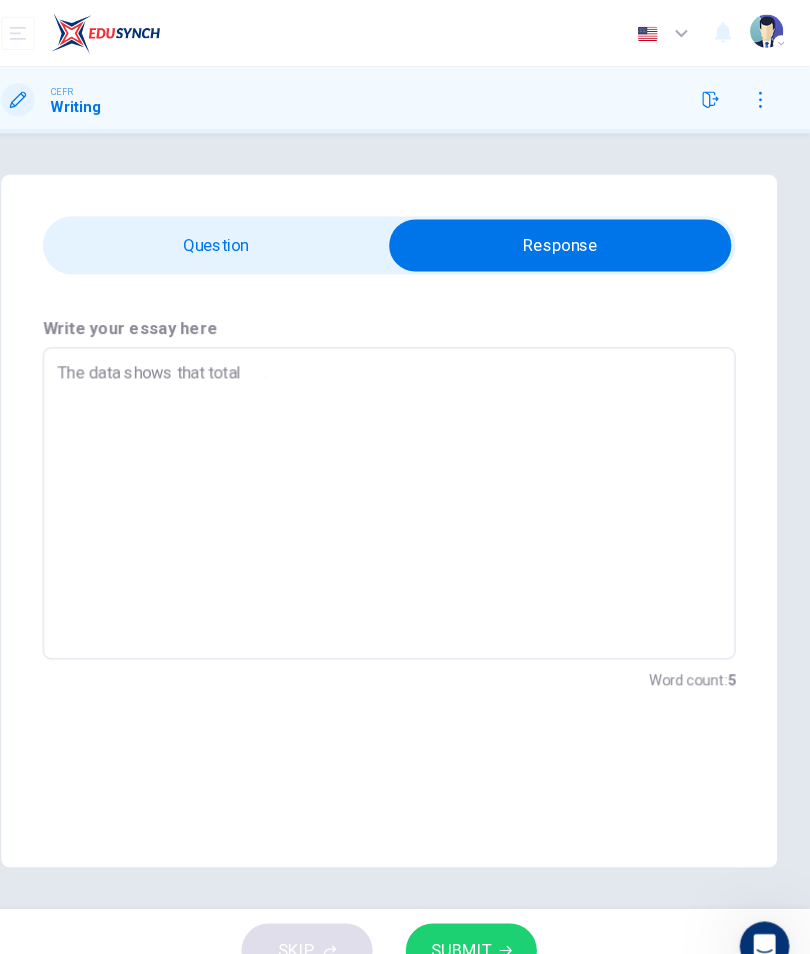 type on "The data shows that total" 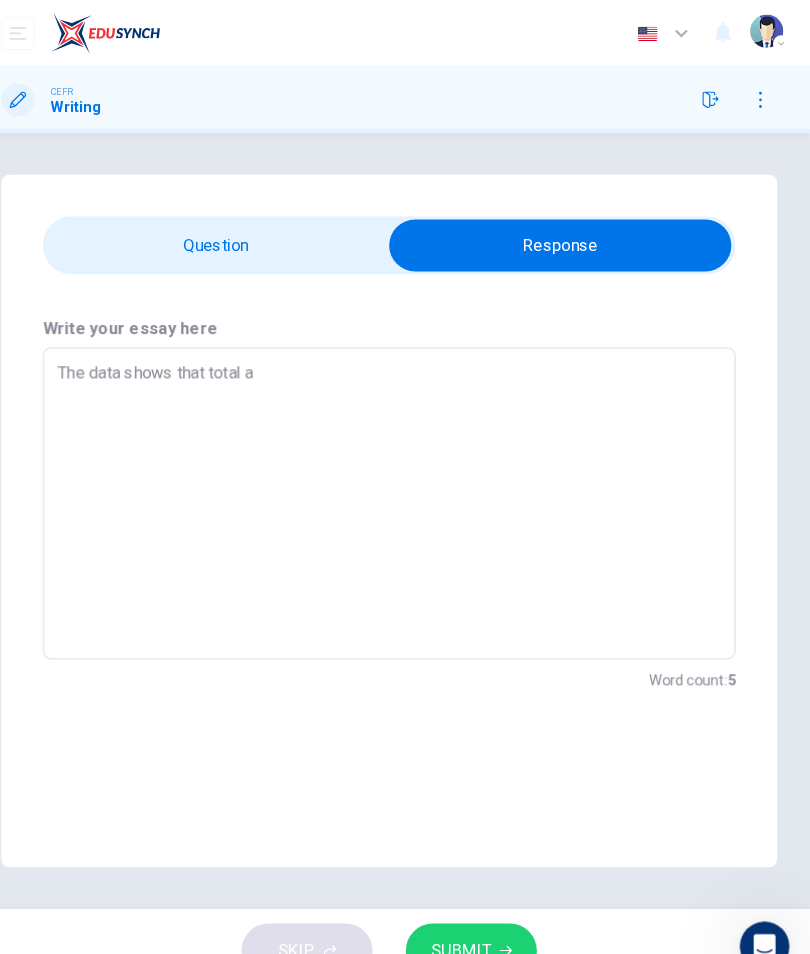 type on "x" 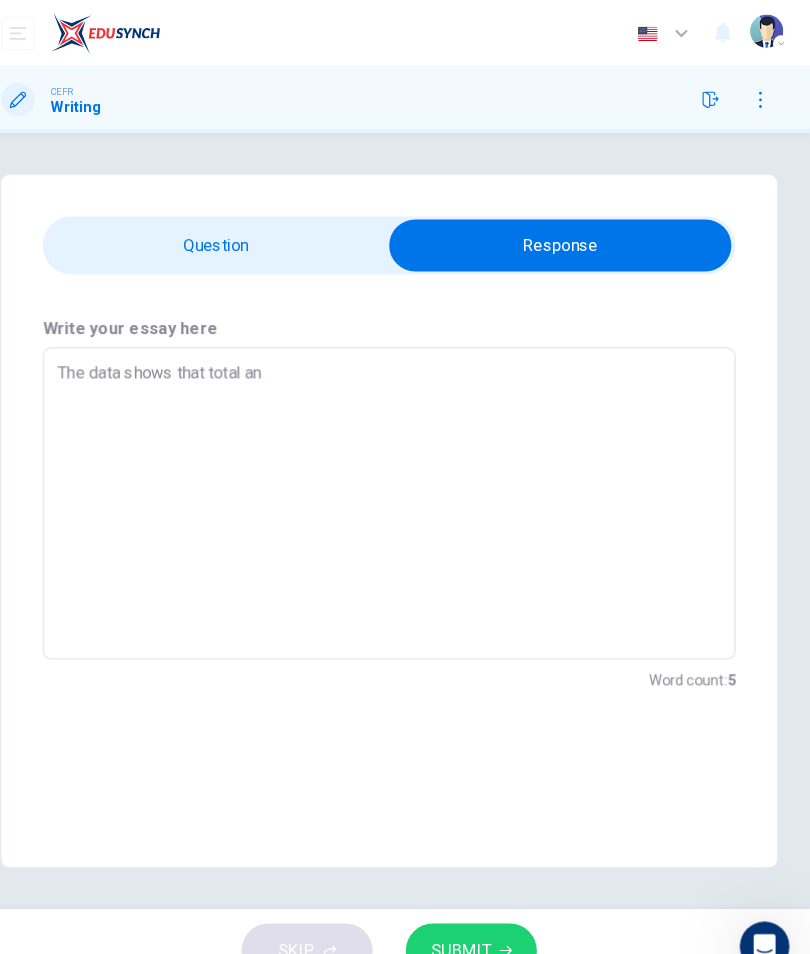 type on "x" 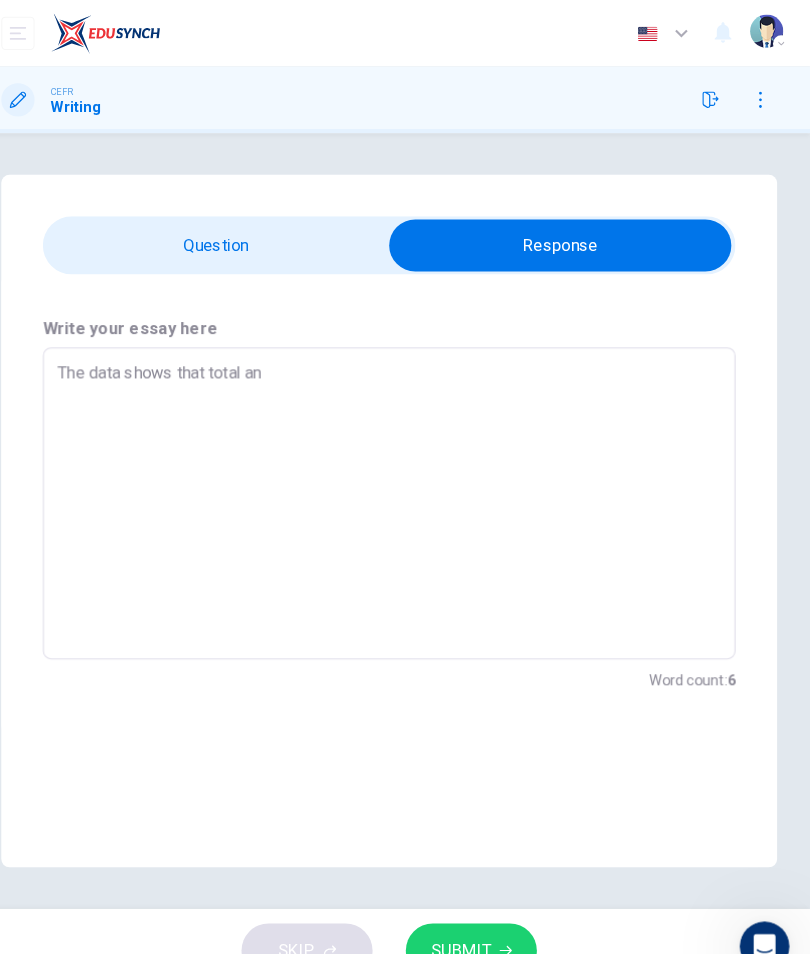 type on "The data shows that total [PERSON_NAME]" 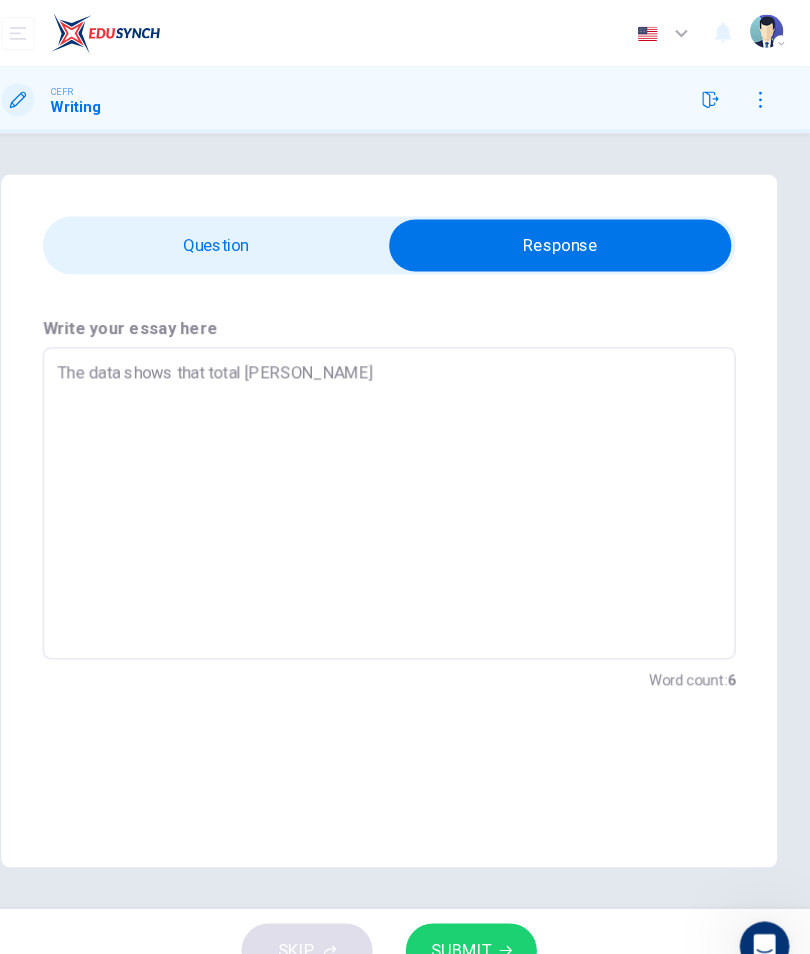 type on "x" 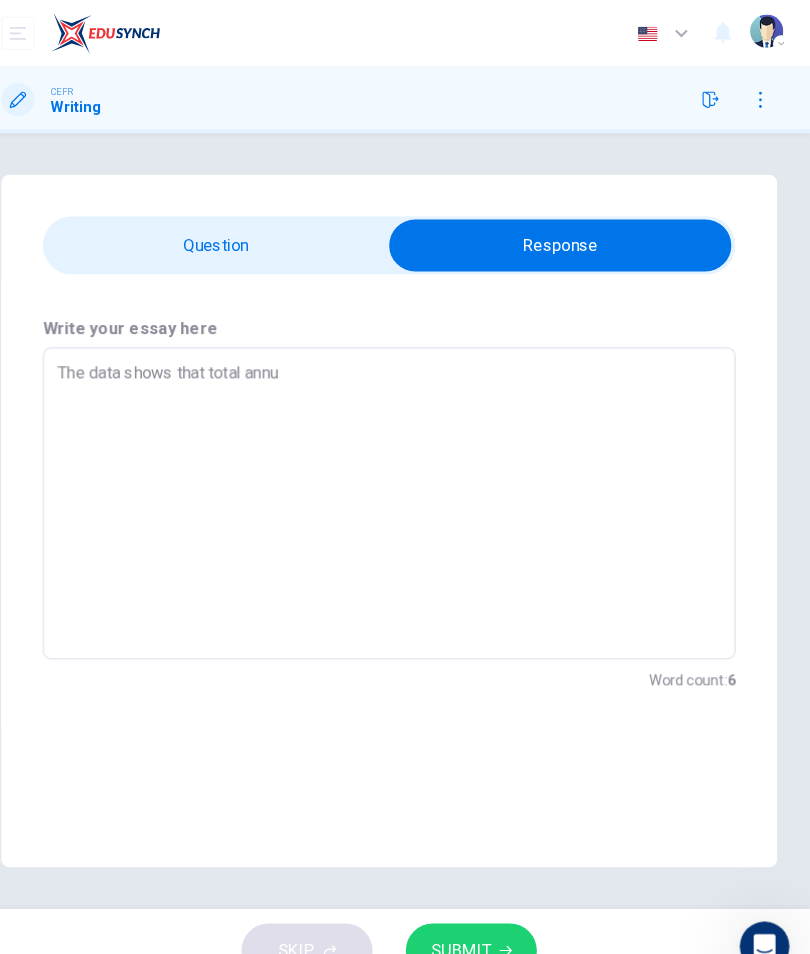 type on "x" 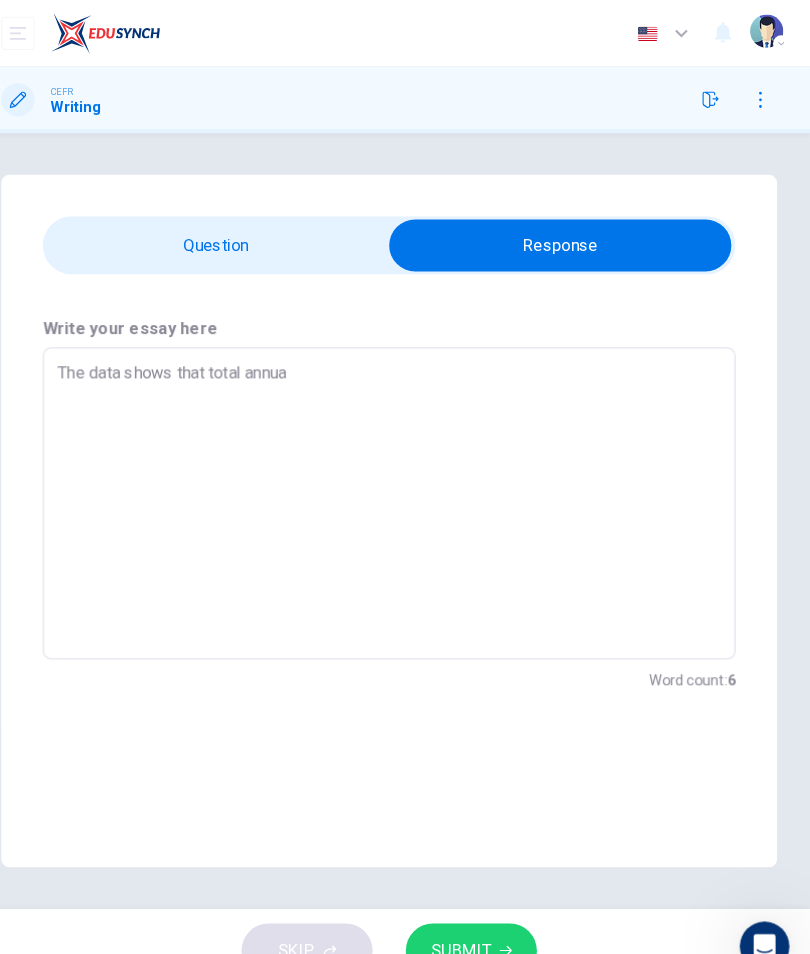 type on "x" 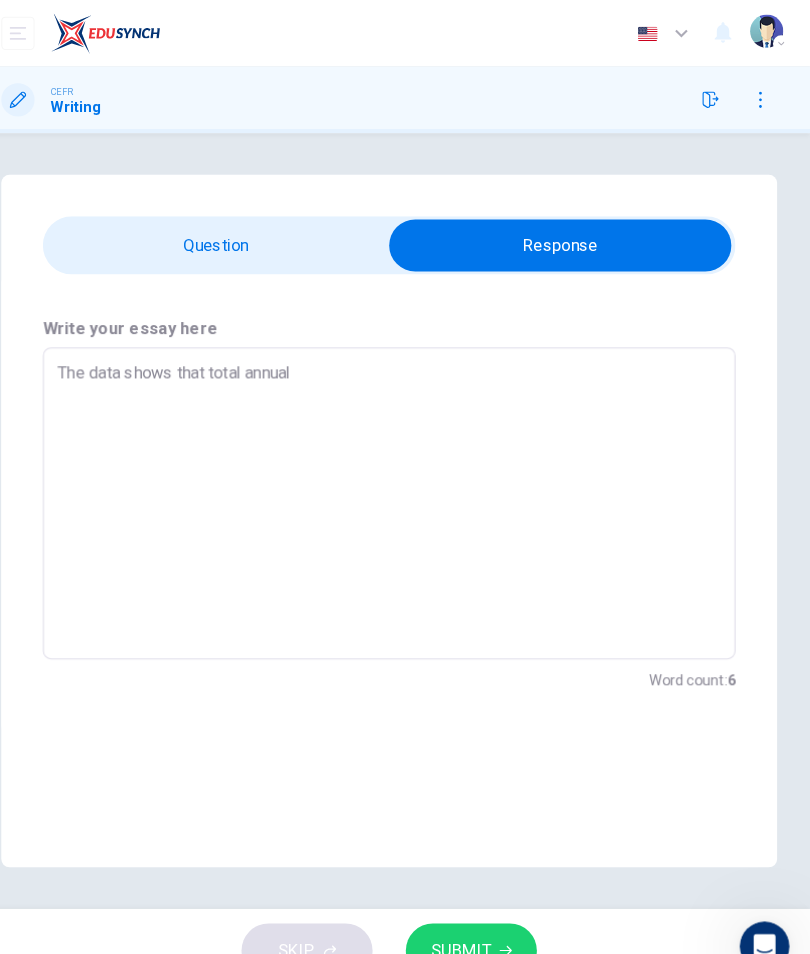 type on "x" 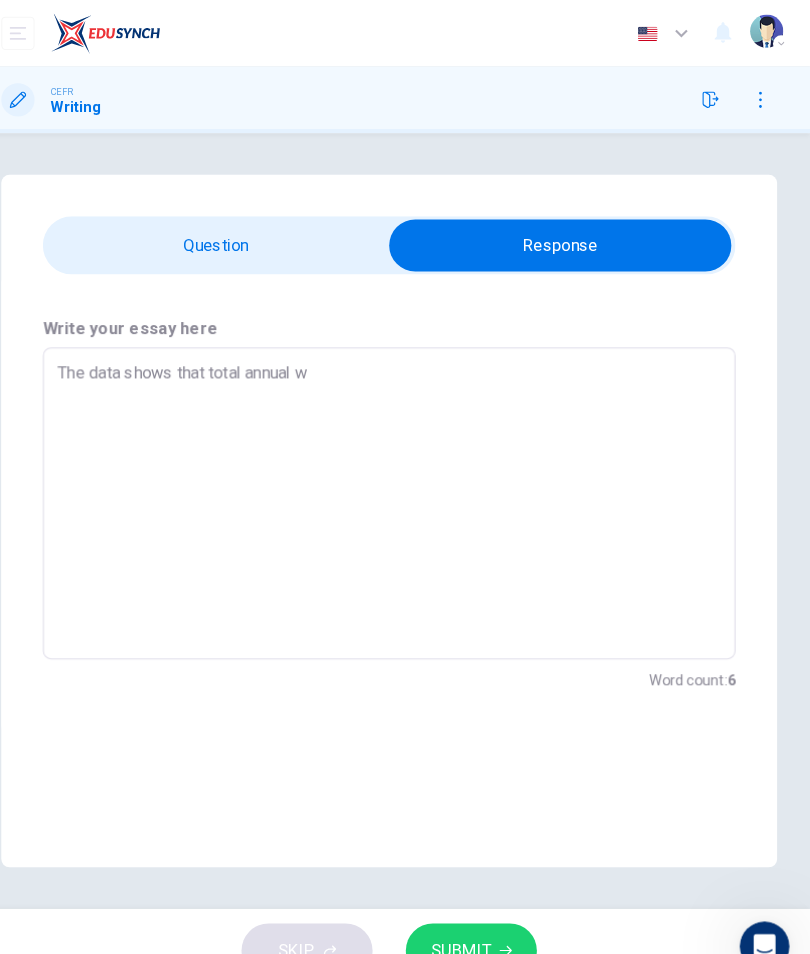 type on "x" 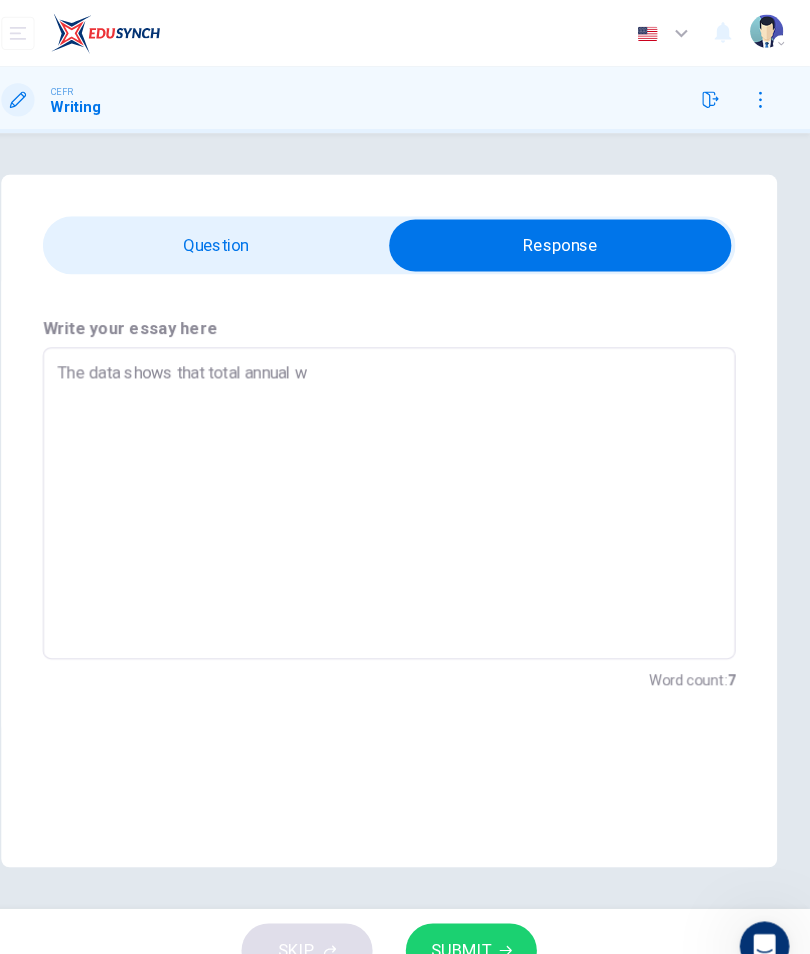 type on "The data shows that total annual wa" 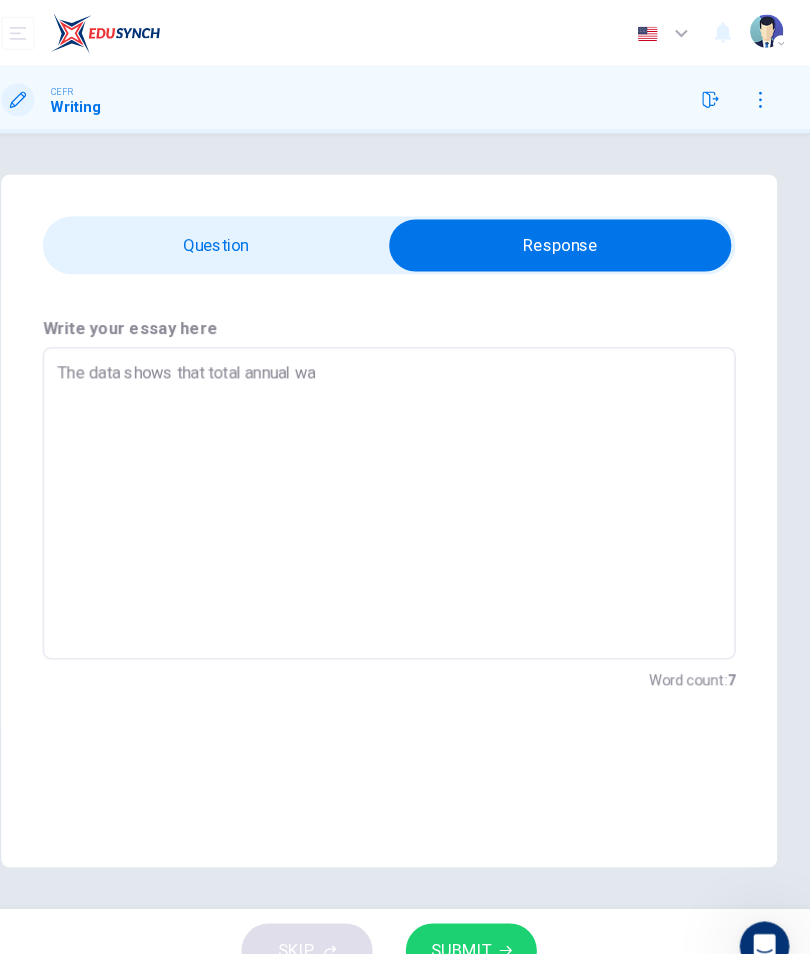 type on "x" 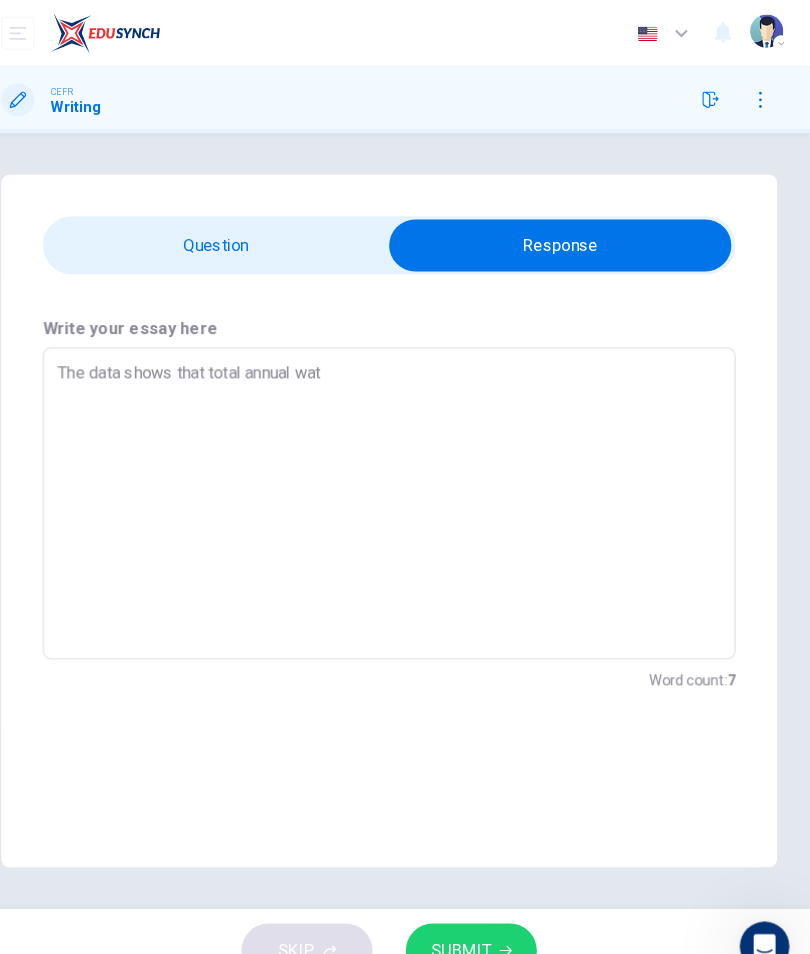 type on "x" 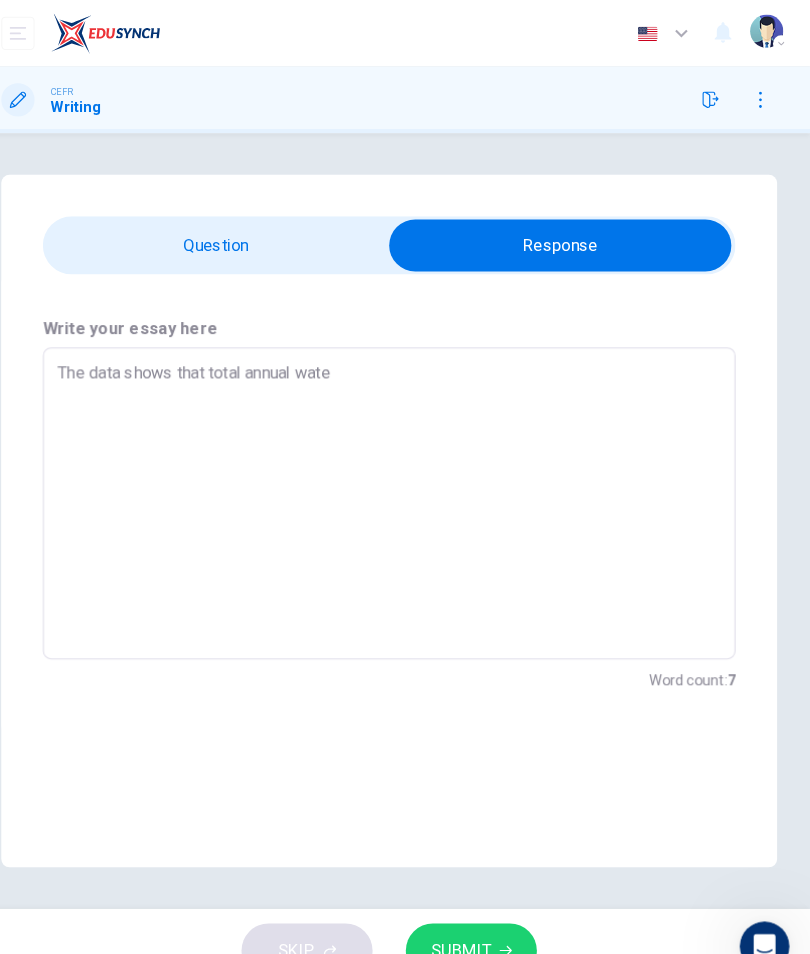 type on "x" 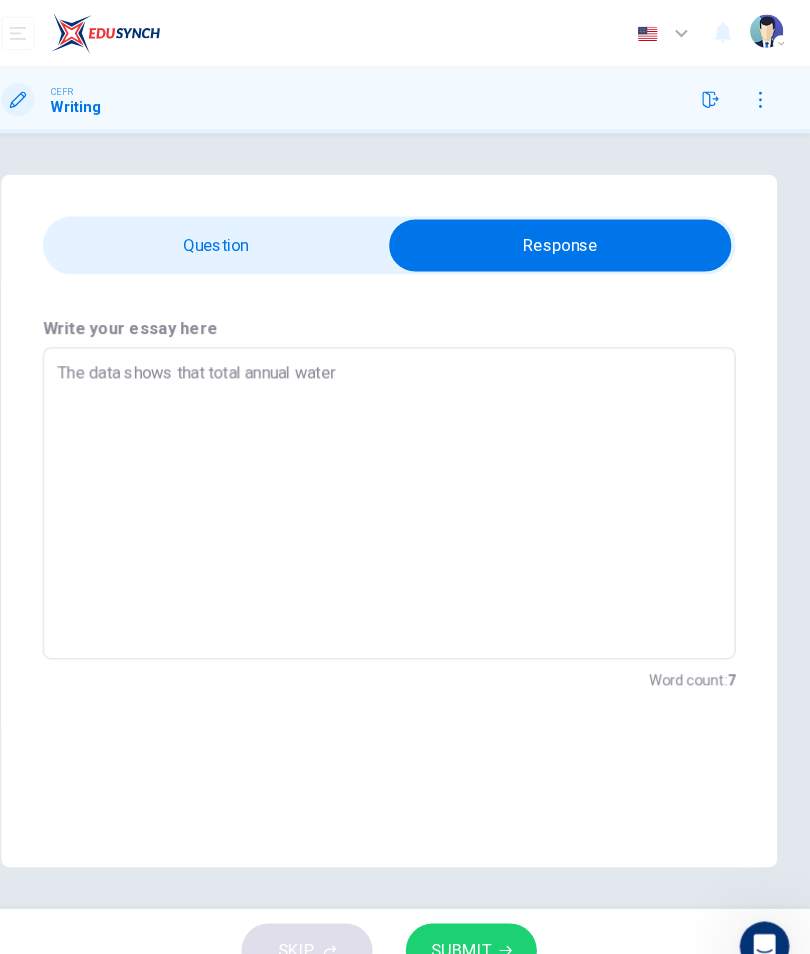 type on "x" 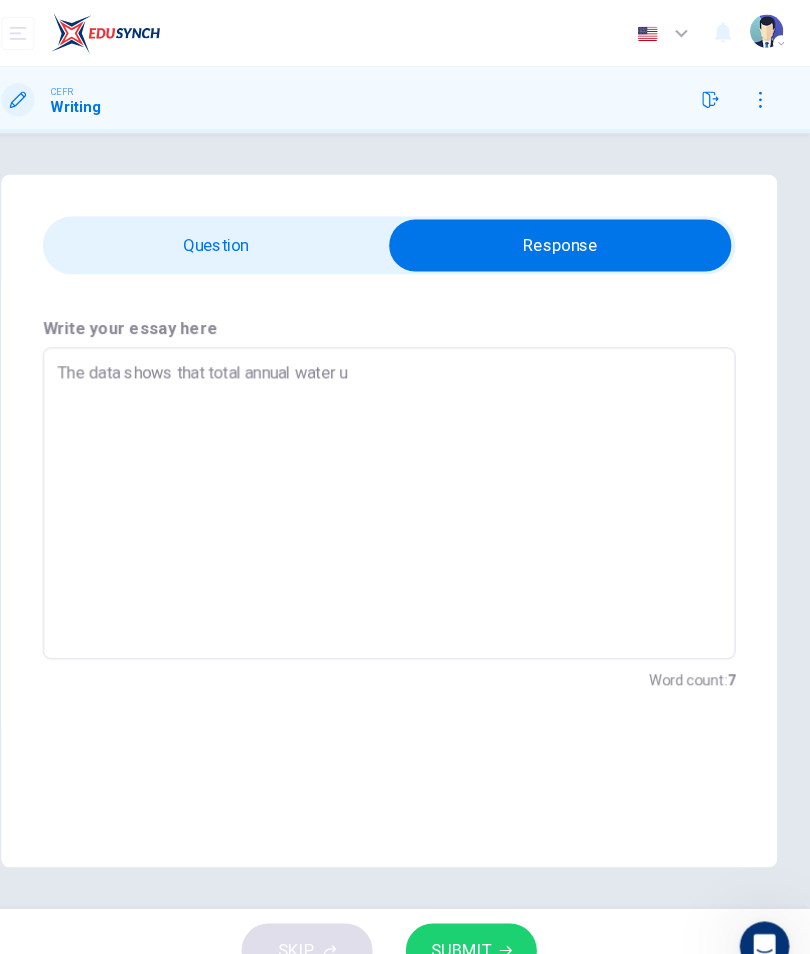 type on "x" 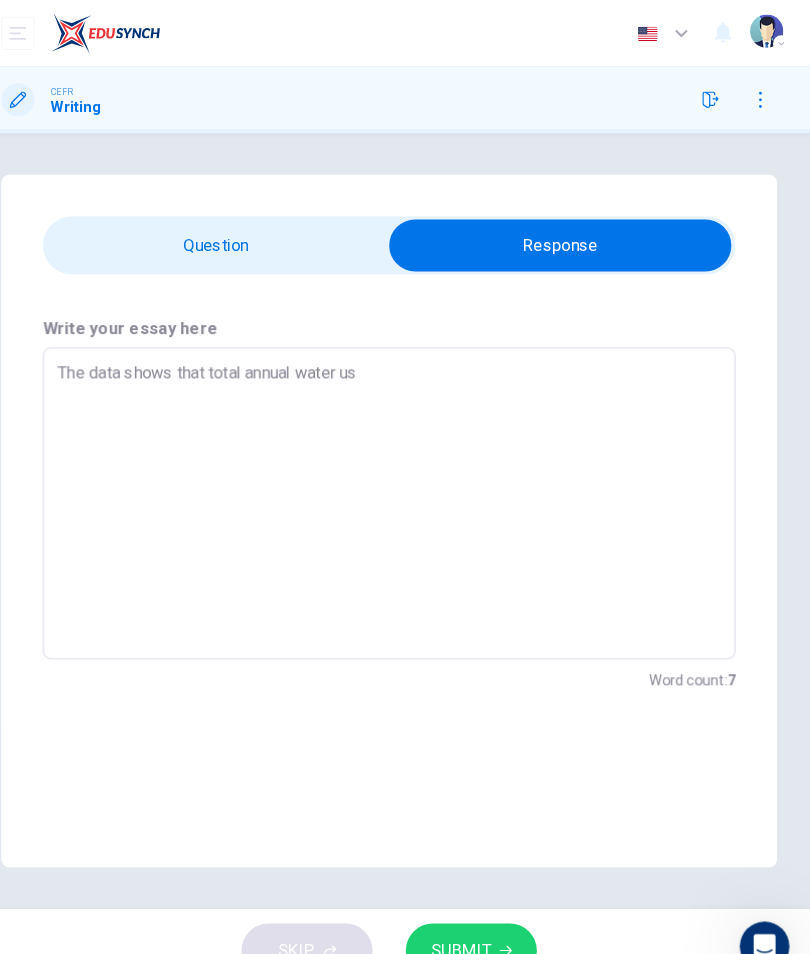 type on "x" 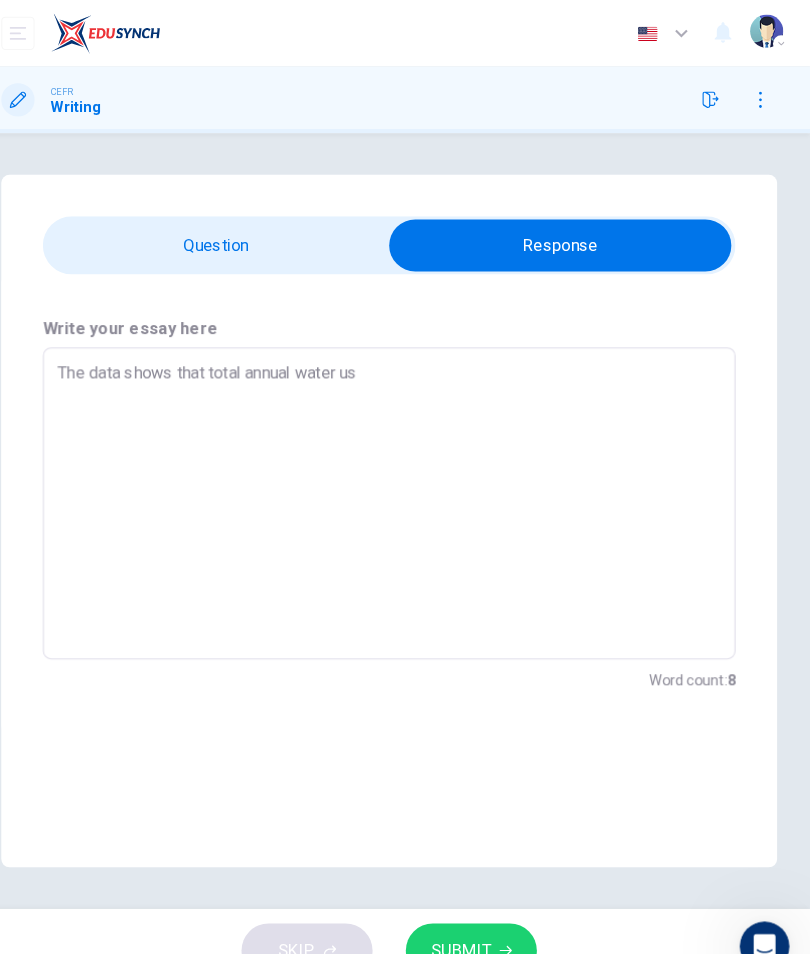 type on "The data shows that total annual water usa" 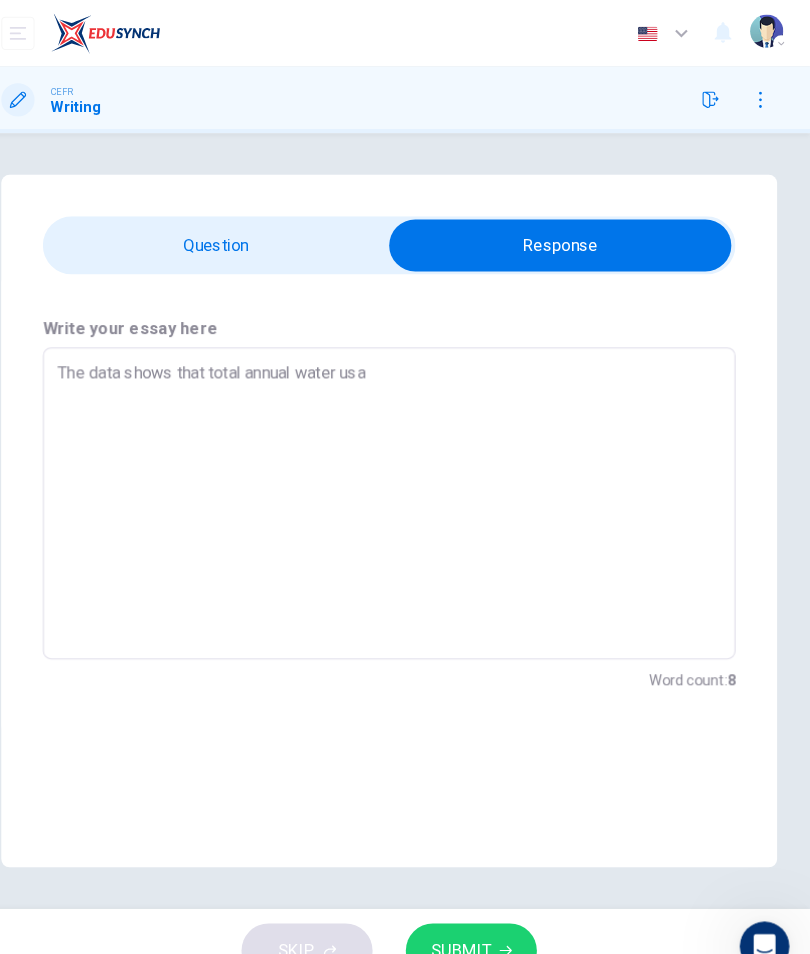 type on "x" 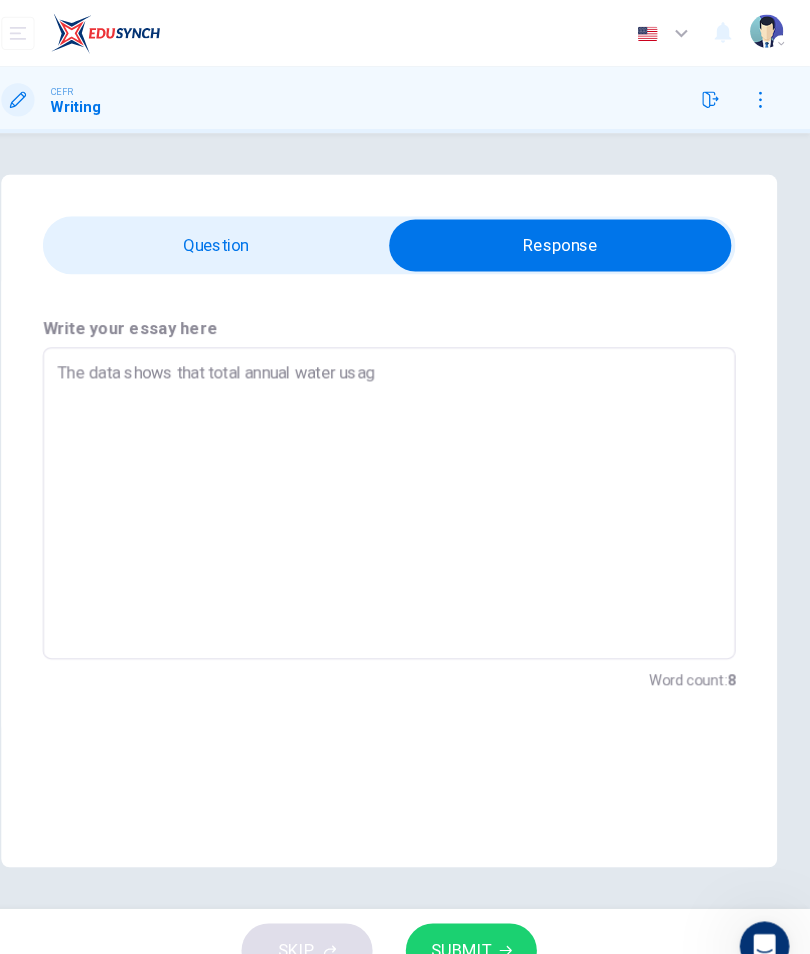 type on "x" 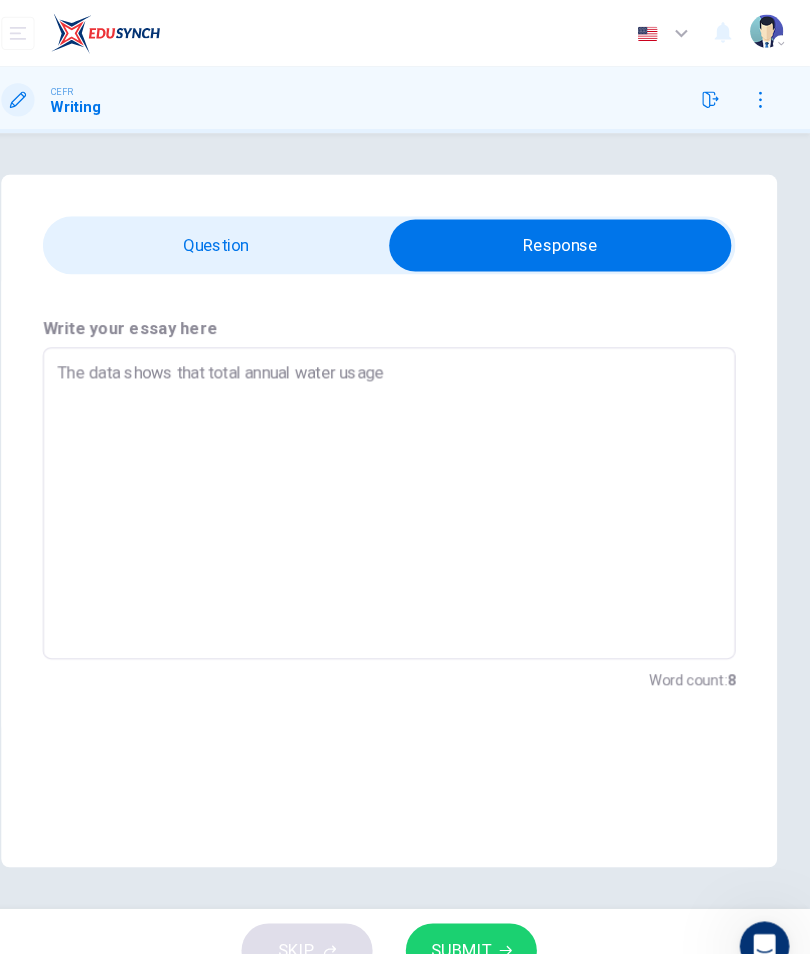 type on "x" 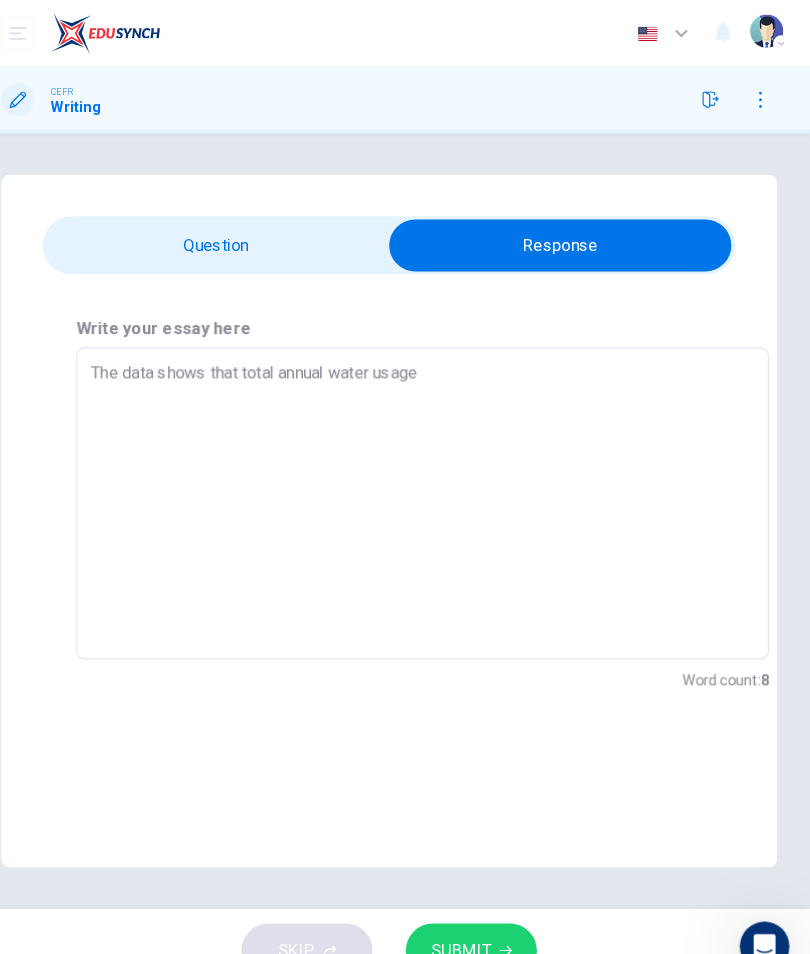 checkbox on "false" 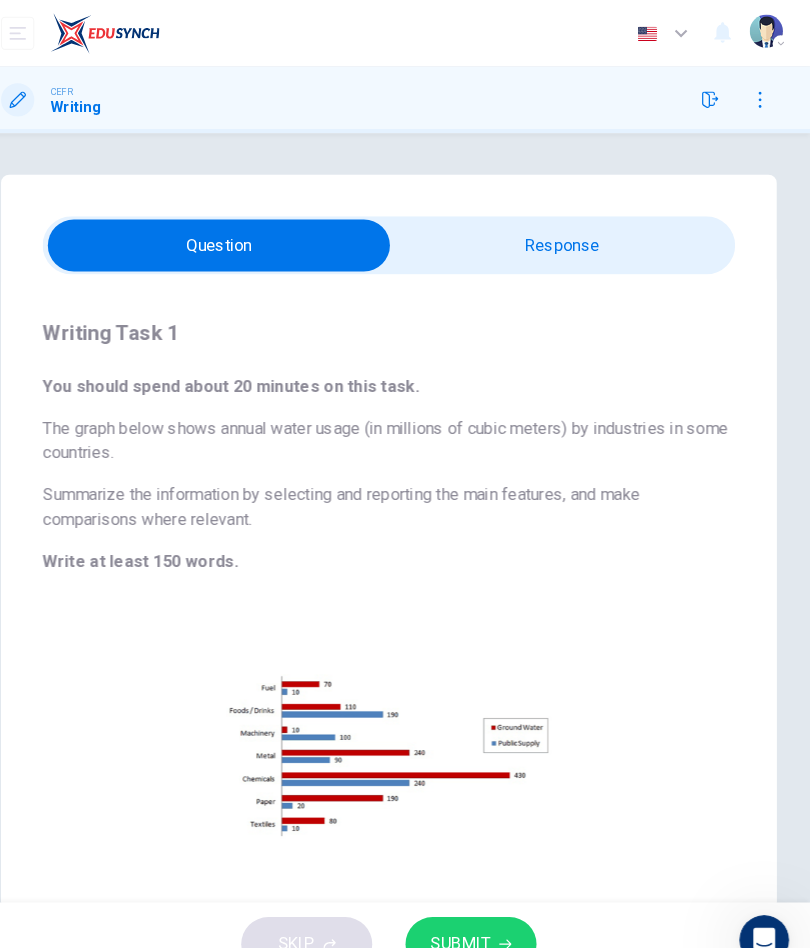 type on "x" 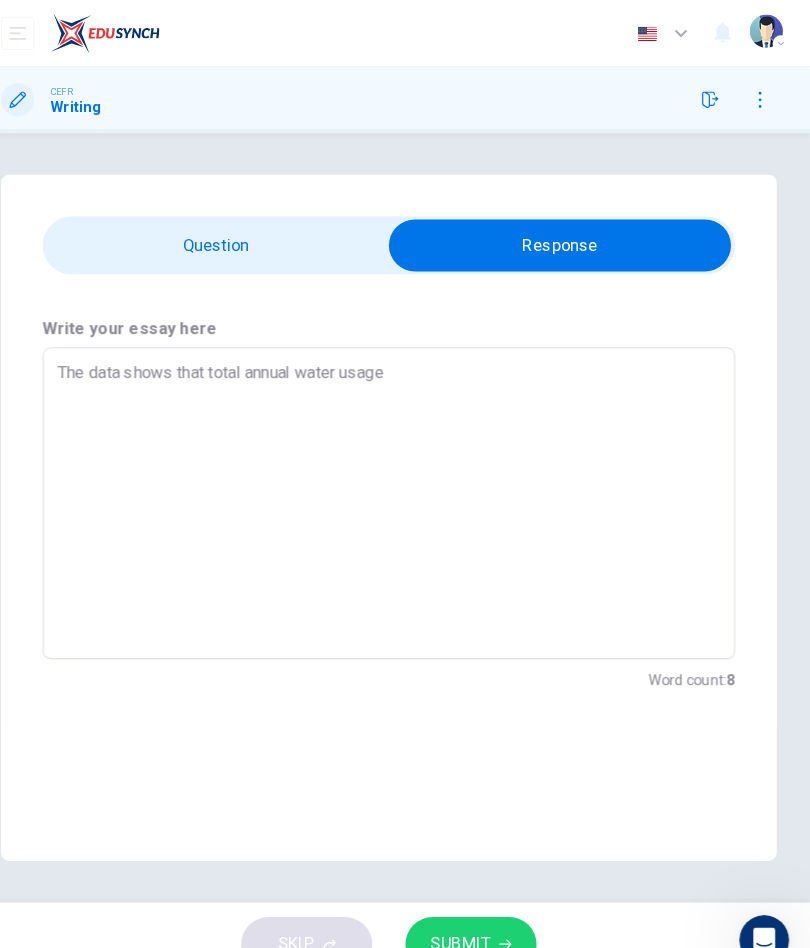 click on "The data shows that total annual water usage" at bounding box center [405, 484] 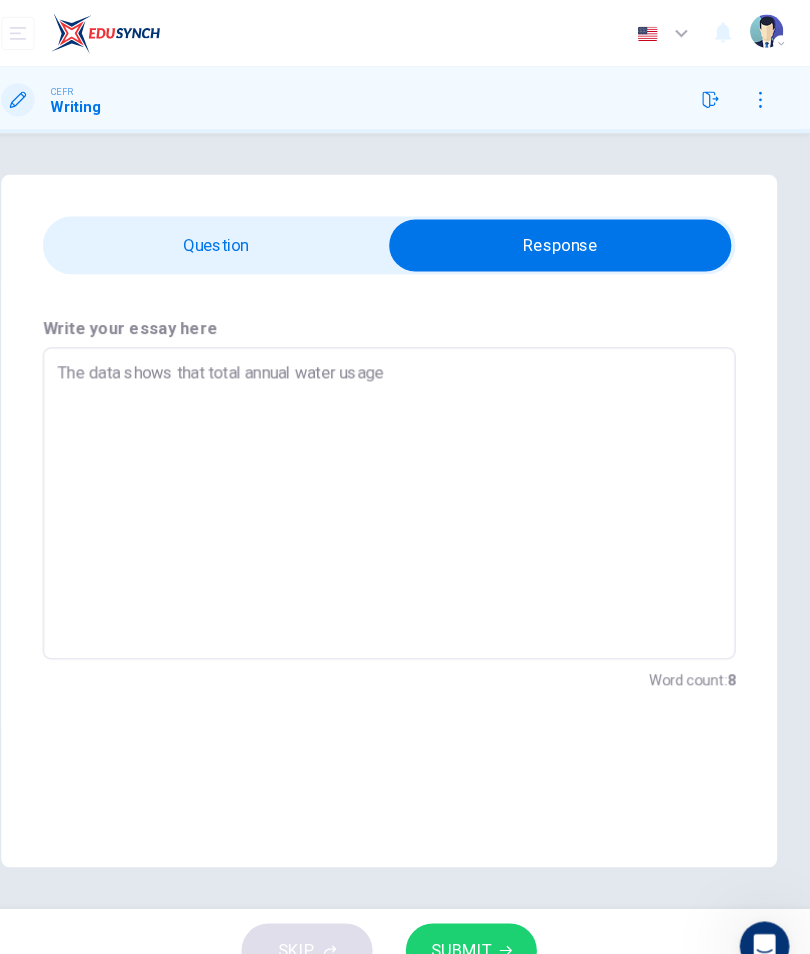 type on "x" 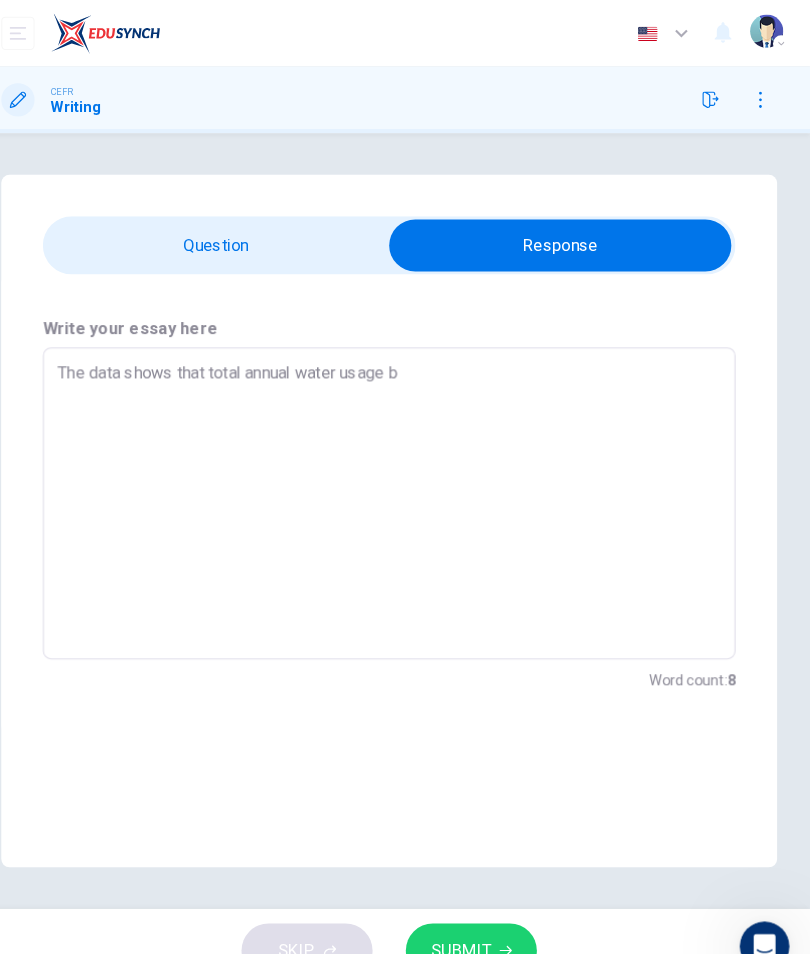 type on "x" 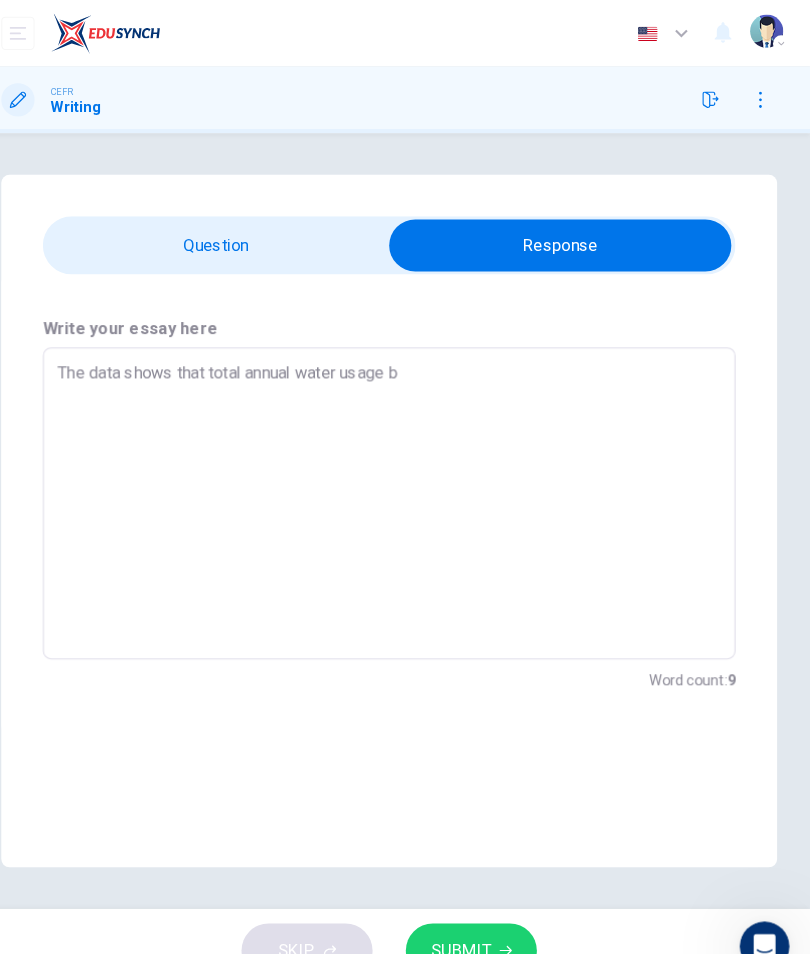 type on "The data shows that total annual water usage by" 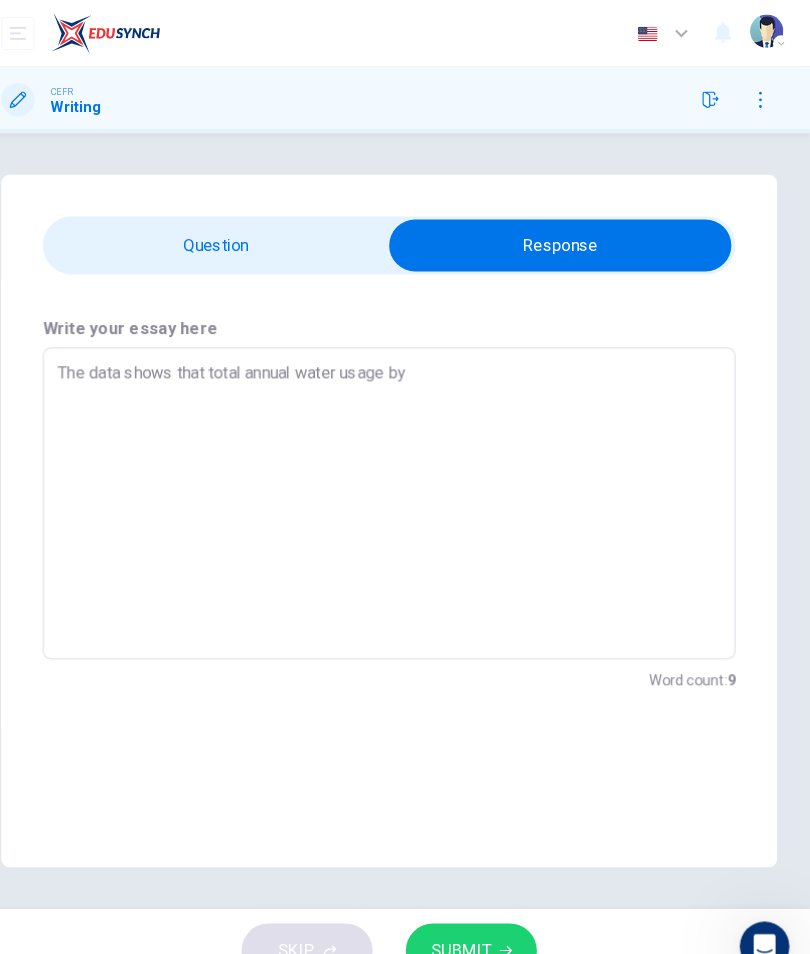type on "x" 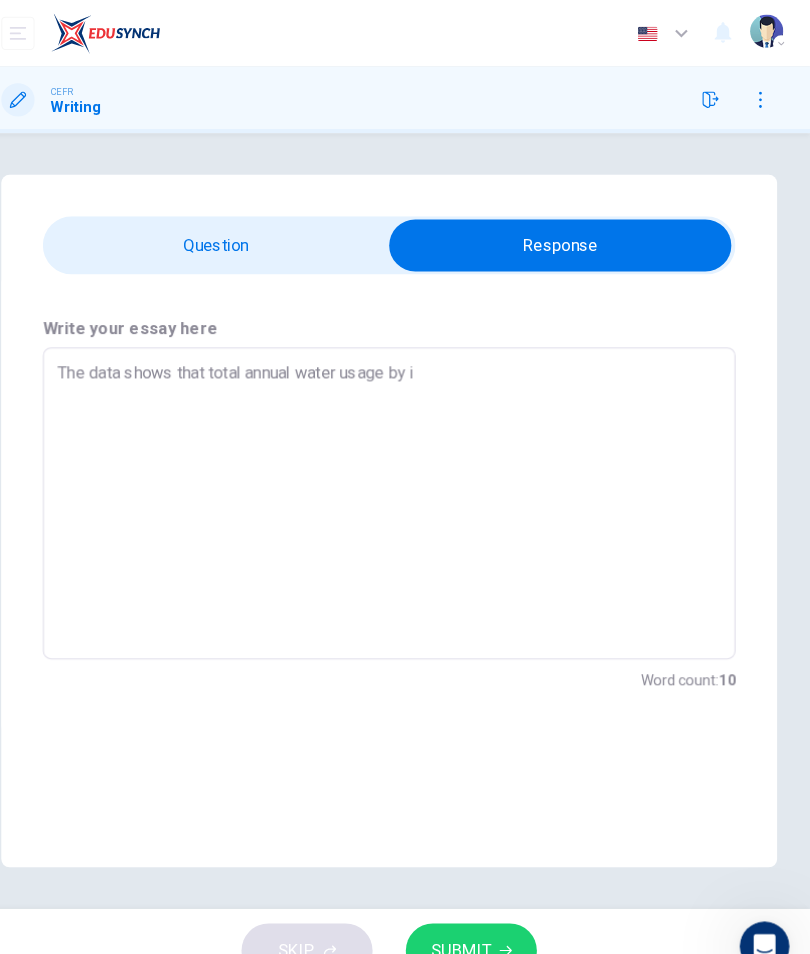 type on "x" 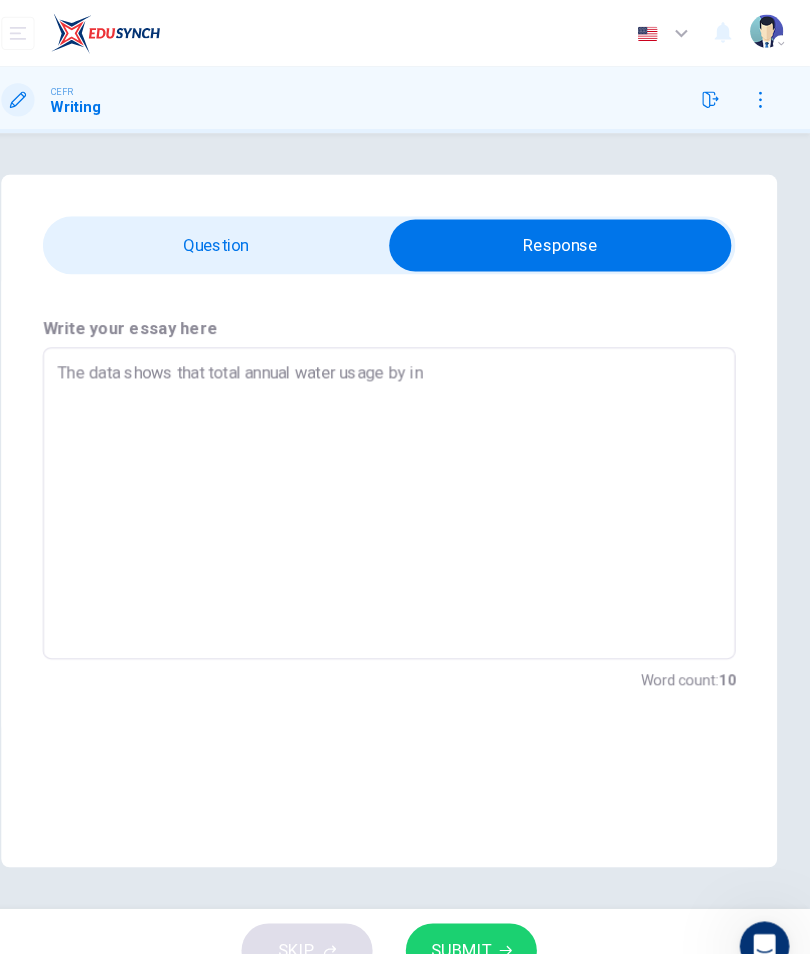 type on "x" 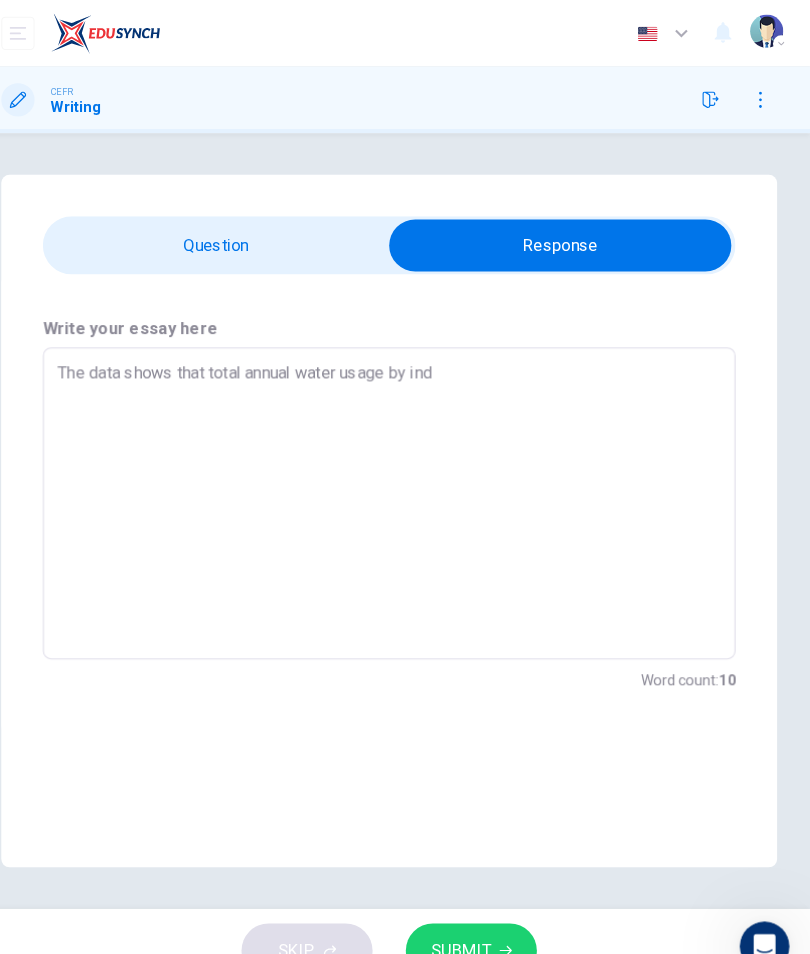 type on "x" 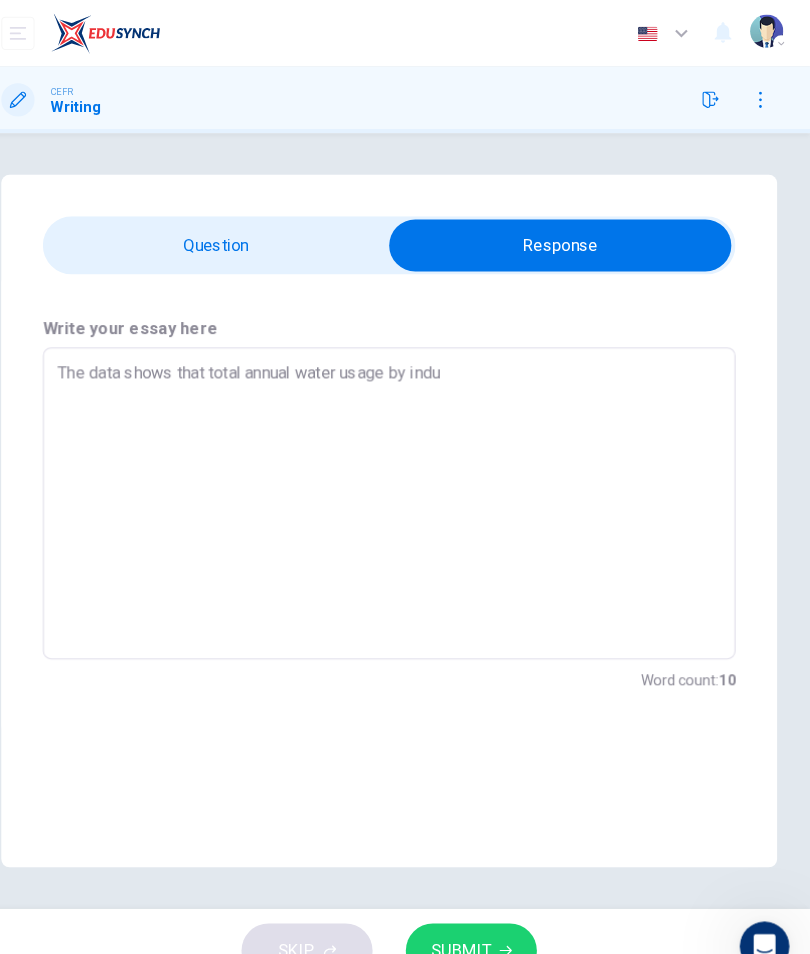 type on "x" 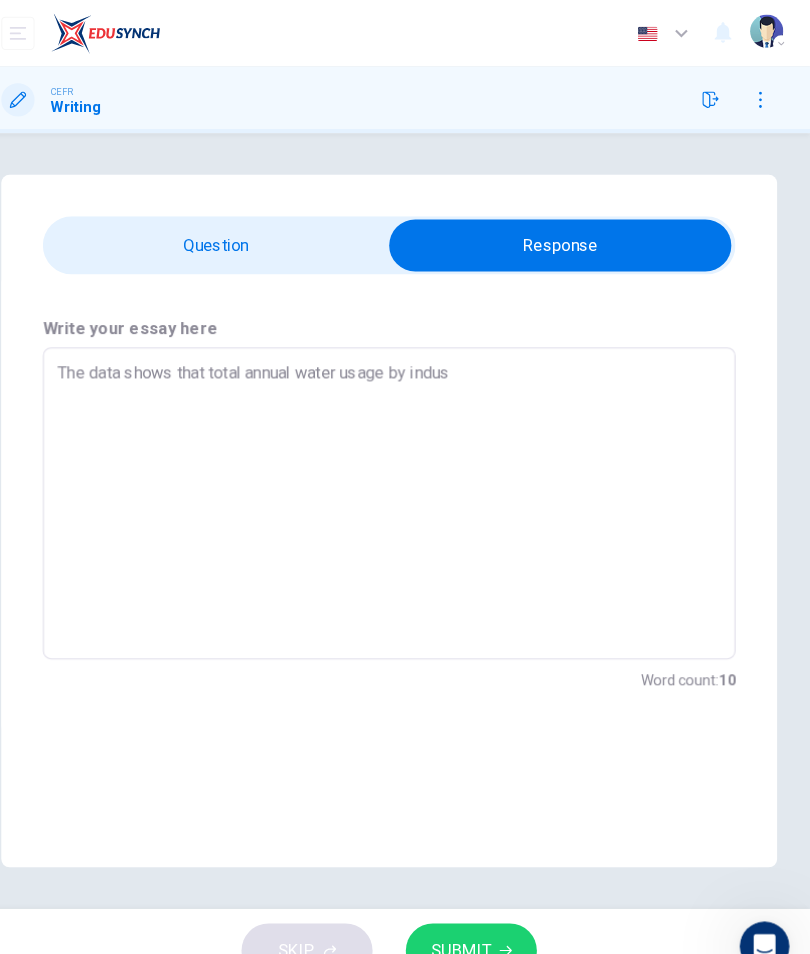type on "x" 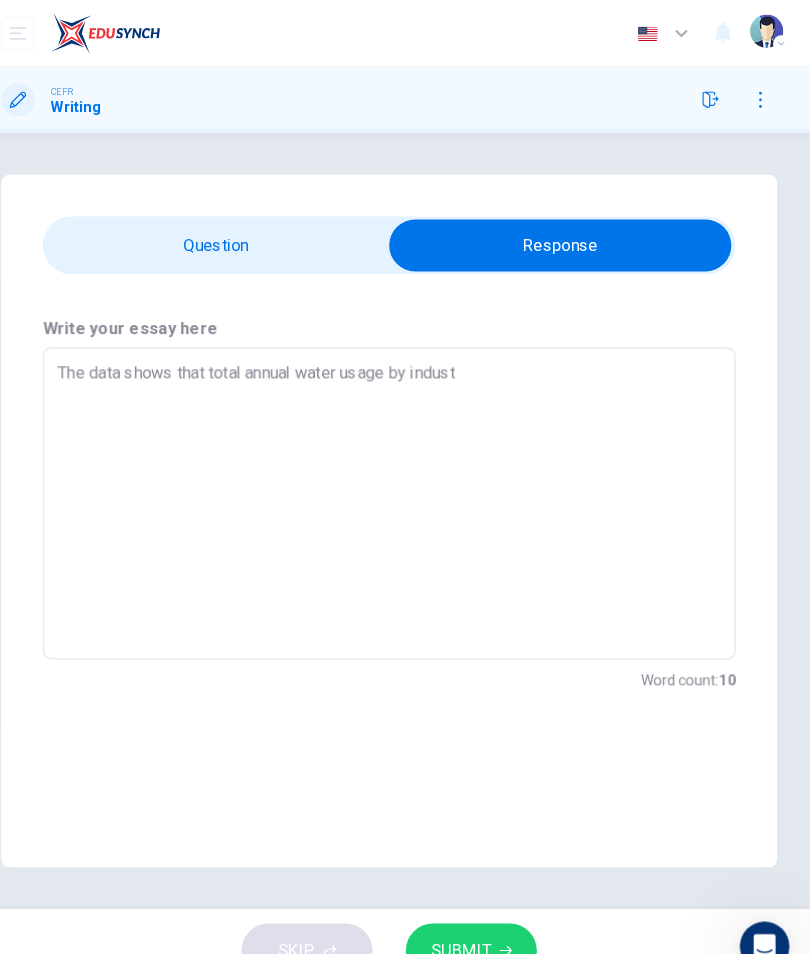 type on "x" 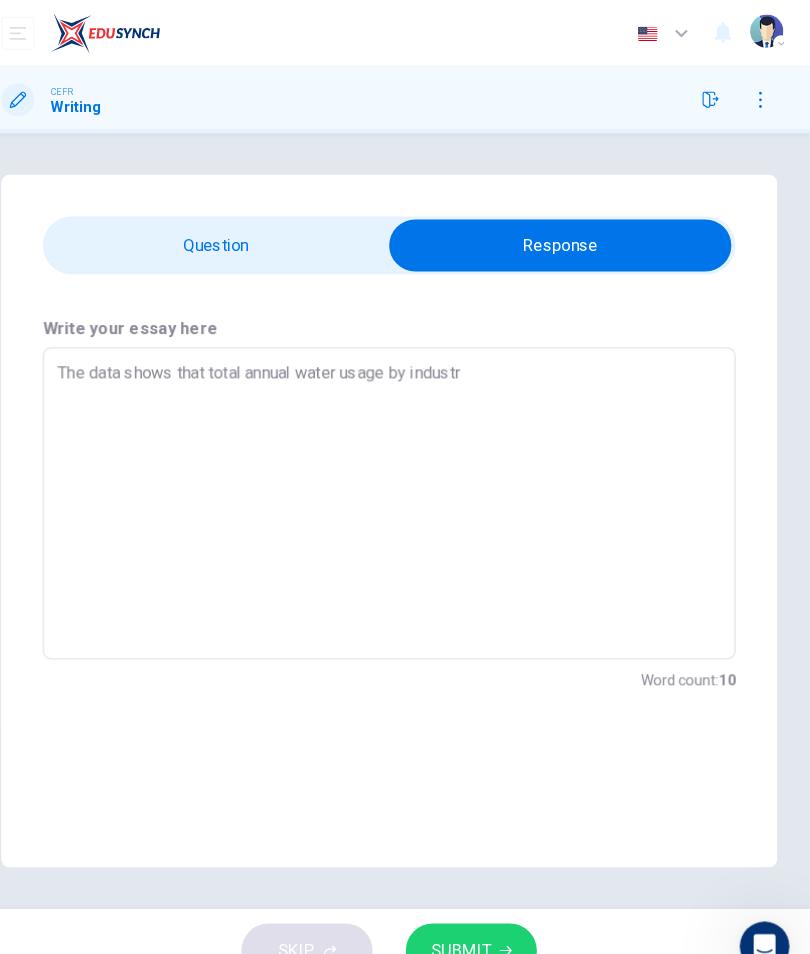 type on "x" 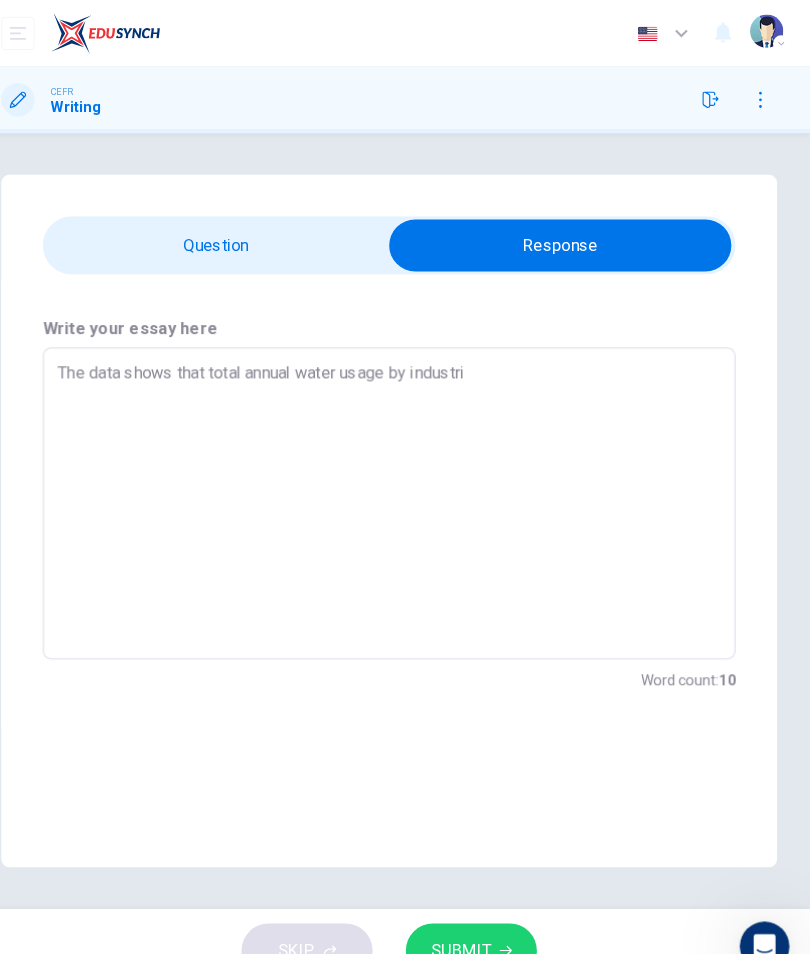 type on "x" 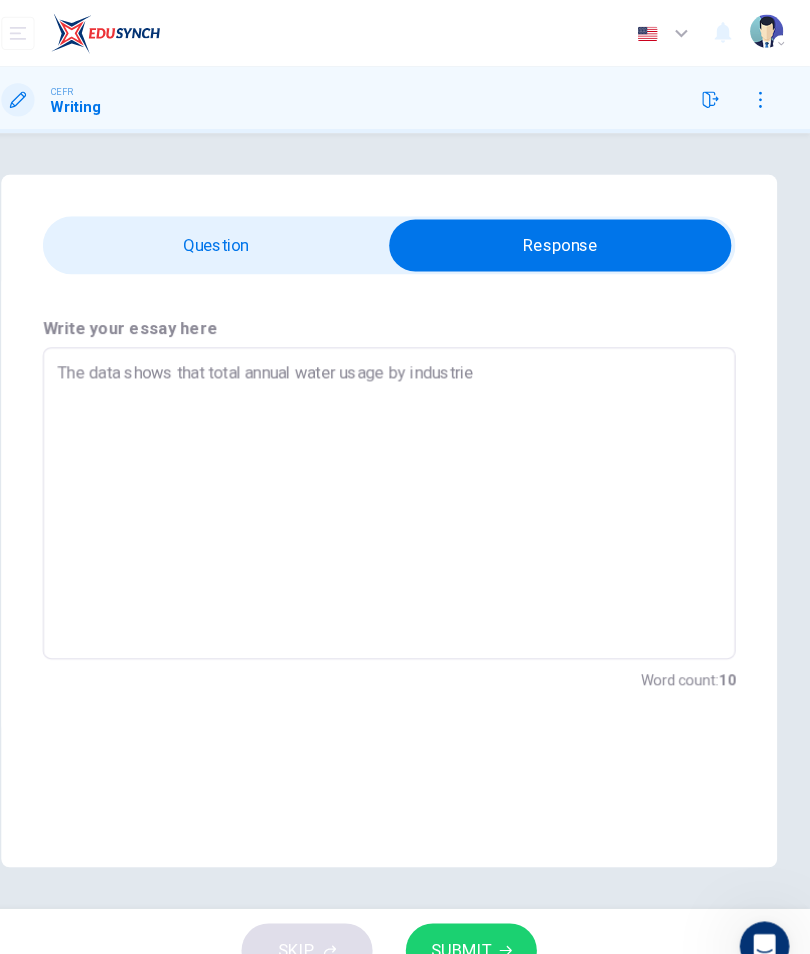 type on "x" 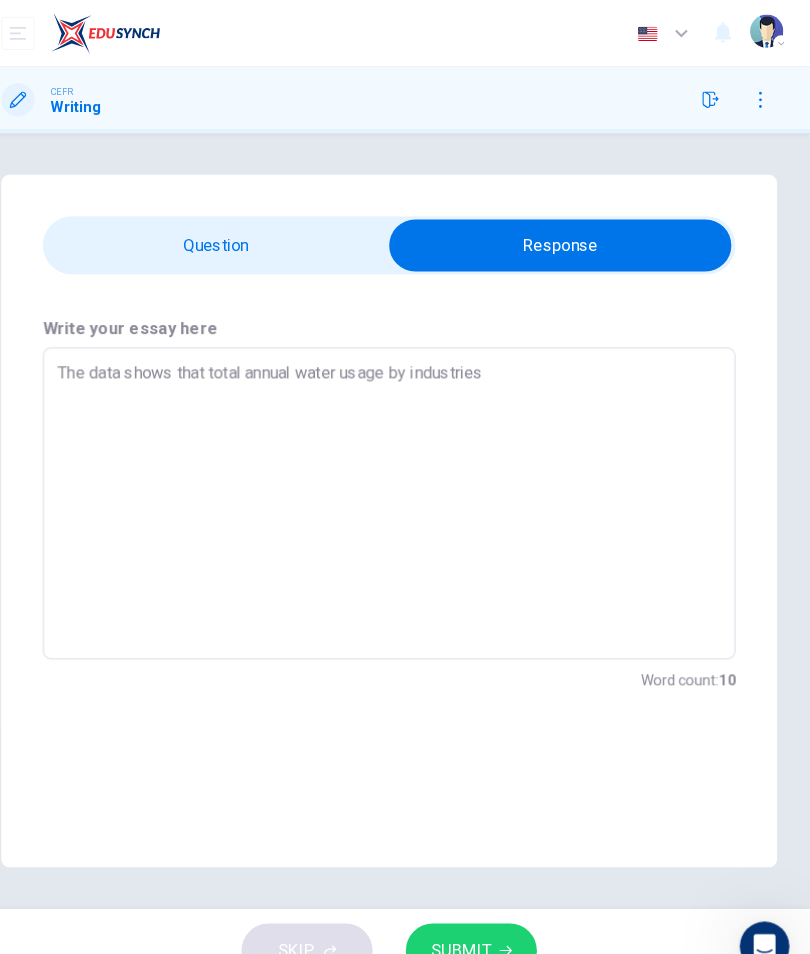 type on "x" 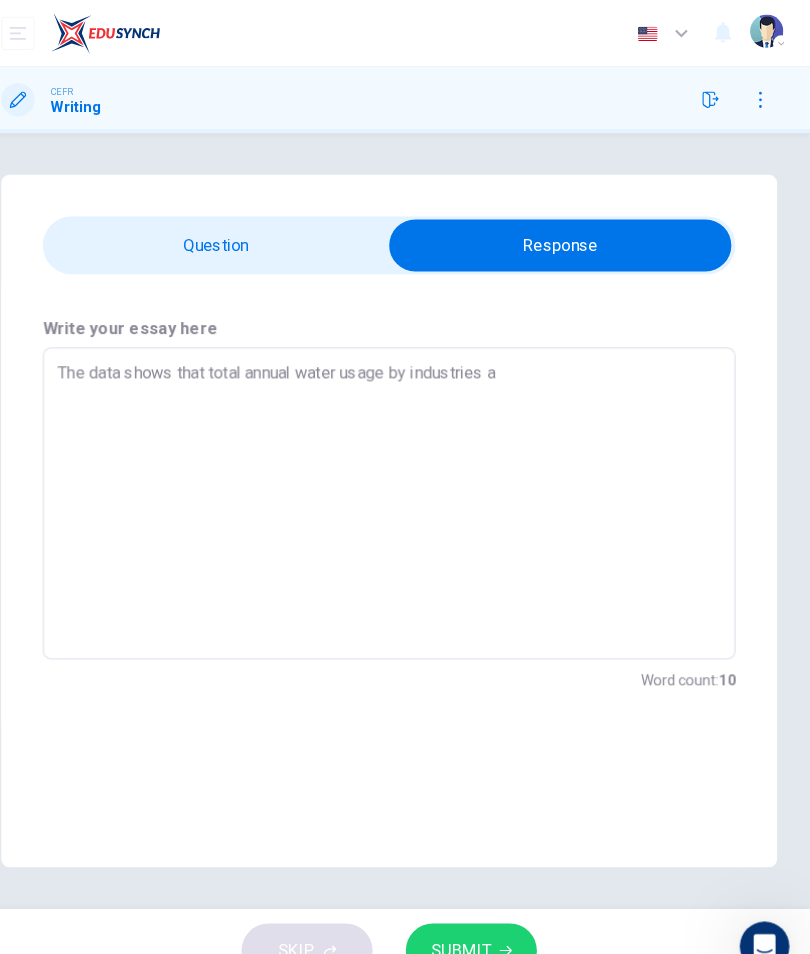type on "x" 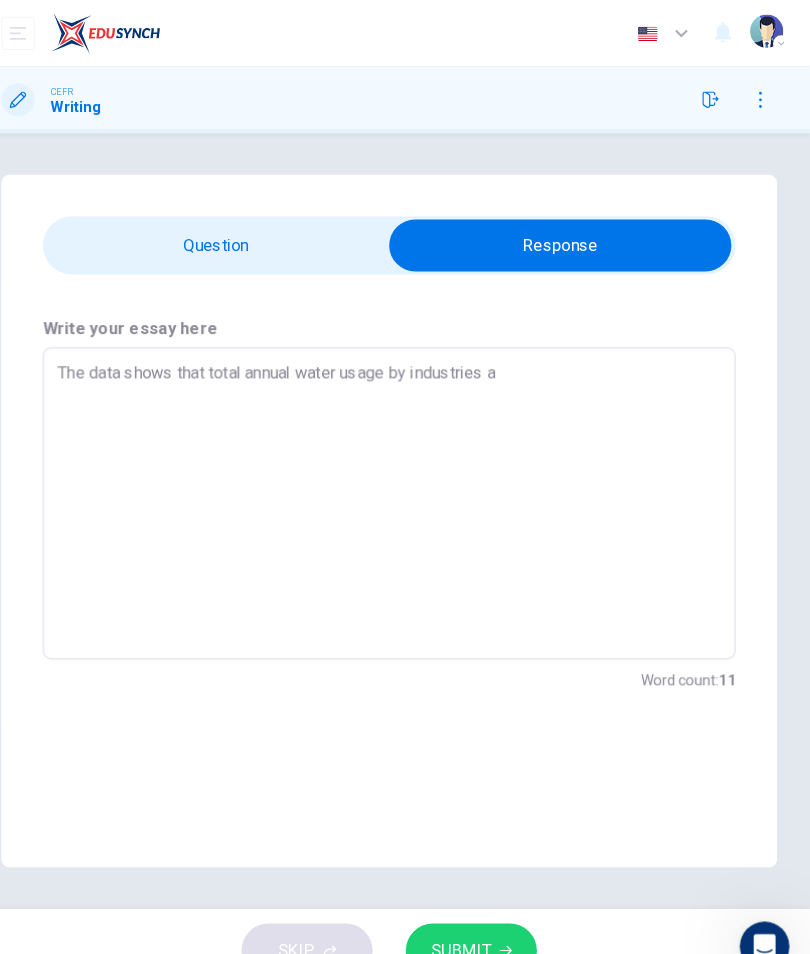 type on "The data shows that total annual water usage by industries ar" 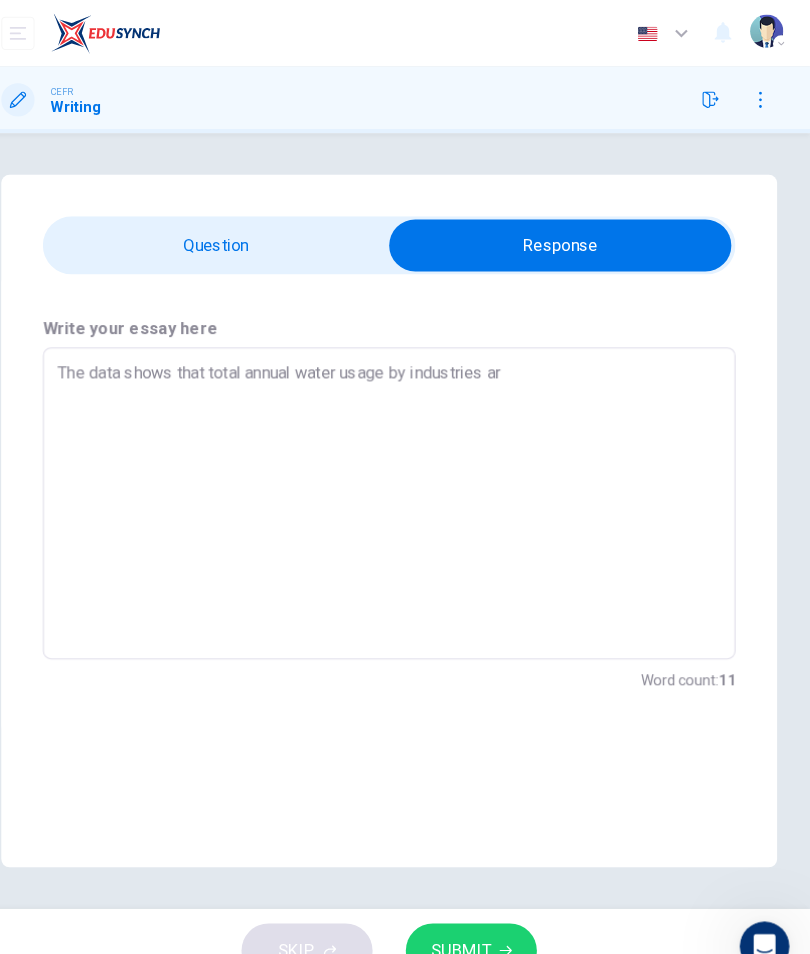 type on "x" 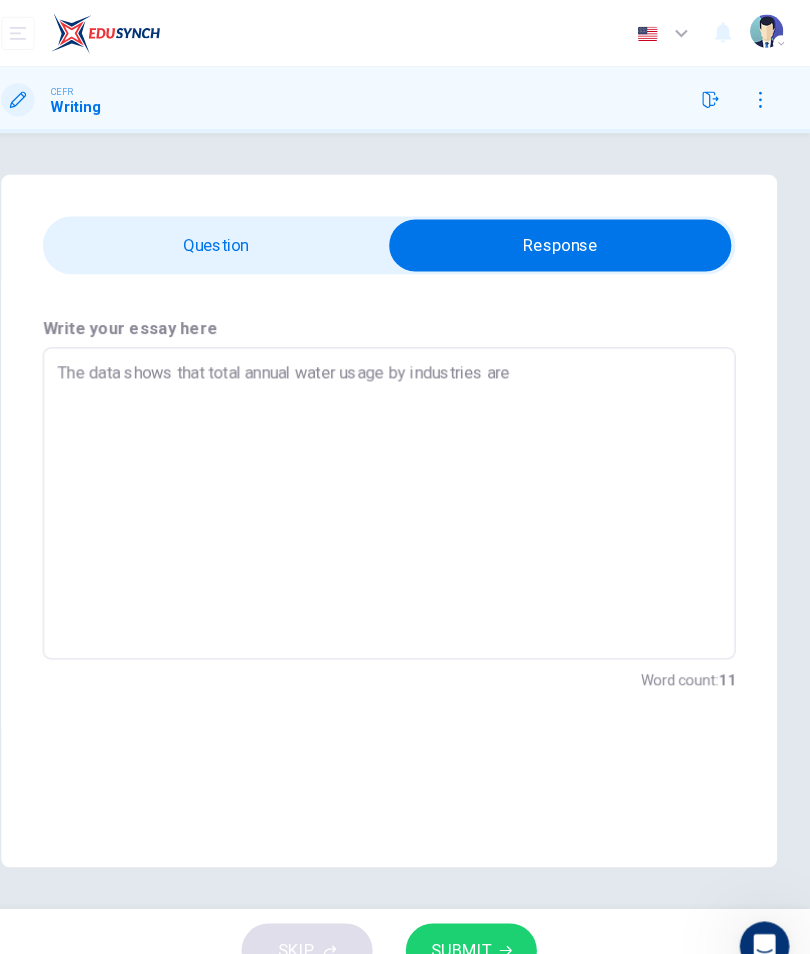 type on "x" 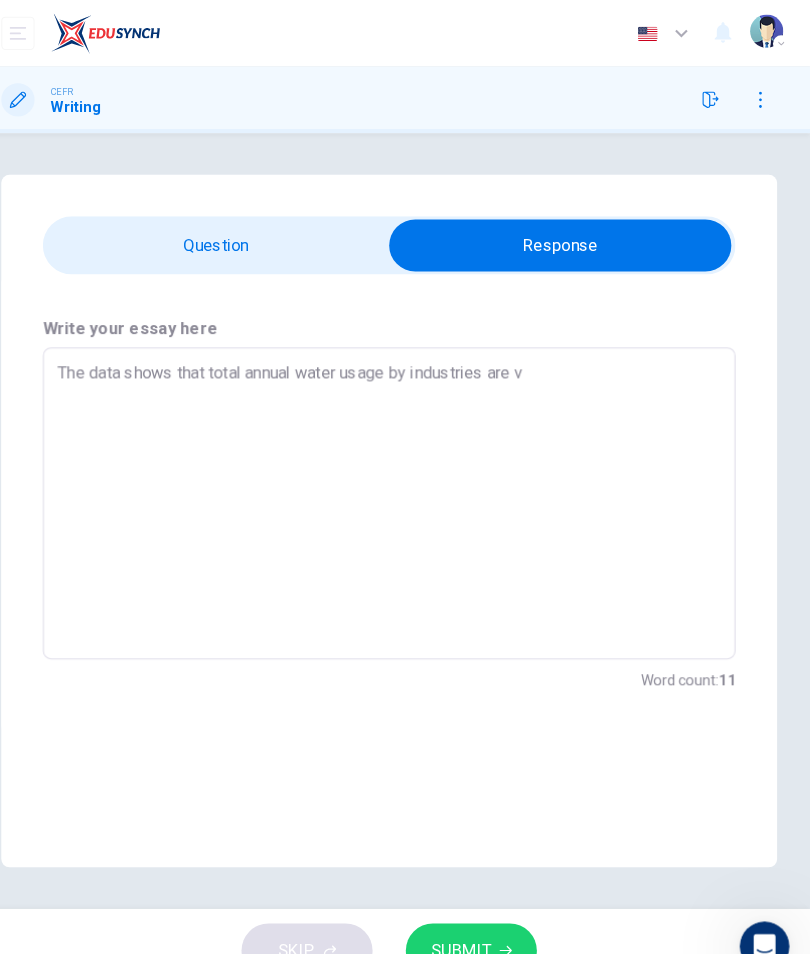 type on "x" 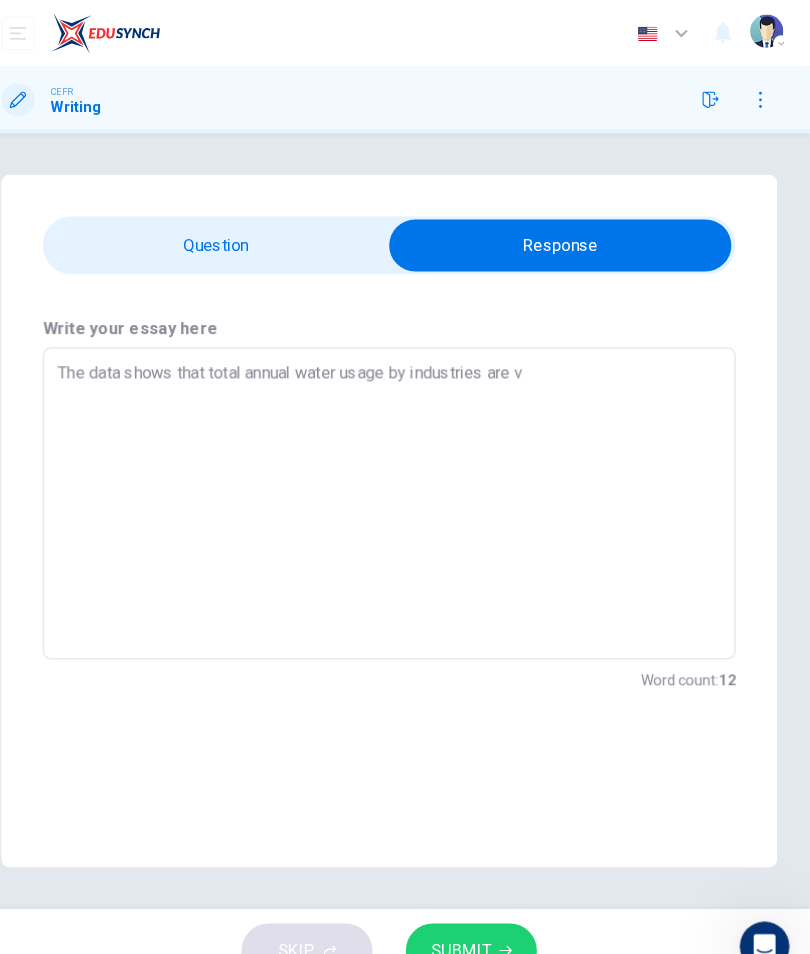 type on "The data shows that total annual water usage by industries are va" 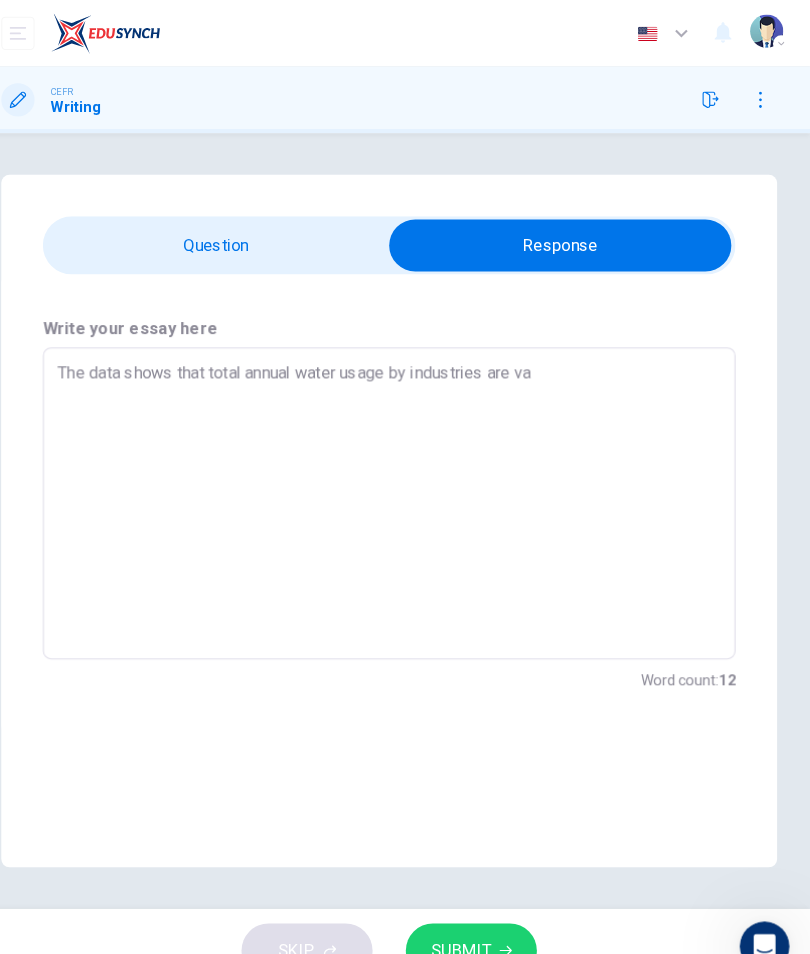 type on "x" 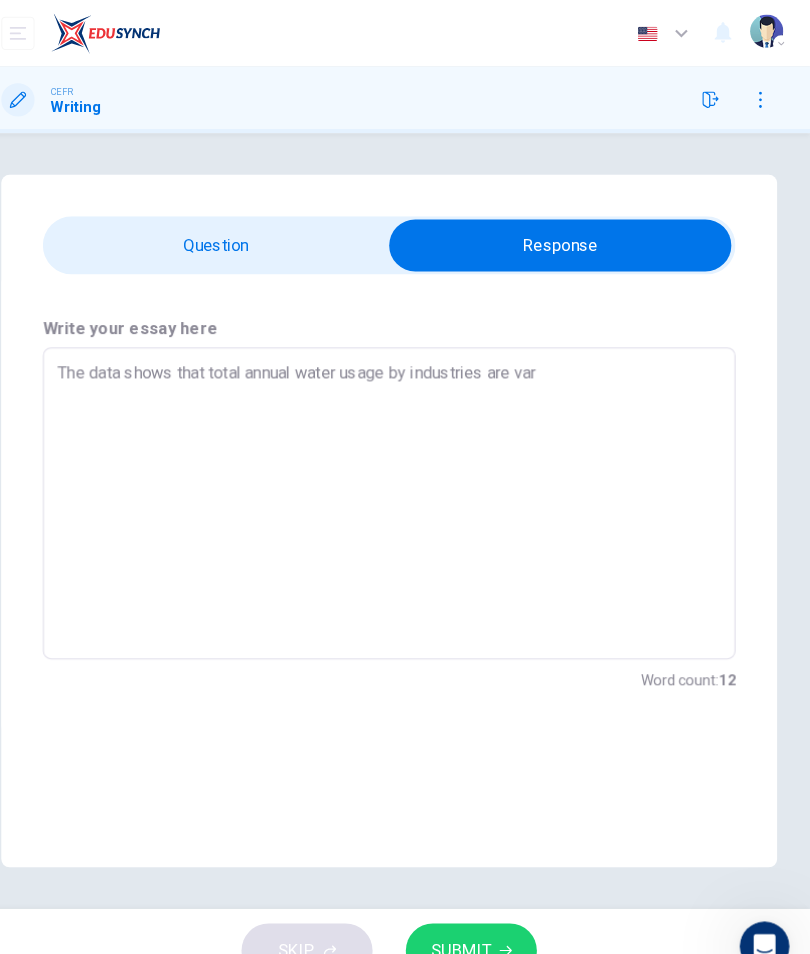type on "x" 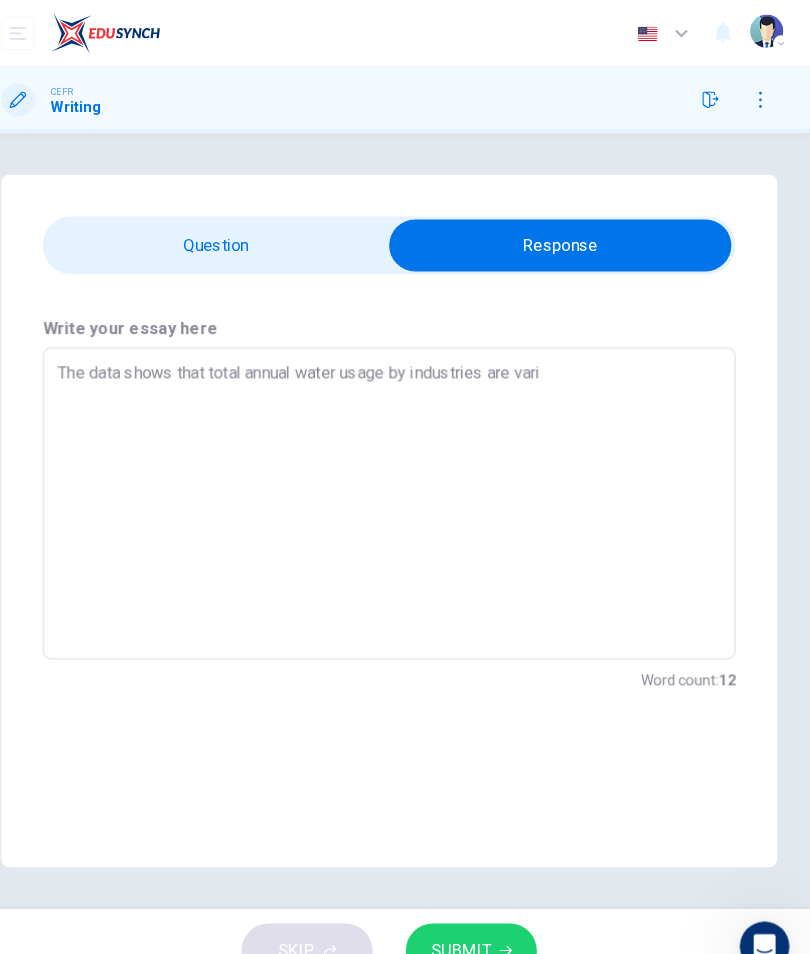 type on "x" 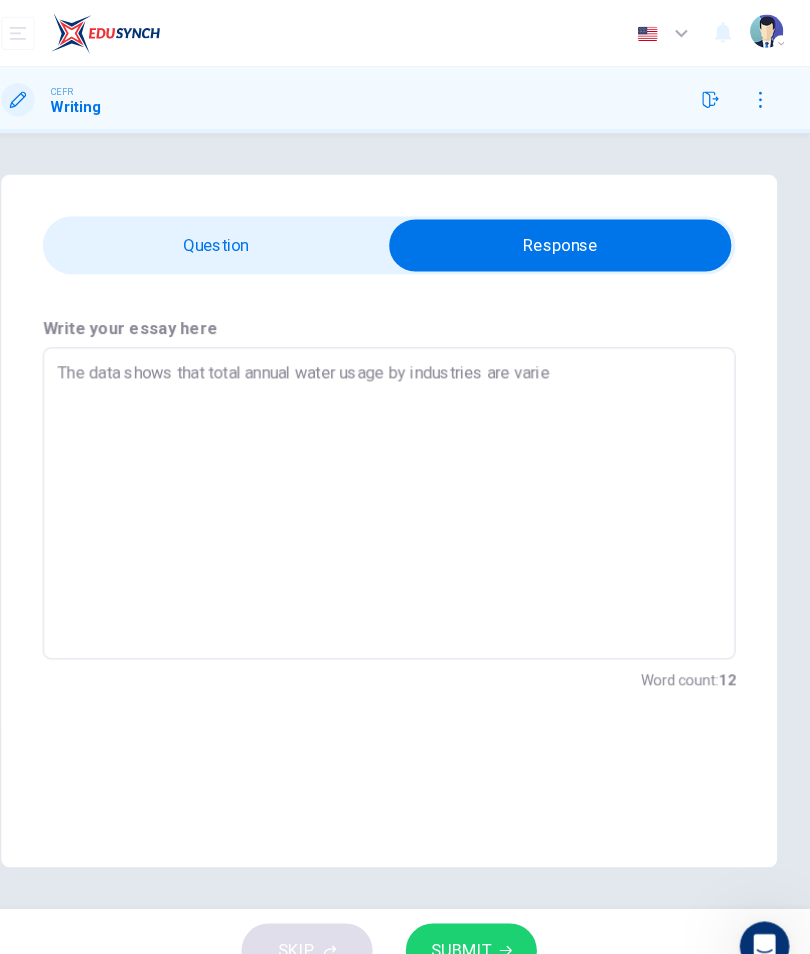 type on "x" 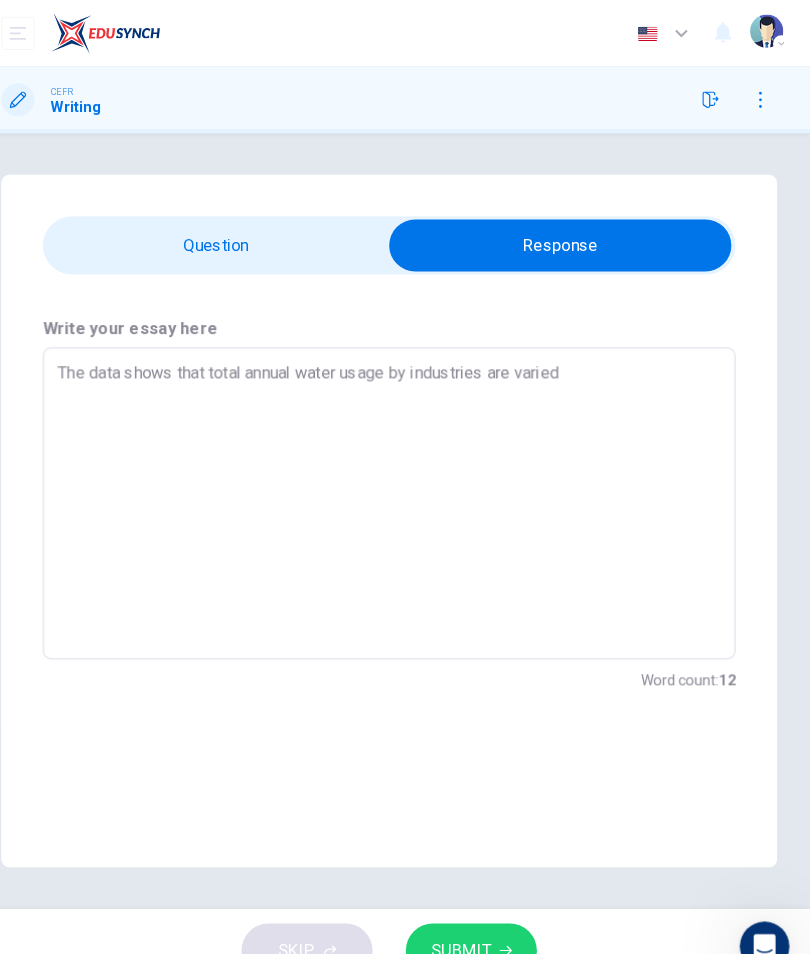 type on "x" 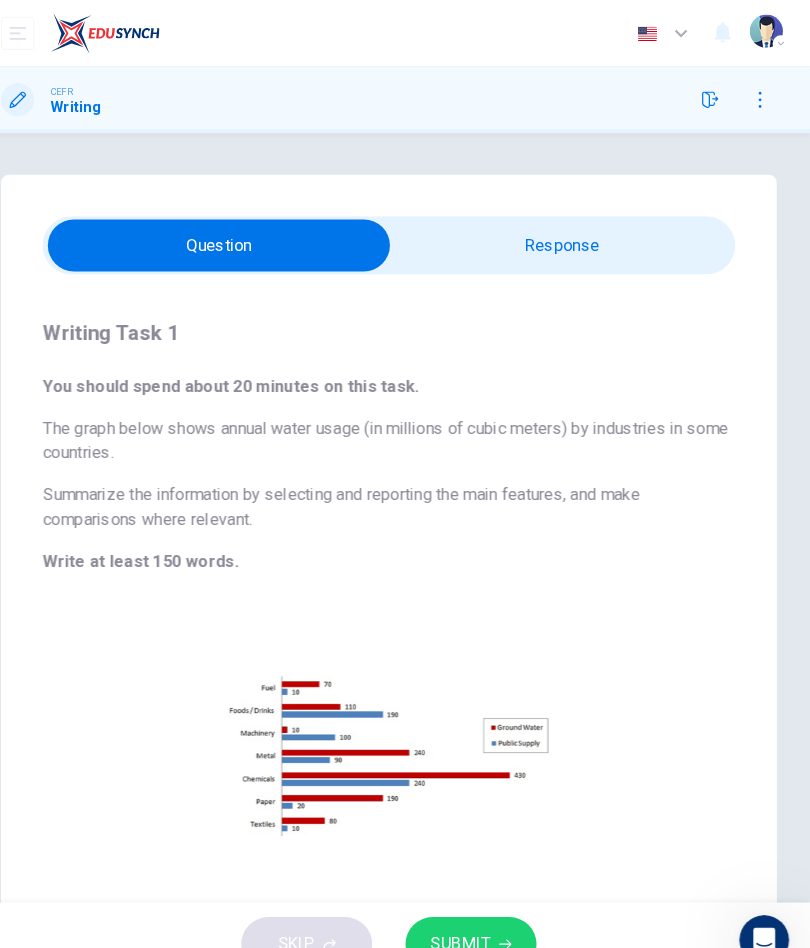 type on "x" 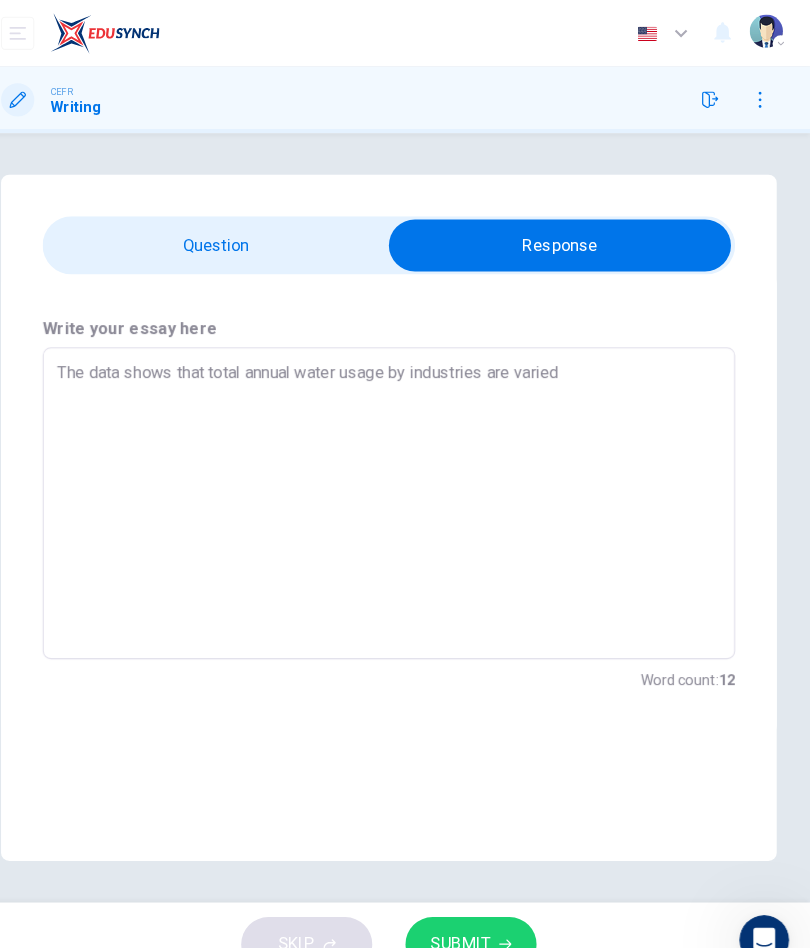 click on "The data shows that total annual water usage by industries are varied" at bounding box center (405, 484) 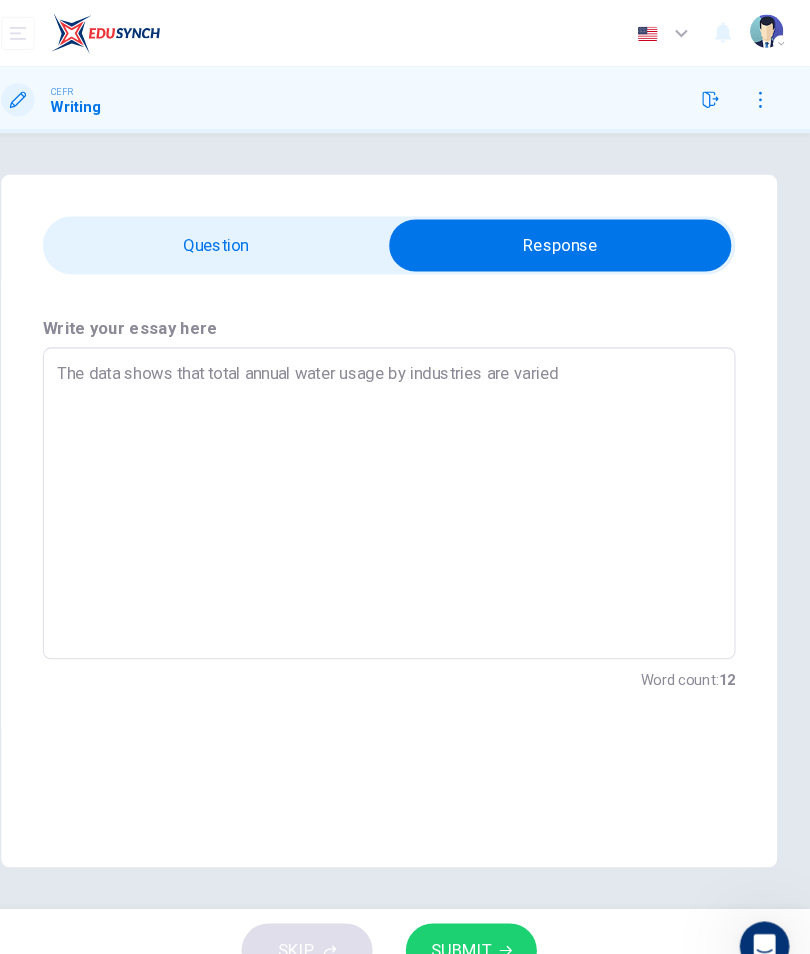 type on "x" 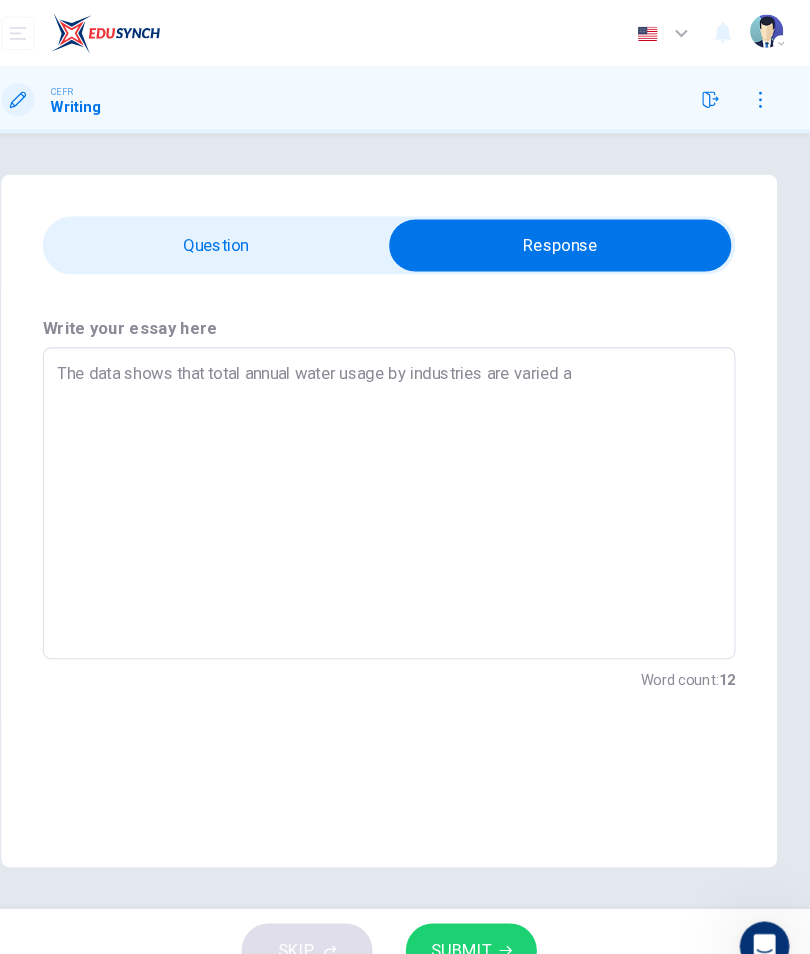 type on "x" 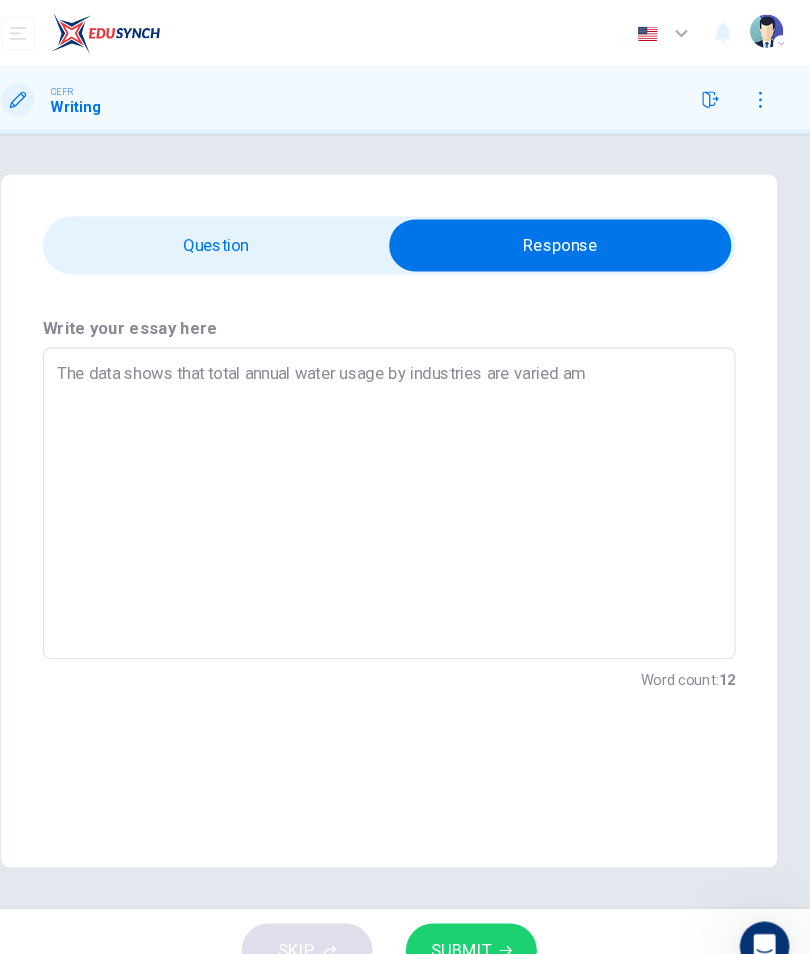 type on "x" 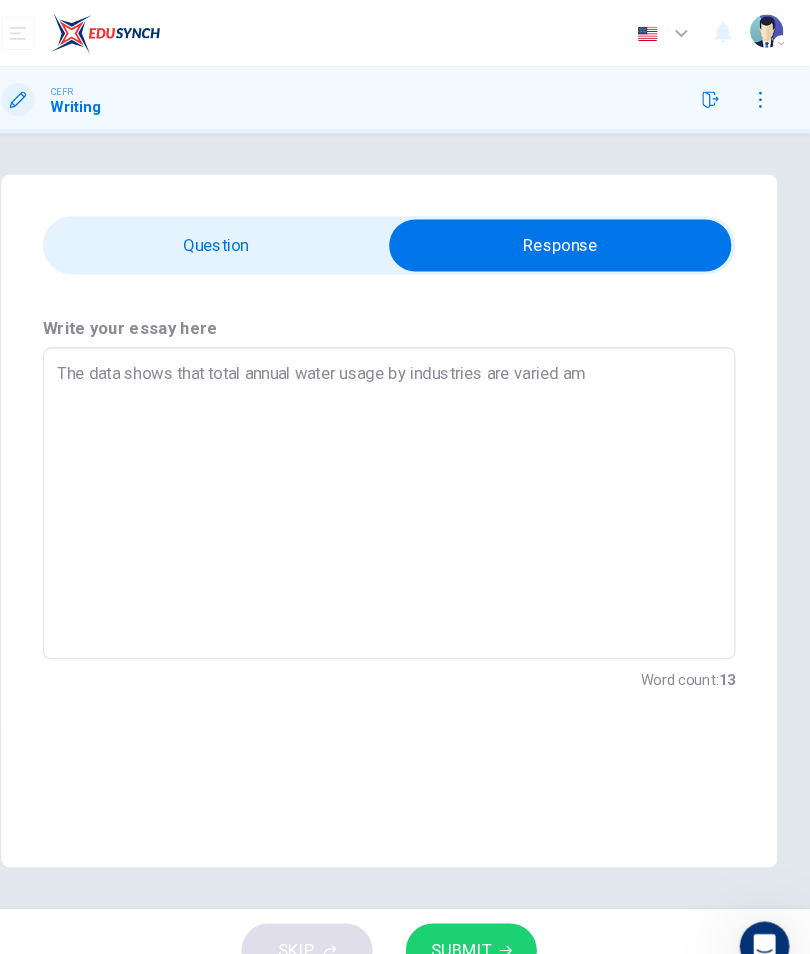 type on "The data shows that total annual water usage by industries are varied amo" 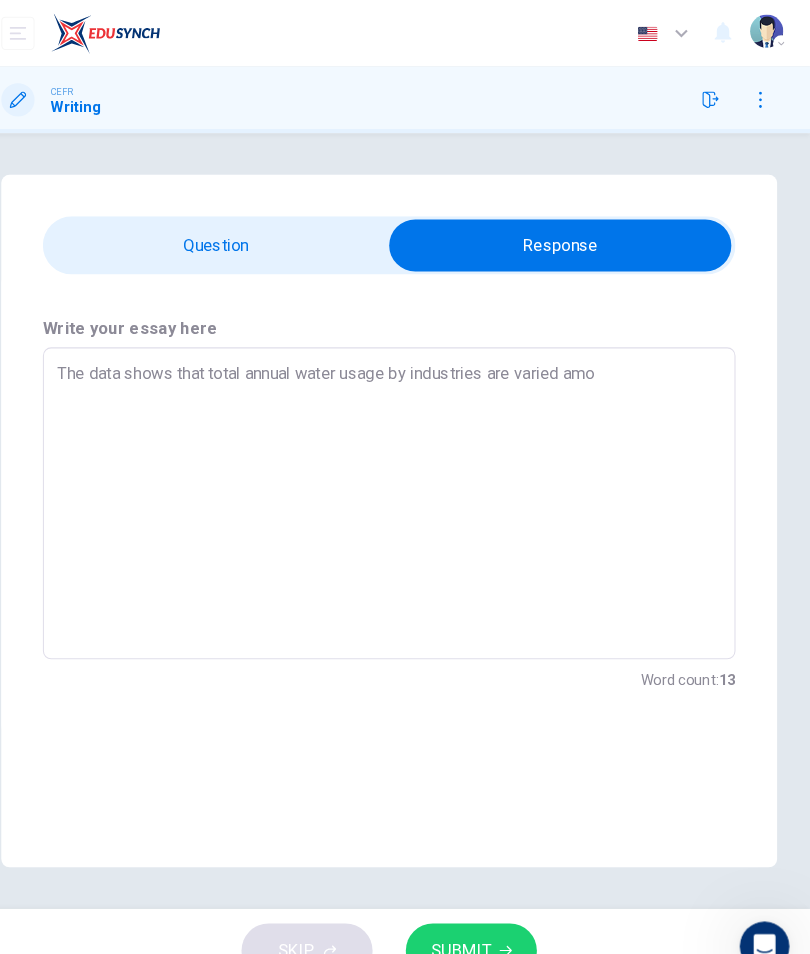 type on "x" 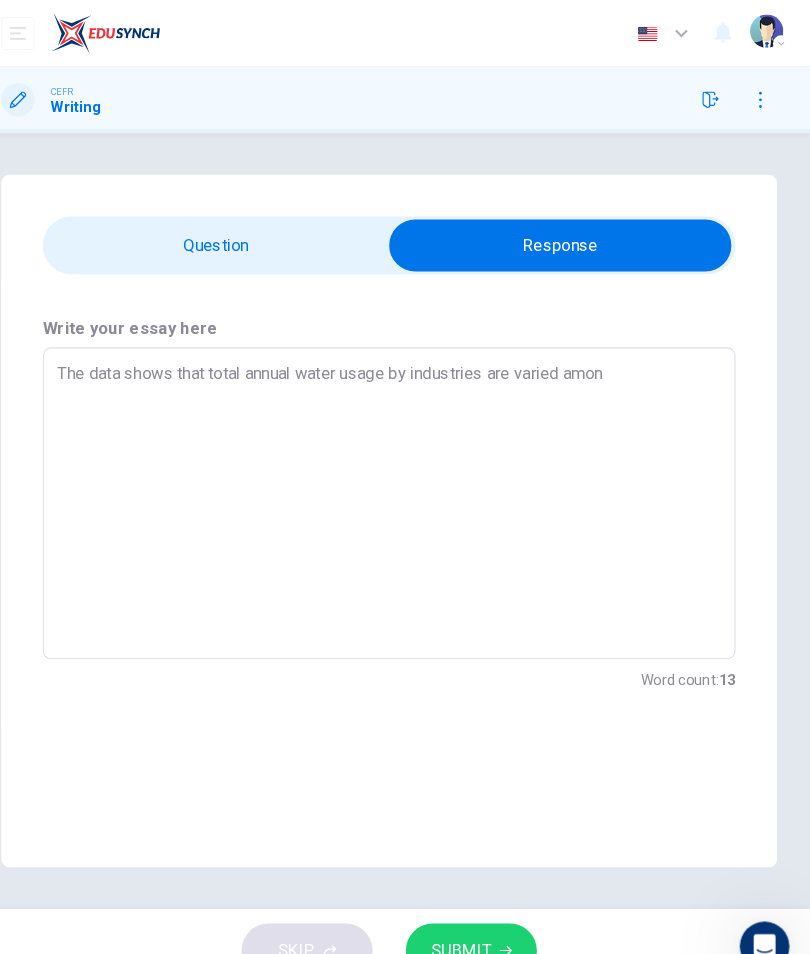 type on "x" 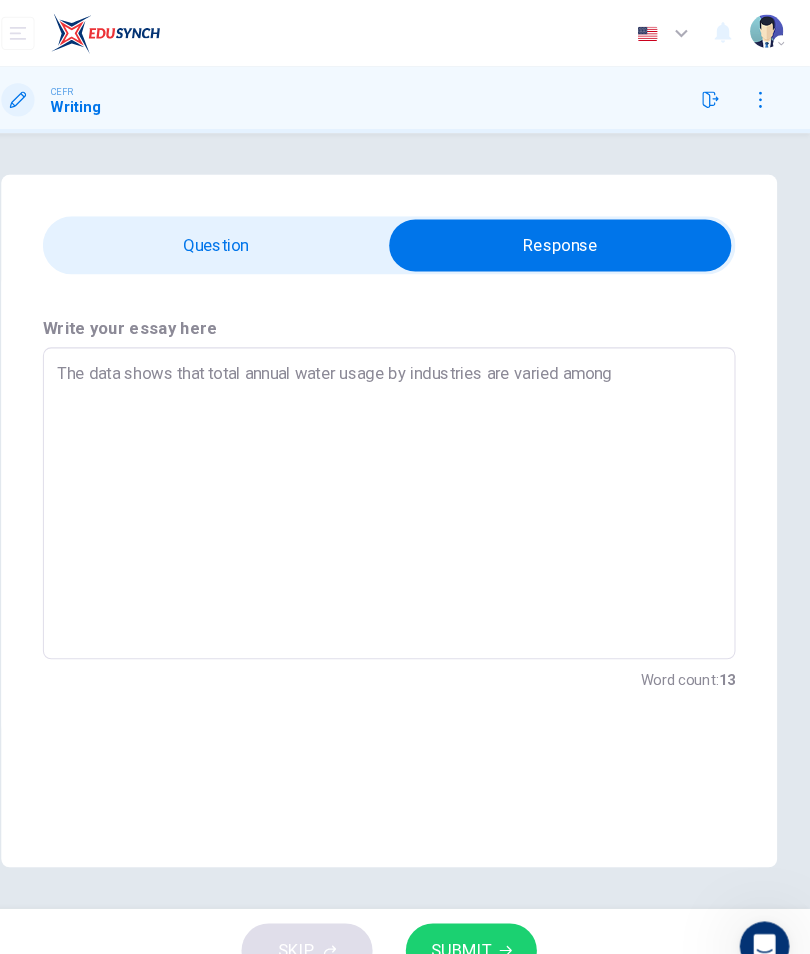 type on "x" 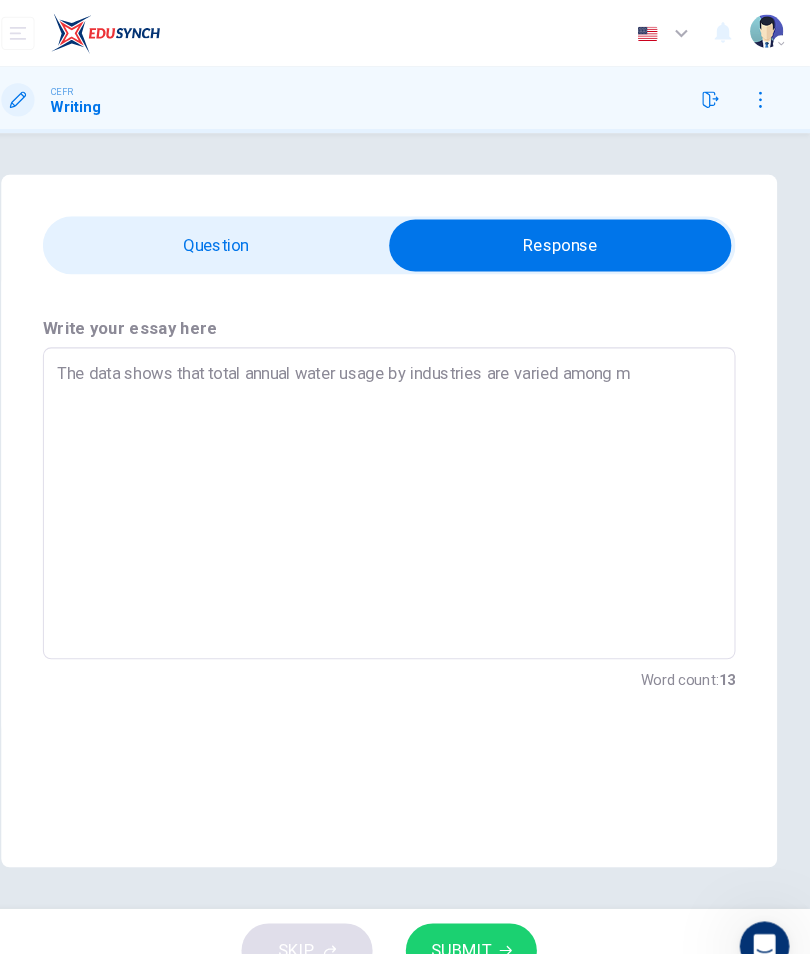 type on "x" 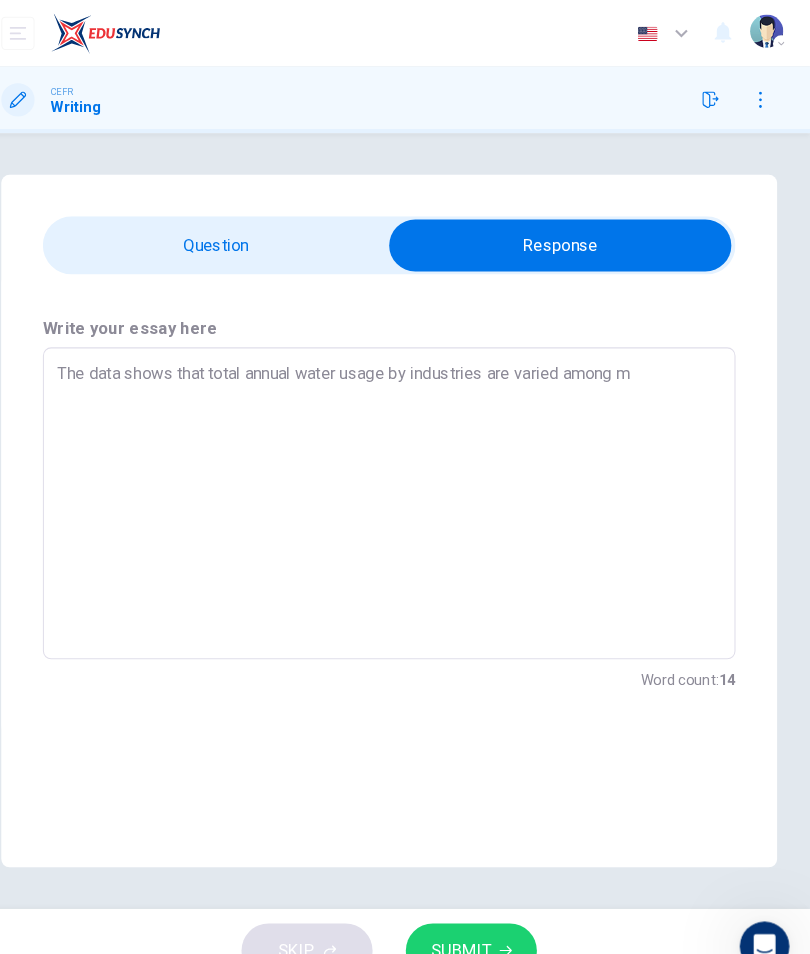 type on "The data shows that total annual water usage by industries are varied among mu" 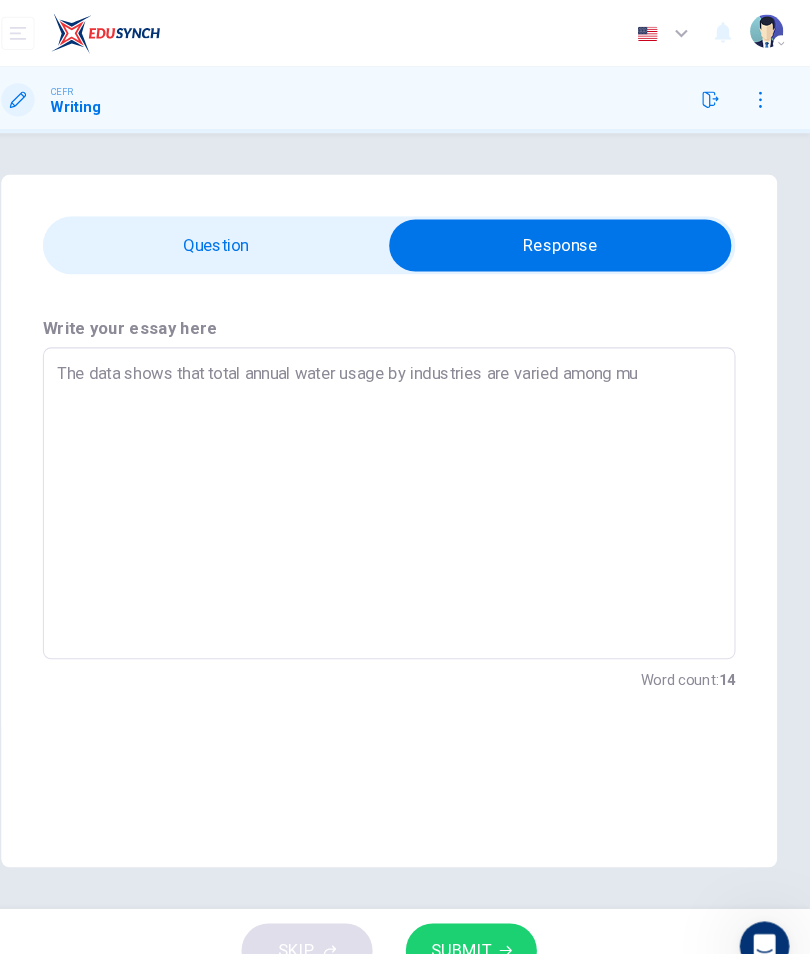 type on "x" 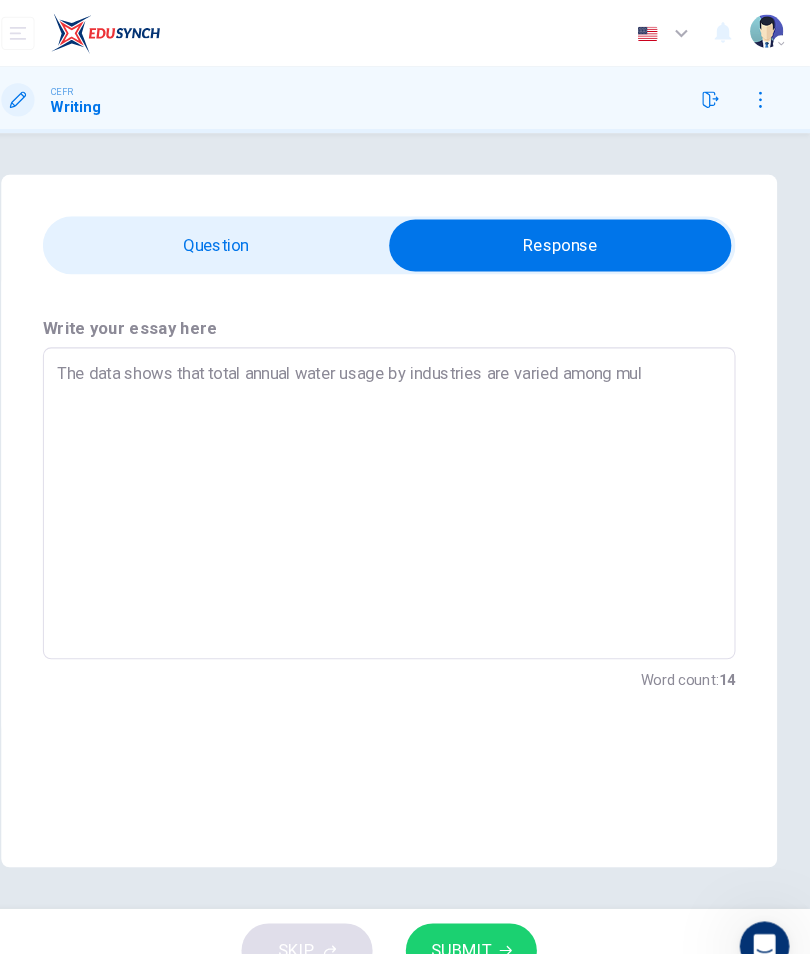 type on "x" 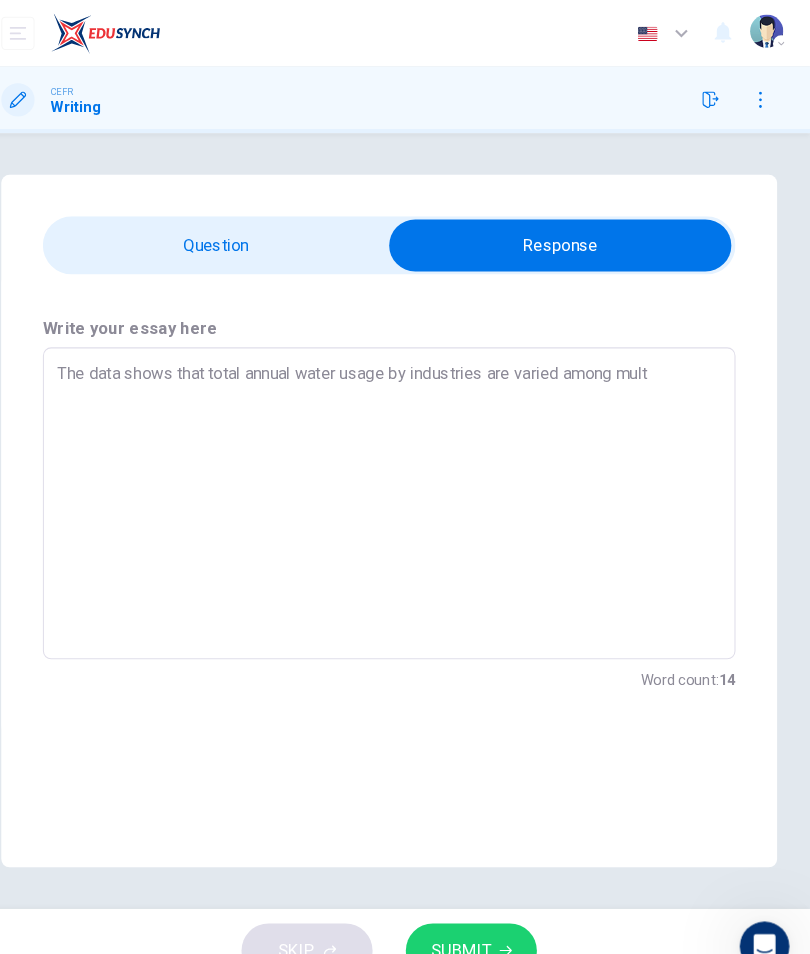 type on "x" 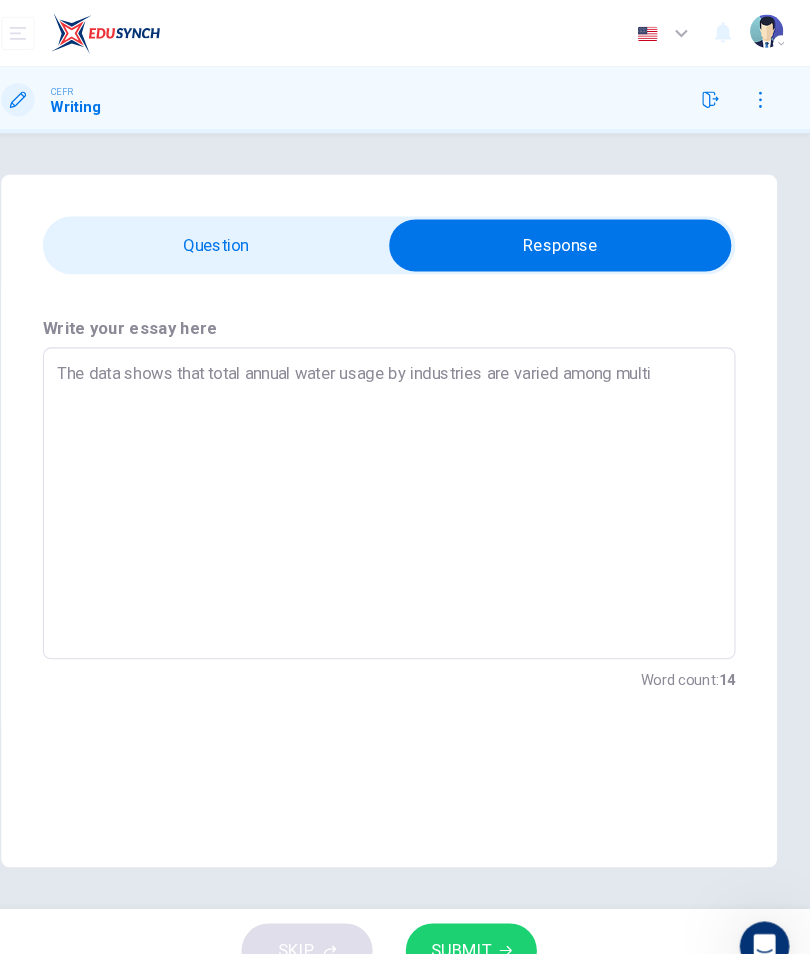 type on "x" 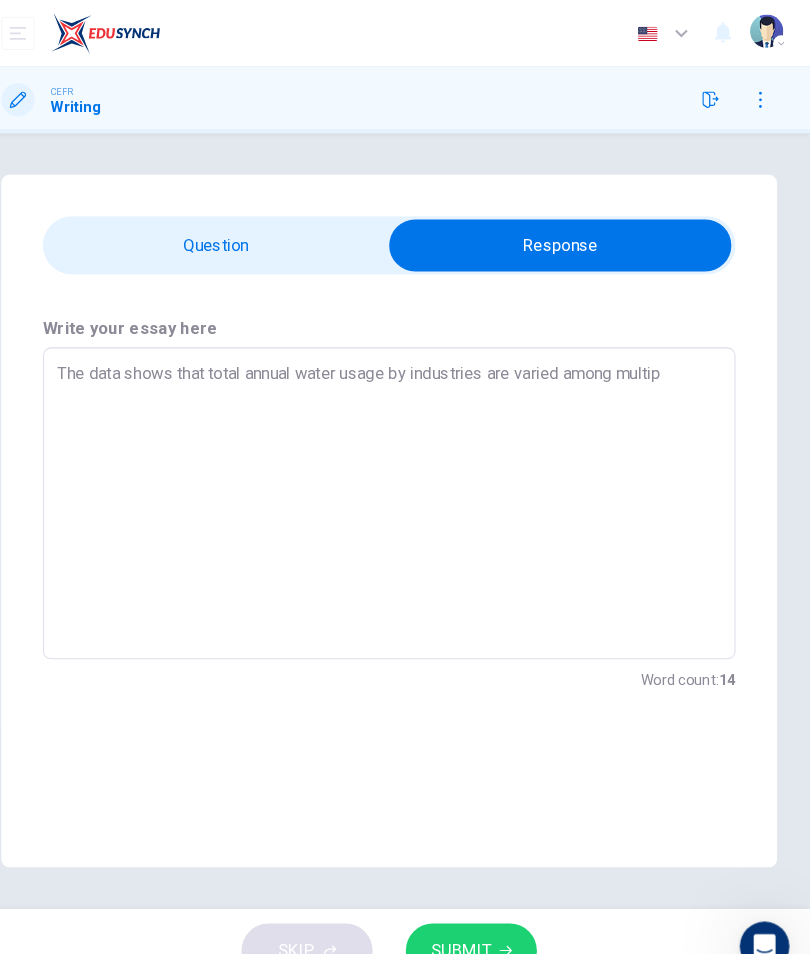type on "x" 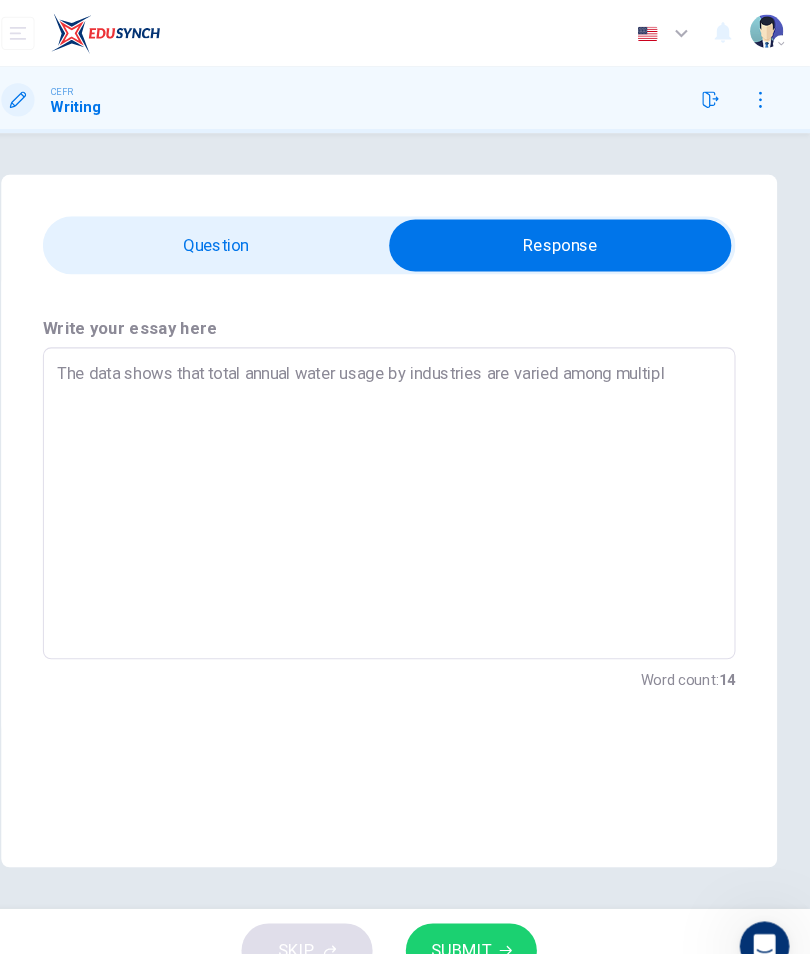 type on "x" 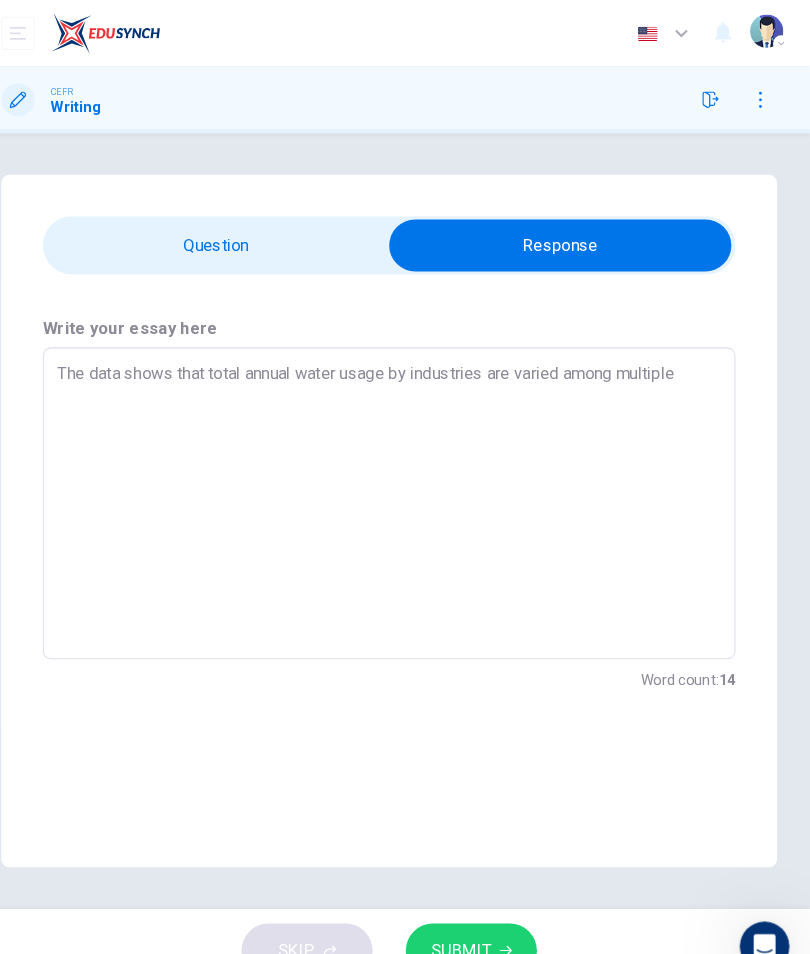 type on "x" 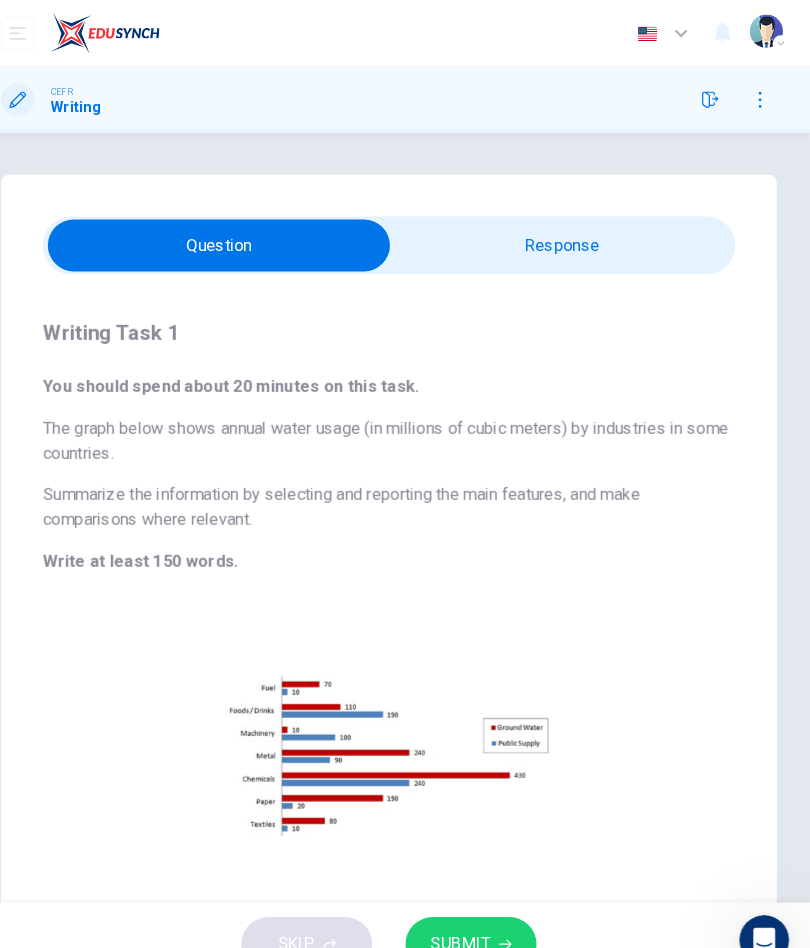 checkbox on "true" 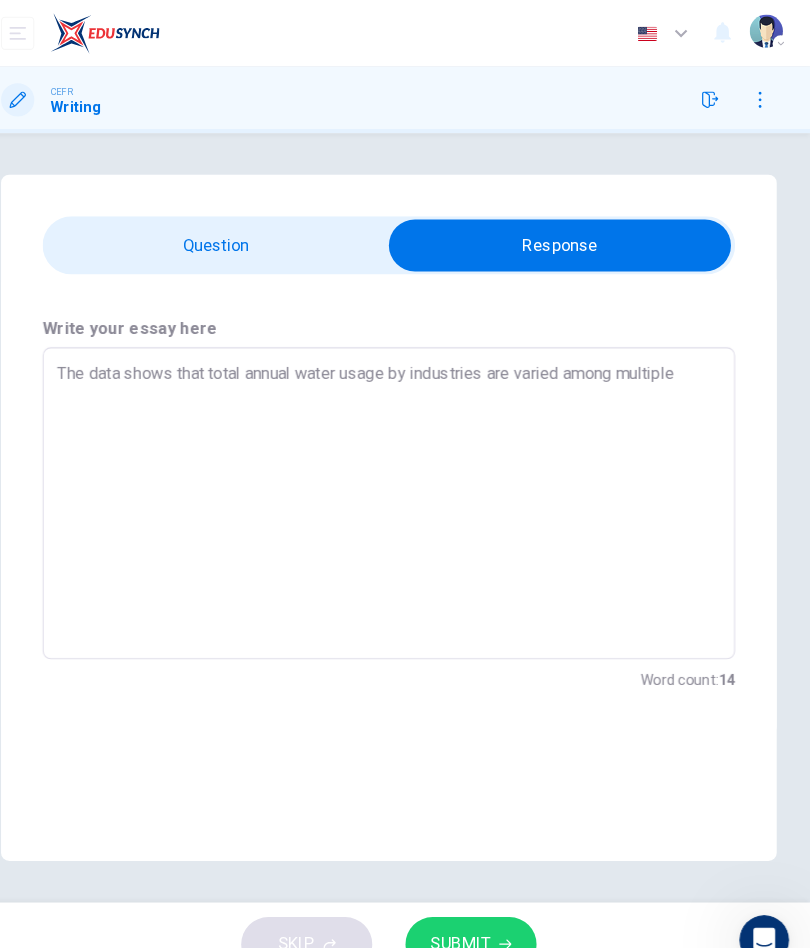 click on "The data shows that total annual water usage by industries are varied among multiple" at bounding box center [405, 484] 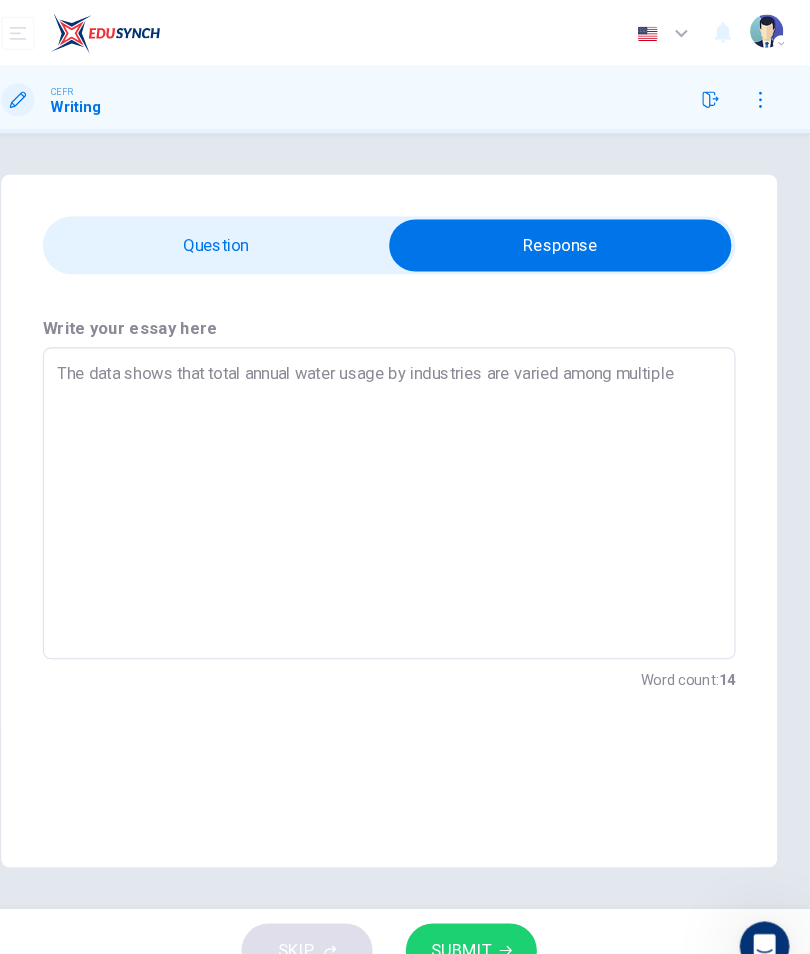 type 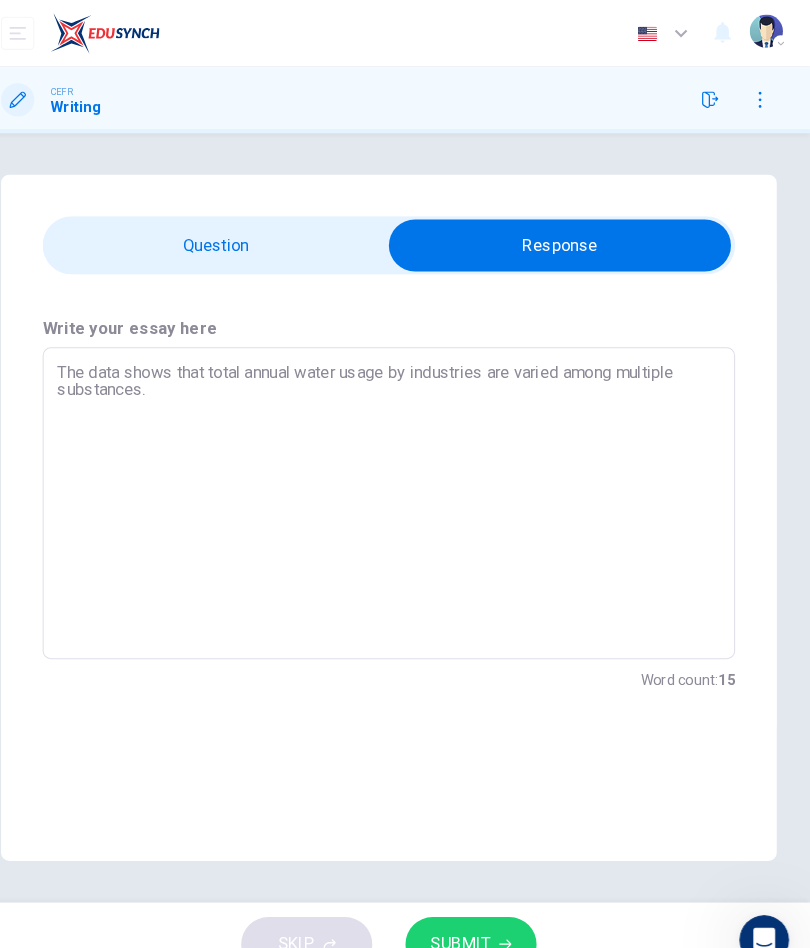 click on "The data shows that total annual water usage by industries are varied among multiple substances." at bounding box center [405, 484] 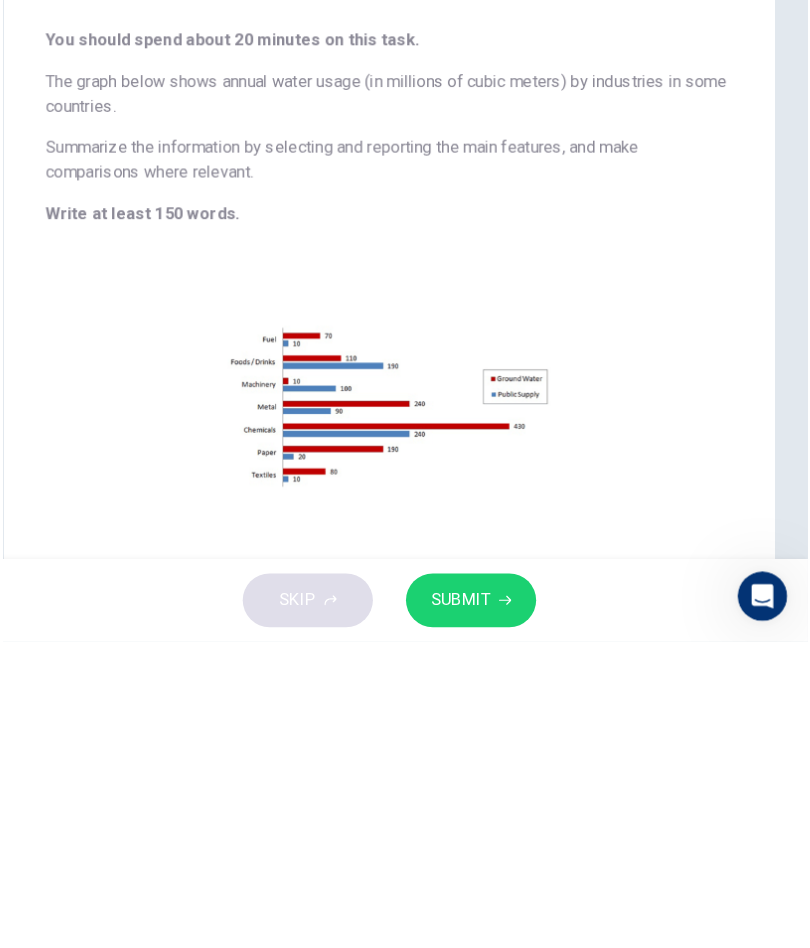 scroll, scrollTop: 6, scrollLeft: 0, axis: vertical 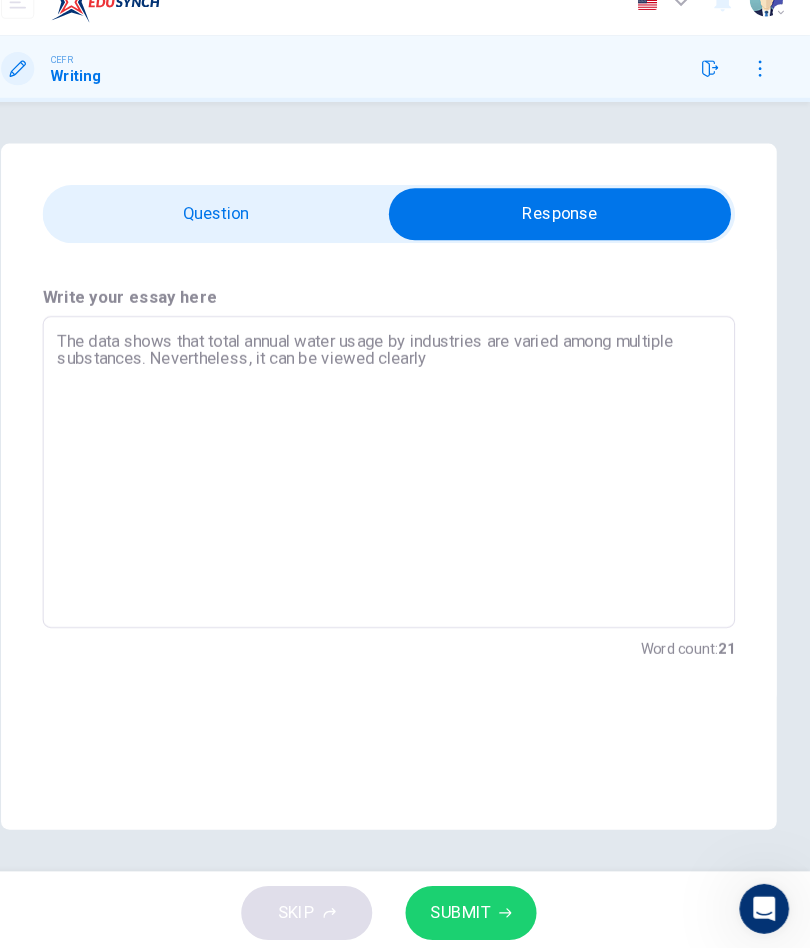 click on "The data shows that total annual water usage by industries are varied among multiple substances. Nevertheless, it can be viewed clearly" at bounding box center [405, 484] 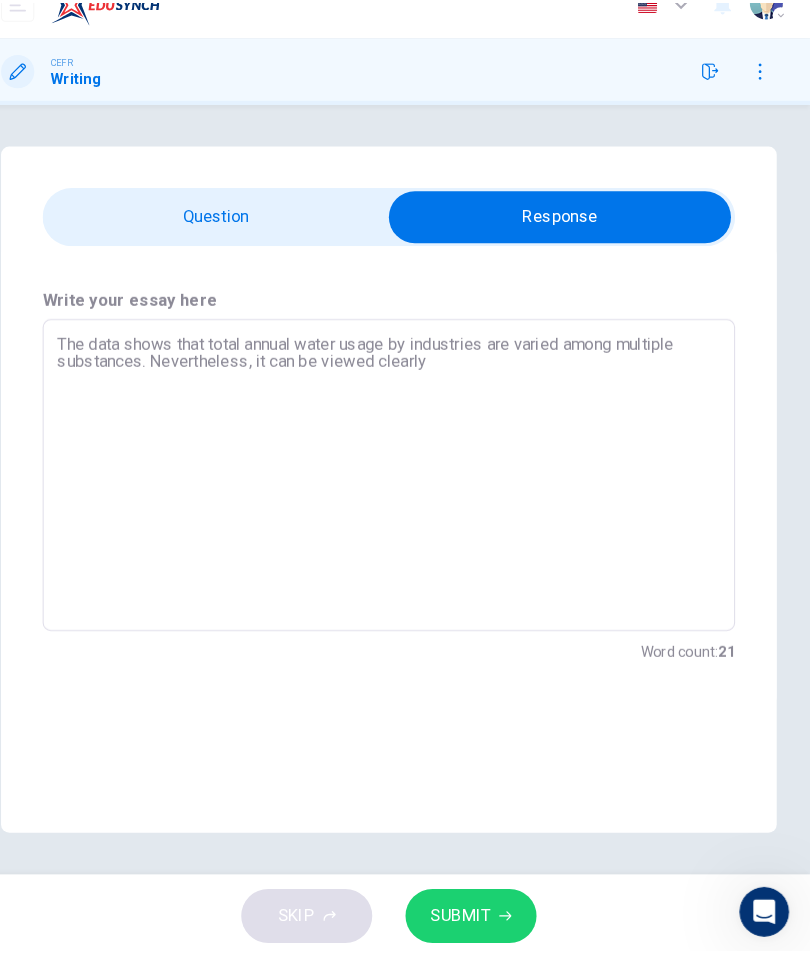 scroll, scrollTop: 0, scrollLeft: 0, axis: both 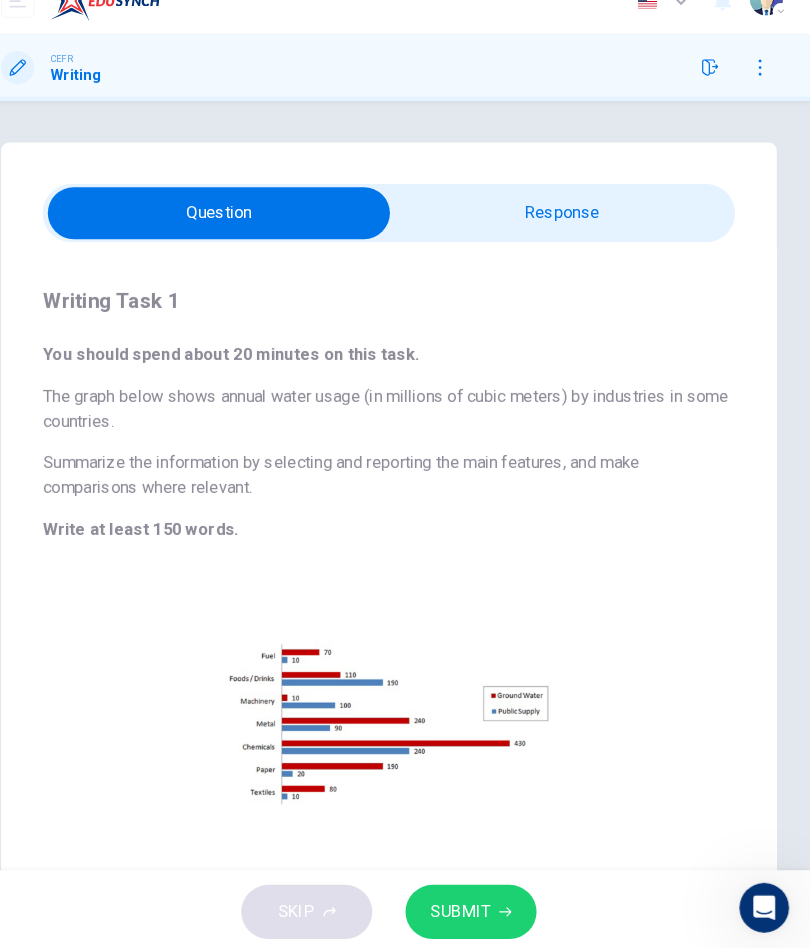 click on "Click to Zoom" at bounding box center [405, 748] 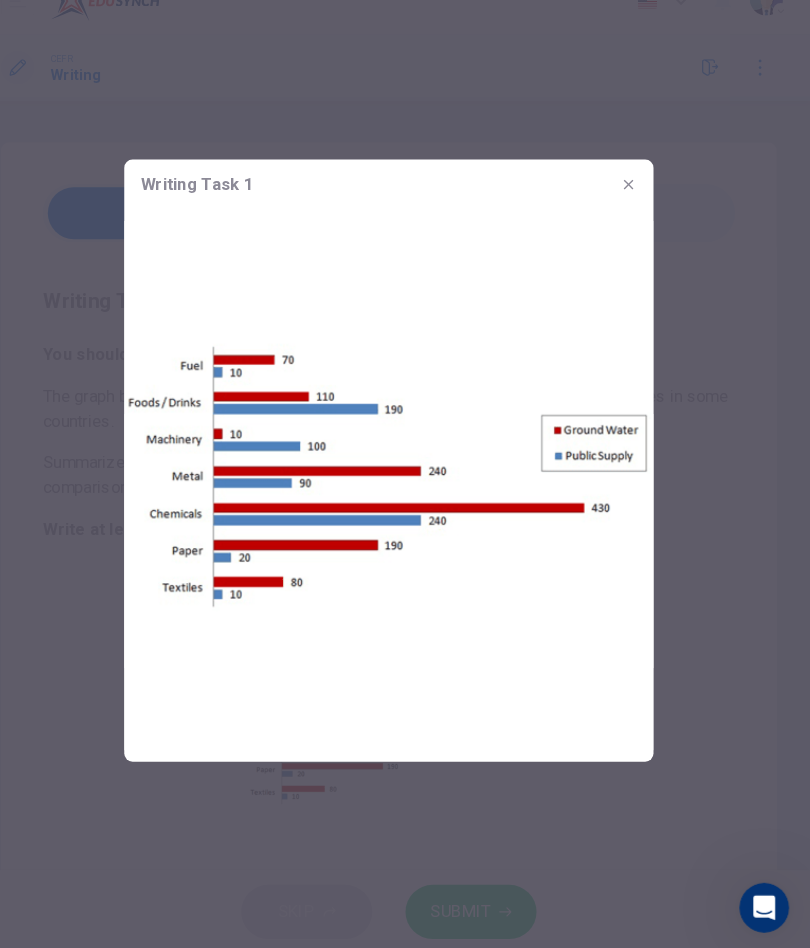 click at bounding box center [405, 474] 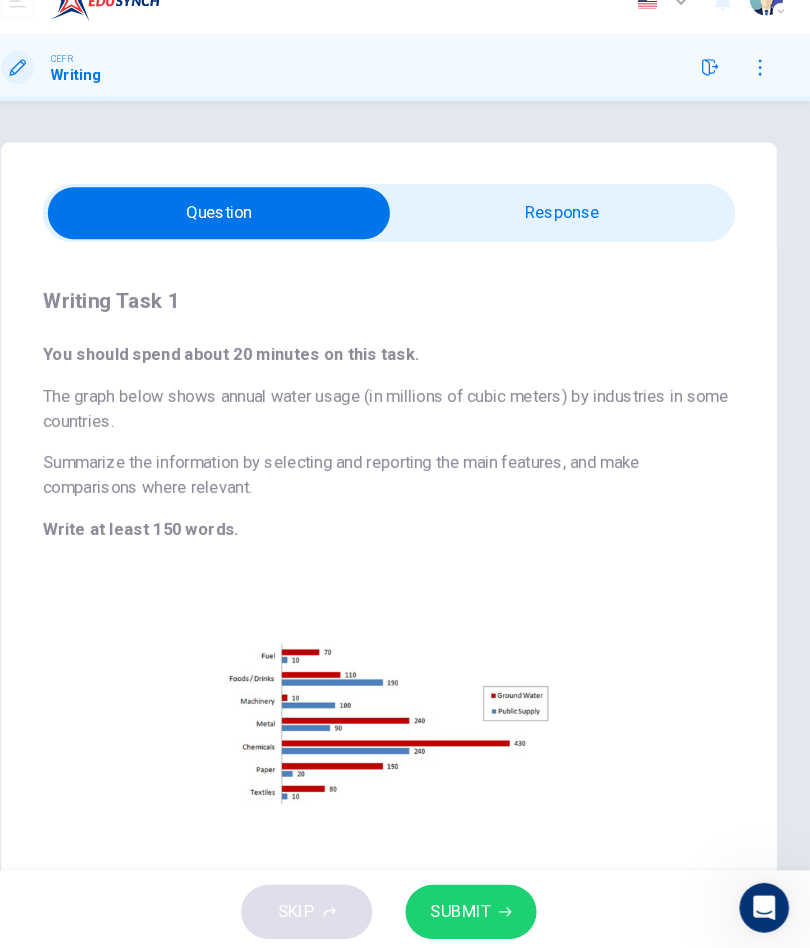 click on "Click to Zoom" at bounding box center [405, 748] 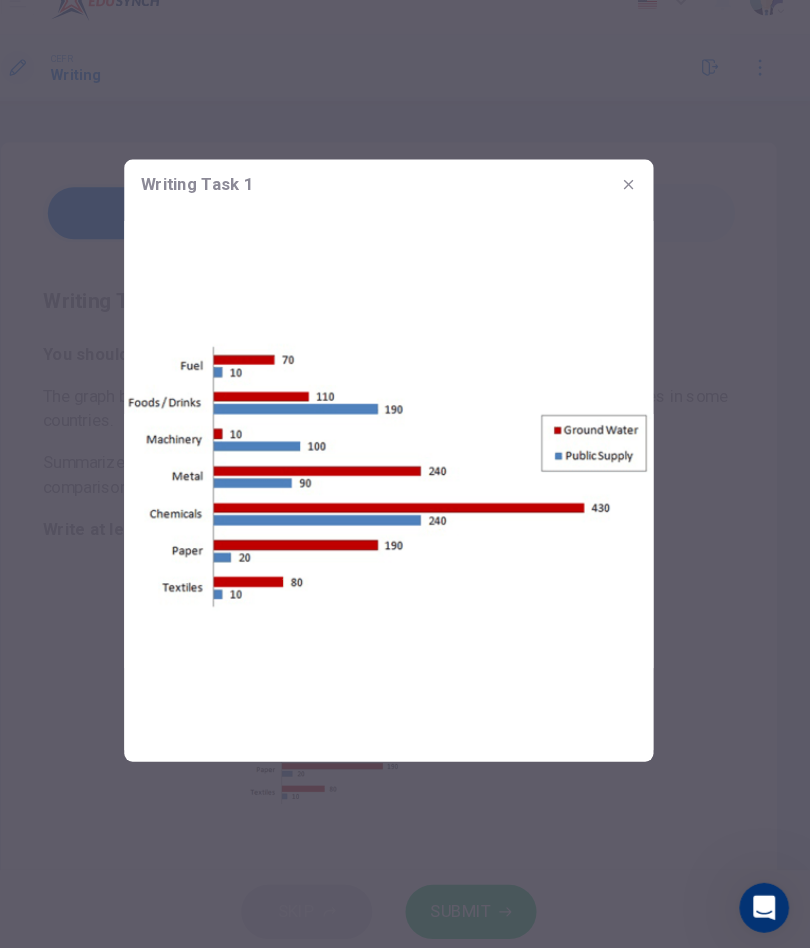 click at bounding box center [405, 474] 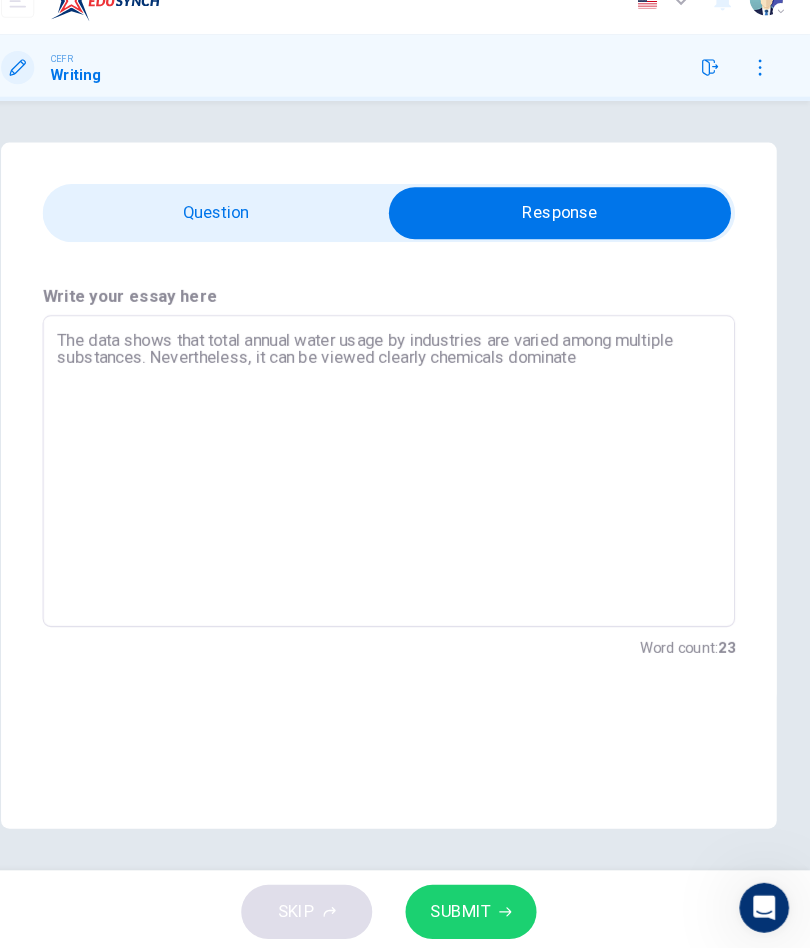 click on "The data shows that total annual water usage by industries are varied among multiple substances. Nevertheless, it can be viewed clearly chemicals dominate" at bounding box center [405, 484] 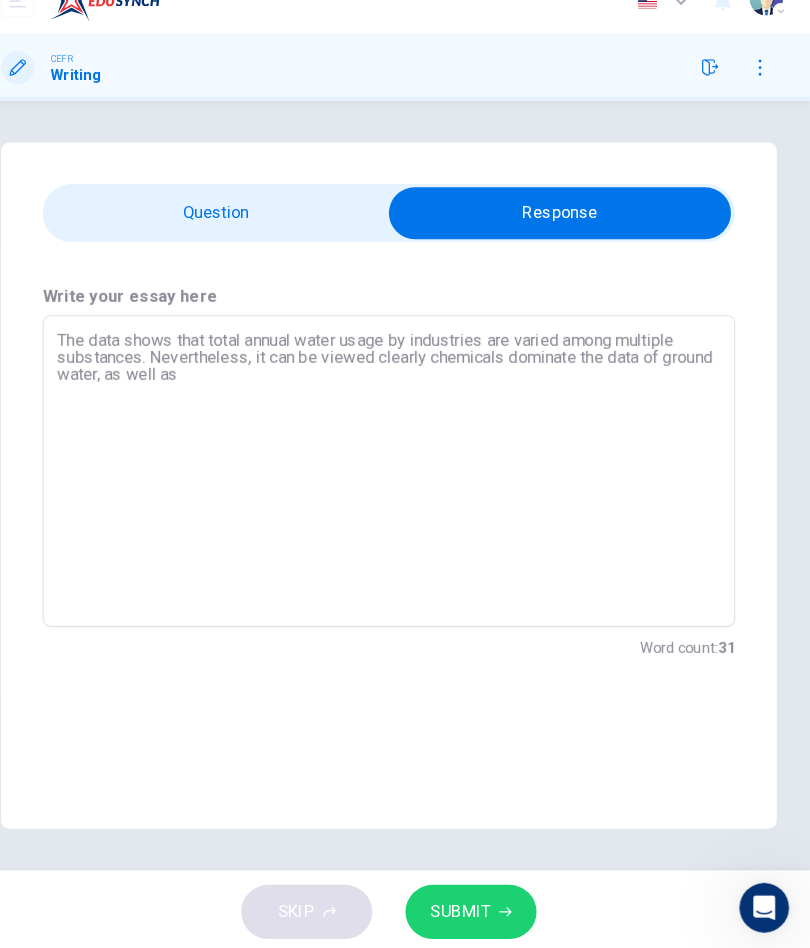 click on "The data shows that total annual water usage by industries are varied among multiple substances. Nevertheless, it can be viewed clearly chemicals dominate the data of ground water, as well as" at bounding box center (405, 484) 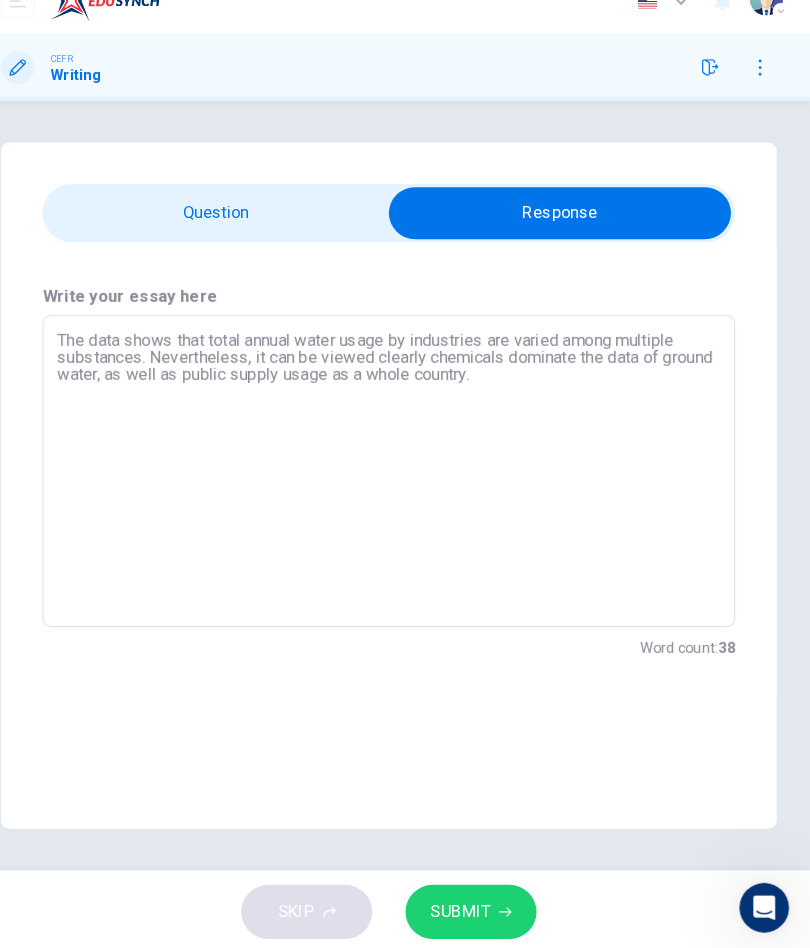 click on "The data shows that total annual water usage by industries are varied among multiple substances. Nevertheless, it can be viewed clearly chemicals dominate the data of ground water, as well as public supply usage as a whole country." at bounding box center [405, 484] 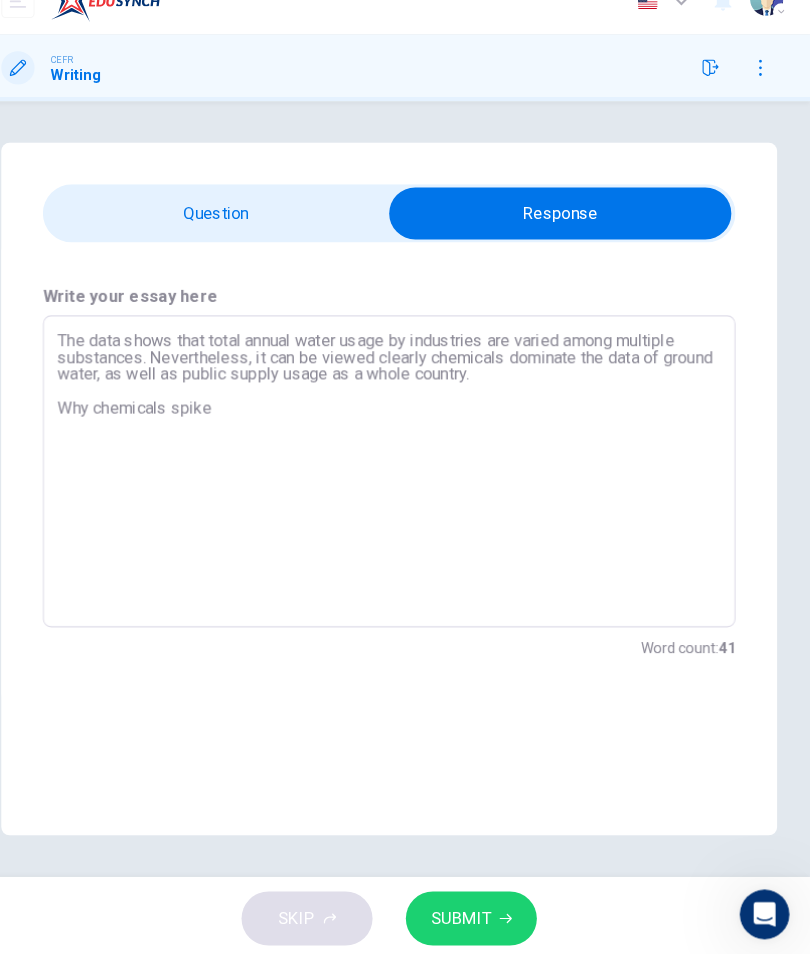 click on "The data shows that total annual water usage by industries are varied among multiple substances. Nevertheless, it can be viewed clearly chemicals dominate the data of ground water, as well as public supply usage as a whole country.
Why chemicals spike" at bounding box center (405, 484) 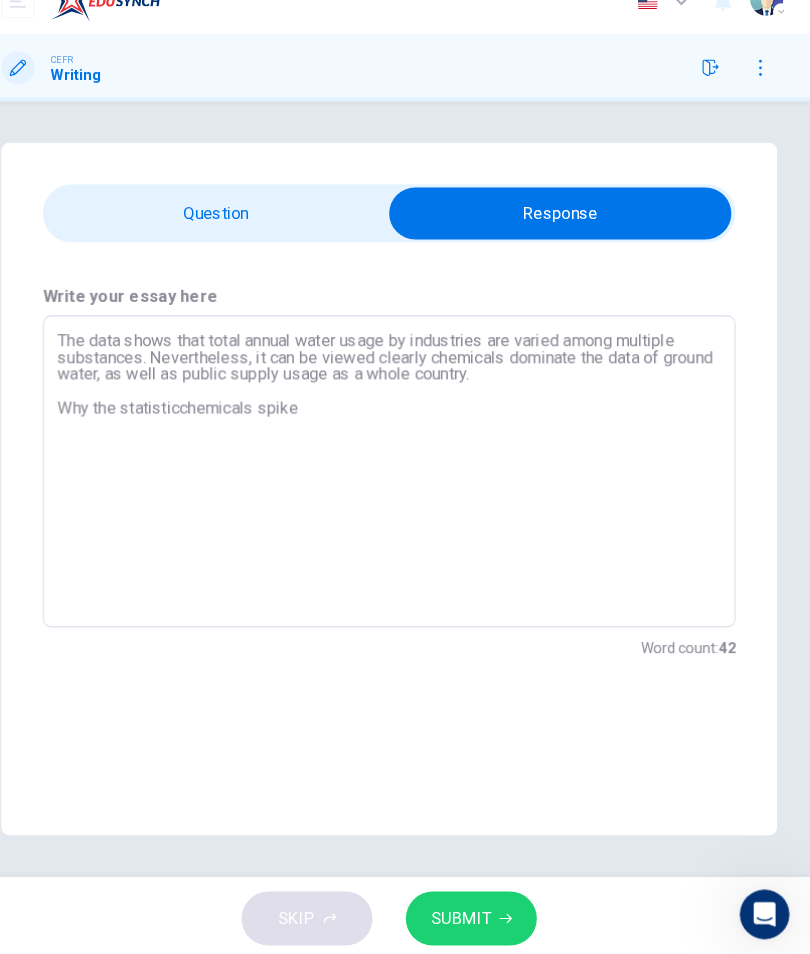 click on "The data shows that total annual water usage by industries are varied among multiple substances. Nevertheless, it can be viewed clearly chemicals dominate the data of ground water, as well as public supply usage as a whole country.
Why the statisticchemicals spike" at bounding box center [405, 484] 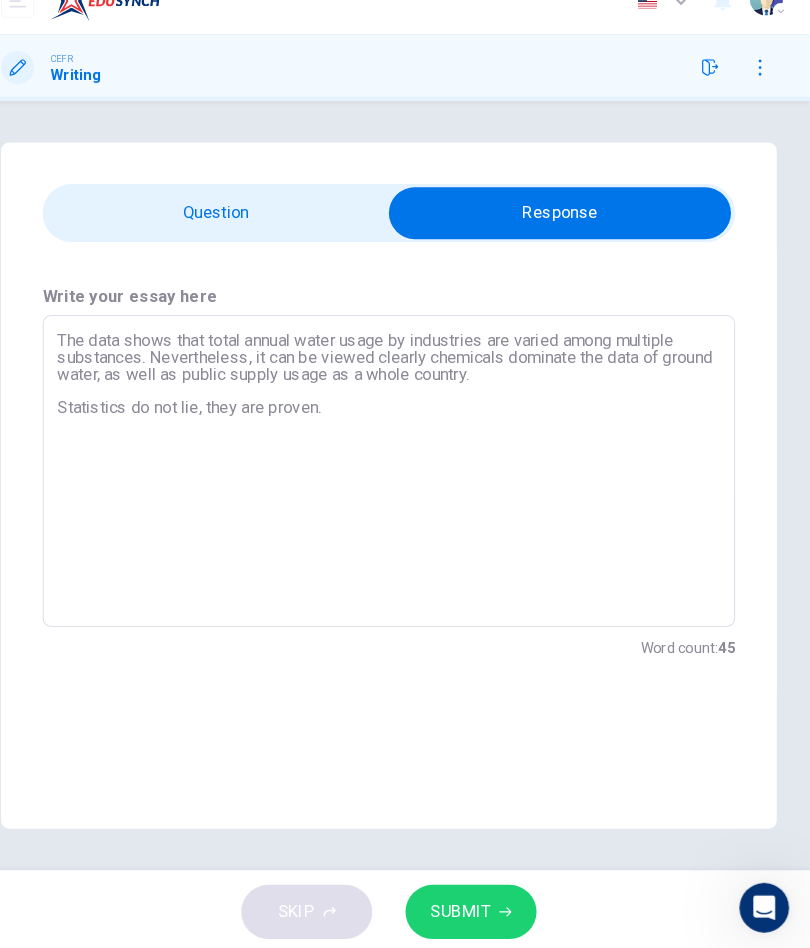 click on "The data shows that total annual water usage by industries are varied among multiple substances. Nevertheless, it can be viewed clearly chemicals dominate the data of ground water, as well as public supply usage as a whole country.
Statistics do not lie, they are proven." at bounding box center [405, 484] 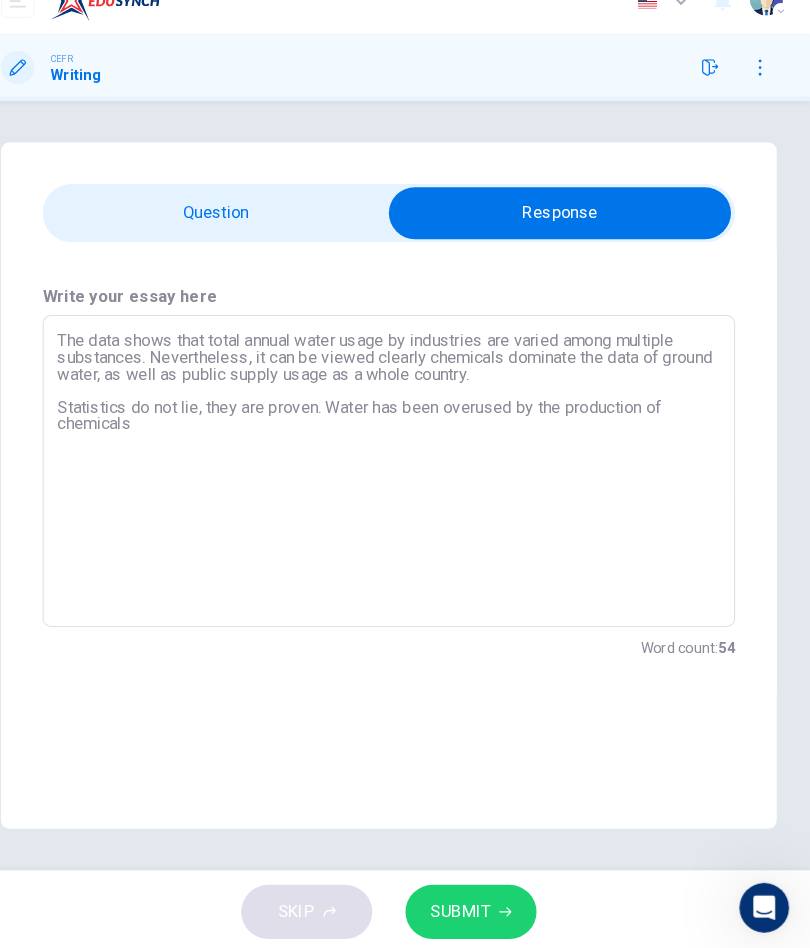 click on "The data shows that total annual water usage by industries are varied among multiple substances. Nevertheless, it can be viewed clearly chemicals dominate the data of ground water, as well as public supply usage as a whole country.
Statistics do not lie, they are proven. Water has been overused by the production of chemicals" at bounding box center [405, 484] 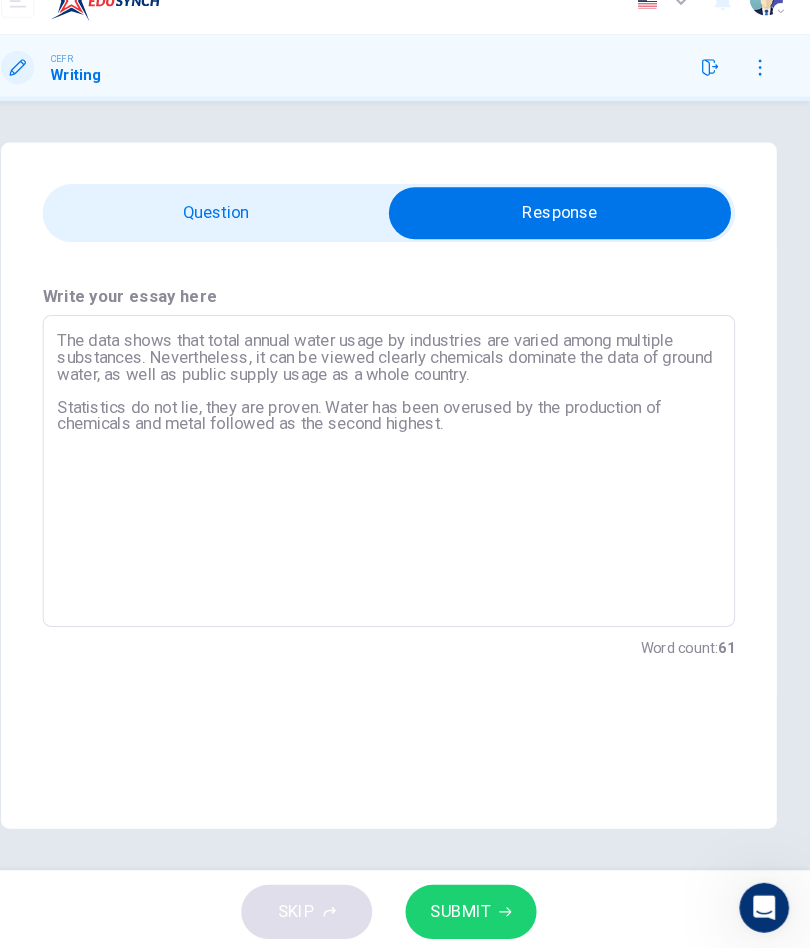 click on "The data shows that total annual water usage by industries are varied among multiple substances. Nevertheless, it can be viewed clearly chemicals dominate the data of ground water, as well as public supply usage as a whole country.
Statistics do not lie, they are proven. Water has been overused by the production of chemicals and metal followed as the second highest." at bounding box center (405, 484) 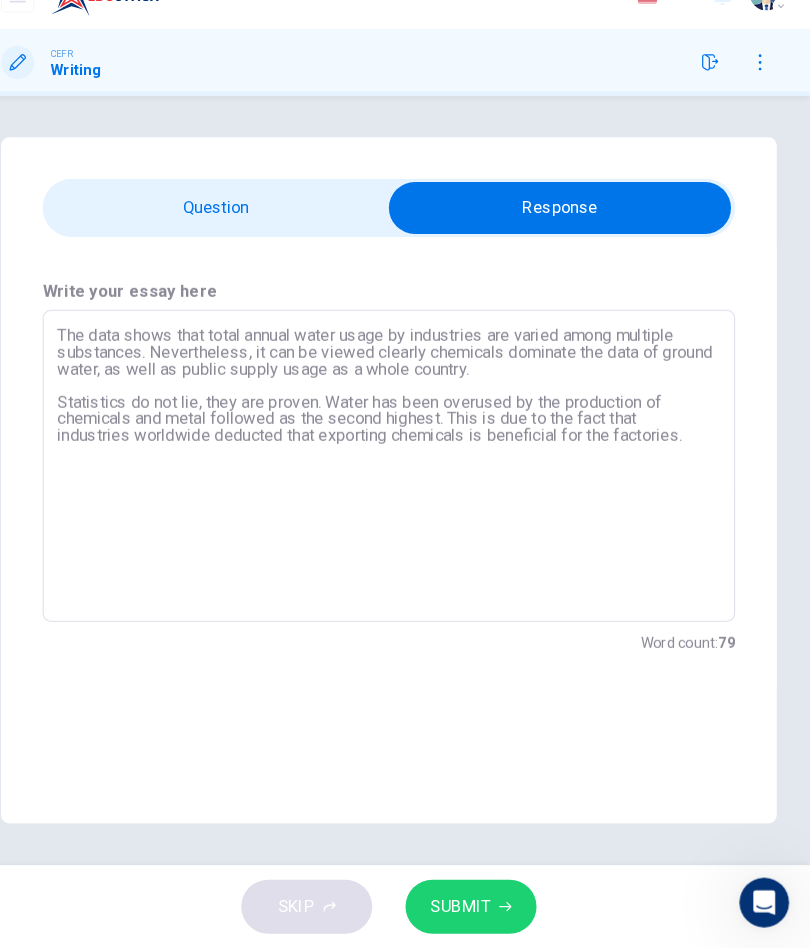 click on "The data shows that total annual water usage by industries are varied among multiple substances. Nevertheless, it can be viewed clearly chemicals dominate the data of ground water, as well as public supply usage as a whole country.
Statistics do not lie, they are proven. Water has been overused by the production of chemicals and metal followed as the second highest. This is due to the fact that industries worldwide deducted that exporting chemicals is beneficial for the factories." at bounding box center [405, 484] 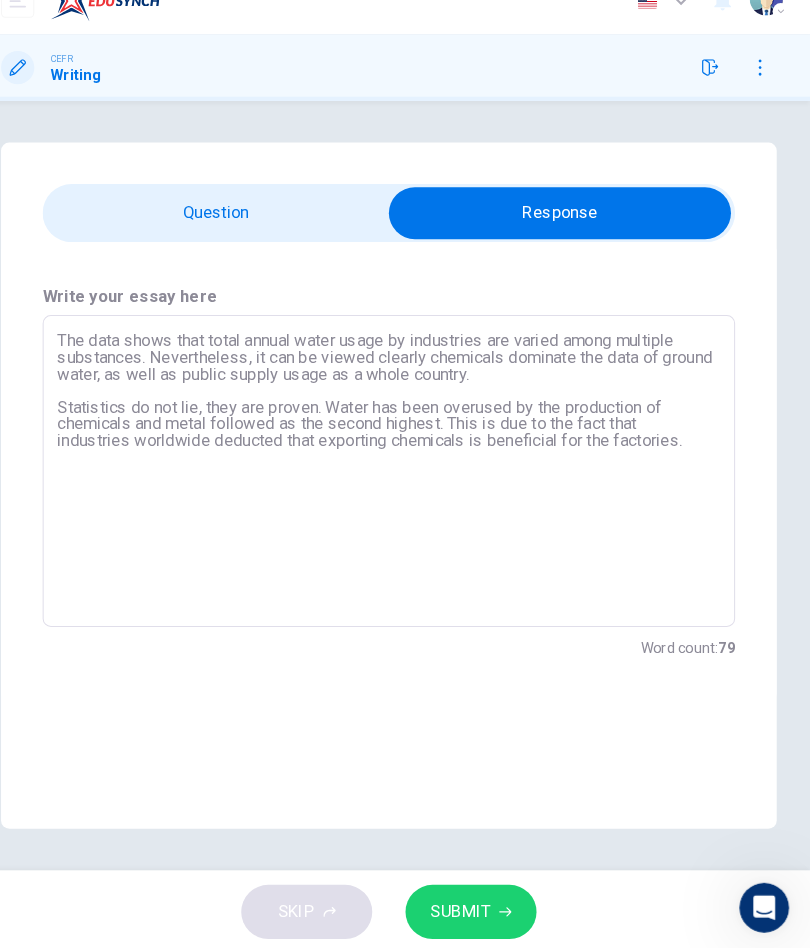 click on "The data shows that total annual water usage by industries are varied among multiple substances. Nevertheless, it can be viewed clearly chemicals dominate the data of ground water, as well as public supply usage as a whole country.
Statistics do not lie, they are proven. Water has been overused by the production of chemicals and metal followed as the second highest. This is due to the fact that industries worldwide deducted that exporting chemicals is beneficial for the factories." at bounding box center [405, 484] 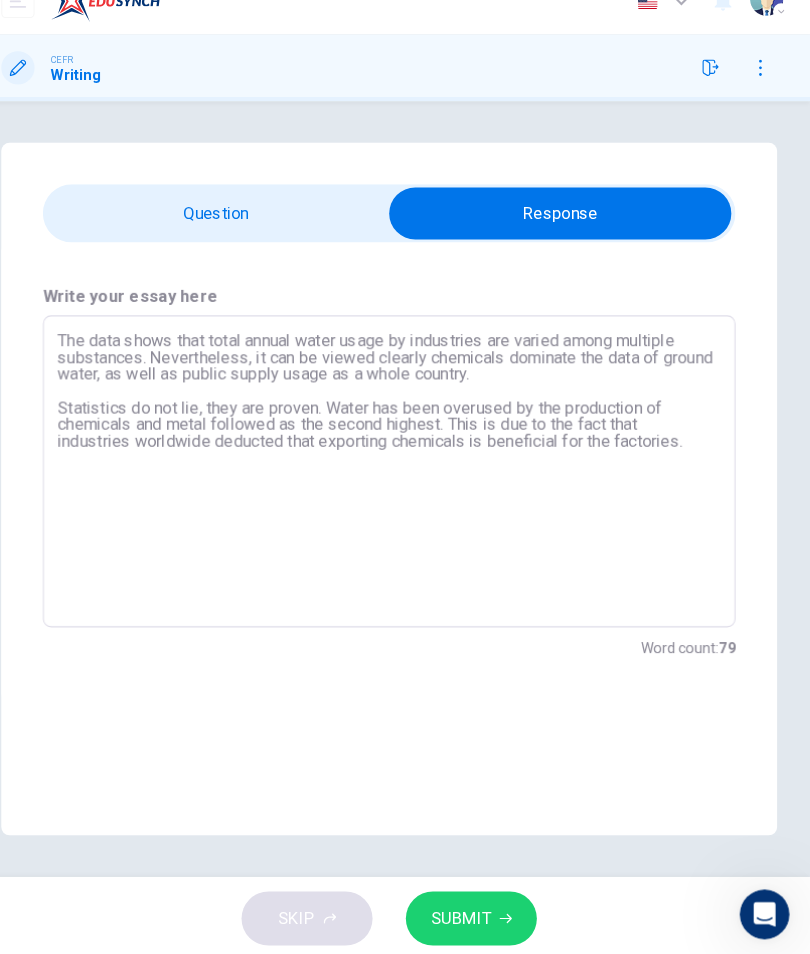 click on "The data shows that total annual water usage by industries are varied among multiple substances. Nevertheless, it can be viewed clearly chemicals dominate the data of ground water, as well as public supply usage as a whole country.
Statistics do not lie, they are proven. Water has been overused by the production of chemicals and metal followed as the second highest. This is due to the fact that industries worldwide deducted that exporting chemicals is beneficial for the factories." at bounding box center [405, 484] 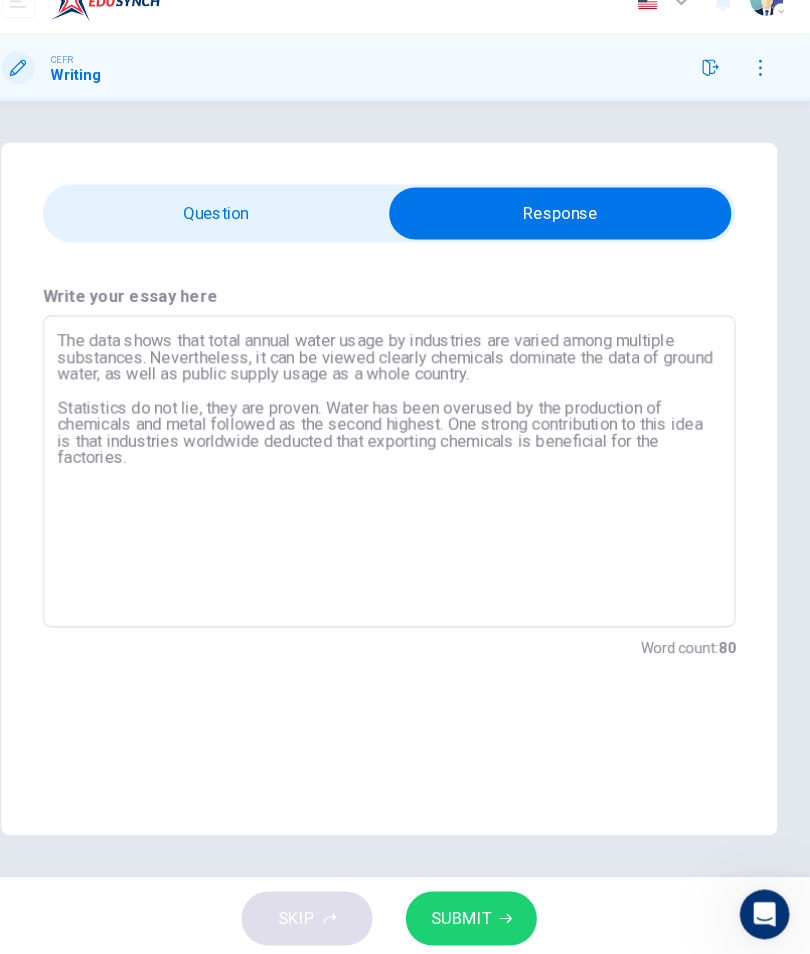 click on "The data shows that total annual water usage by industries are varied among multiple substances. Nevertheless, it can be viewed clearly chemicals dominate the data of ground water, as well as public supply usage as a whole country.
Statistics do not lie, they are proven. Water has been overused by the production of chemicals and metal followed as the second highest. One strong contribution to this idea is that industries worldwide deducted that exporting chemicals is beneficial for the factories." at bounding box center (405, 484) 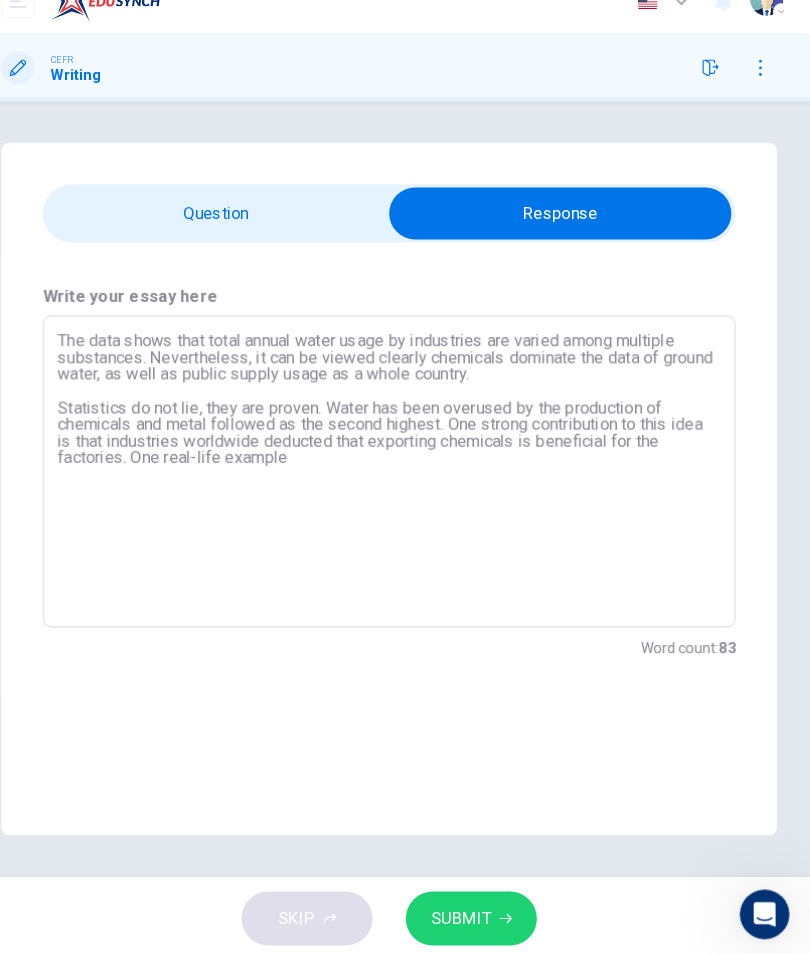 click on "The data shows that total annual water usage by industries are varied among multiple substances. Nevertheless, it can be viewed clearly chemicals dominate the data of ground water, as well as public supply usage as a whole country.
Statistics do not lie, they are proven. Water has been overused by the production of chemicals and metal followed as the second highest. One strong contribution to this idea is that industries worldwide deducted that exporting chemicals is beneficial for the factories. One real-life example" at bounding box center (405, 484) 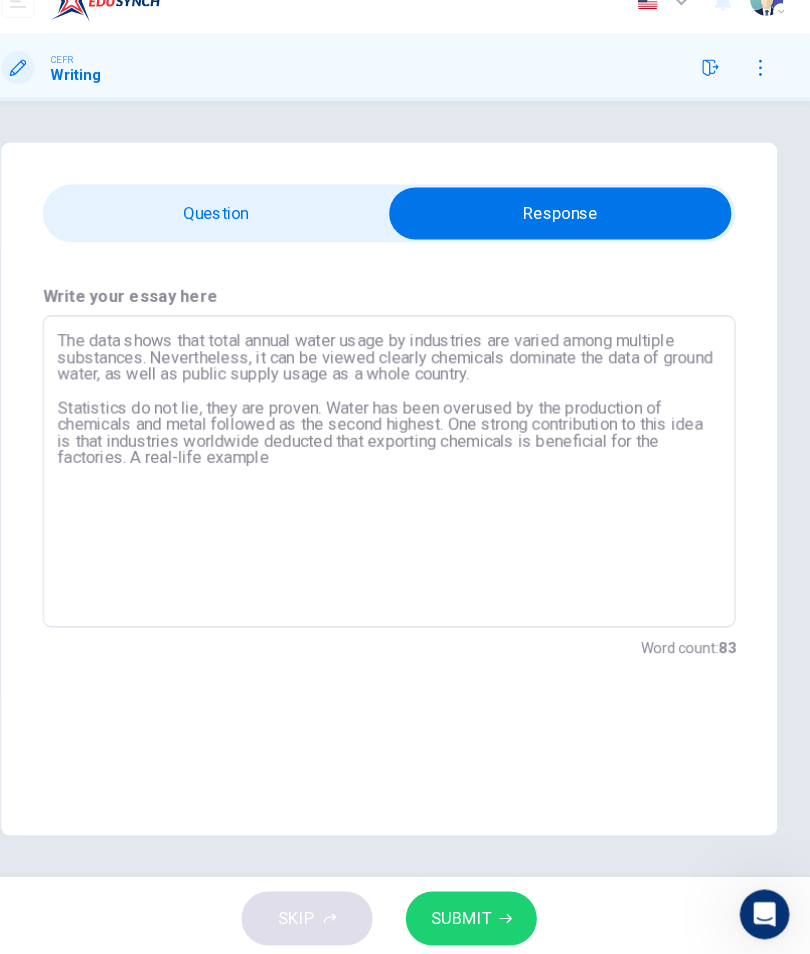 click on "The data shows that total annual water usage by industries are varied among multiple substances. Nevertheless, it can be viewed clearly chemicals dominate the data of ground water, as well as public supply usage as a whole country.
Statistics do not lie, they are proven. Water has been overused by the production of chemicals and metal followed as the second highest. One strong contribution to this idea is that industries worldwide deducted that exporting chemicals is beneficial for the factories. A real-life example" at bounding box center (405, 484) 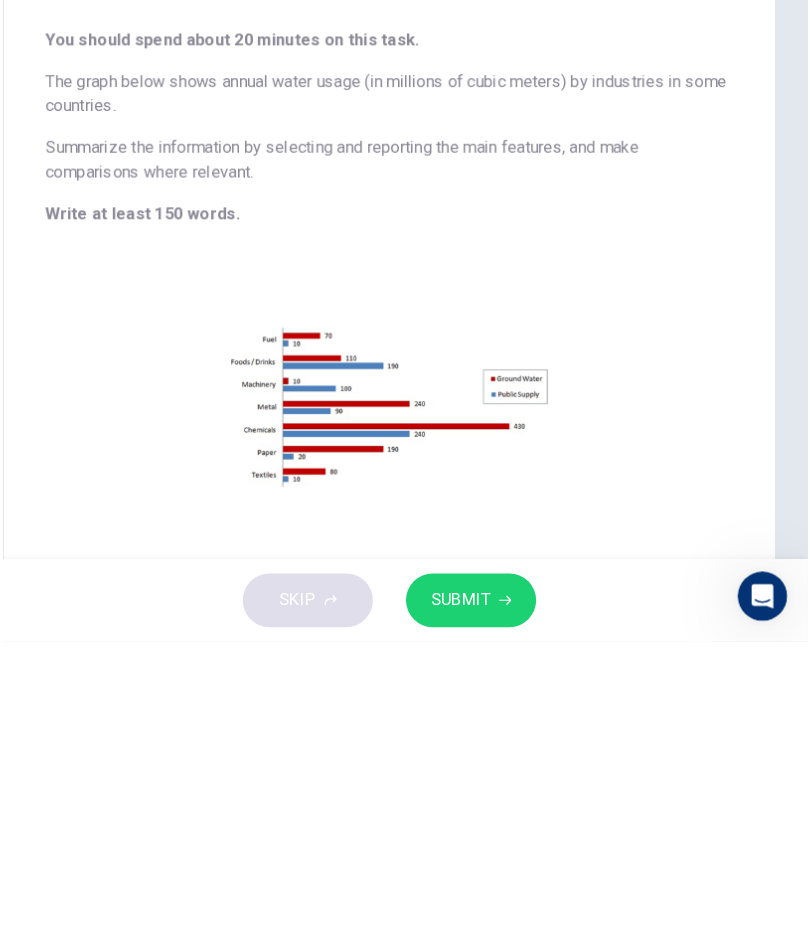 scroll, scrollTop: 6, scrollLeft: 0, axis: vertical 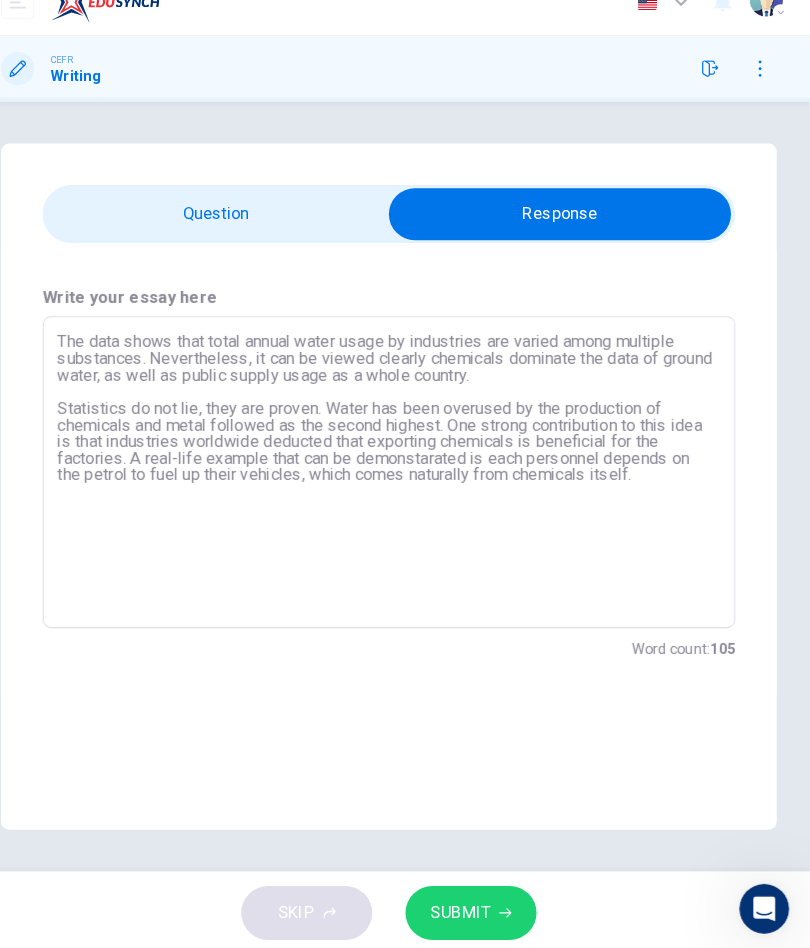 click on "The data shows that total annual water usage by industries are varied among multiple substances. Nevertheless, it can be viewed clearly chemicals dominate the data of ground water, as well as public supply usage as a whole country.
Statistics do not lie, they are proven. Water has been overused by the production of chemicals and metal followed as the second highest. One strong contribution to this idea is that industries worldwide deducted that exporting chemicals is beneficial for the factories. A real-life example that can be demonstarated is each personnel depends on the petrol to fuel up their vehicles, which comes naturally from chemicals itself." at bounding box center [405, 484] 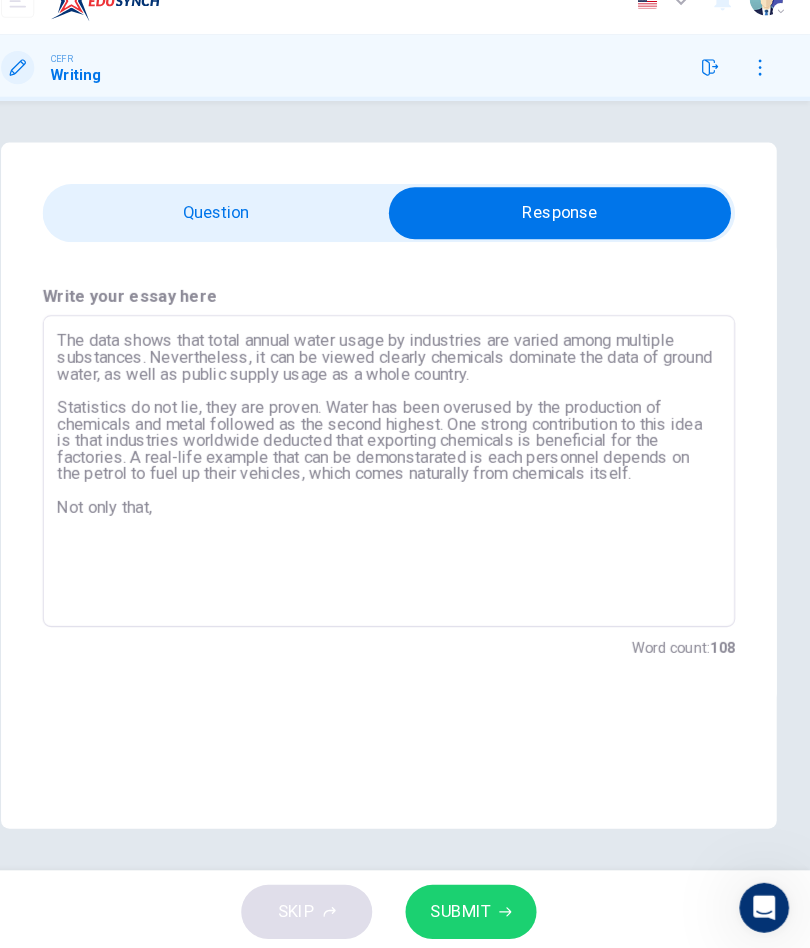 click on "The data shows that total annual water usage by industries are varied among multiple substances. Nevertheless, it can be viewed clearly chemicals dominate the data of ground water, as well as public supply usage as a whole country.
Statistics do not lie, they are proven. Water has been overused by the production of chemicals and metal followed as the second highest. One strong contribution to this idea is that industries worldwide deducted that exporting chemicals is beneficial for the factories. A real-life example that can be demonstarated is each personnel depends on the petrol to fuel up their vehicles, which comes naturally from chemicals itself.
Not only that," at bounding box center [405, 484] 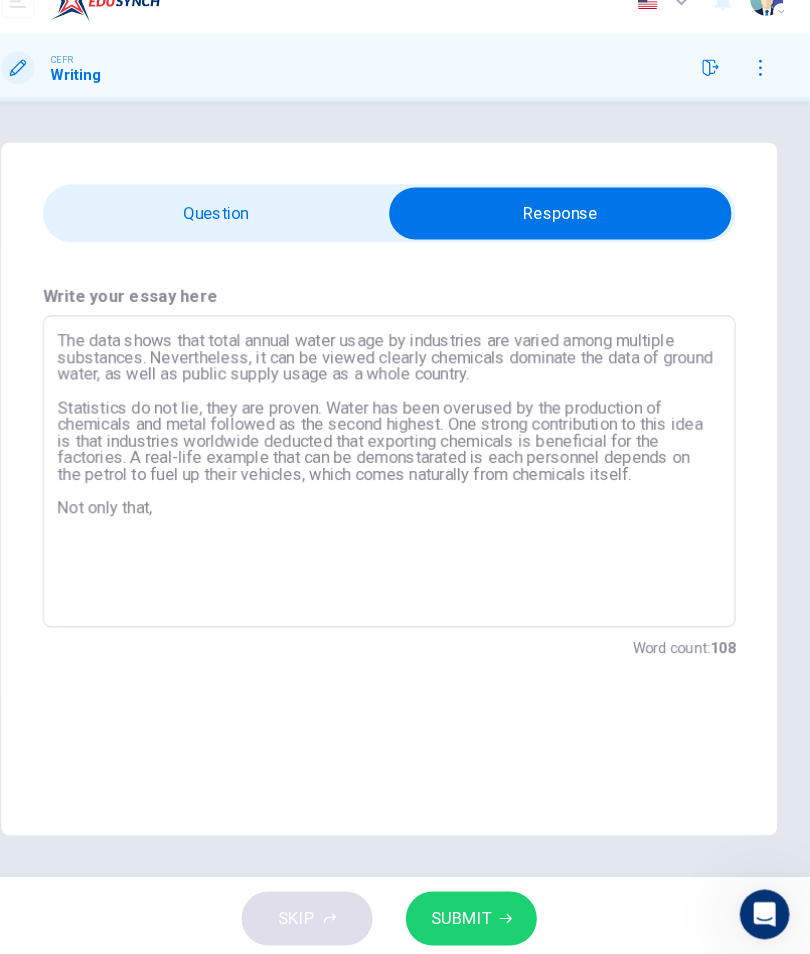 click on "The data shows that total annual water usage by industries are varied among multiple substances. Nevertheless, it can be viewed clearly chemicals dominate the data of ground water, as well as public supply usage as a whole country.
Statistics do not lie, they are proven. Water has been overused by the production of chemicals and metal followed as the second highest. One strong contribution to this idea is that industries worldwide deducted that exporting chemicals is beneficial for the factories. A real-life example that can be demonstarated is each personnel depends on the petrol to fuel up their vehicles, which comes naturally from chemicals itself.
Not only that," at bounding box center (405, 484) 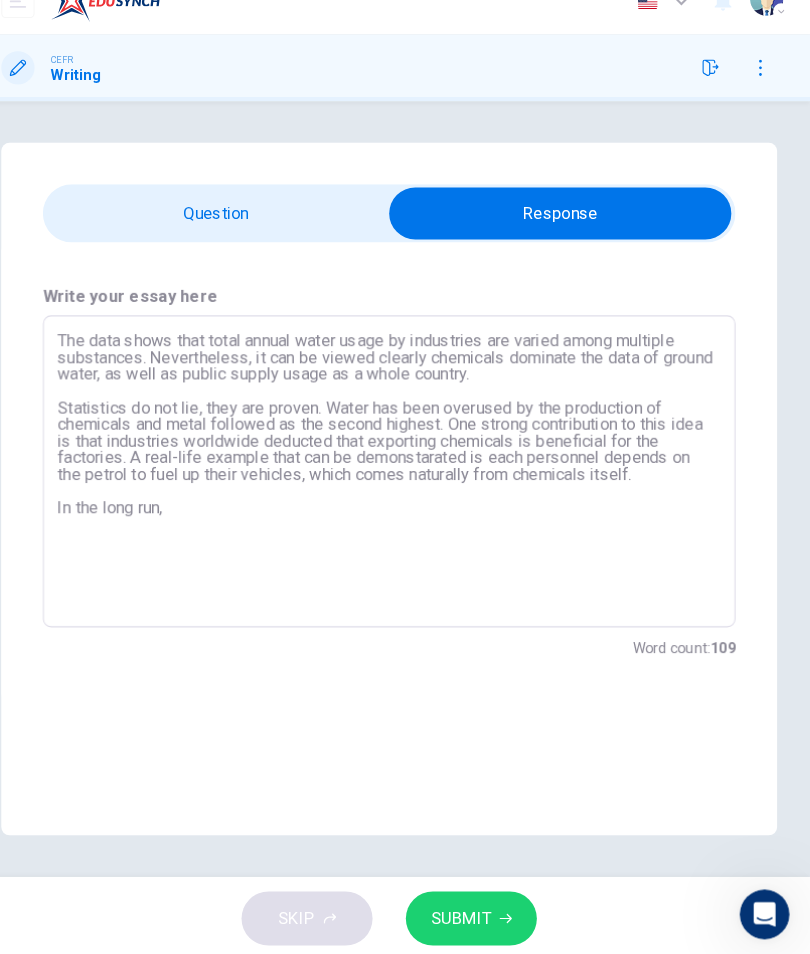 click on "The data shows that total annual water usage by industries are varied among multiple substances. Nevertheless, it can be viewed clearly chemicals dominate the data of ground water, as well as public supply usage as a whole country.
Statistics do not lie, they are proven. Water has been overused by the production of chemicals and metal followed as the second highest. One strong contribution to this idea is that industries worldwide deducted that exporting chemicals is beneficial for the factories. A real-life example that can be demonstarated is each personnel depends on the petrol to fuel up their vehicles, which comes naturally from chemicals itself.
In the long run," at bounding box center [405, 484] 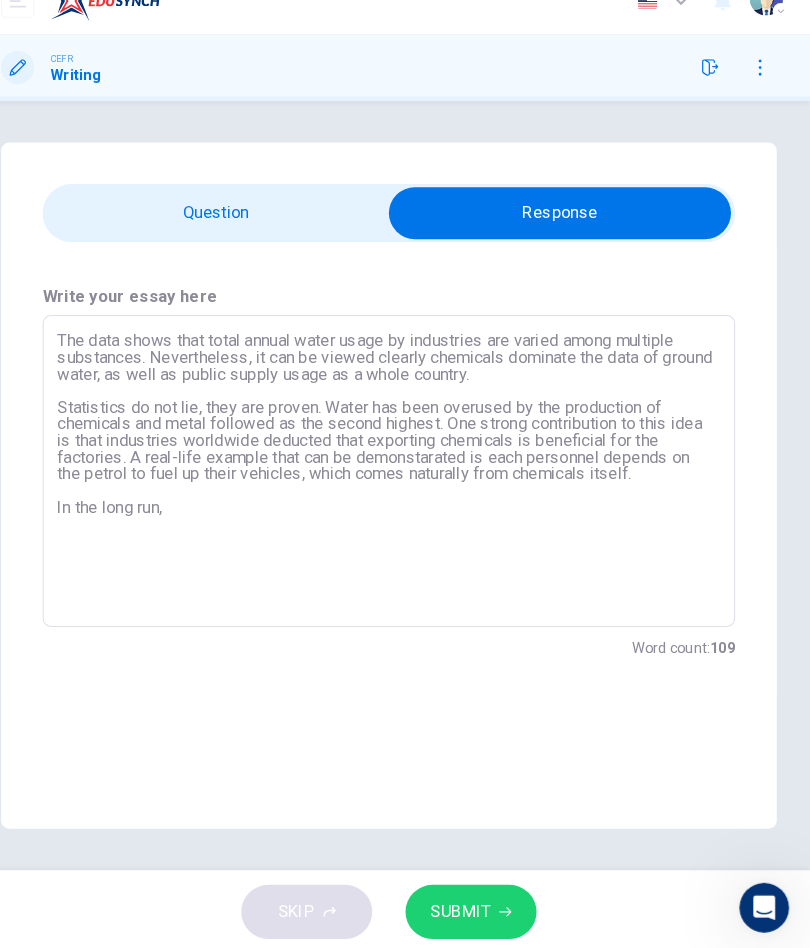click on "The data shows that total annual water usage by industries are varied among multiple substances. Nevertheless, it can be viewed clearly chemicals dominate the data of ground water, as well as public supply usage as a whole country.
Statistics do not lie, they are proven. Water has been overused by the production of chemicals and metal followed as the second highest. One strong contribution to this idea is that industries worldwide deducted that exporting chemicals is beneficial for the factories. A real-life example that can be demonstarated is each personnel depends on the petrol to fuel up their vehicles, which comes naturally from chemicals itself.
In the long run," at bounding box center [405, 484] 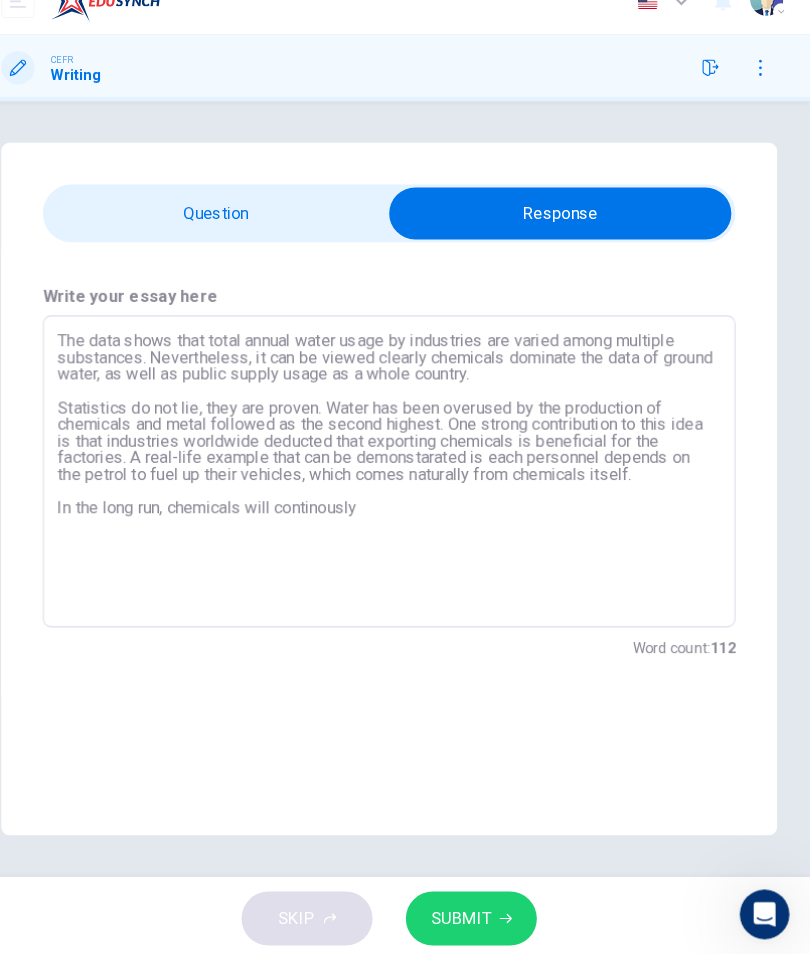 click on "The data shows that total annual water usage by industries are varied among multiple substances. Nevertheless, it can be viewed clearly chemicals dominate the data of ground water, as well as public supply usage as a whole country.
Statistics do not lie, they are proven. Water has been overused by the production of chemicals and metal followed as the second highest. One strong contribution to this idea is that industries worldwide deducted that exporting chemicals is beneficial for the factories. A real-life example that can be demonstarated is each personnel depends on the petrol to fuel up their vehicles, which comes naturally from chemicals itself.
In the long run, chemicals will continously" at bounding box center [405, 484] 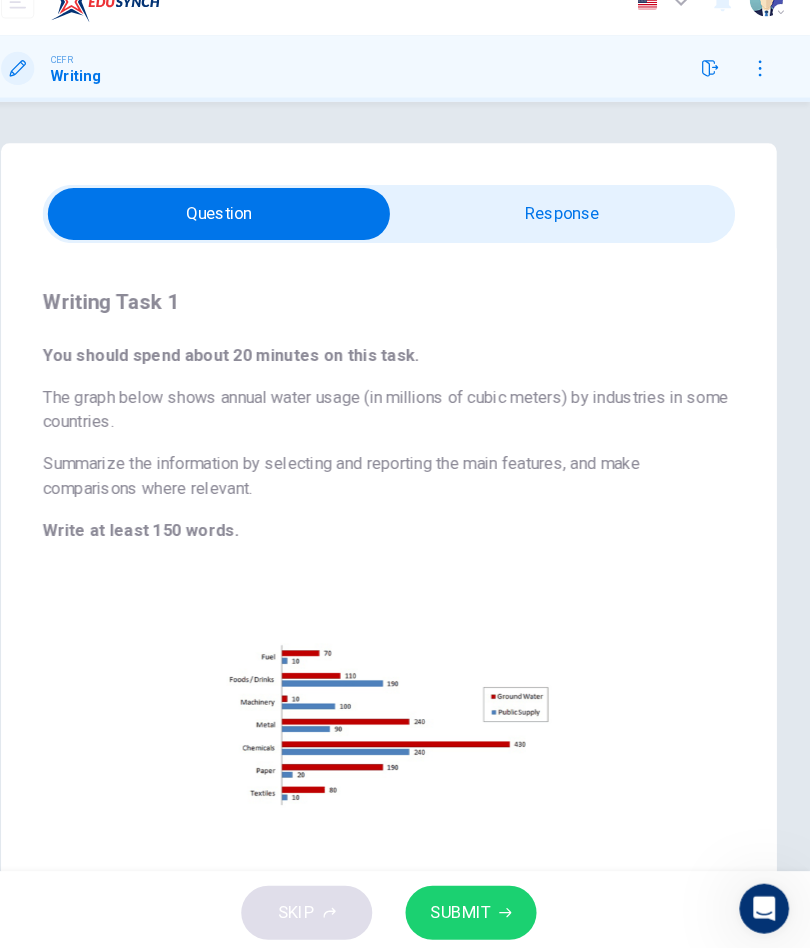 scroll, scrollTop: 6, scrollLeft: 0, axis: vertical 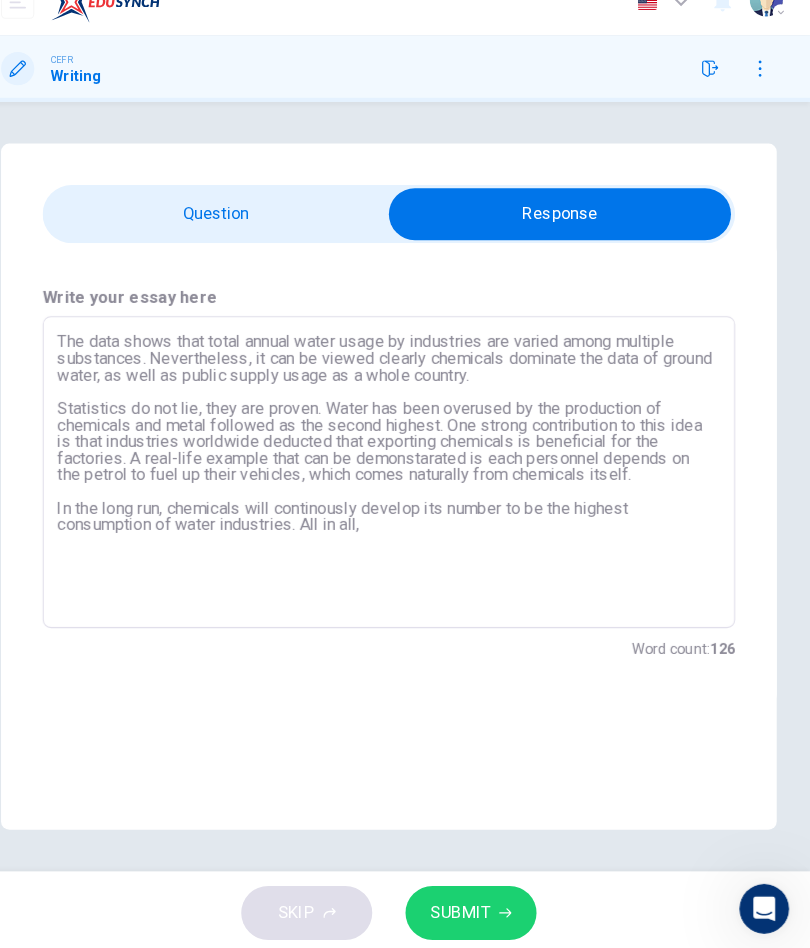 click on "The data shows that total annual water usage by industries are varied among multiple substances. Nevertheless, it can be viewed clearly chemicals dominate the data of ground water, as well as public supply usage as a whole country.
Statistics do not lie, they are proven. Water has been overused by the production of chemicals and metal followed as the second highest. One strong contribution to this idea is that industries worldwide deducted that exporting chemicals is beneficial for the factories. A real-life example that can be demonstarated is each personnel depends on the petrol to fuel up their vehicles, which comes naturally from chemicals itself.
In the long run, chemicals will continously develop its number to be the highest consumption of water industries. All in all," at bounding box center [405, 484] 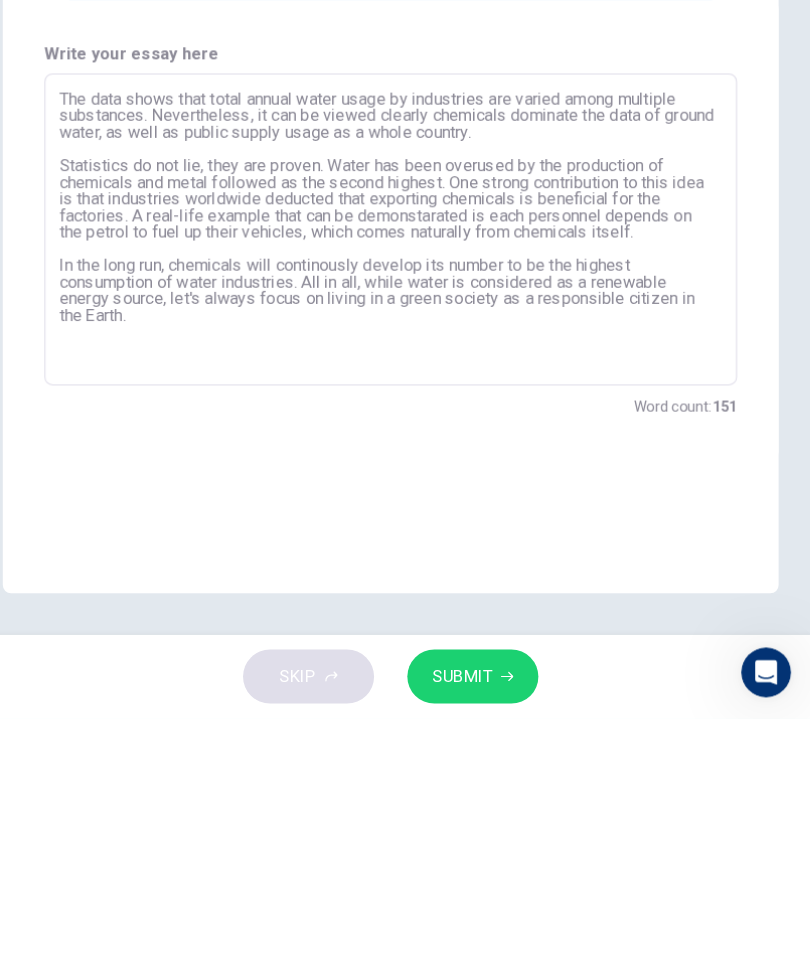 click on "Write your essay here The data shows that total annual water usage by industries are varied among multiple substances. Nevertheless, it can be viewed clearly chemicals dominate the data of ground water, as well as public supply usage as a whole country.
Statistics do not lie, they are proven. Water has been overused by the production of chemicals and metal followed as the second highest. One strong contribution to this idea is that industries worldwide deducted that exporting chemicals is beneficial for the factories. A real-life example that can be demonstarated is each personnel depends on the petrol to fuel up their vehicles, which comes naturally from chemicals itself.
In the long run, chemicals will continously develop its number to be the highest consumption of water industries. All in all, while water is considered as a renewable energy source, let's always focus on living in a green society as a responsible citizen in the Earth.
x ​ Word count :  151" at bounding box center [405, 549] 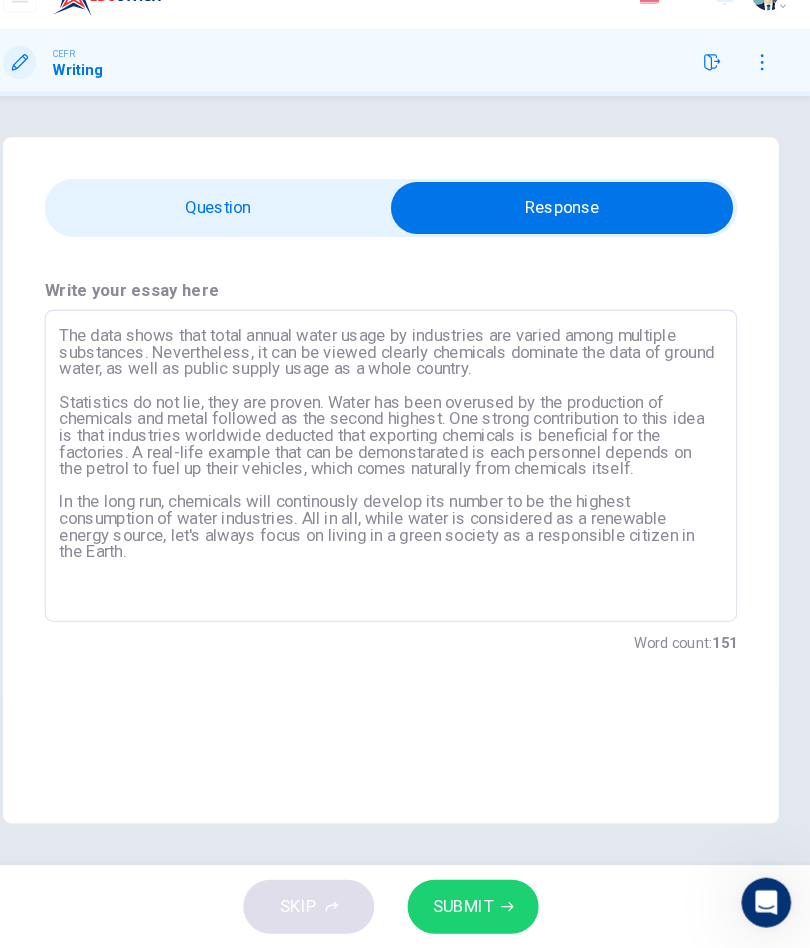 click on "SUBMIT" at bounding box center (484, 908) 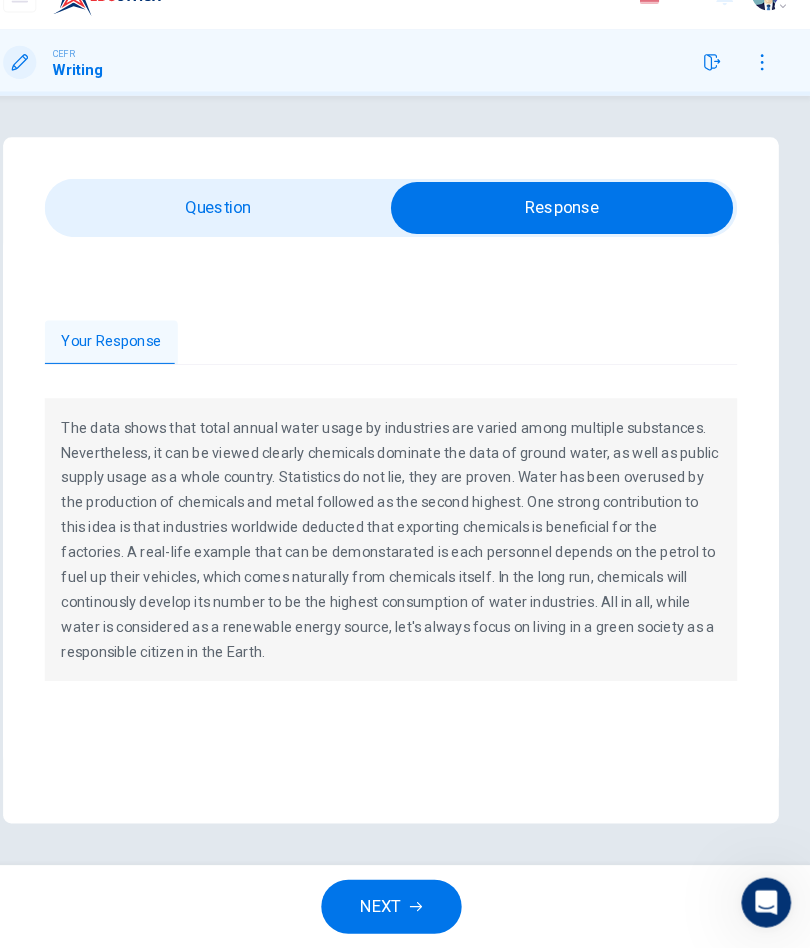 click 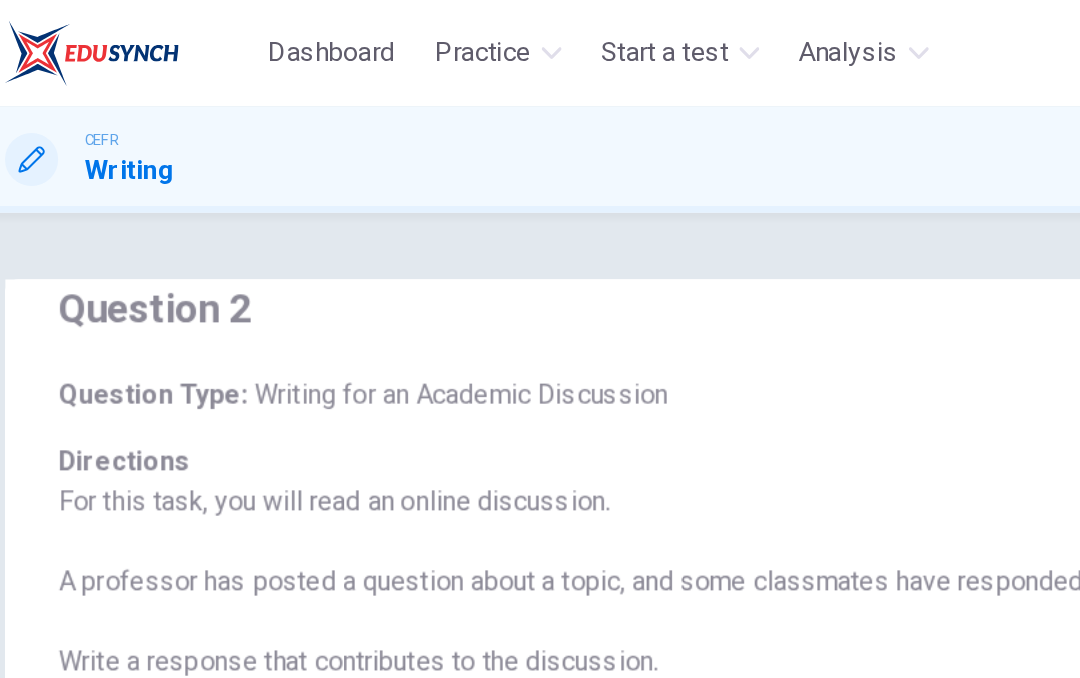 scroll, scrollTop: 0, scrollLeft: 0, axis: both 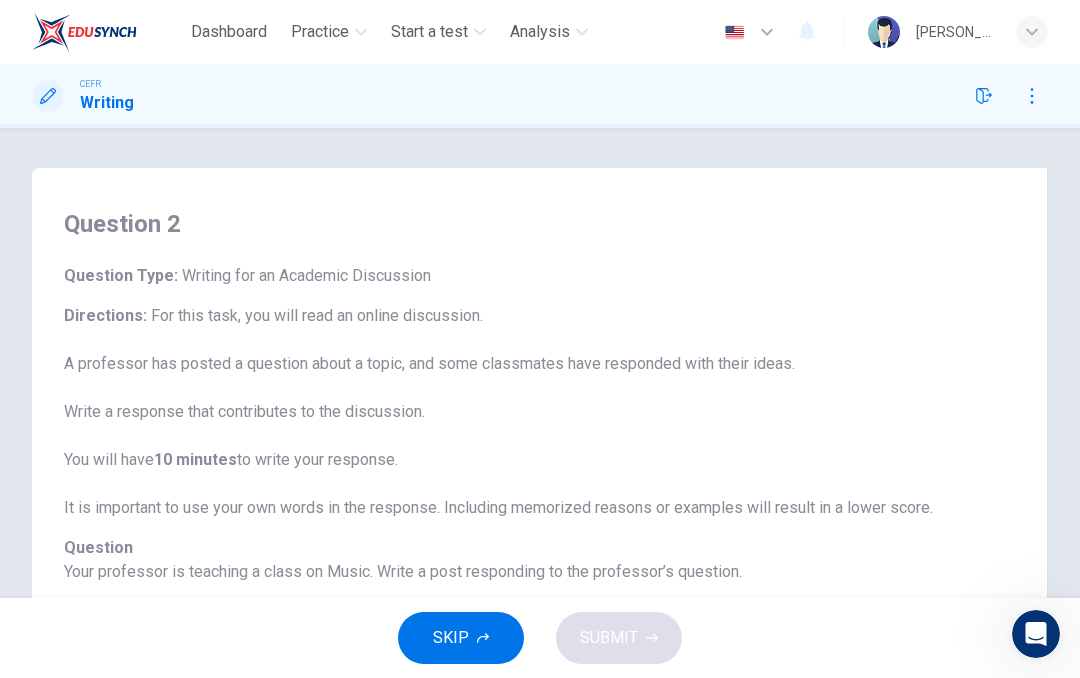 click at bounding box center (1032, 96) 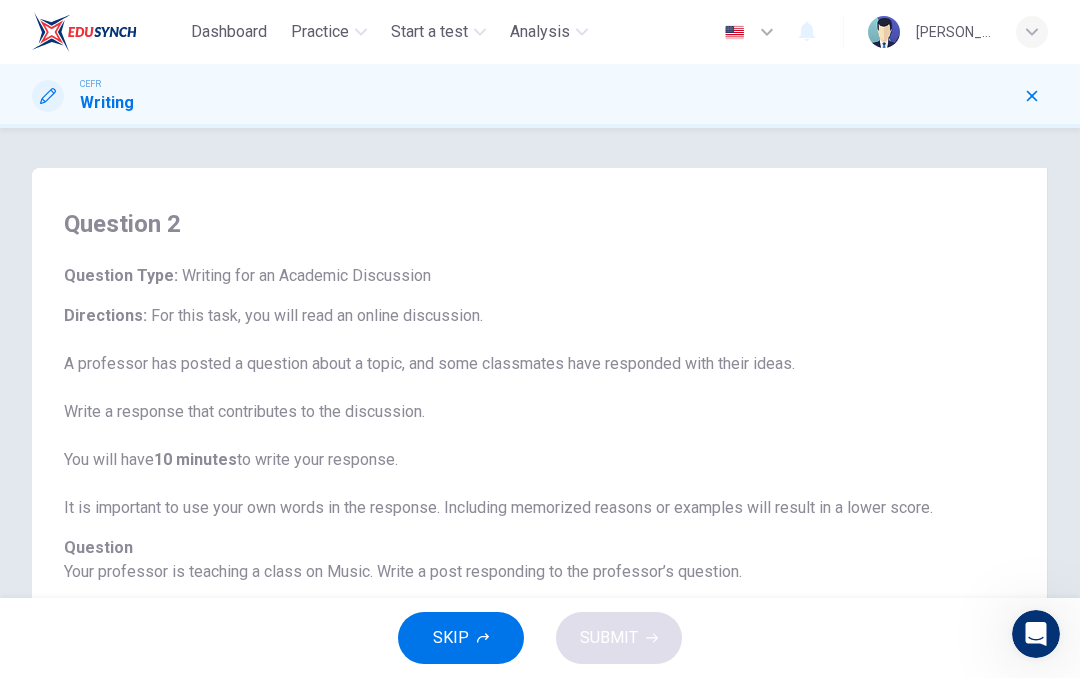 click on "SKIP" at bounding box center [461, 638] 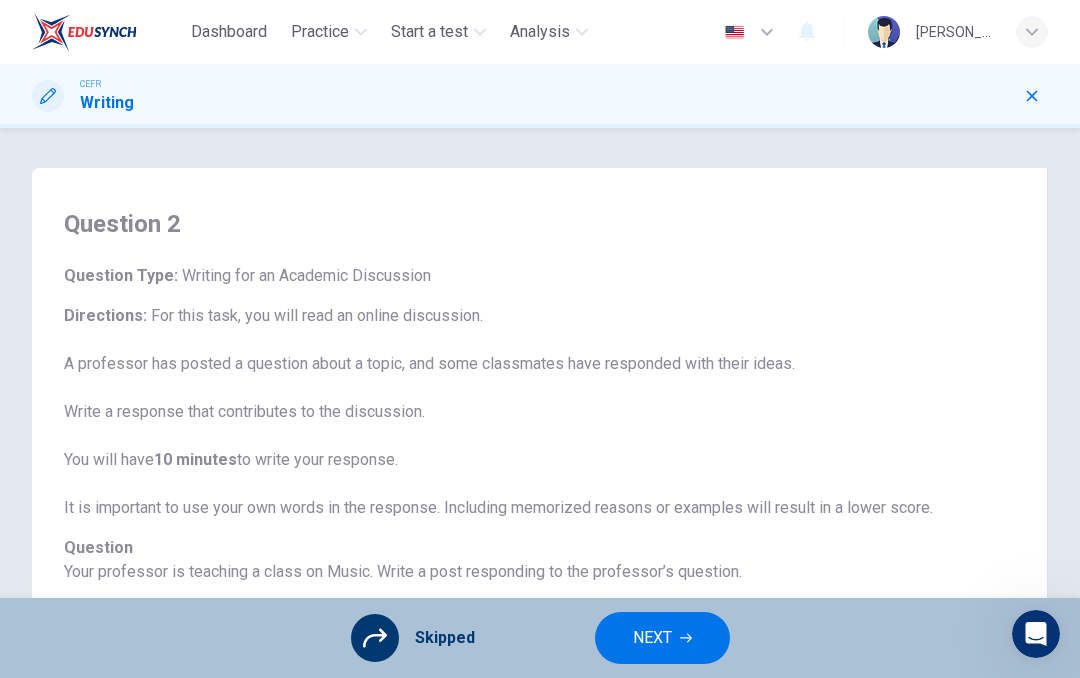 click 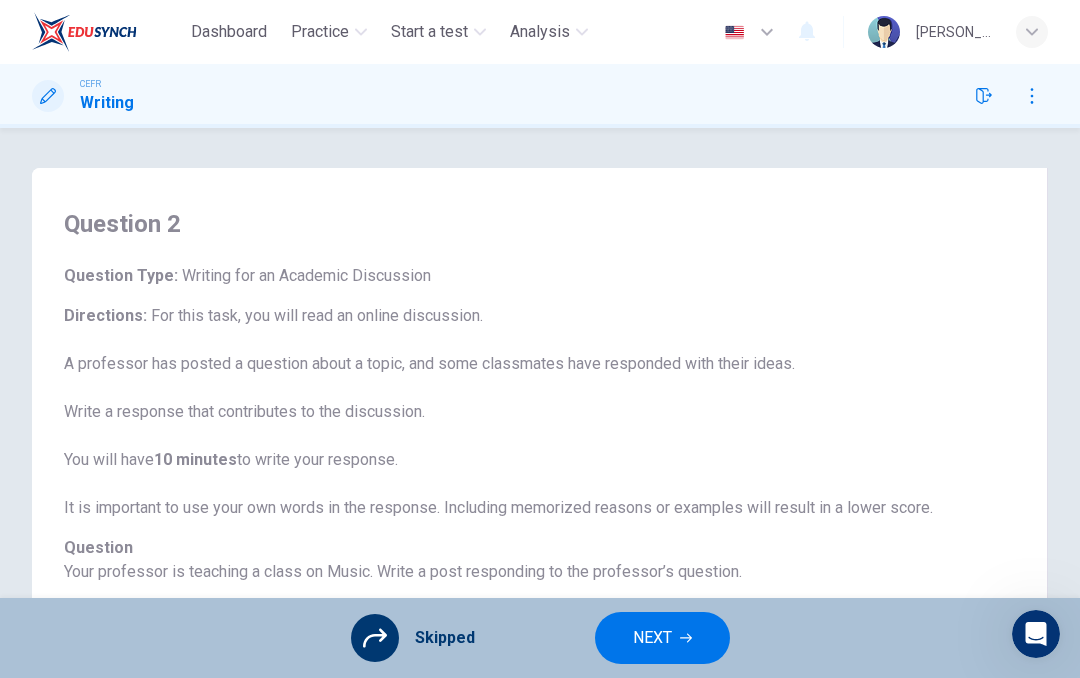 click at bounding box center [1032, 96] 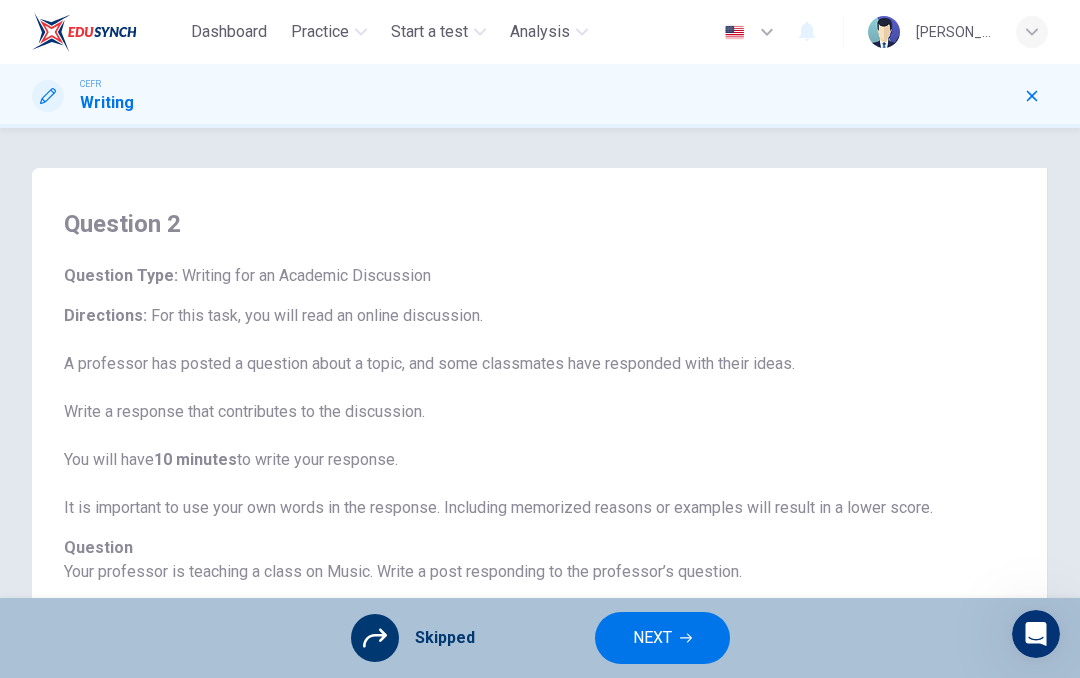 click at bounding box center [1032, 96] 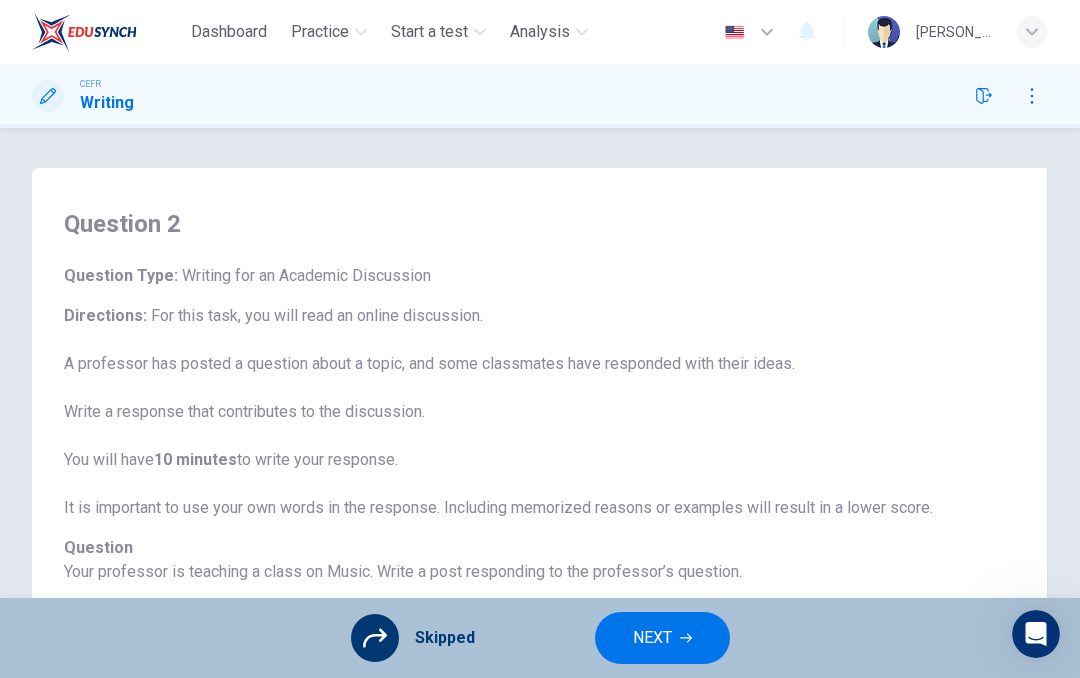 click 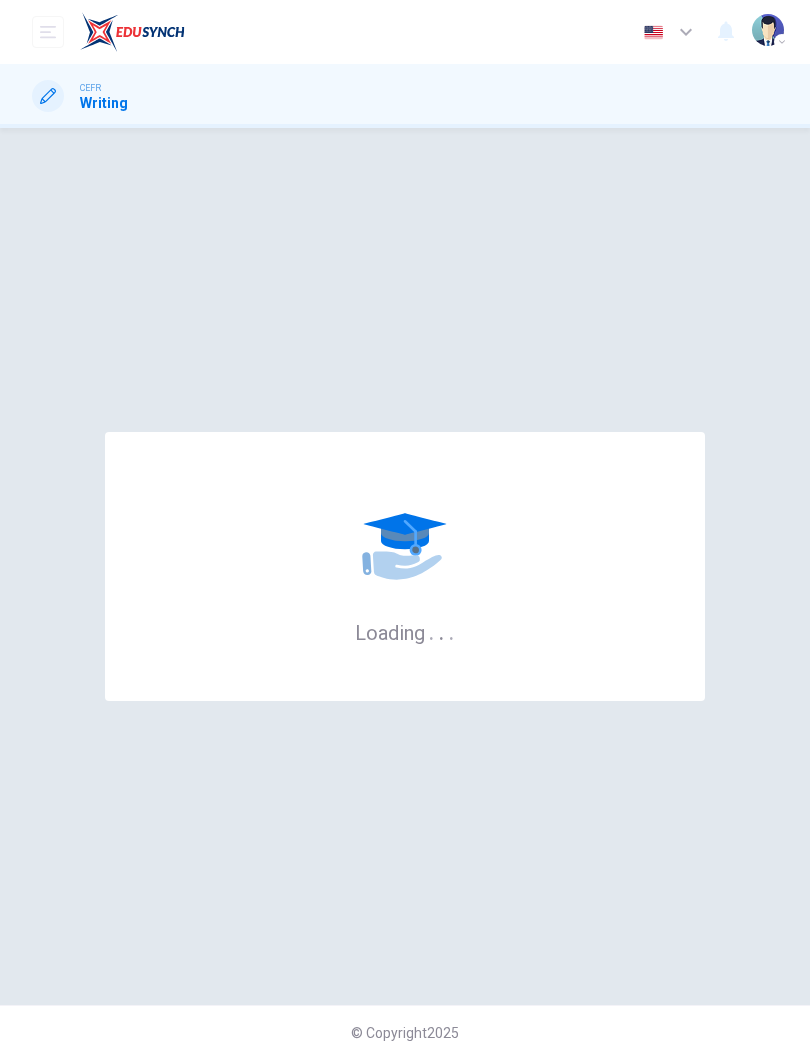 scroll, scrollTop: 0, scrollLeft: 0, axis: both 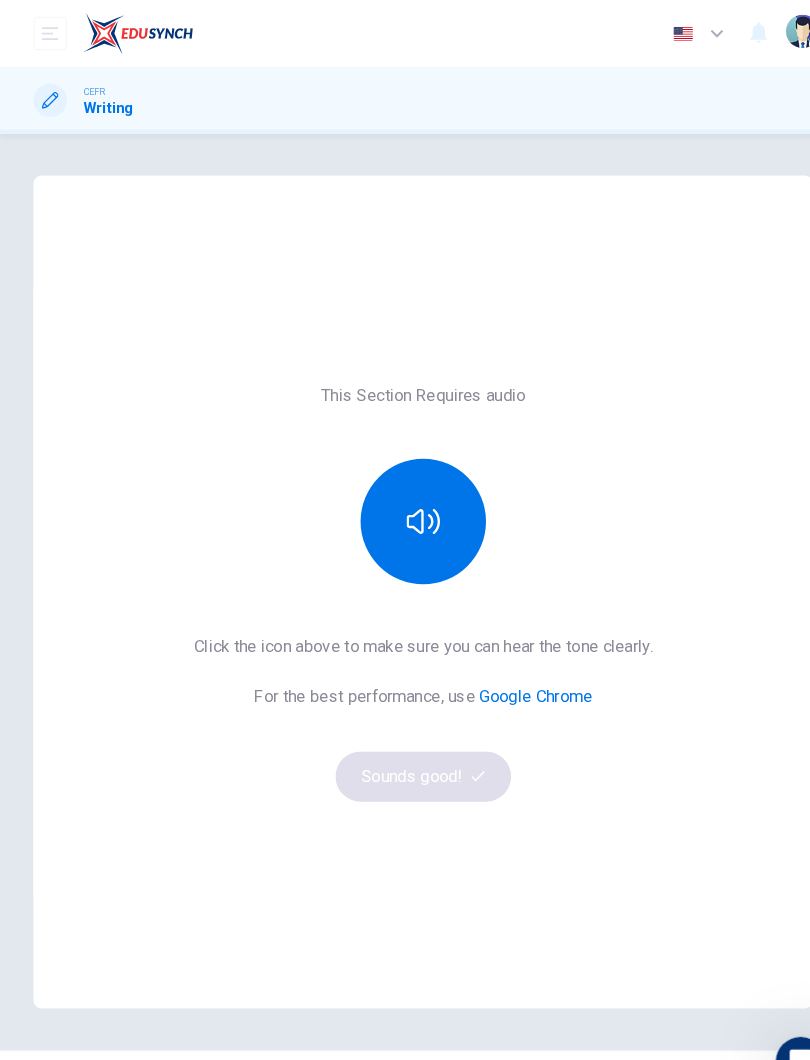 click at bounding box center (405, 499) 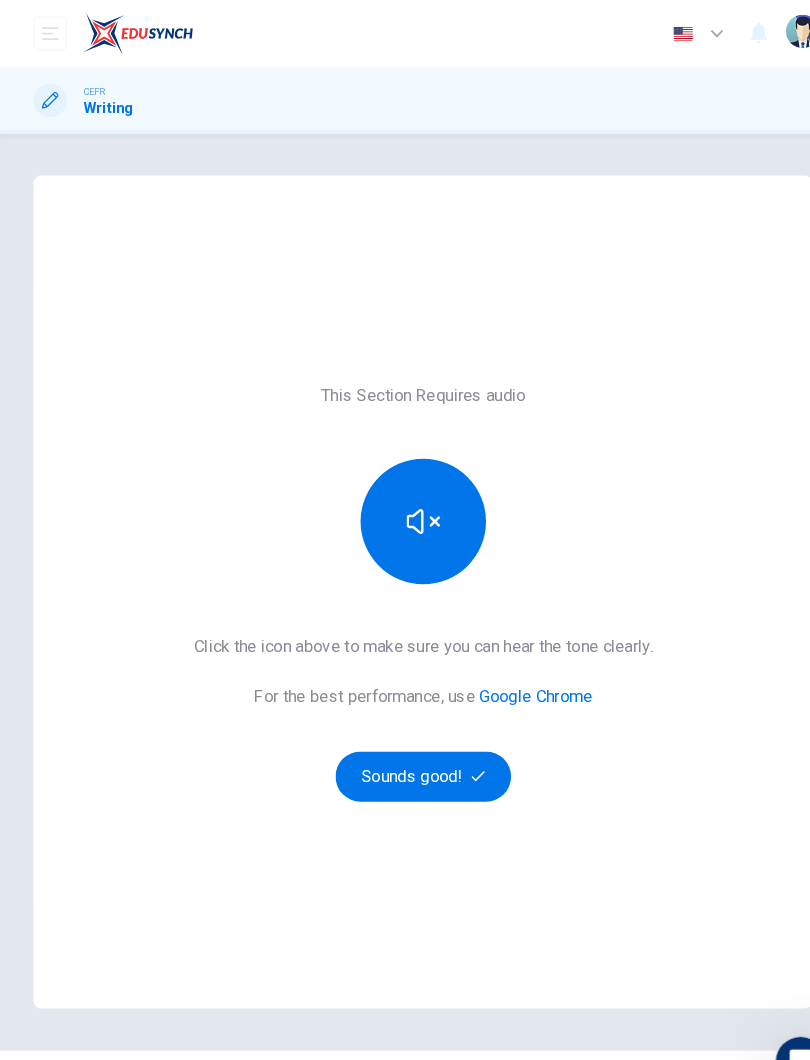 click 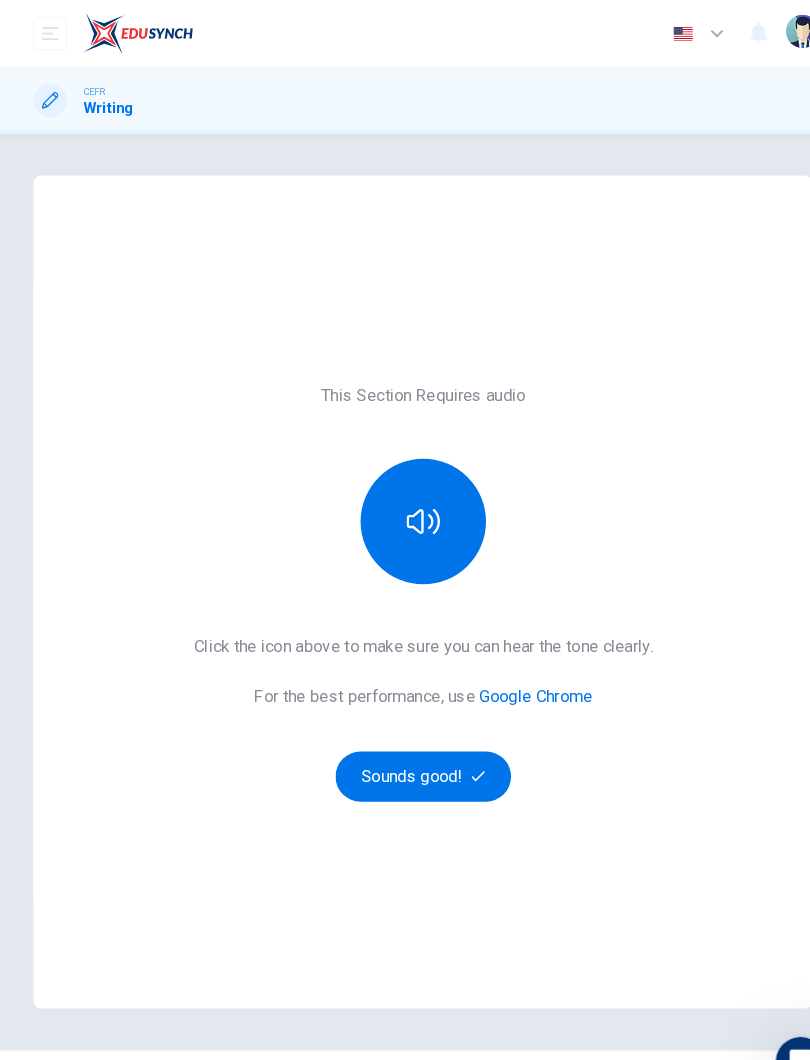 click on "Sounds good!" at bounding box center [405, 743] 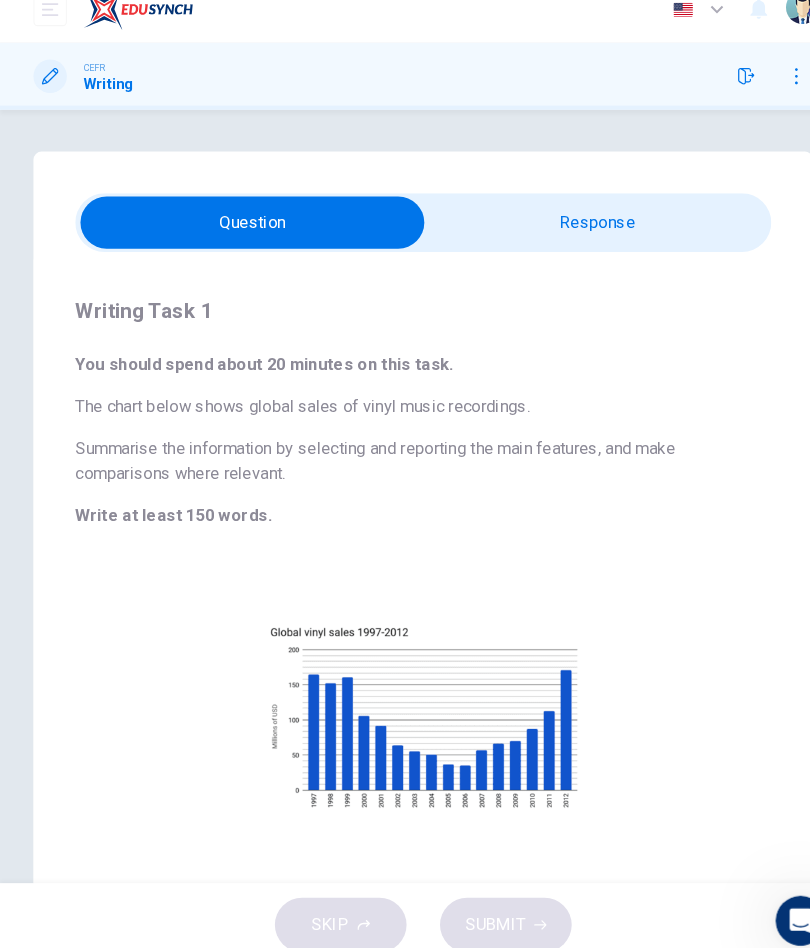 click on "Click to Zoom" at bounding box center [405, 724] 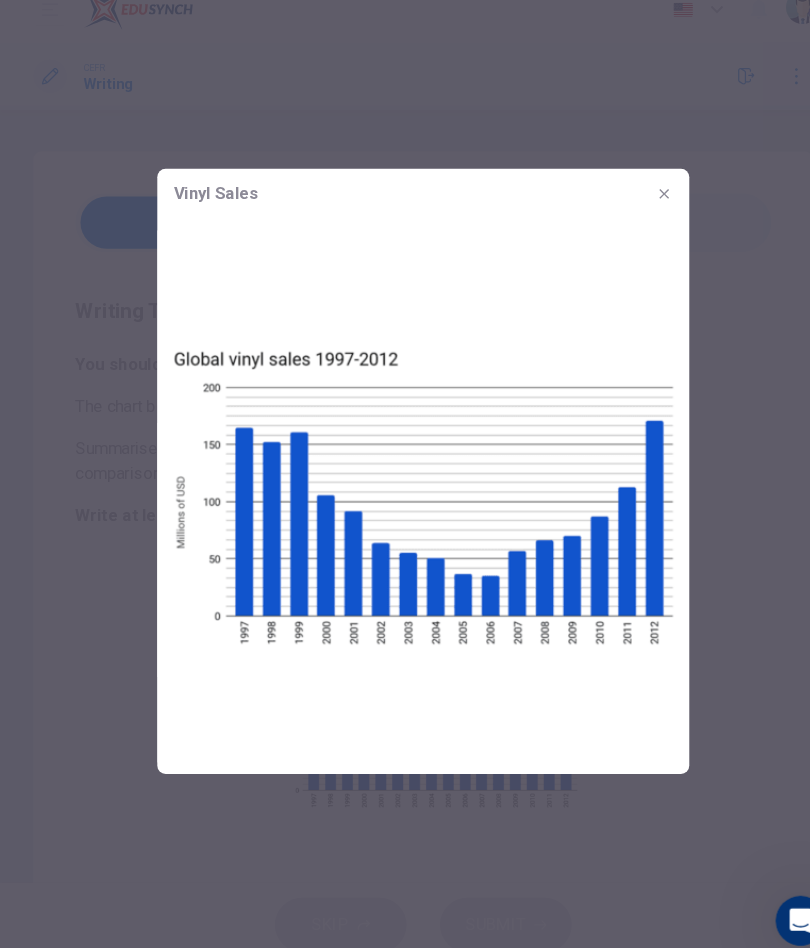click on "Vinyl Sales" at bounding box center (405, 209) 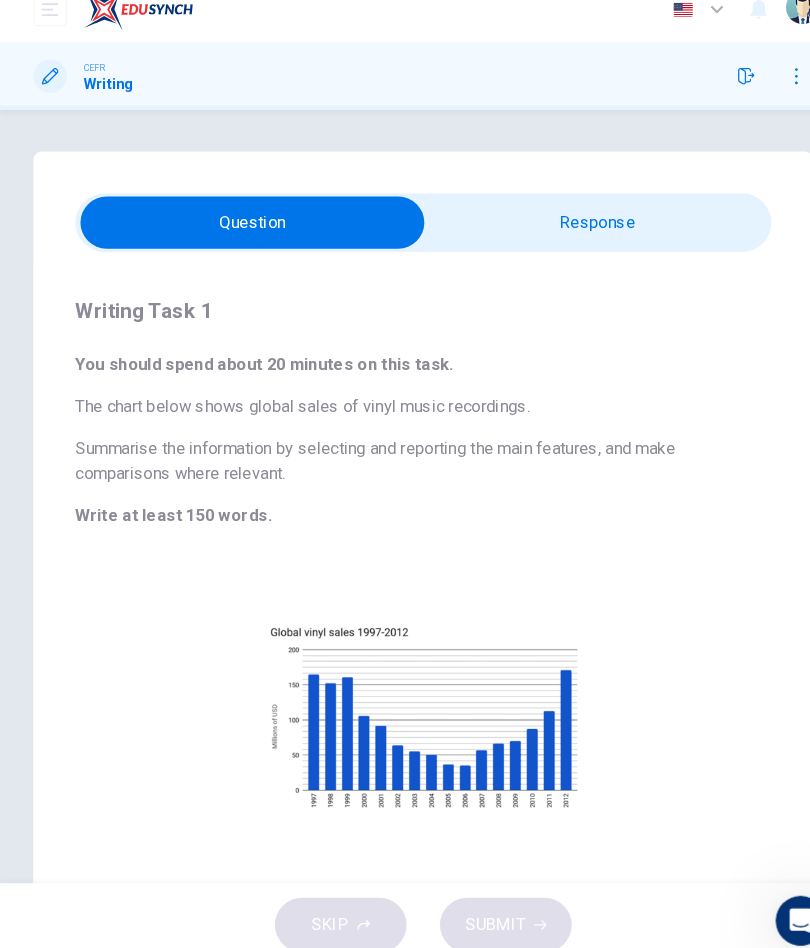 click at bounding box center (241, 236) 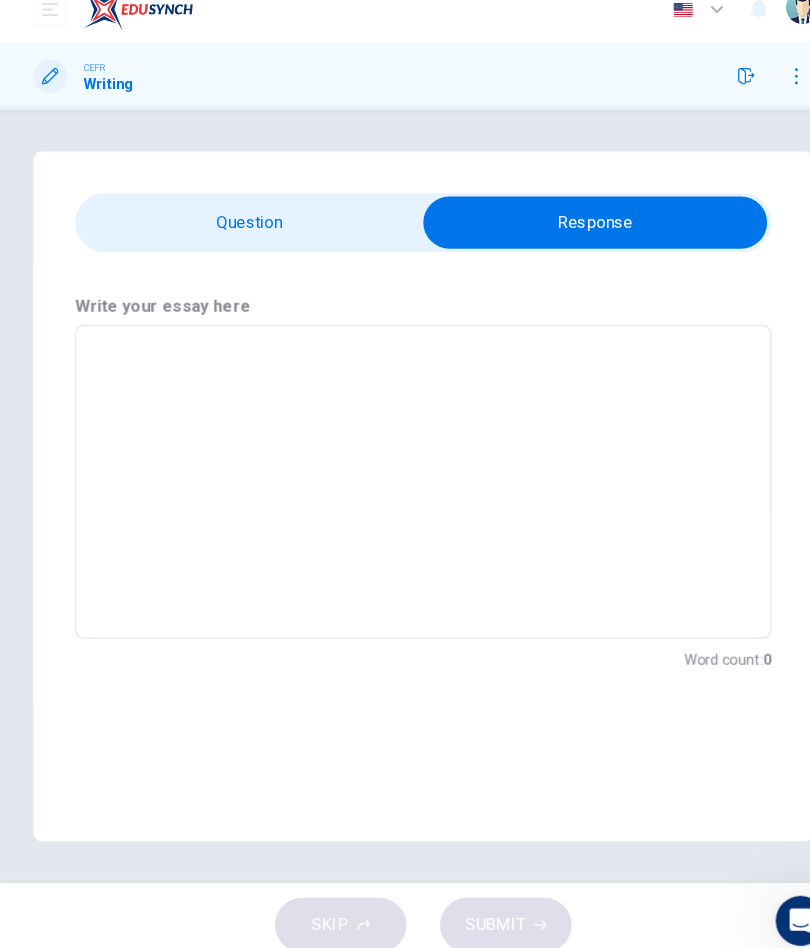 click at bounding box center [569, 236] 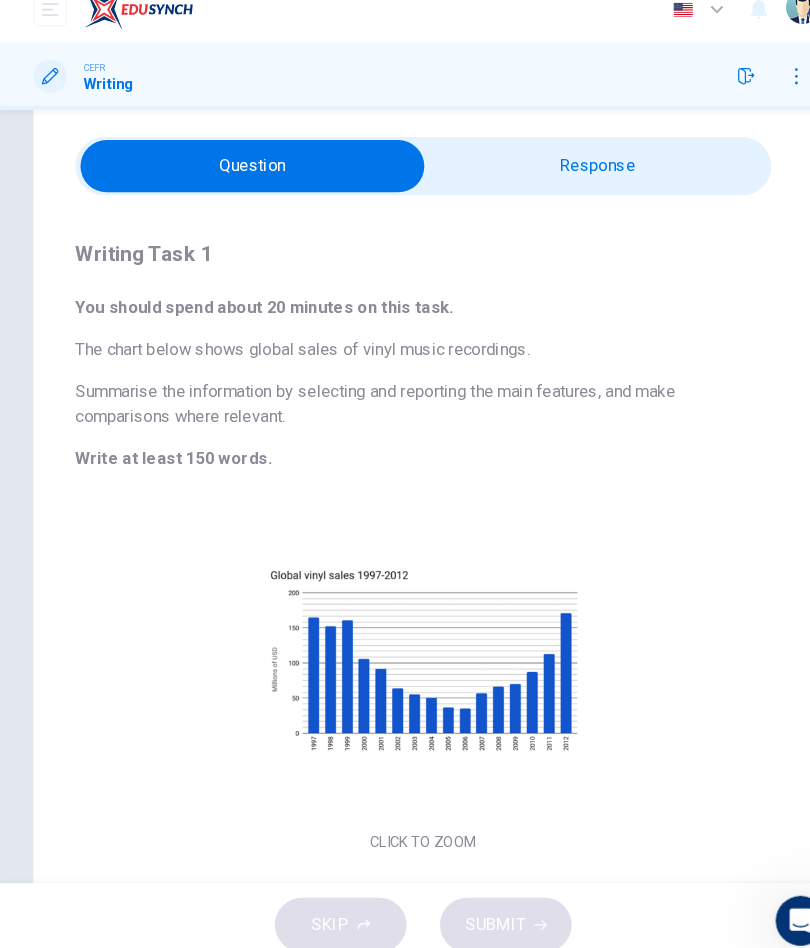 scroll, scrollTop: 40, scrollLeft: 0, axis: vertical 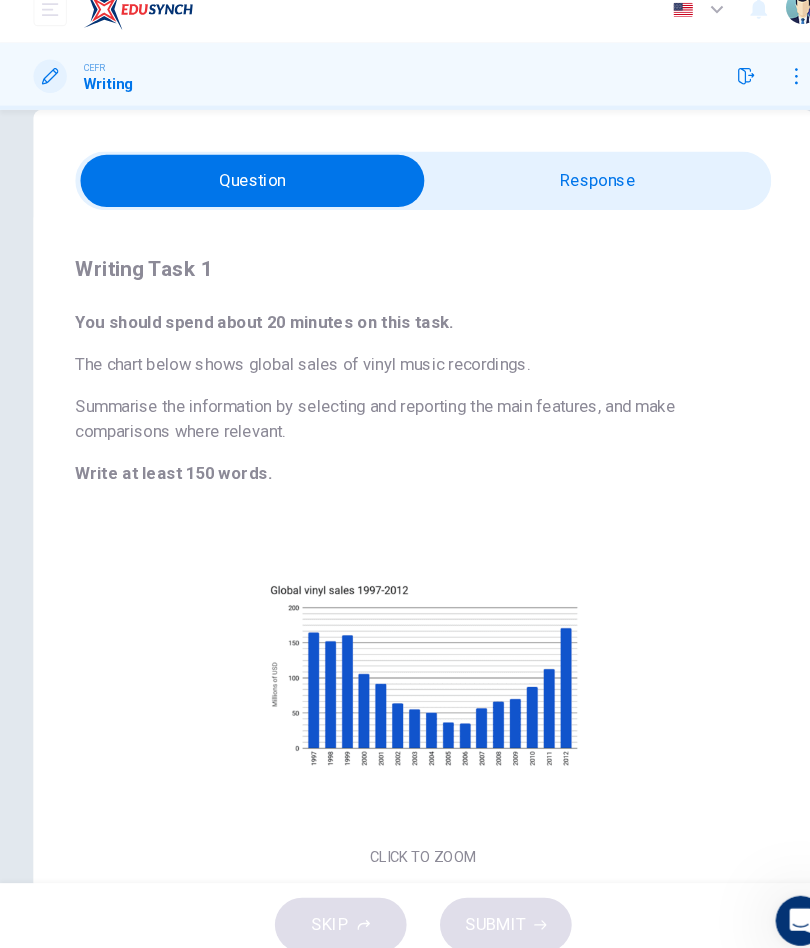 click at bounding box center (48, 96) 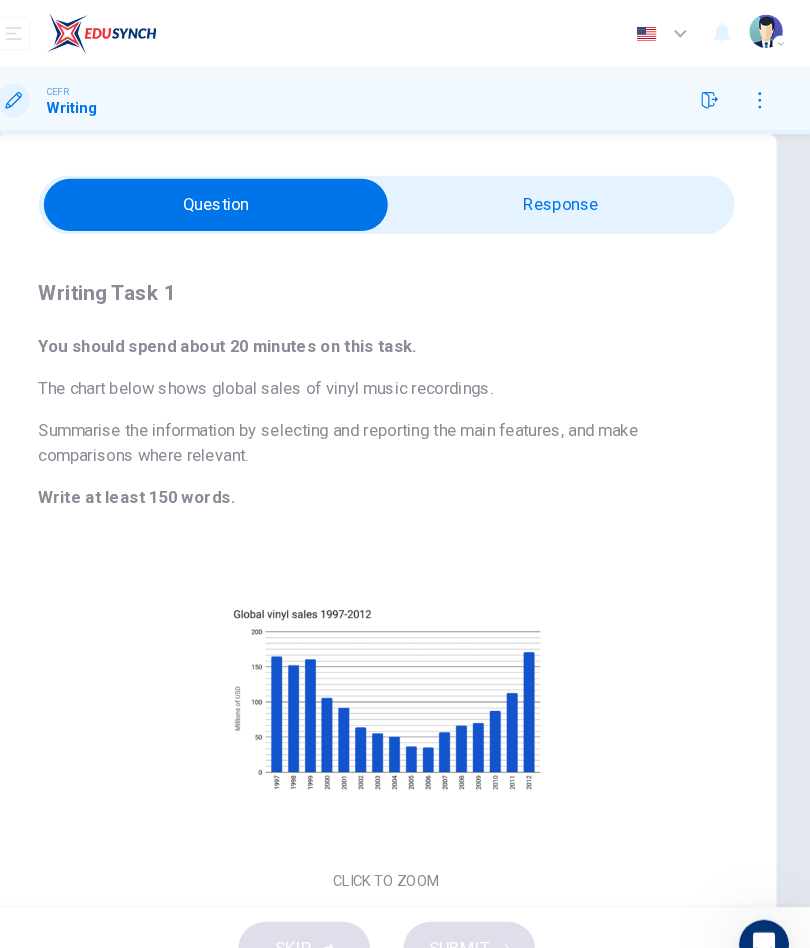 scroll, scrollTop: 0, scrollLeft: 0, axis: both 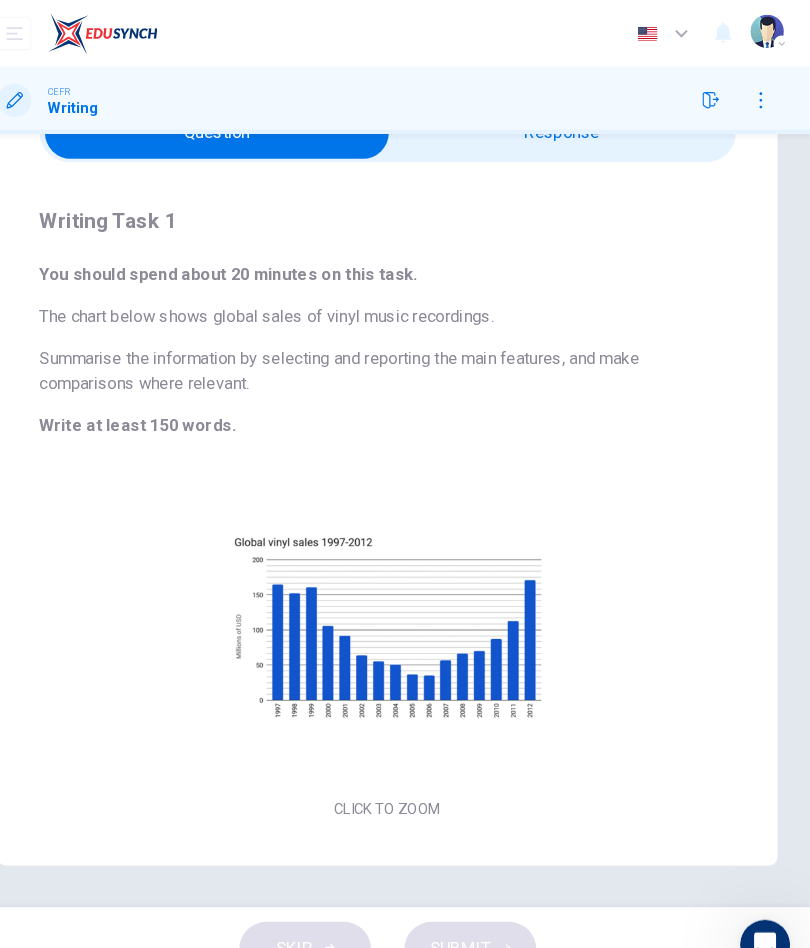 click 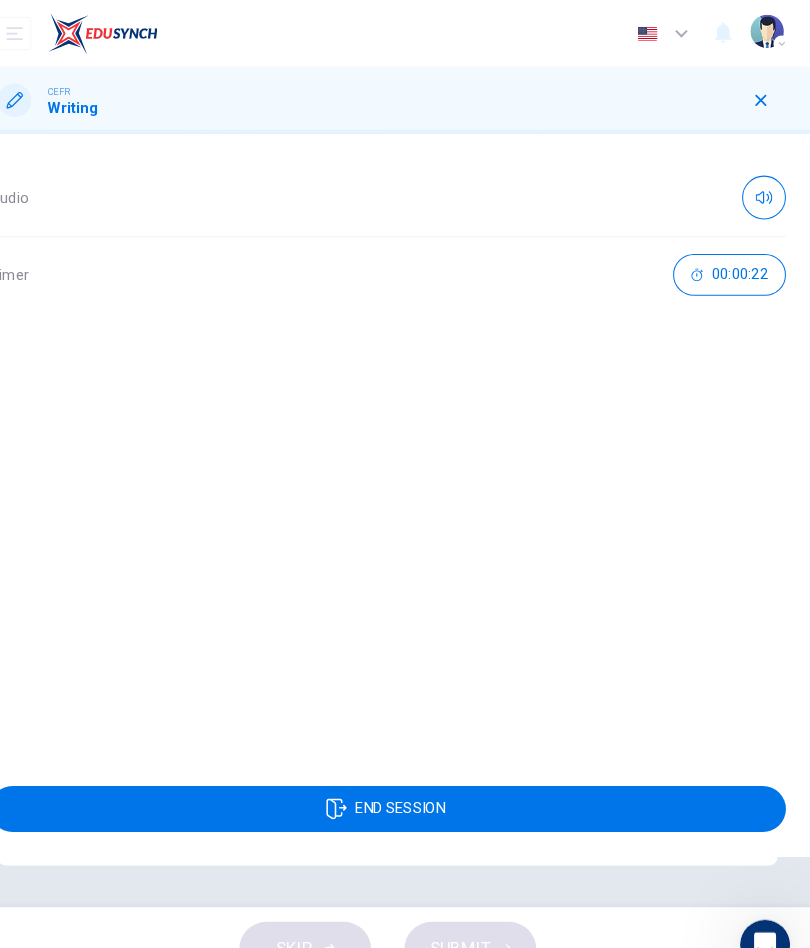 click 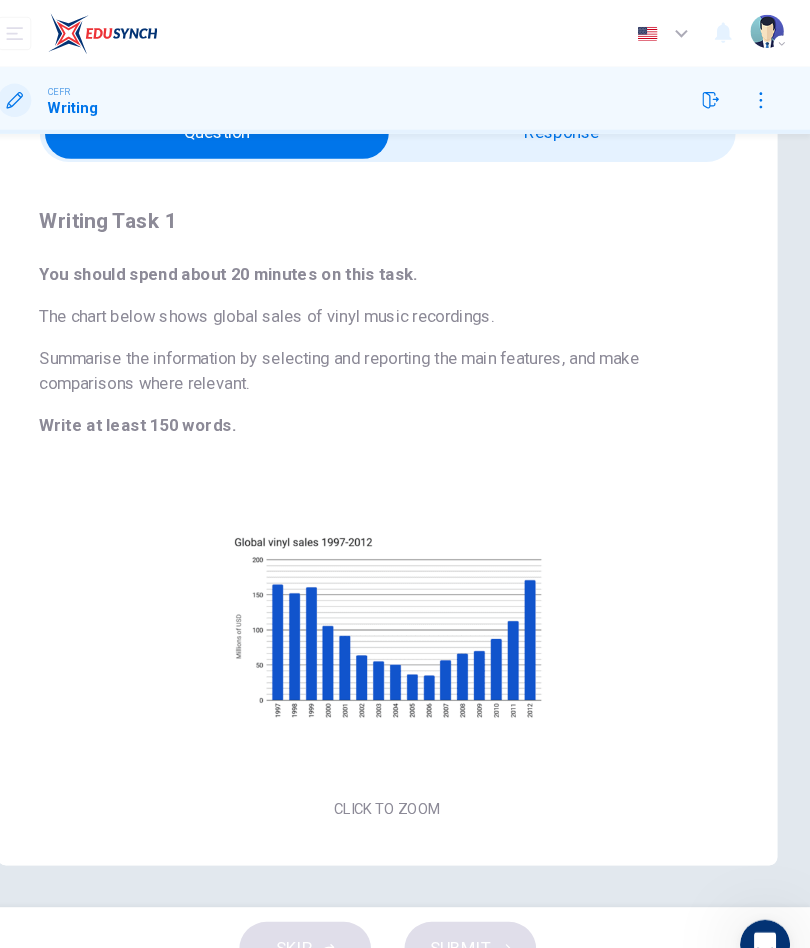 click on "CEFR Writing" at bounding box center (405, 96) 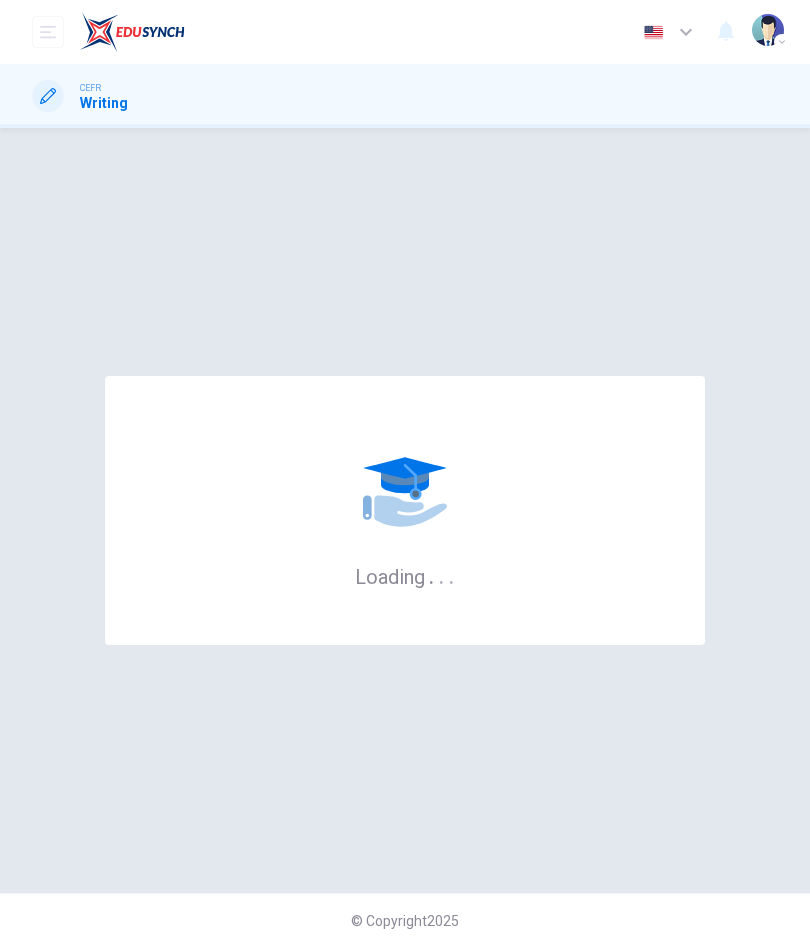 scroll, scrollTop: 0, scrollLeft: 0, axis: both 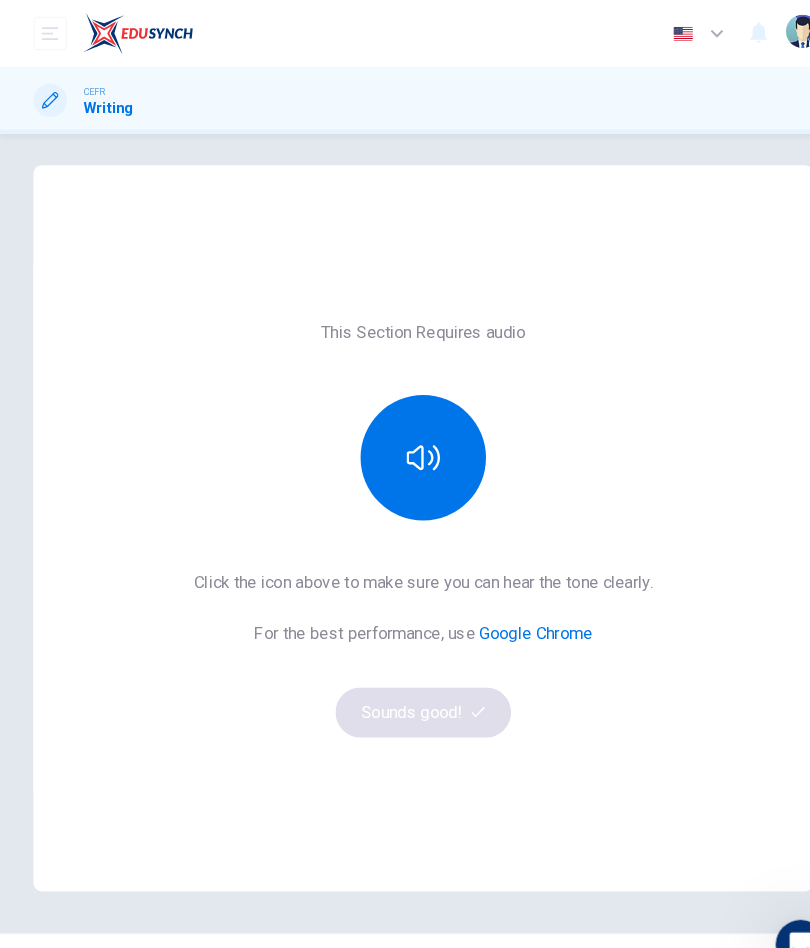 click at bounding box center [405, 438] 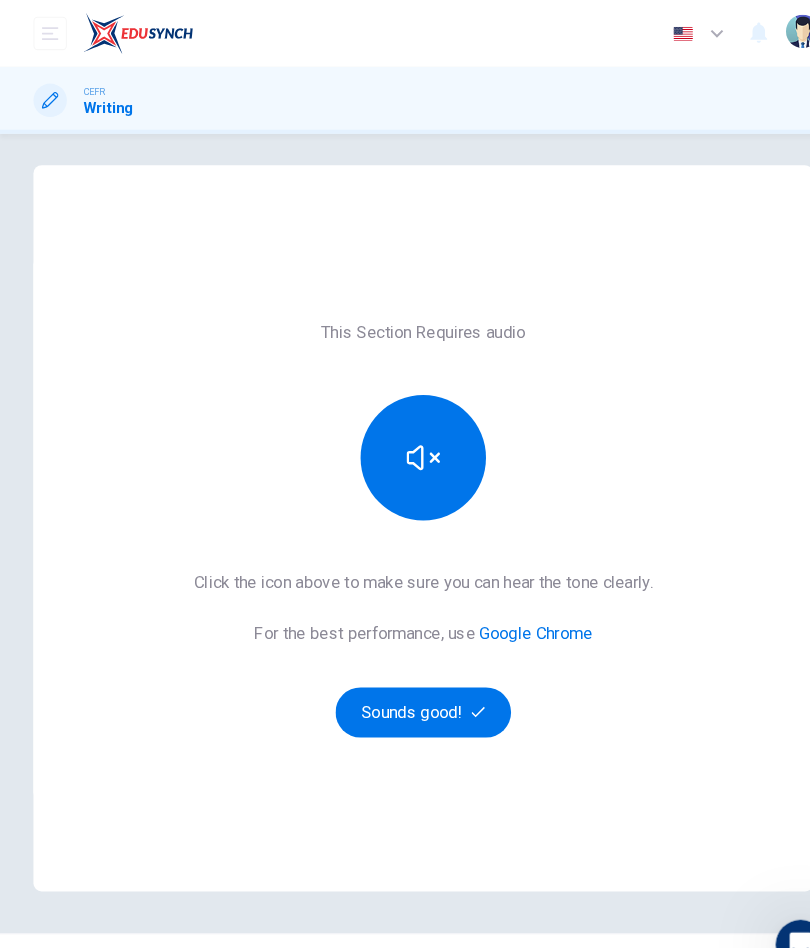 click on "Sounds good!" at bounding box center (405, 682) 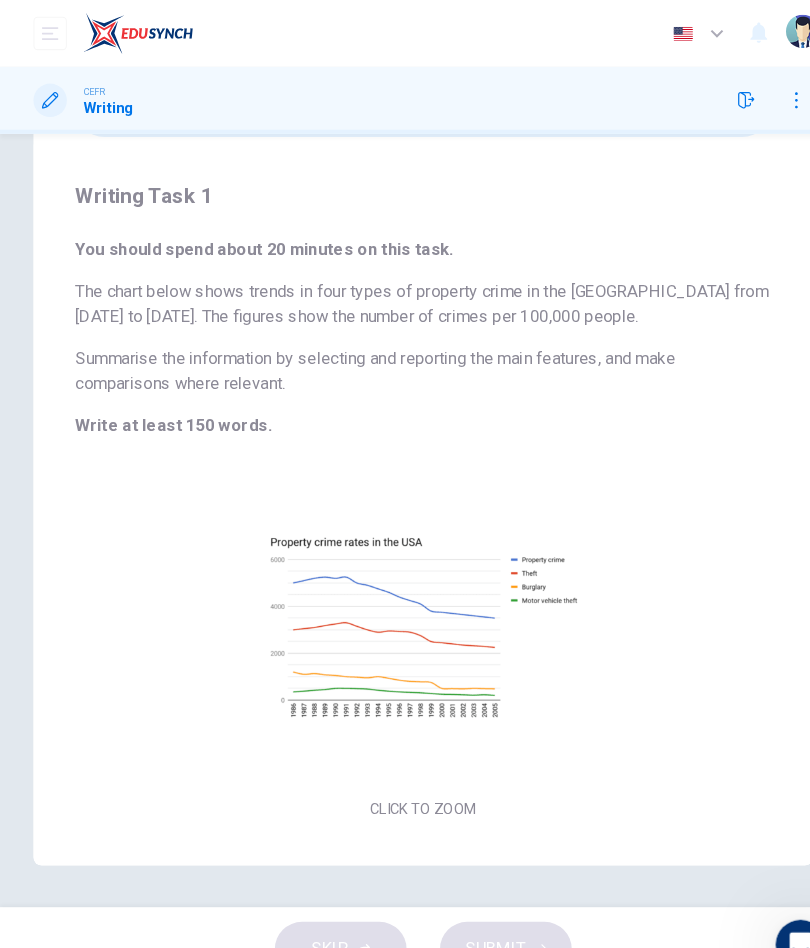 scroll, scrollTop: 133, scrollLeft: 0, axis: vertical 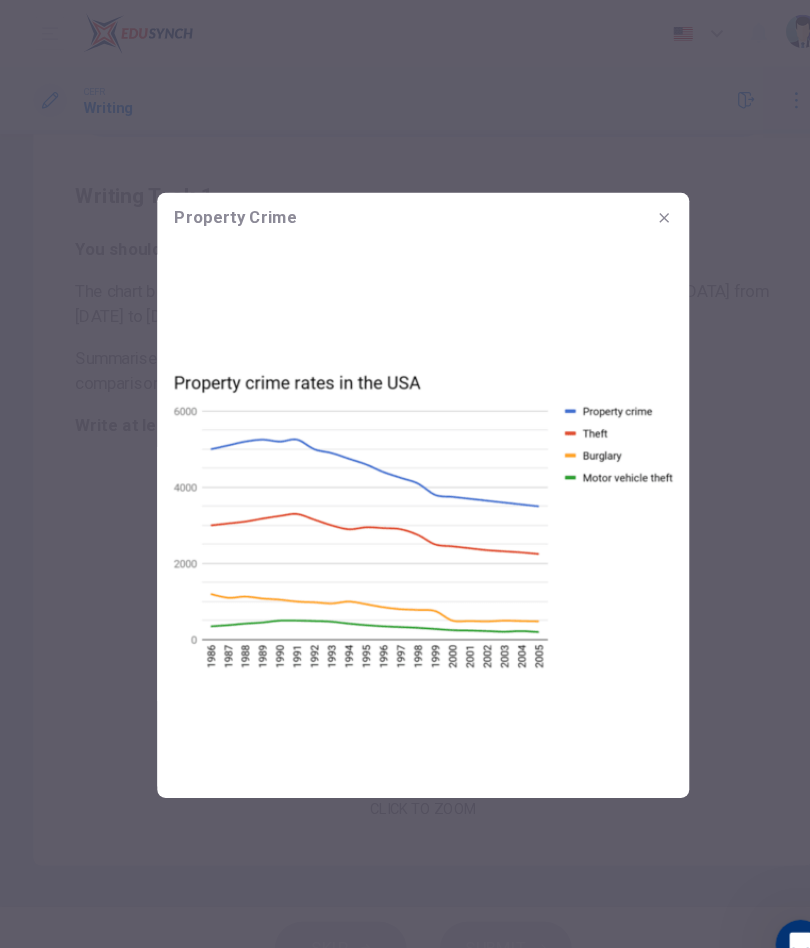 click at bounding box center (636, 209) 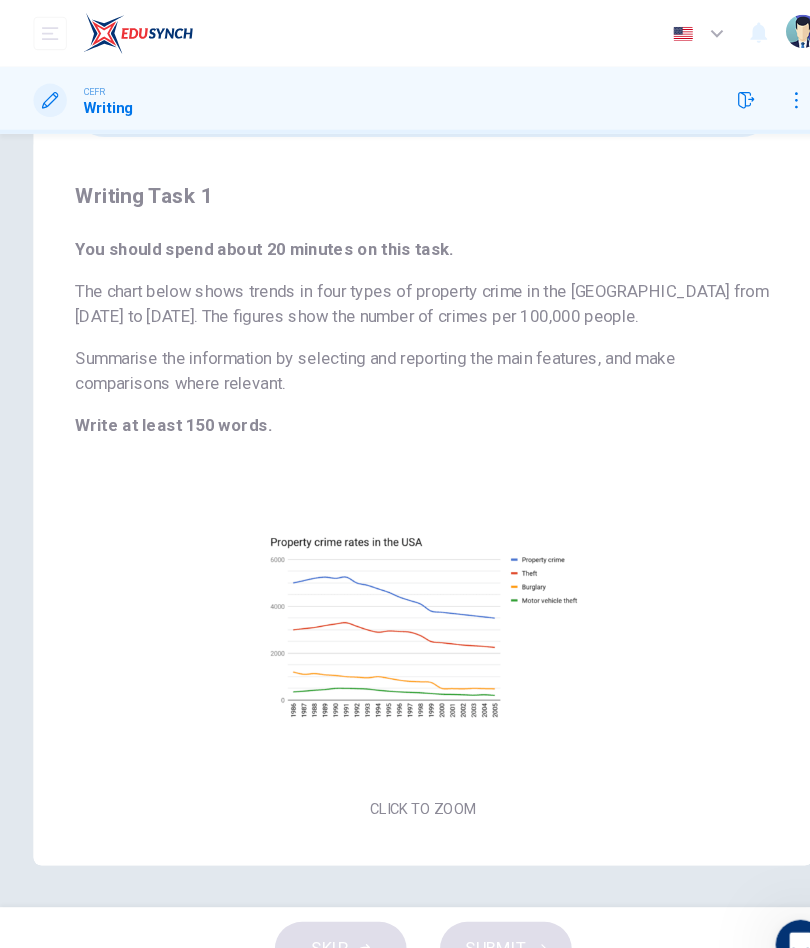 click on "Click to Zoom" at bounding box center (405, 616) 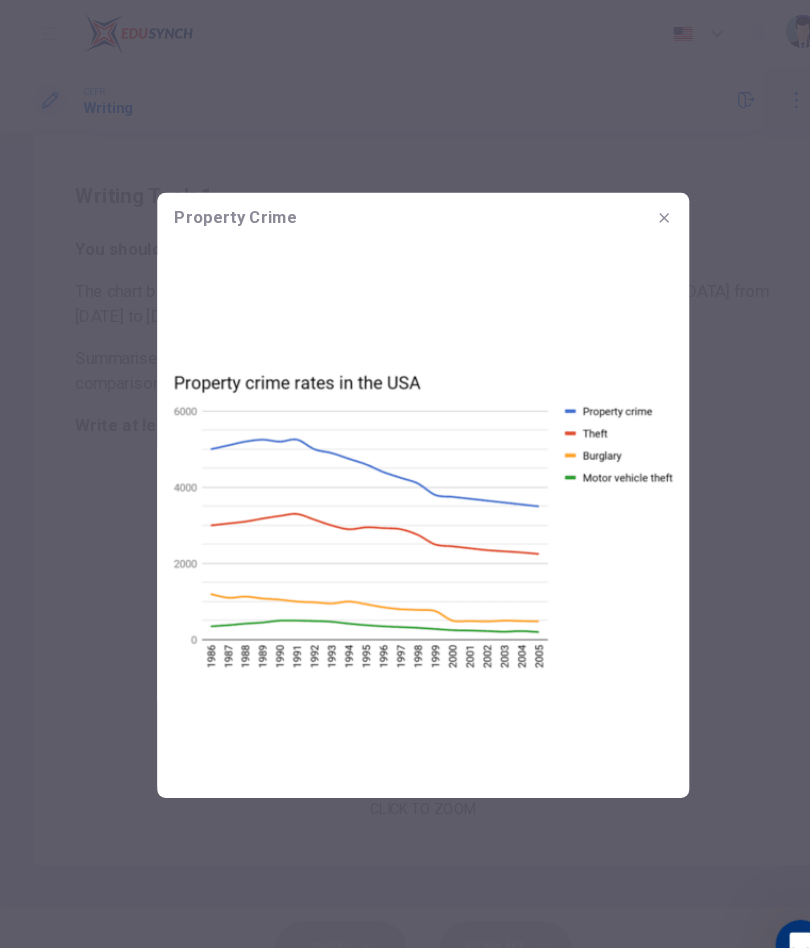 scroll, scrollTop: 0, scrollLeft: 0, axis: both 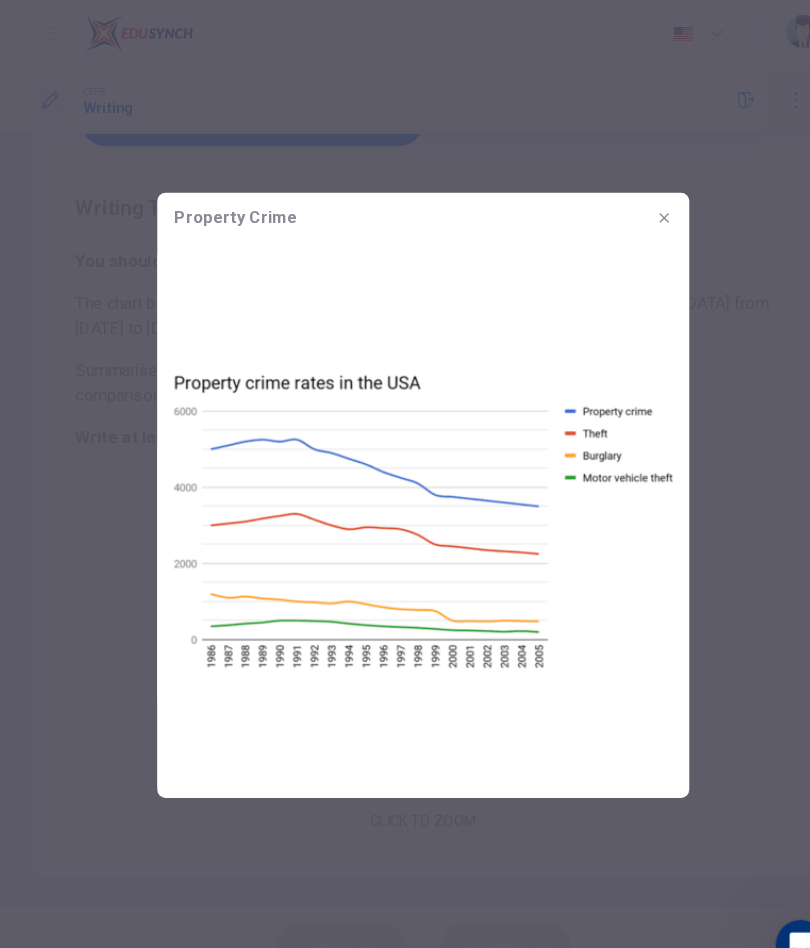 click 